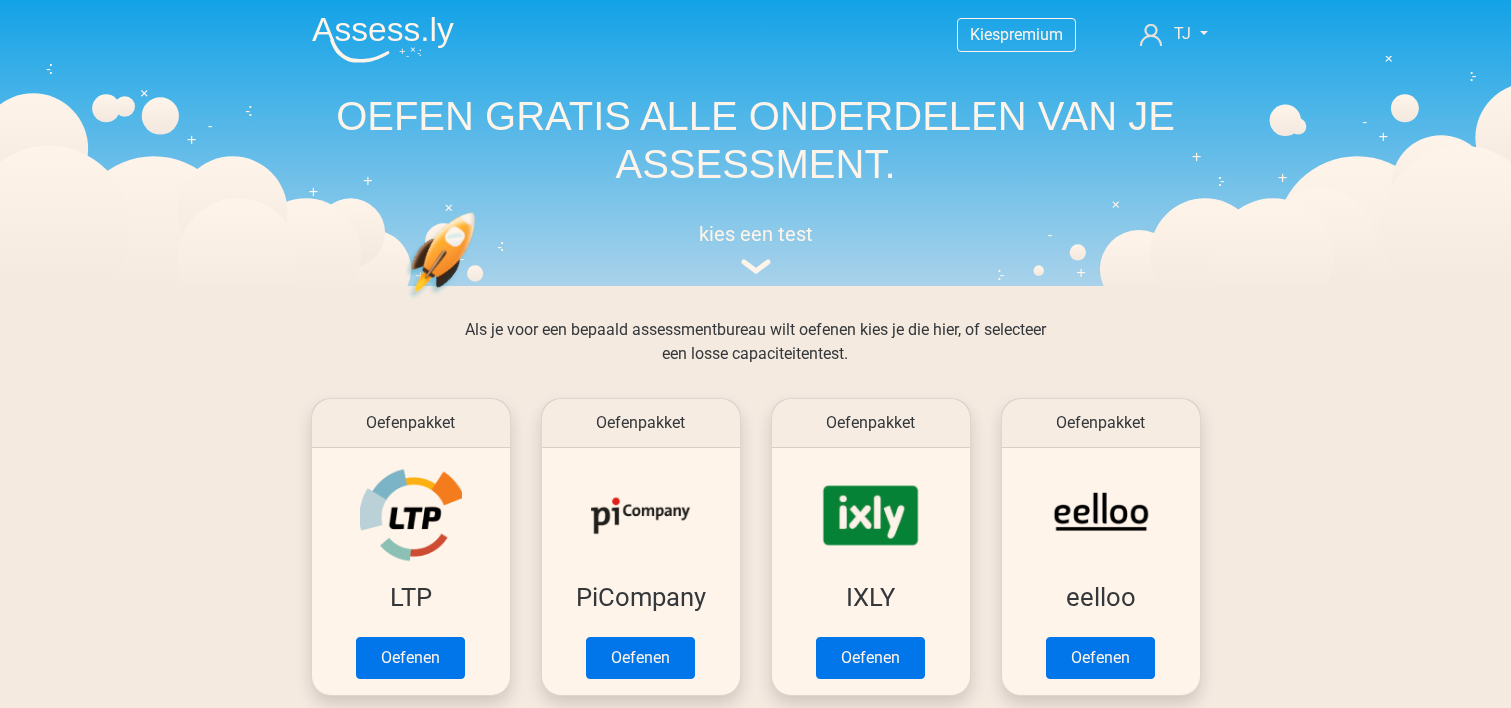 scroll, scrollTop: 0, scrollLeft: 0, axis: both 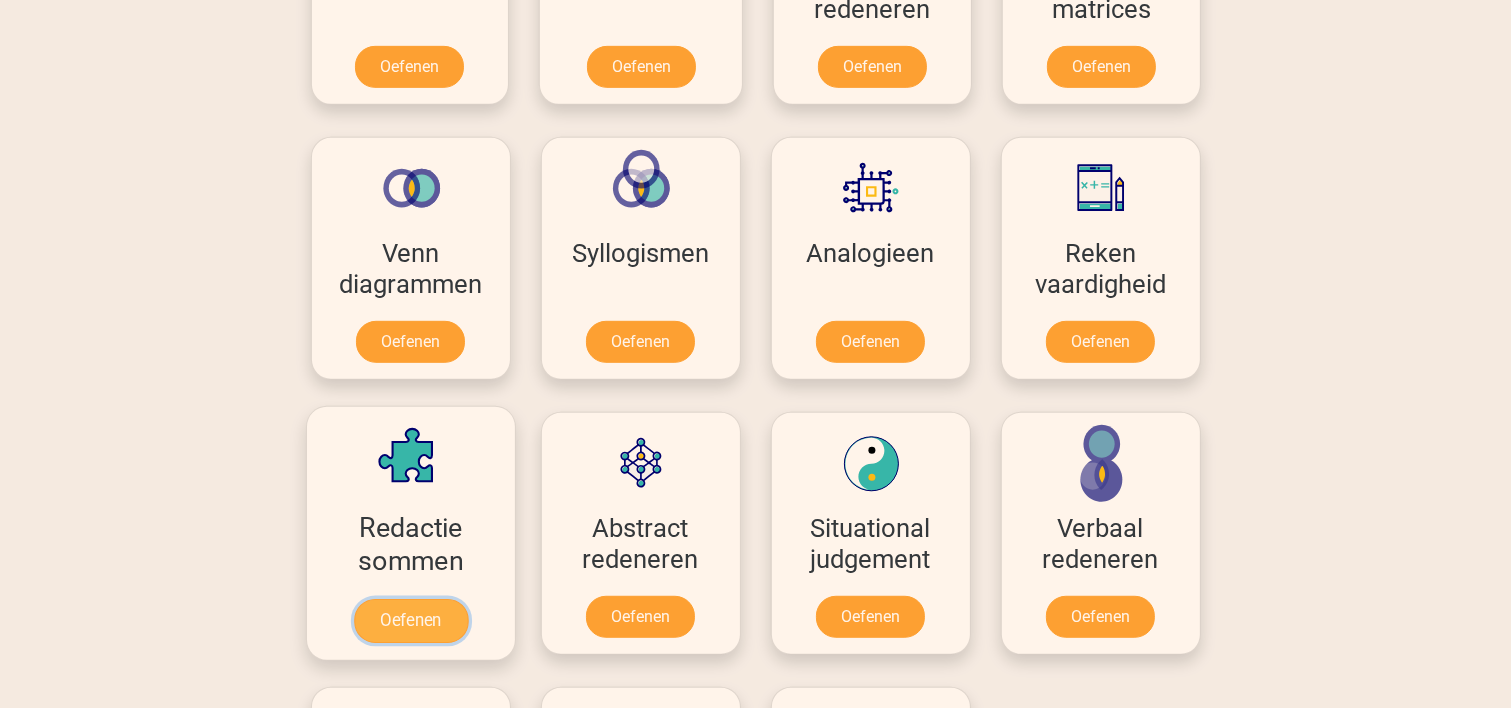 click on "Oefenen" at bounding box center [410, 621] 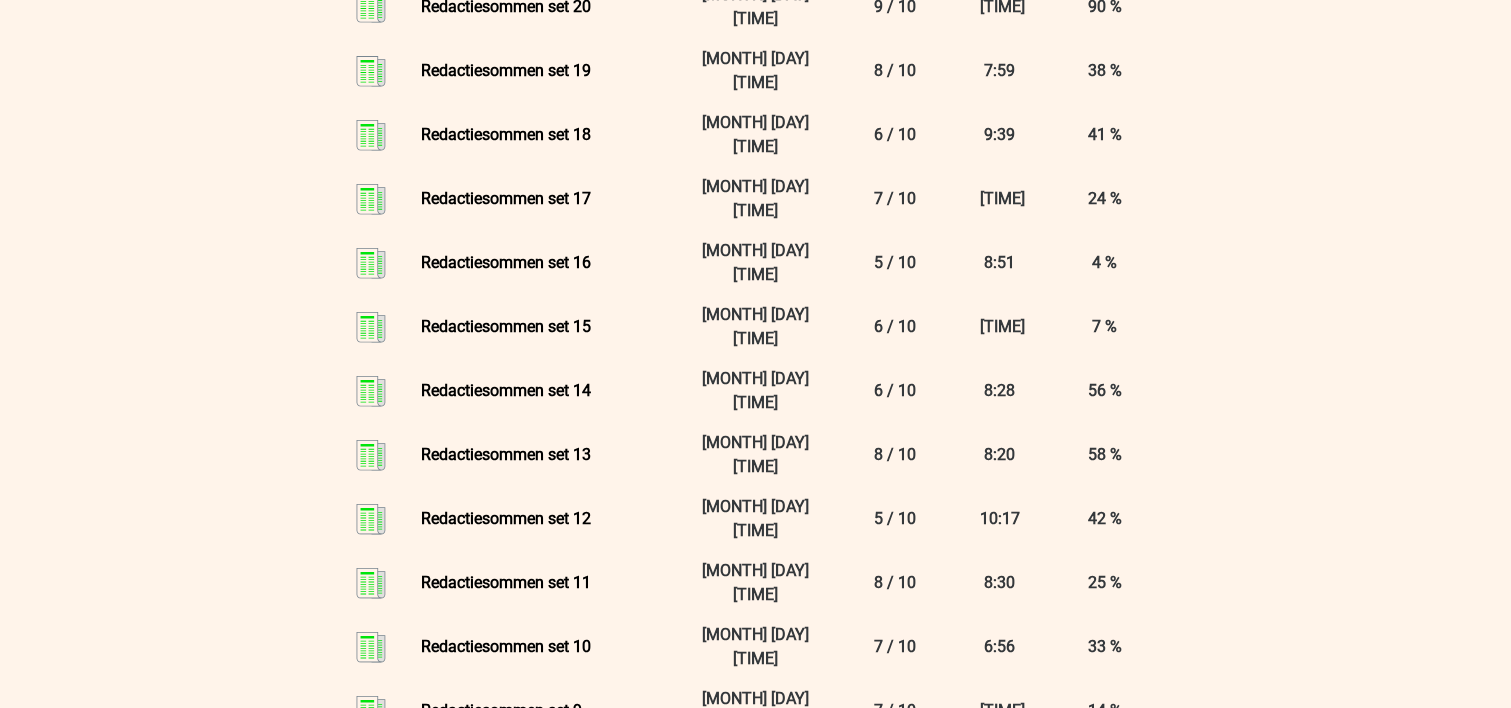 scroll, scrollTop: 1066, scrollLeft: 0, axis: vertical 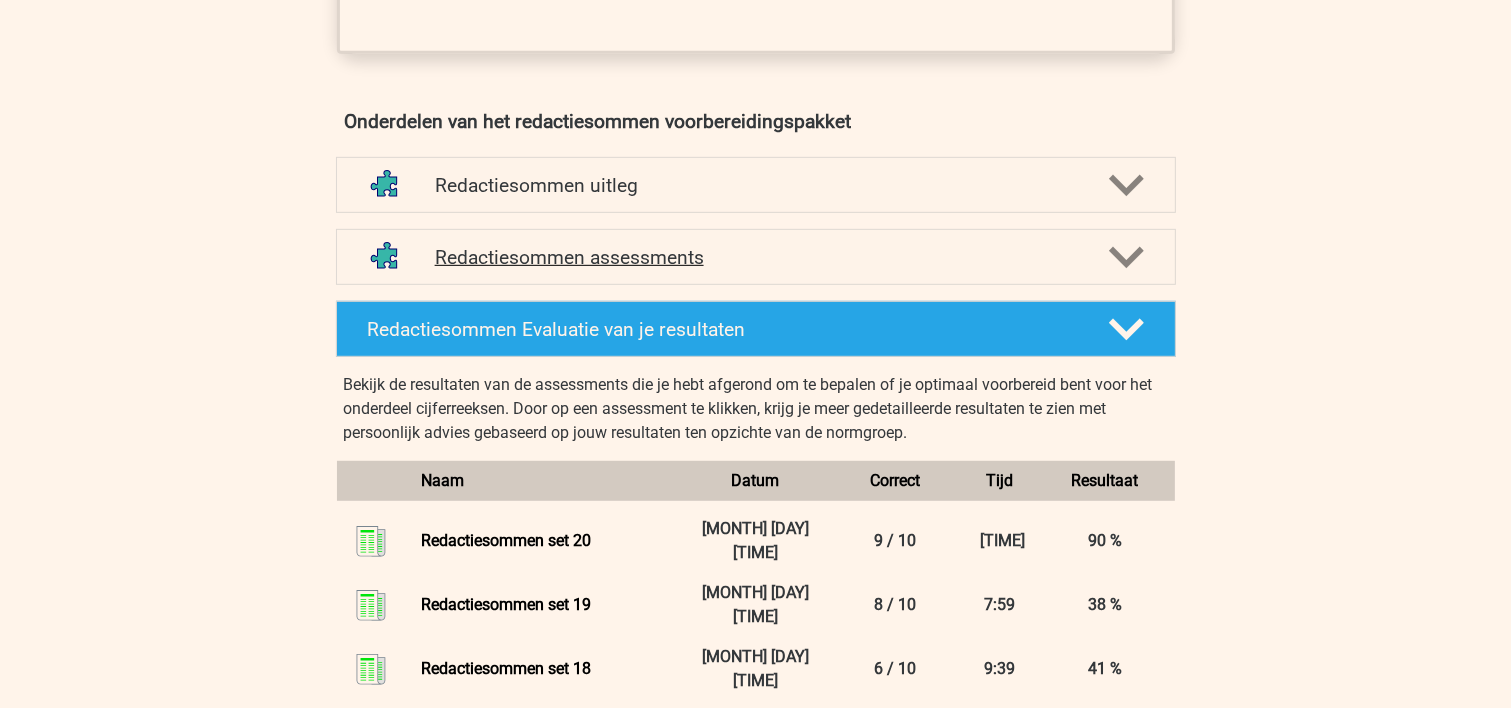 click on "Redactiesommen assessments" at bounding box center (756, 257) 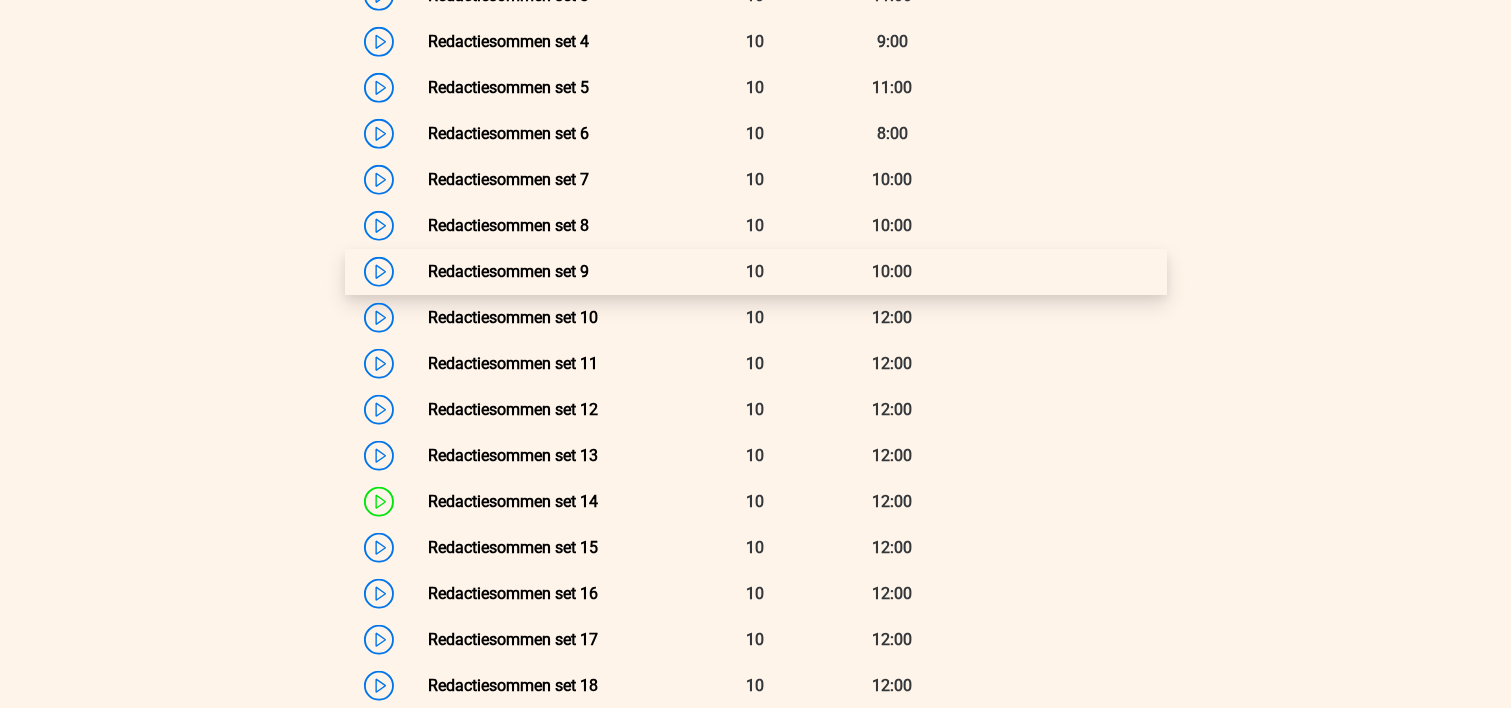 scroll, scrollTop: 2133, scrollLeft: 0, axis: vertical 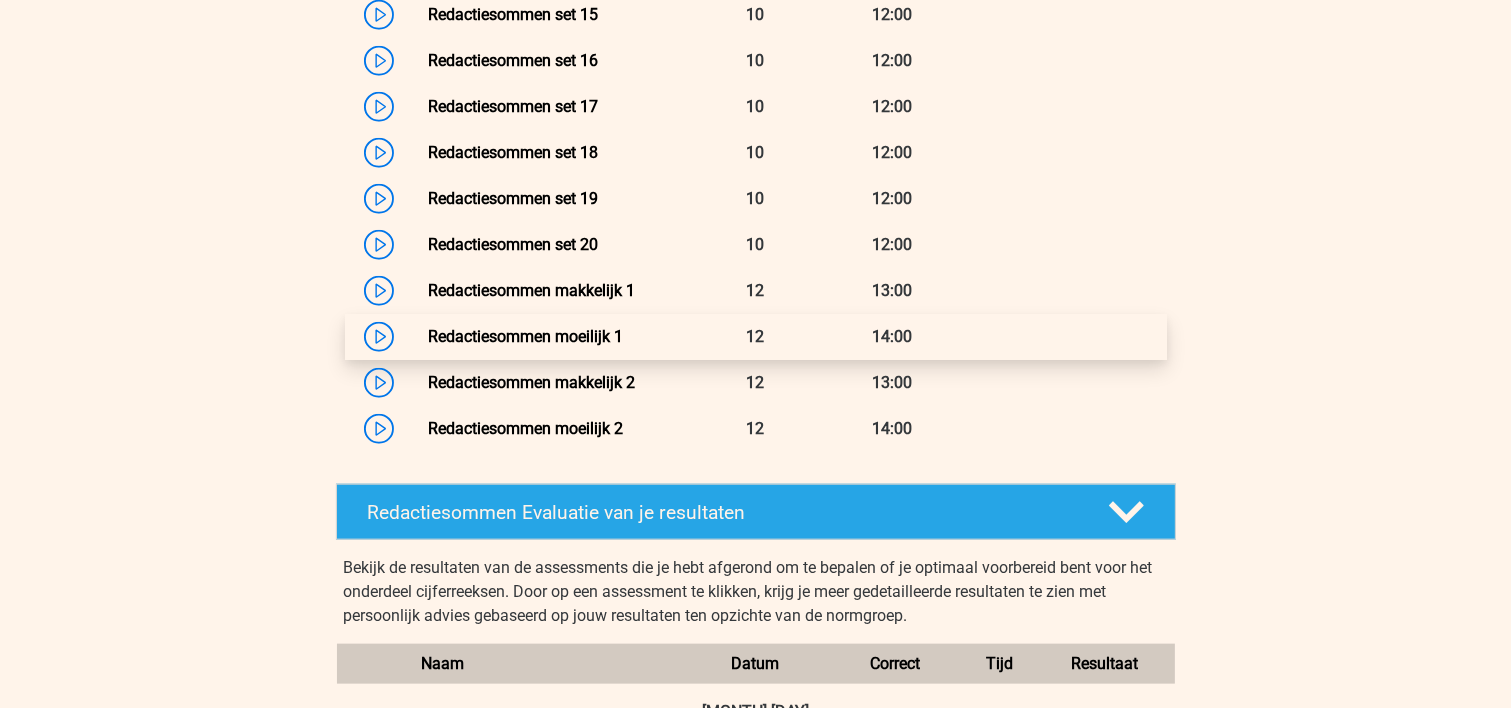 click on "Redactiesommen
moeilijk 1" at bounding box center (525, 336) 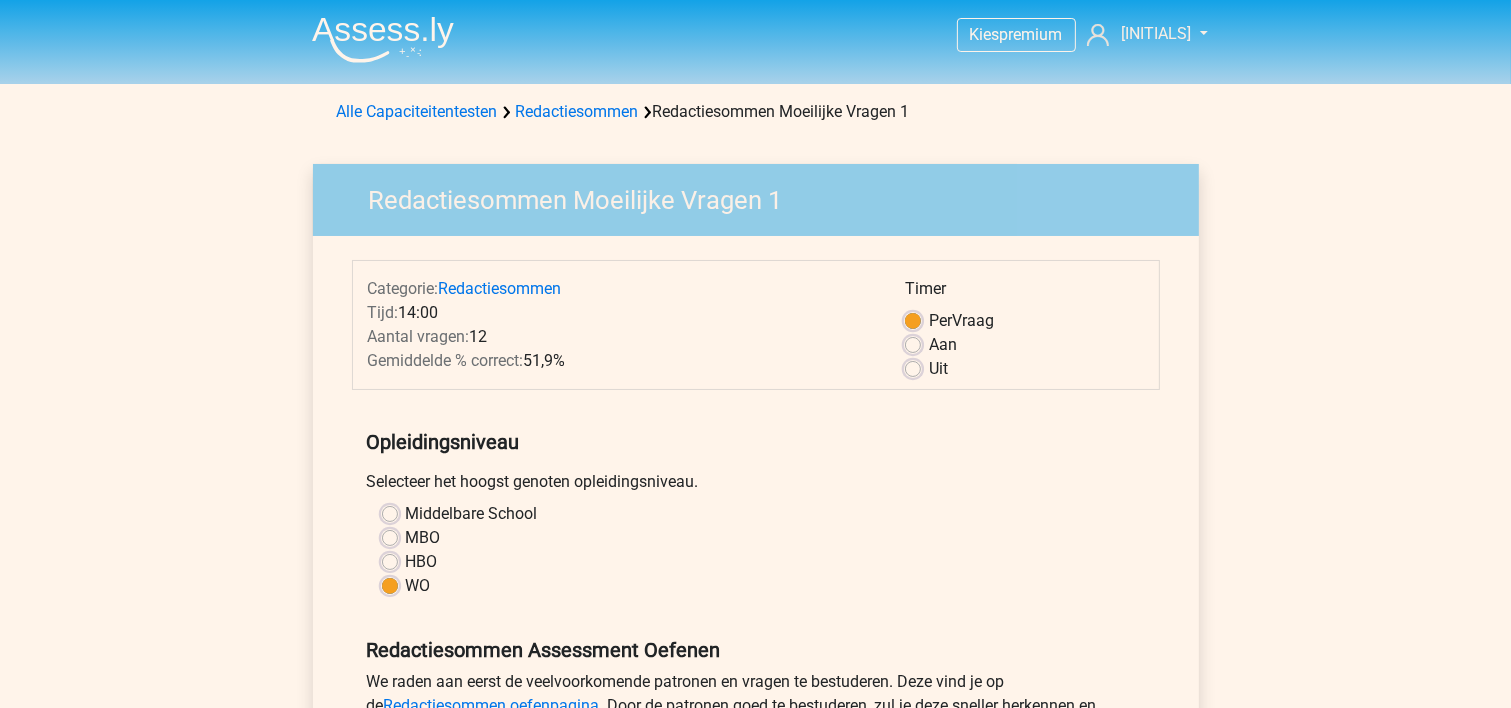 scroll, scrollTop: 533, scrollLeft: 0, axis: vertical 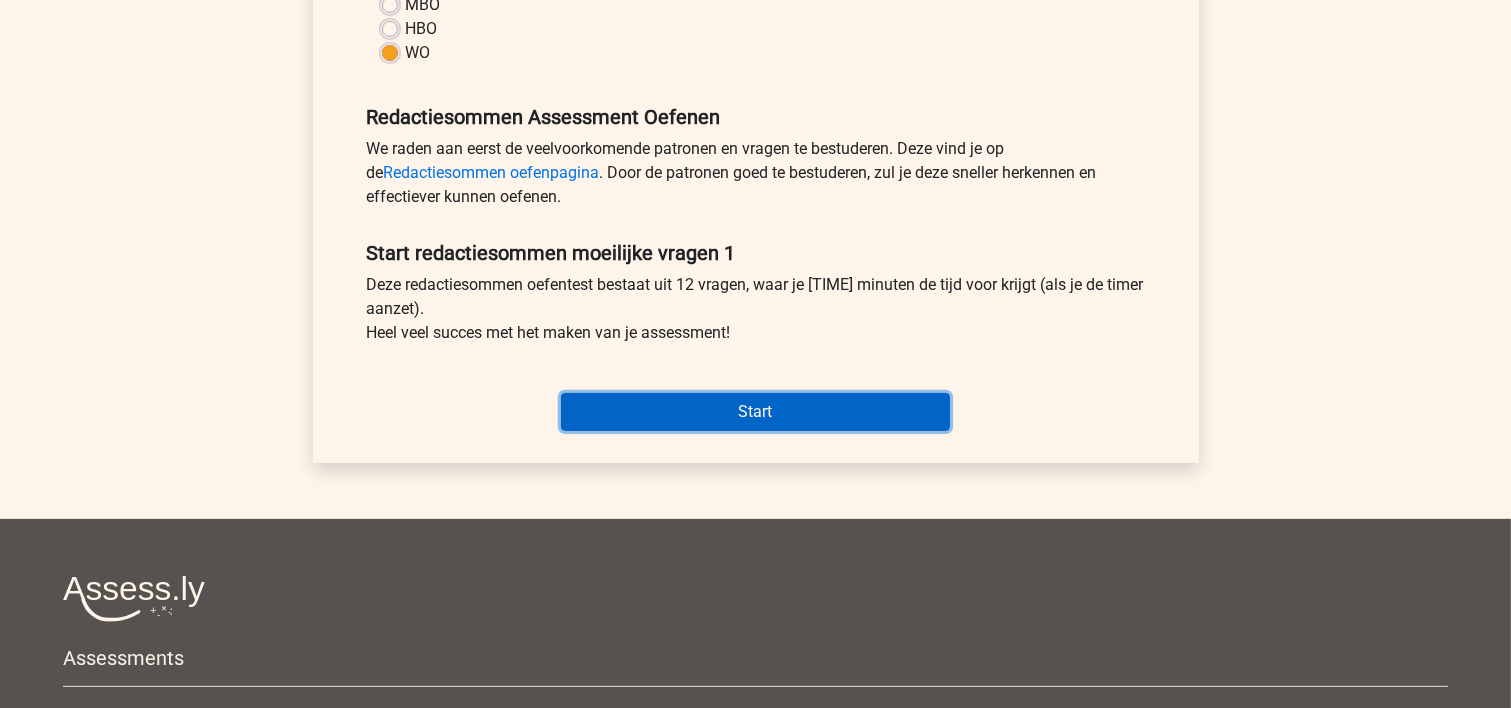 click on "Start" at bounding box center [755, 412] 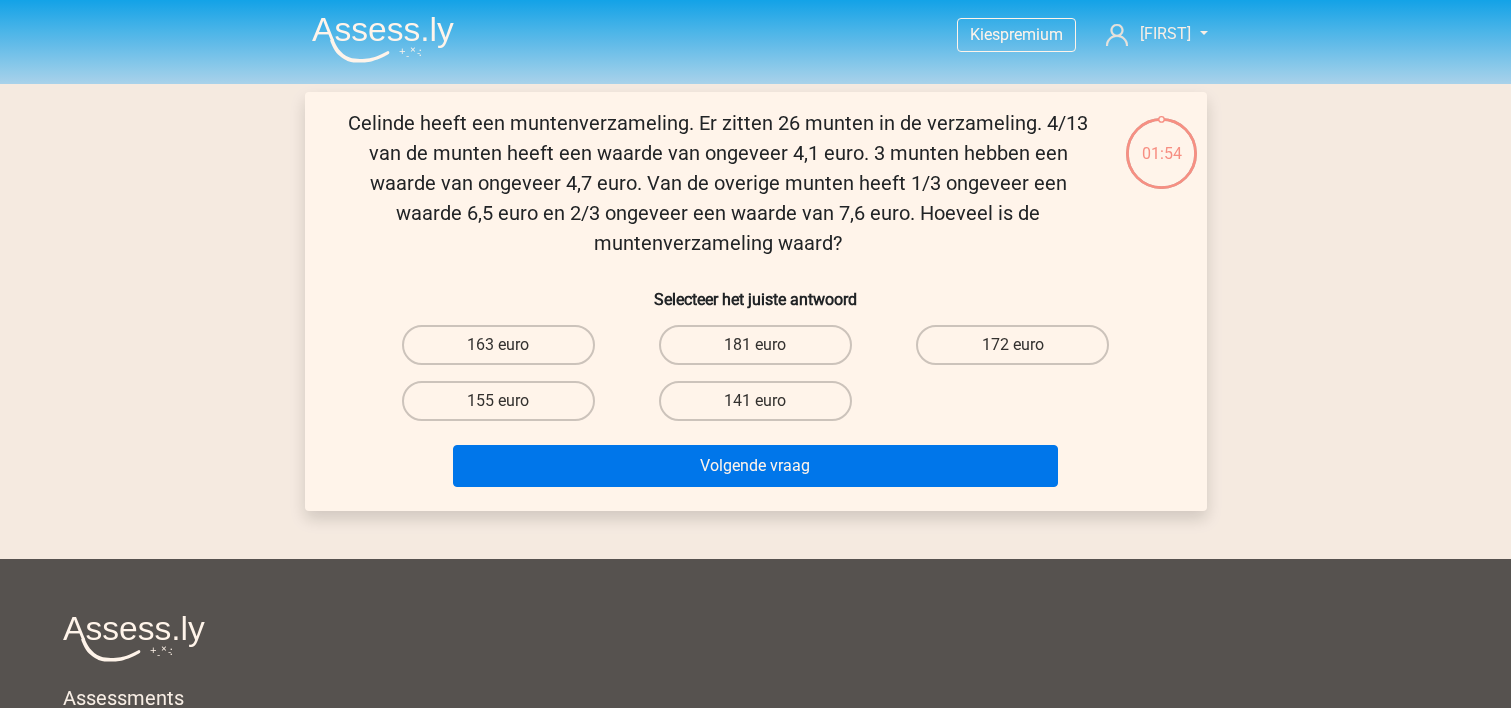 scroll, scrollTop: 0, scrollLeft: 0, axis: both 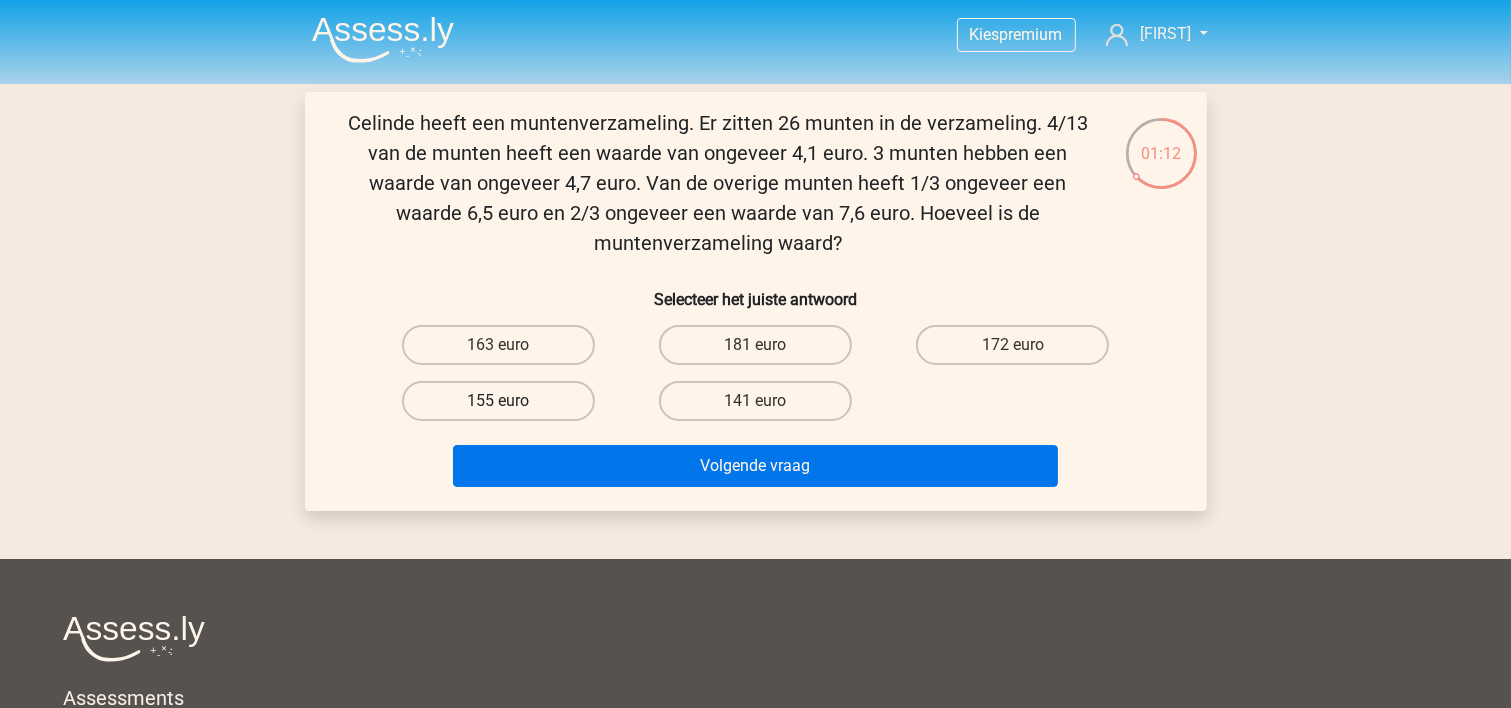 click on "155 euro" at bounding box center [498, 401] 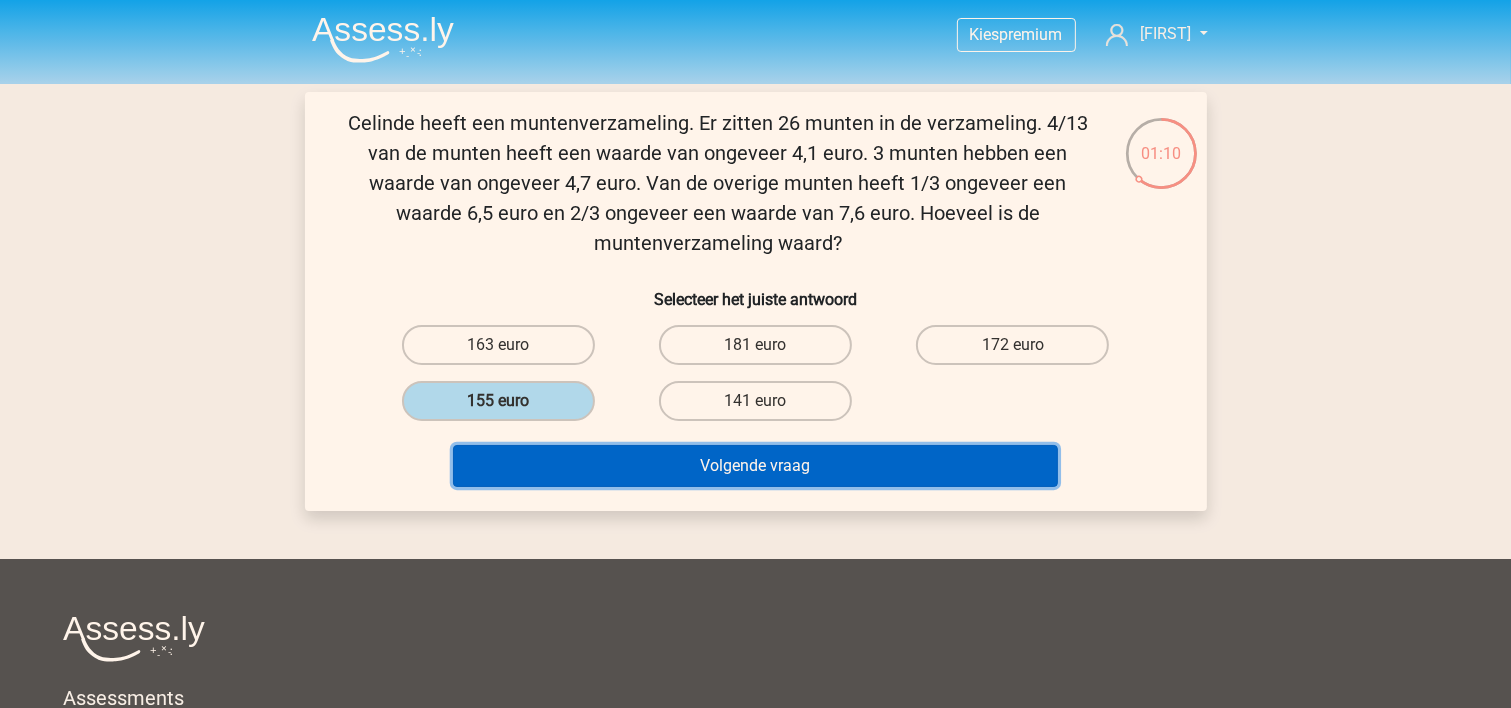 click on "Volgende vraag" at bounding box center (755, 466) 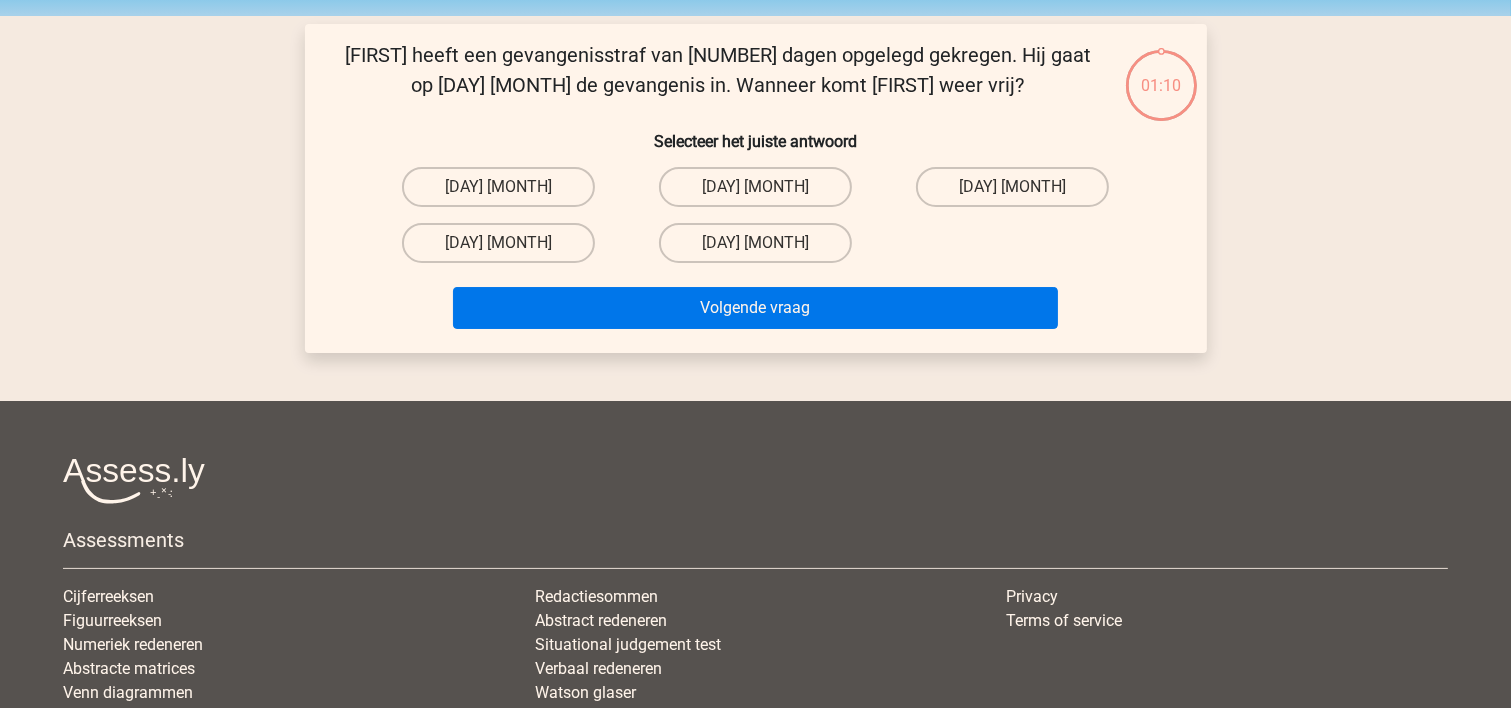 scroll, scrollTop: 92, scrollLeft: 0, axis: vertical 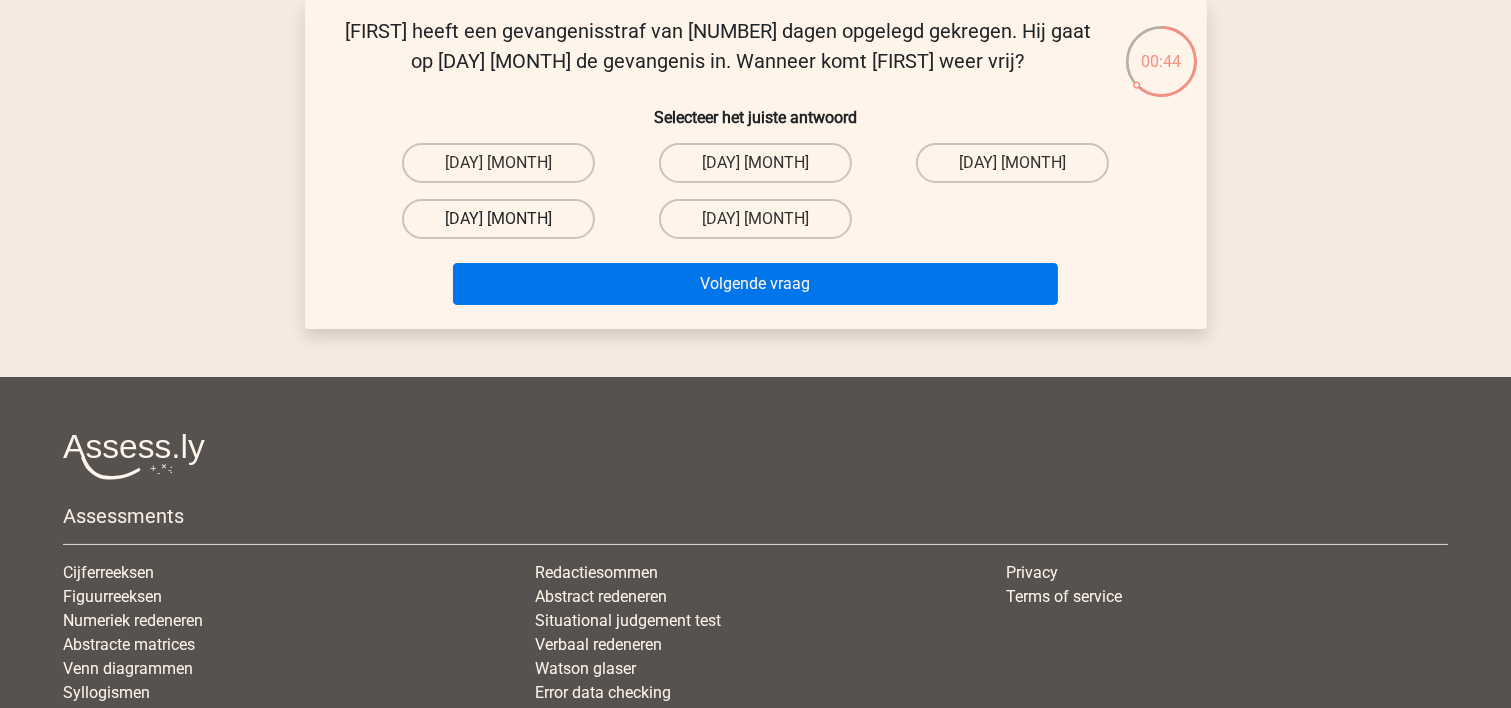 click on "[DATE]" at bounding box center (498, 219) 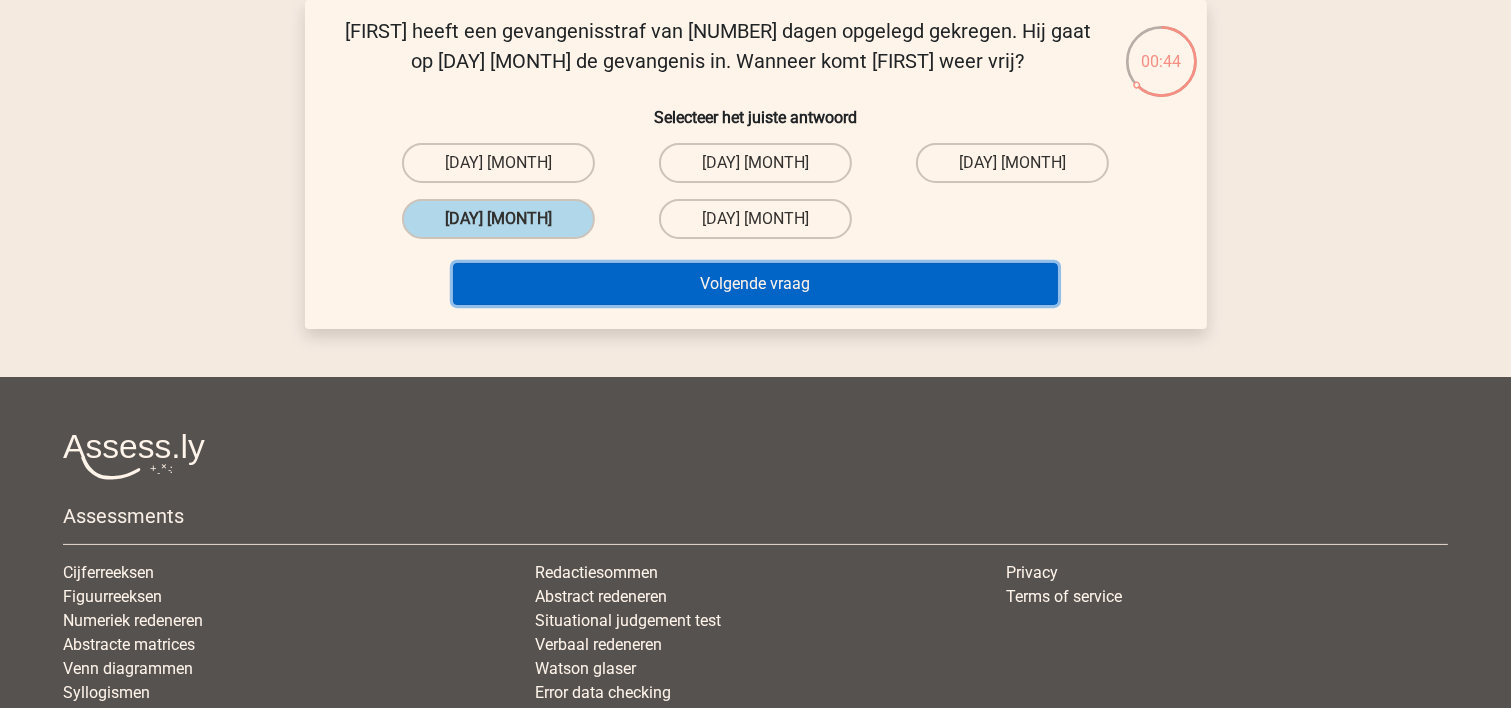 click on "Volgende vraag" at bounding box center [755, 284] 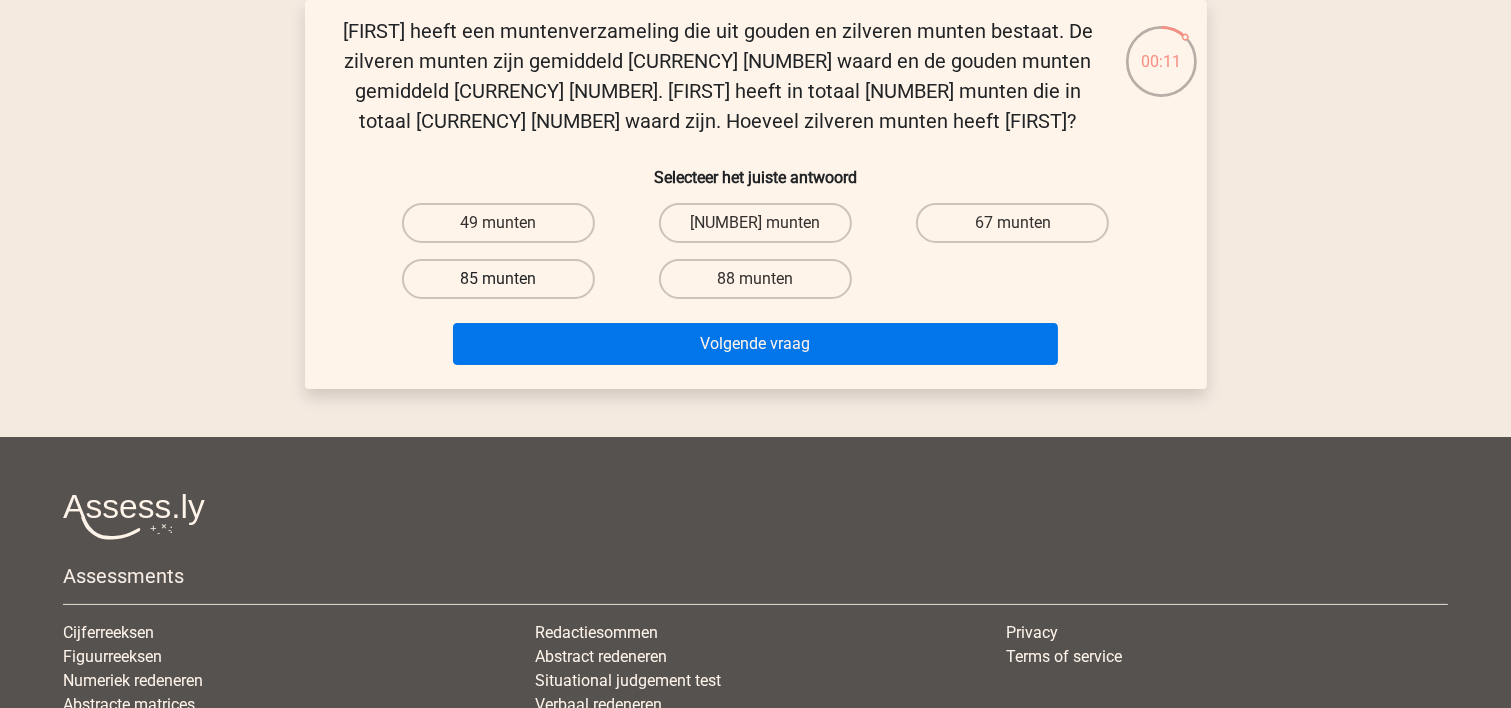 click on "85 munten" at bounding box center (498, 279) 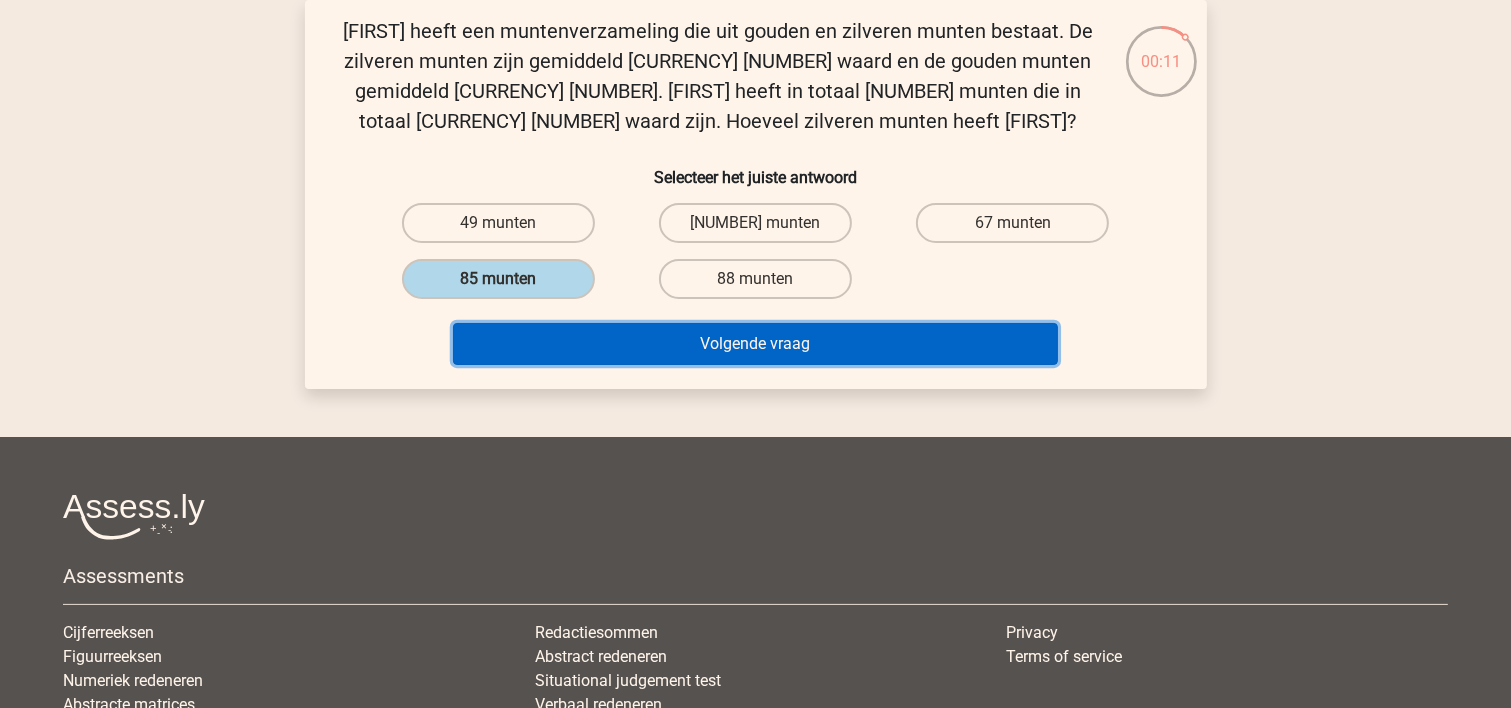 click on "Volgende vraag" at bounding box center (755, 344) 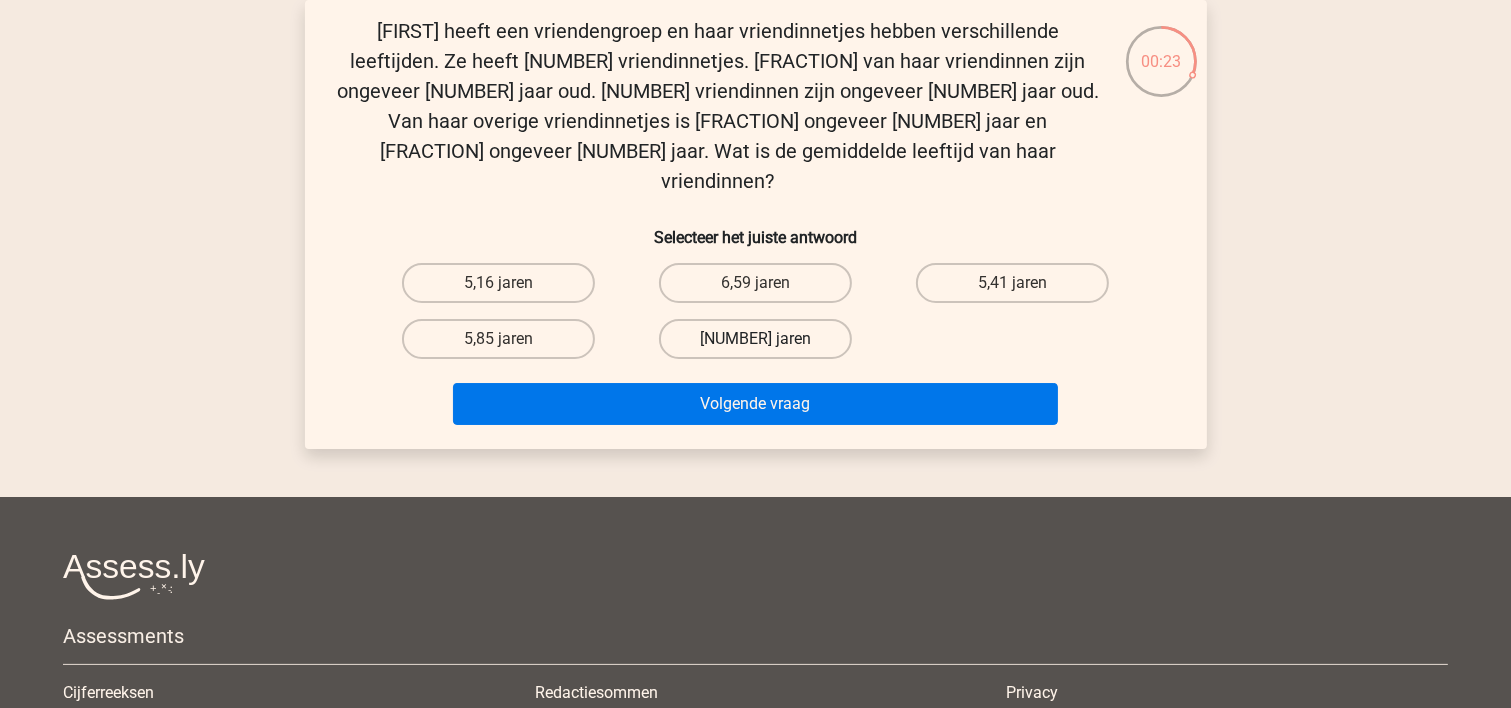 click on "6,22 jaren" at bounding box center (755, 339) 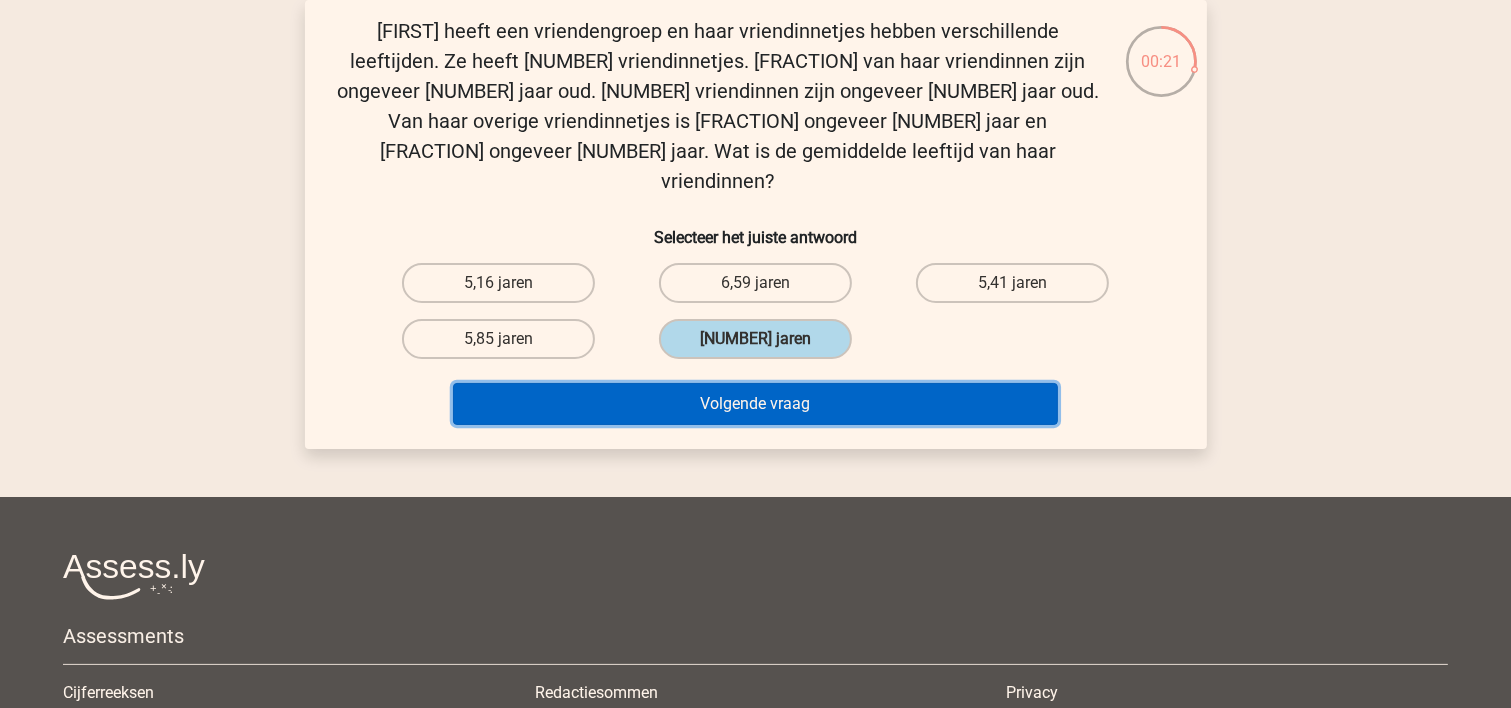 click on "Volgende vraag" at bounding box center (755, 404) 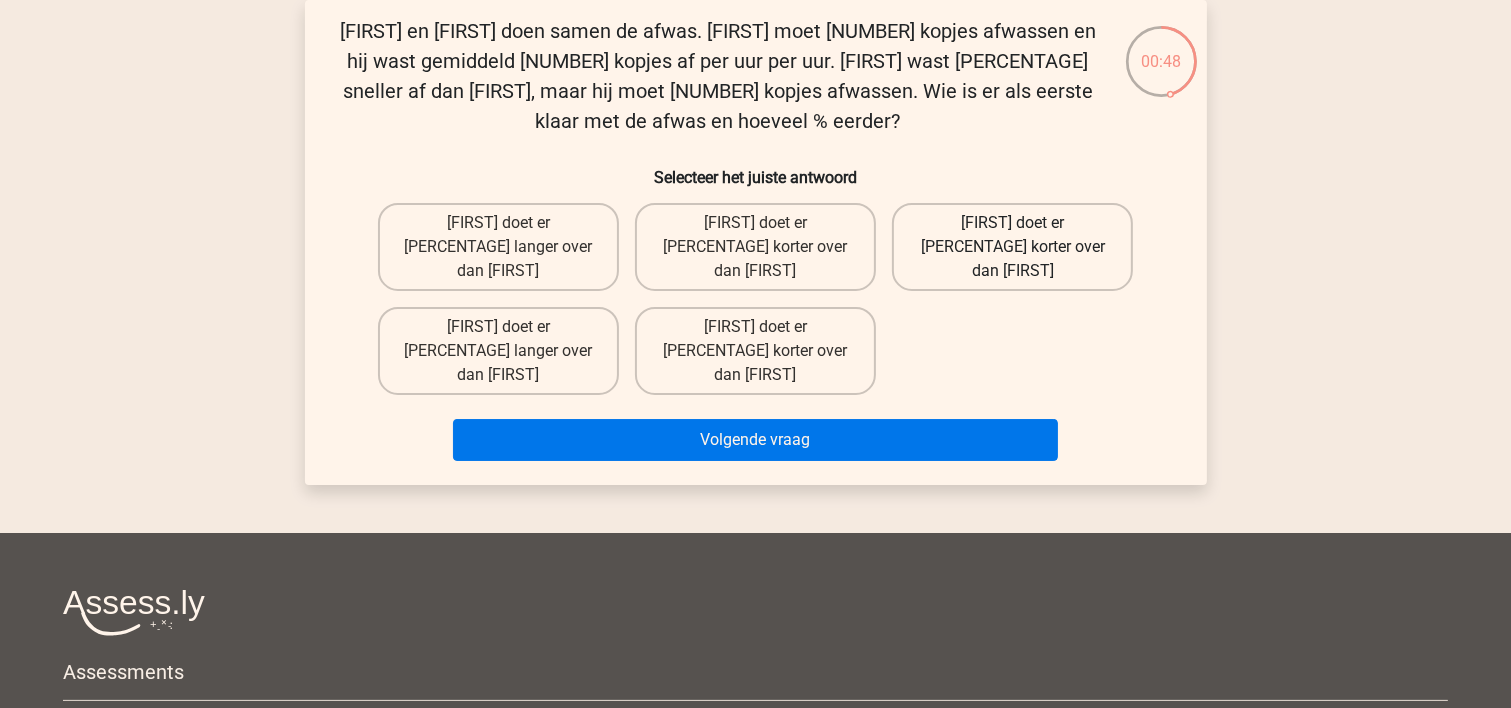 click on "Tom doet er 42% korter over dan Umberto" at bounding box center [1012, 247] 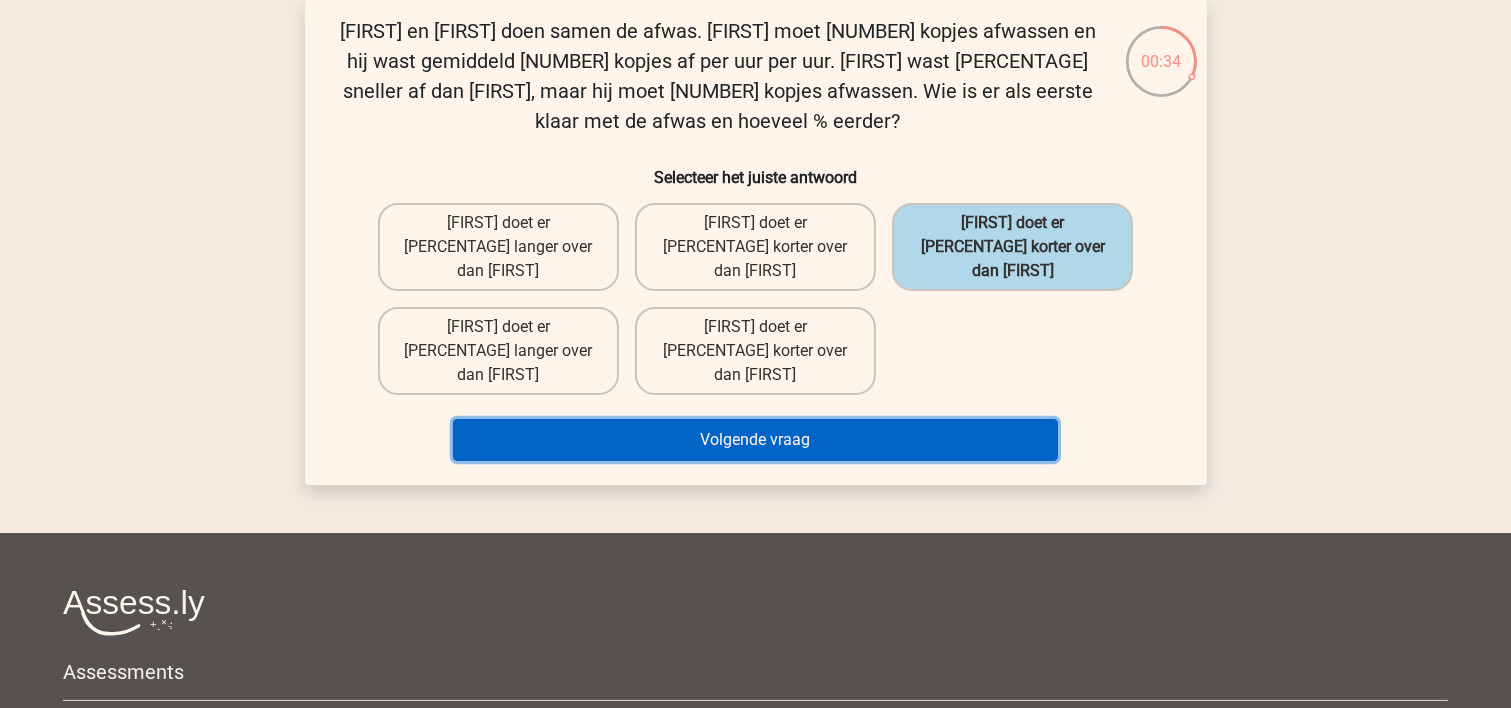 click on "Volgende vraag" at bounding box center [755, 440] 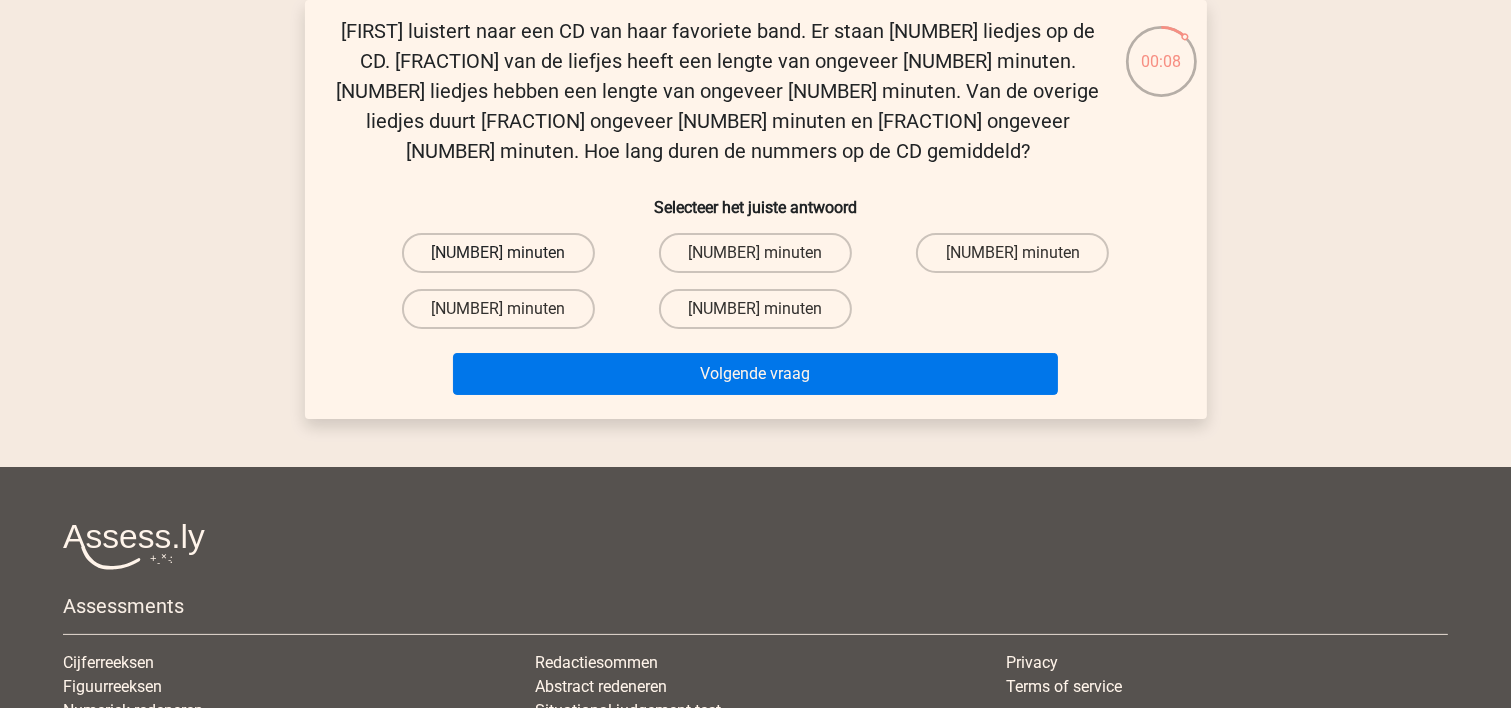 click on "5,9 minuten" at bounding box center (498, 253) 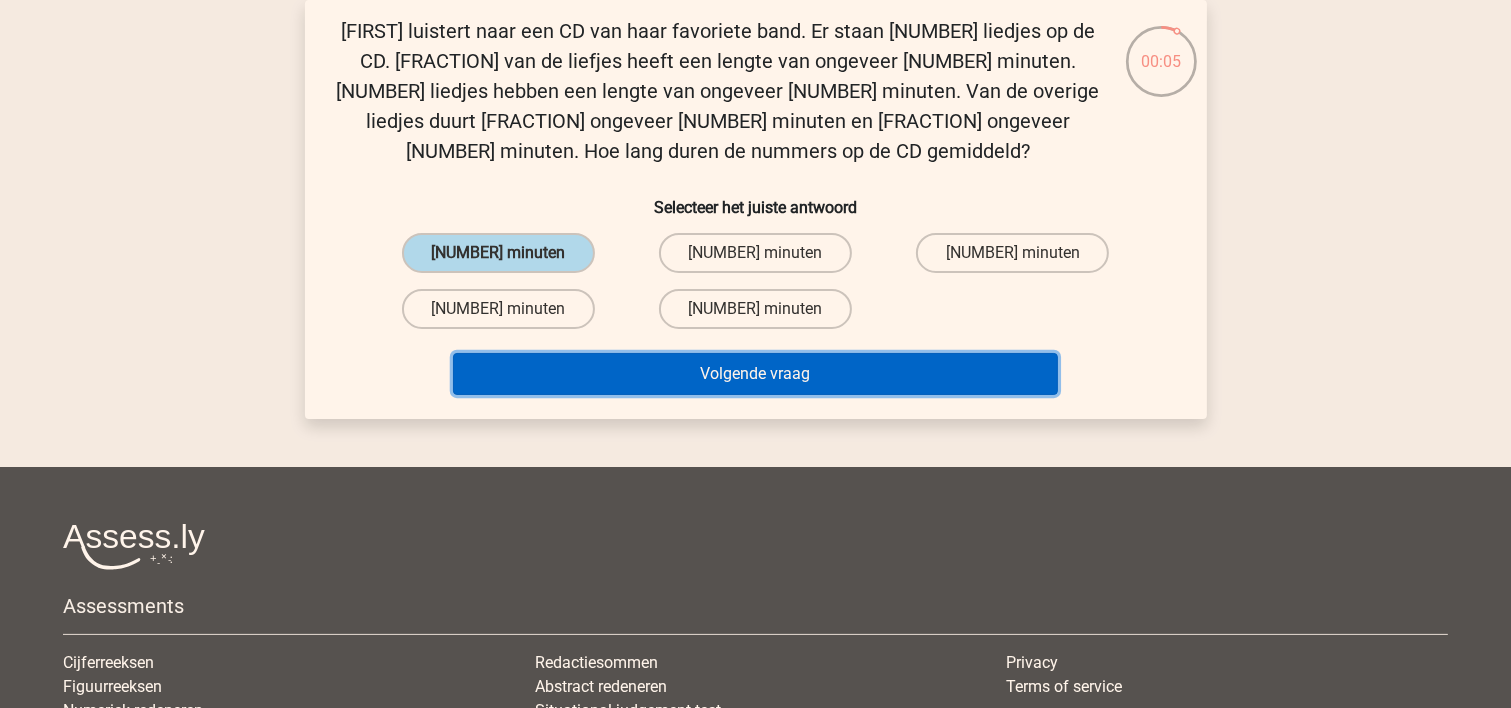 click on "Volgende vraag" at bounding box center [755, 374] 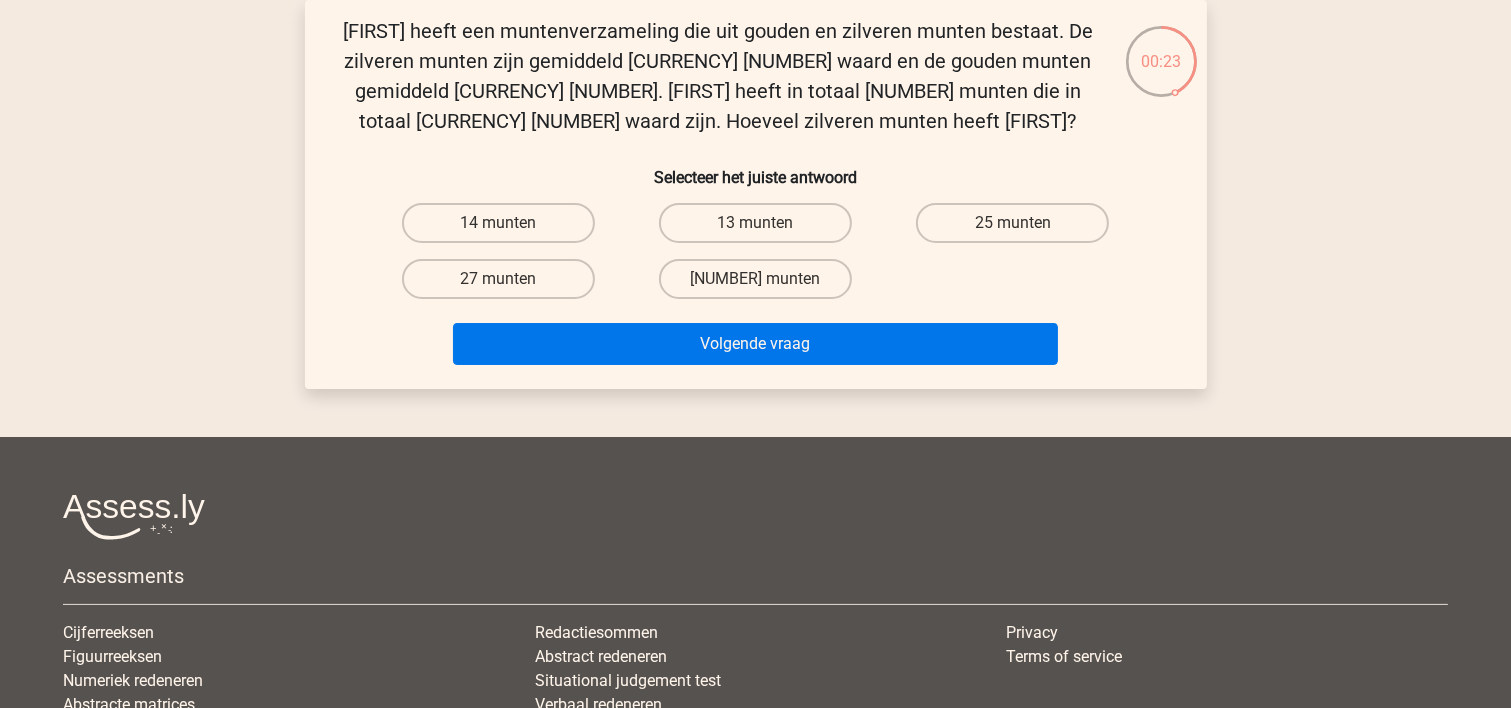 click on "21 munten" at bounding box center (761, 285) 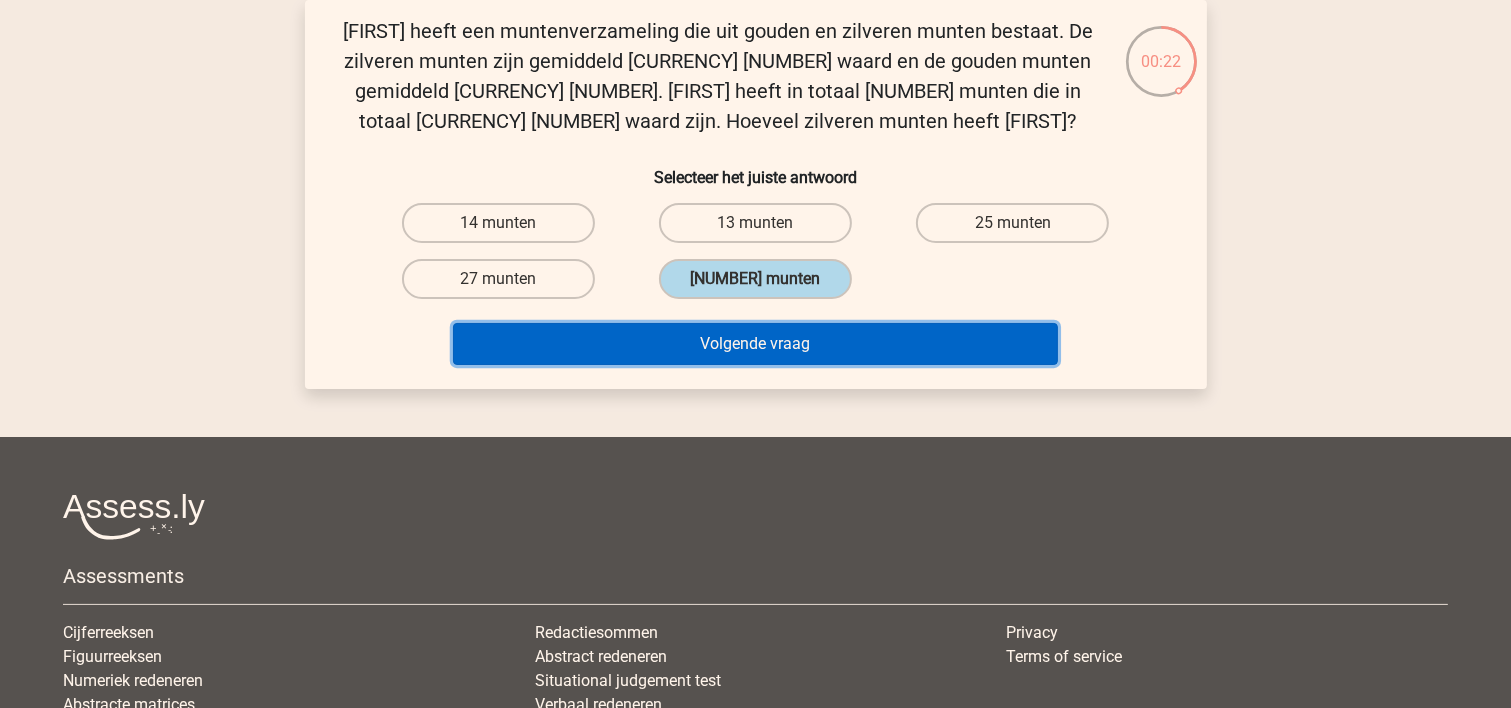 click on "Volgende vraag" at bounding box center (755, 344) 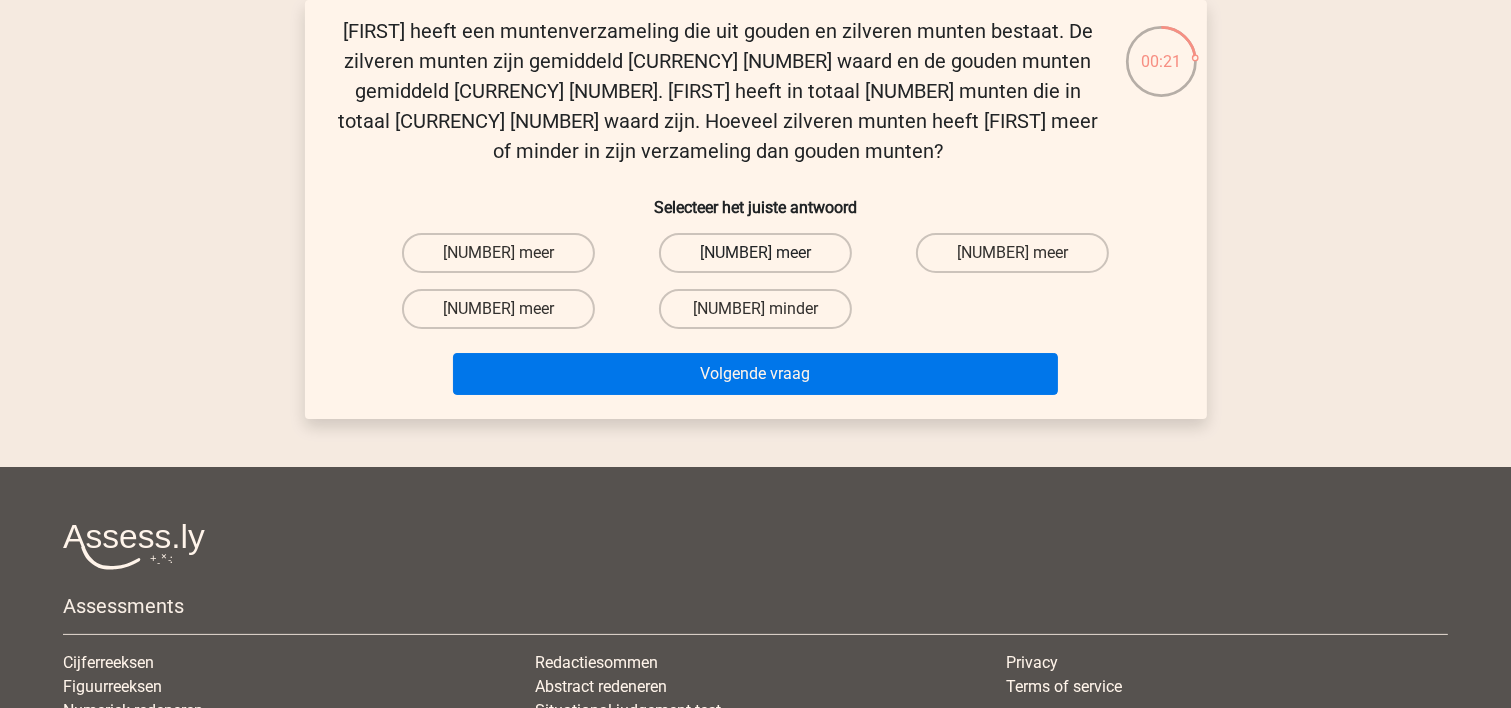 click on "114 meer" at bounding box center [755, 253] 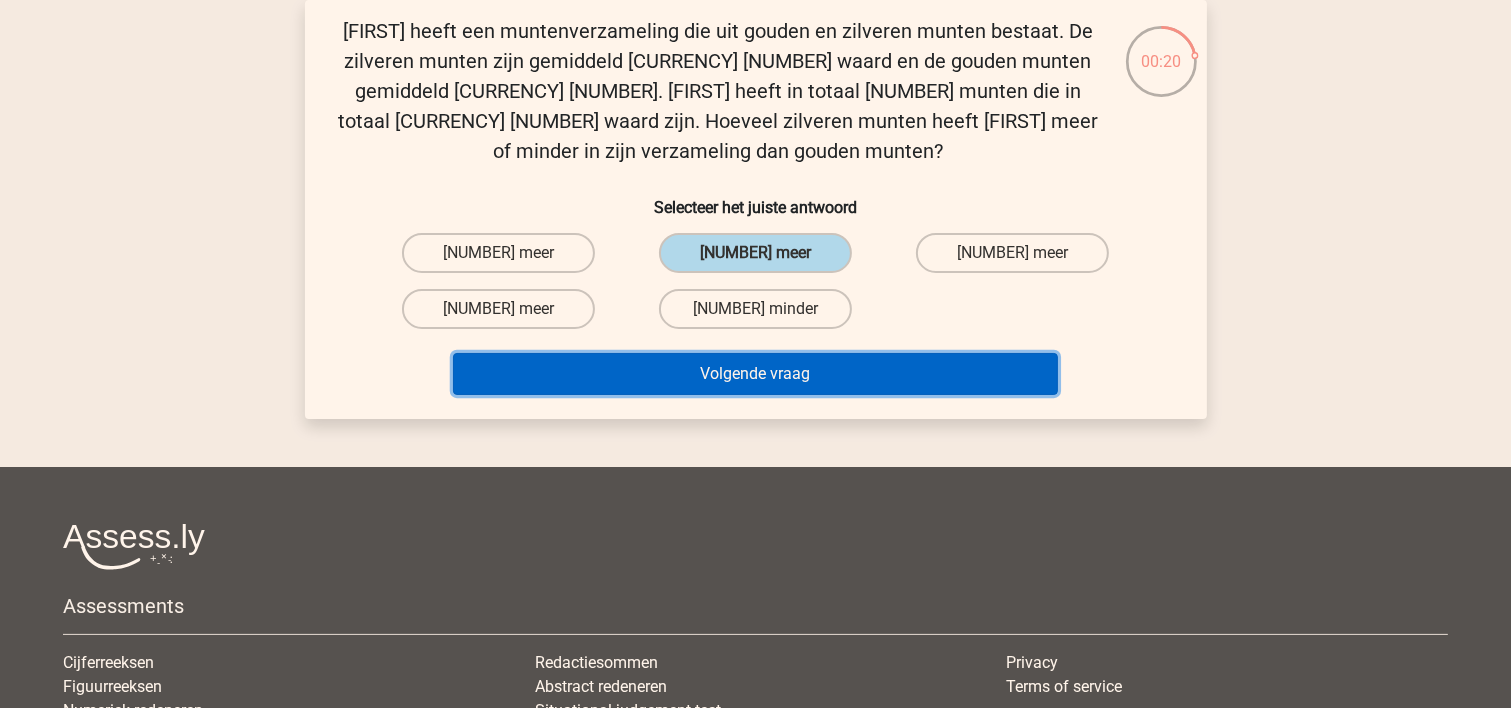 click on "Volgende vraag" at bounding box center (755, 374) 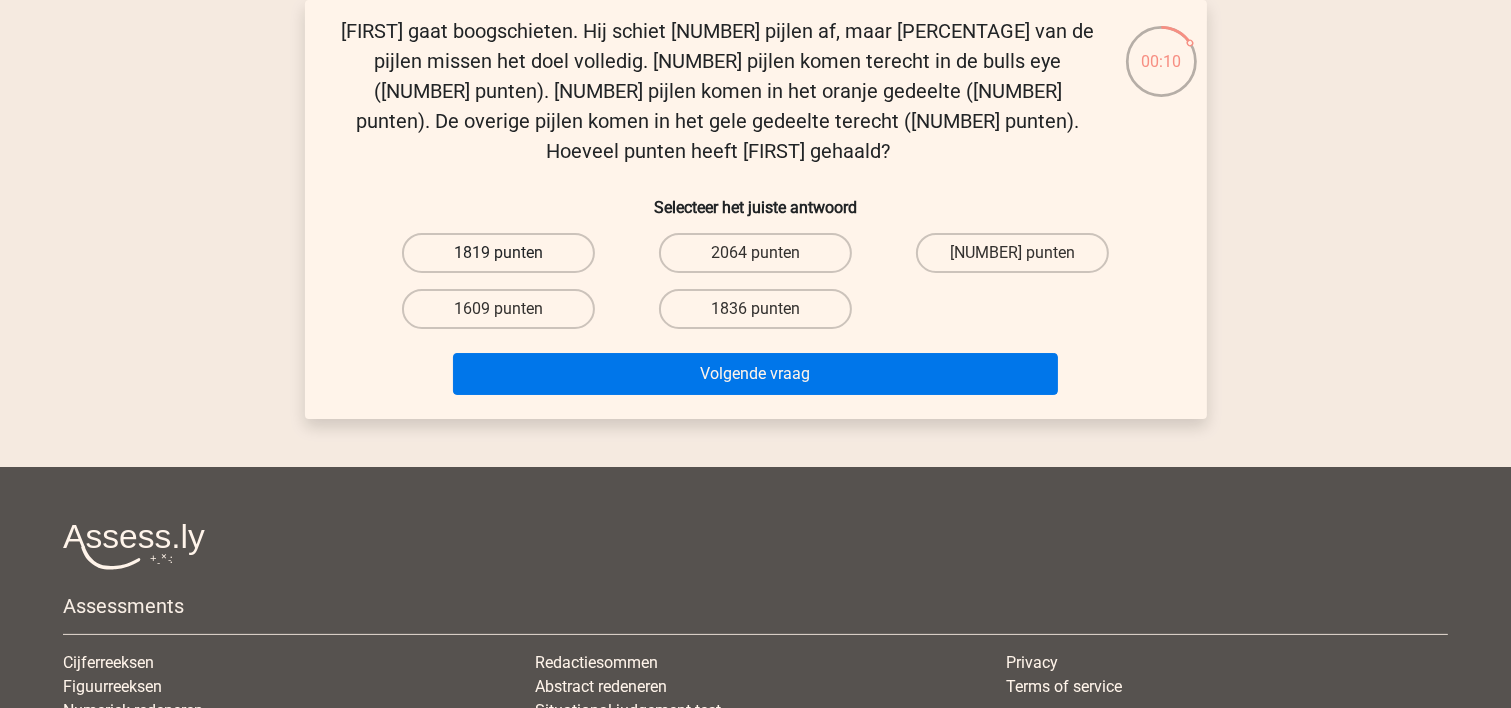 click on "1819 punten" at bounding box center [498, 253] 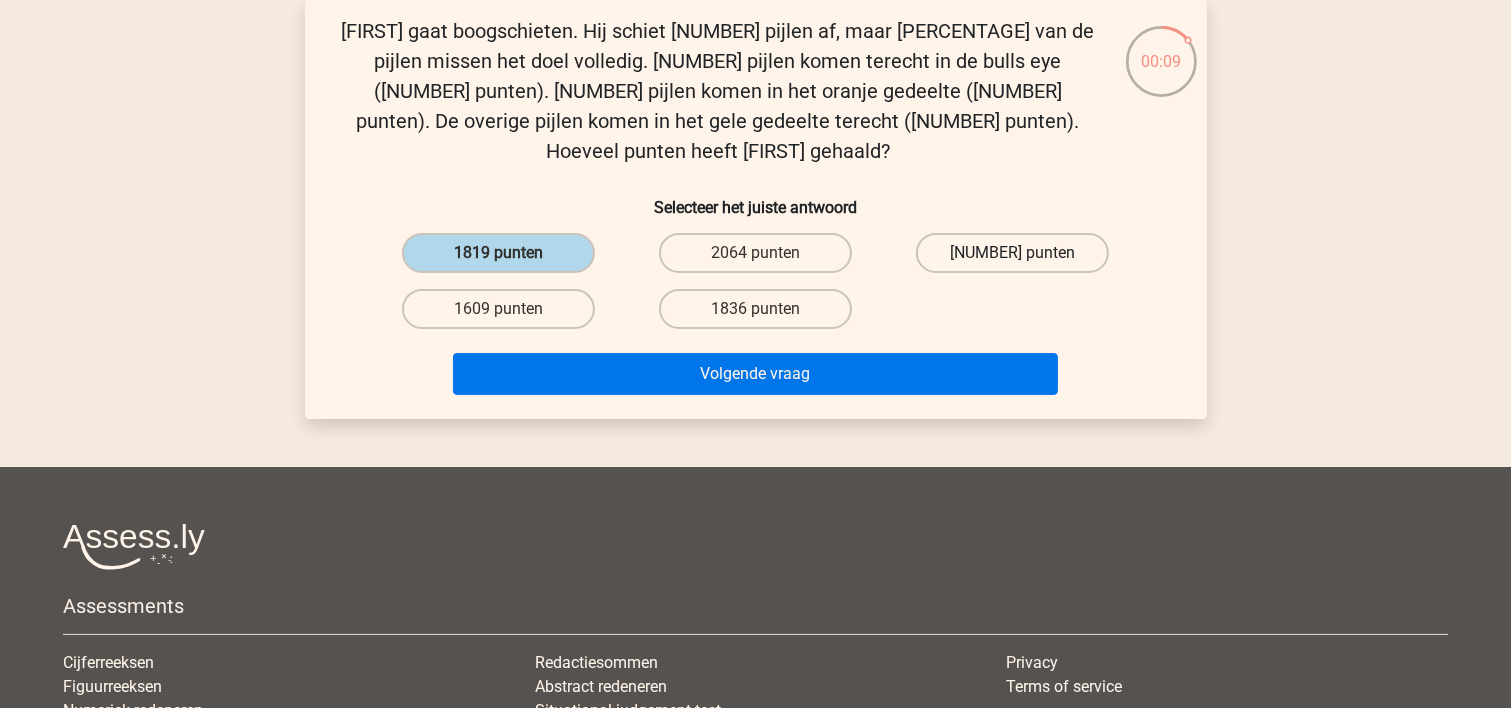 click on "1749 punten" at bounding box center [1012, 253] 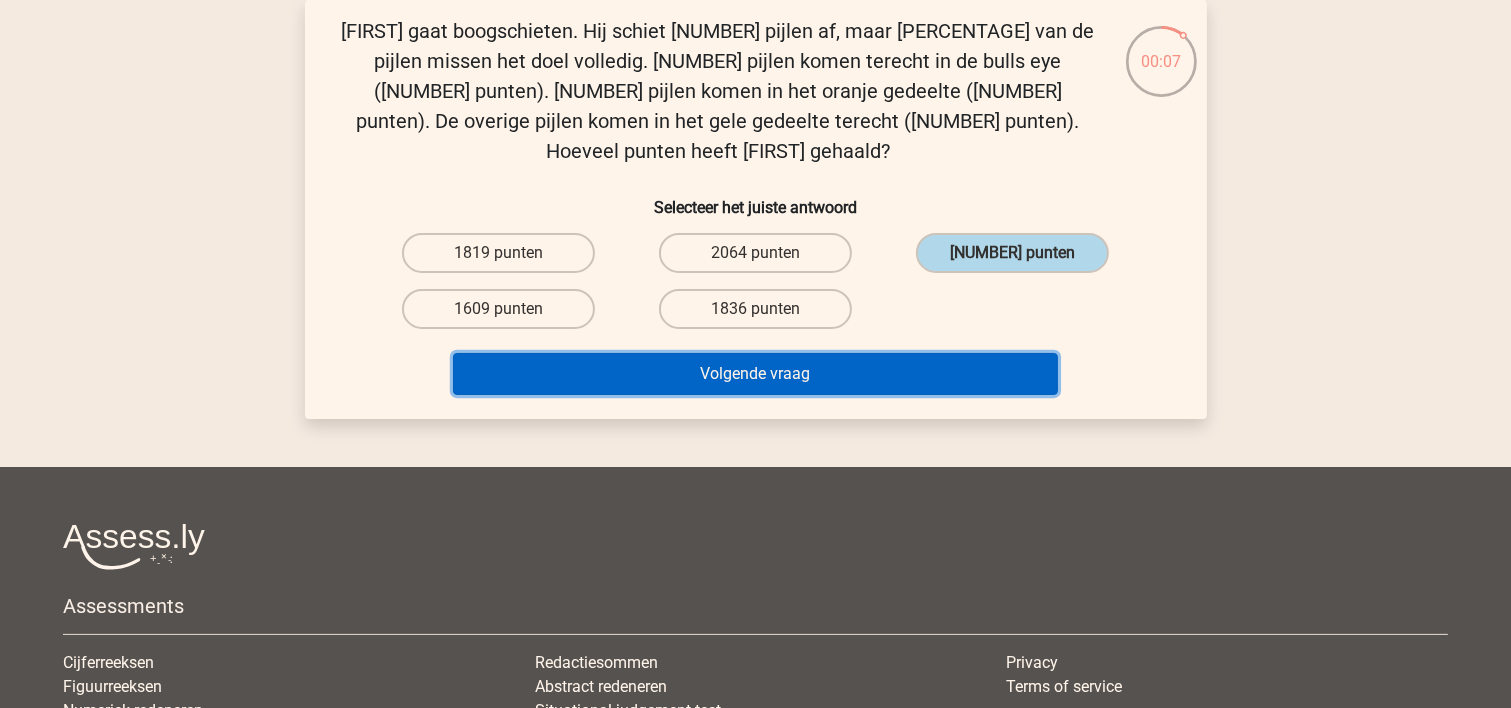 click on "Volgende vraag" at bounding box center (755, 374) 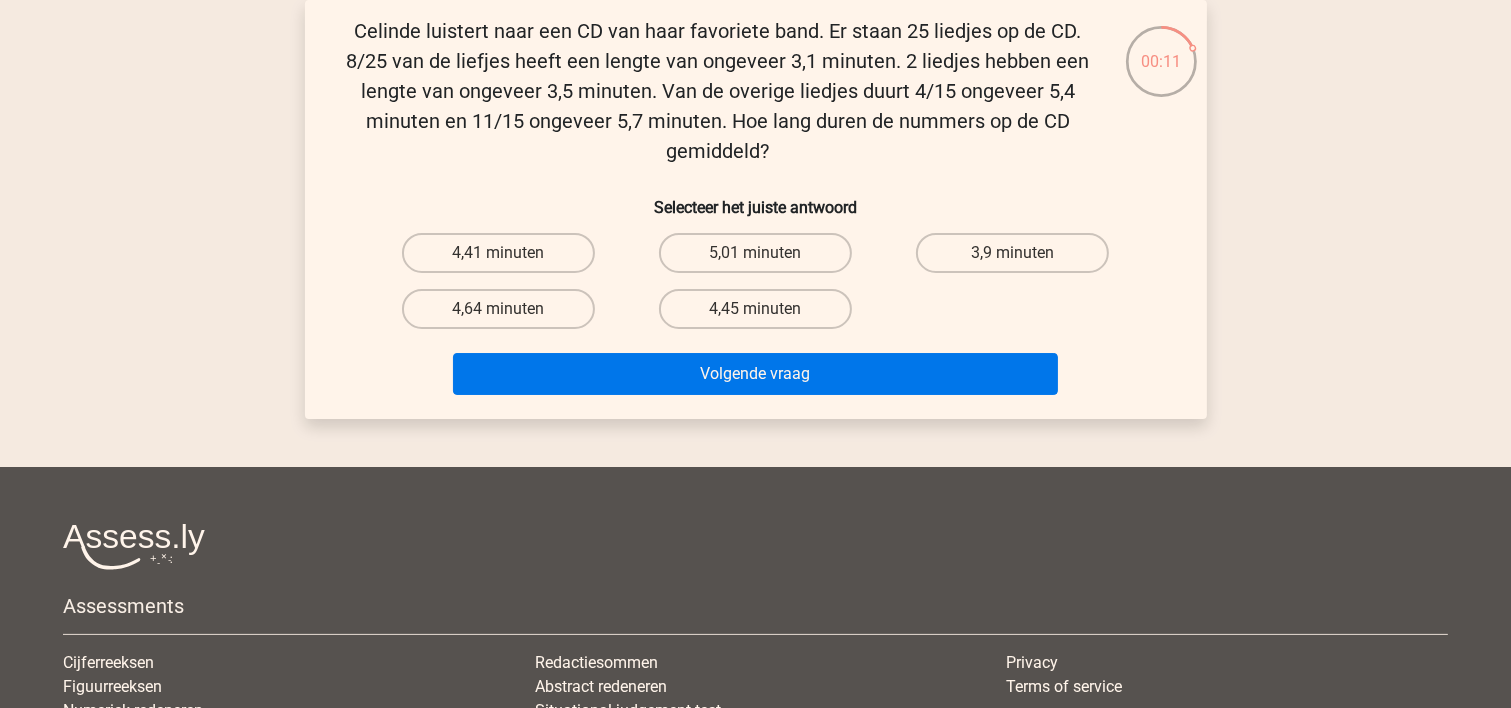 click on "5,01 minuten" at bounding box center (761, 259) 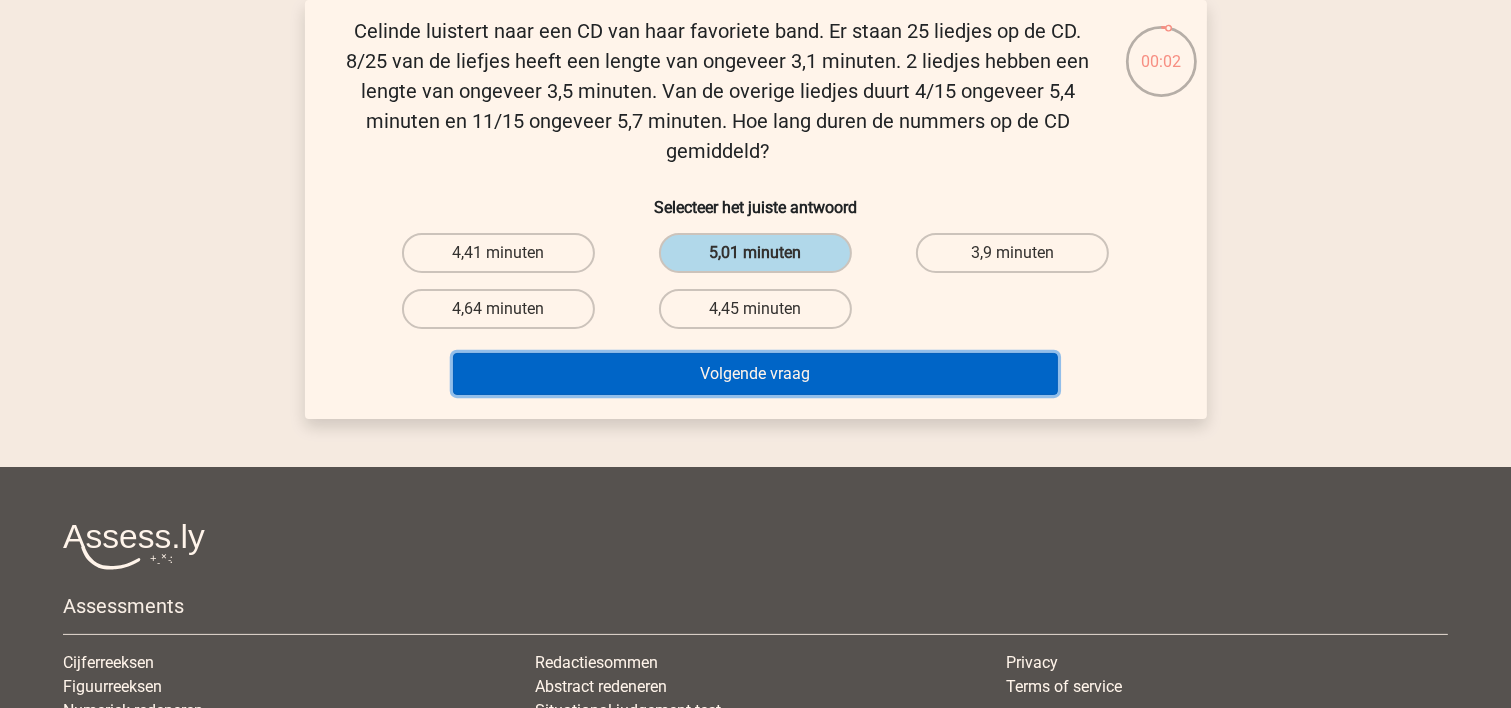 click on "Volgende vraag" at bounding box center [755, 374] 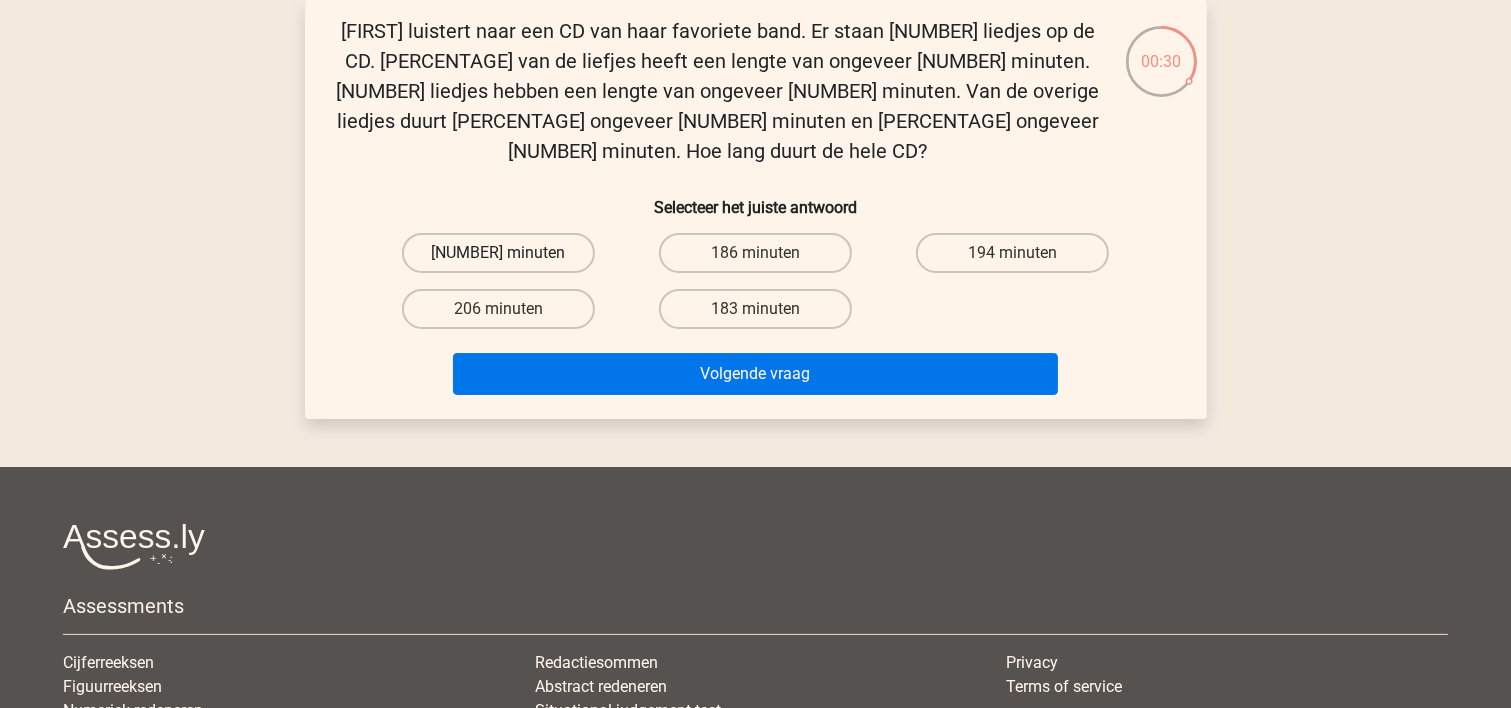 click on "169 minuten" at bounding box center [498, 253] 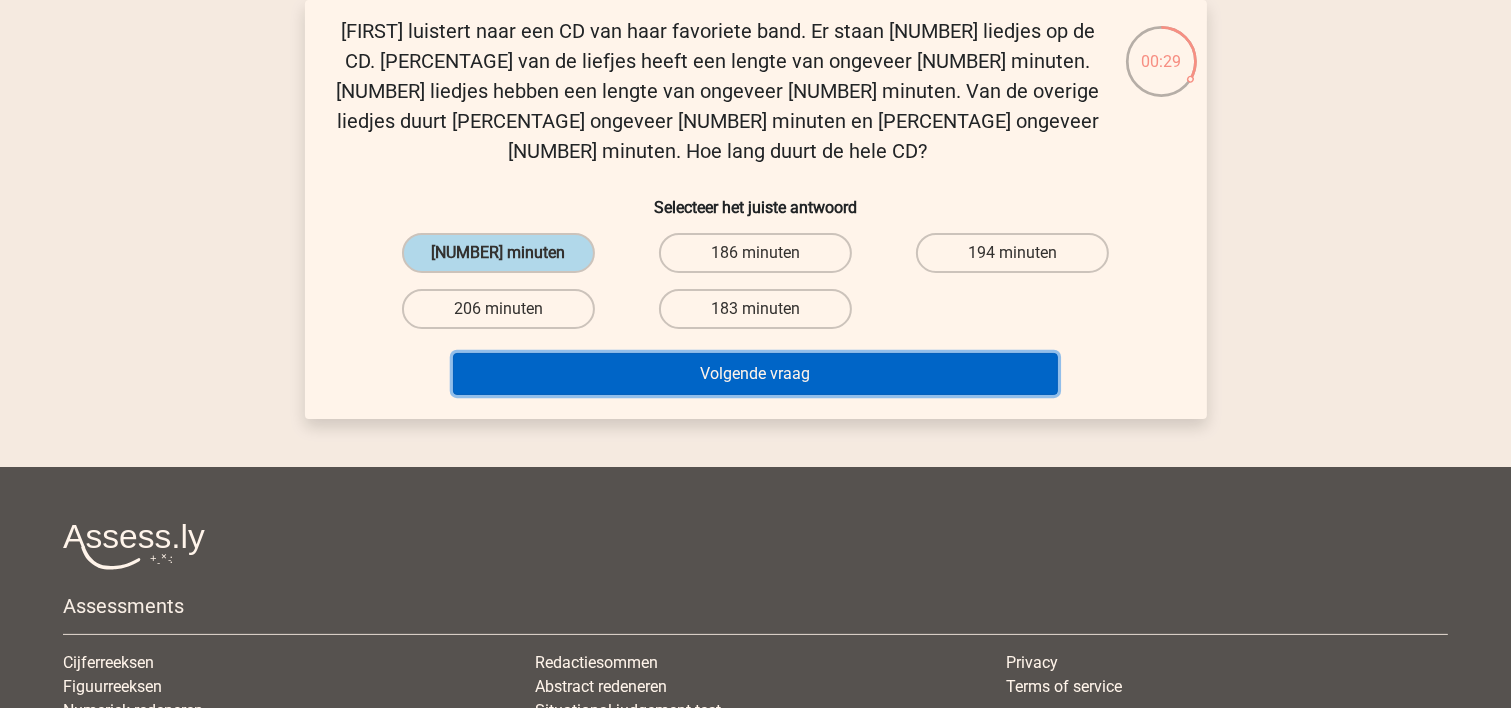 click on "Volgende vraag" at bounding box center [755, 374] 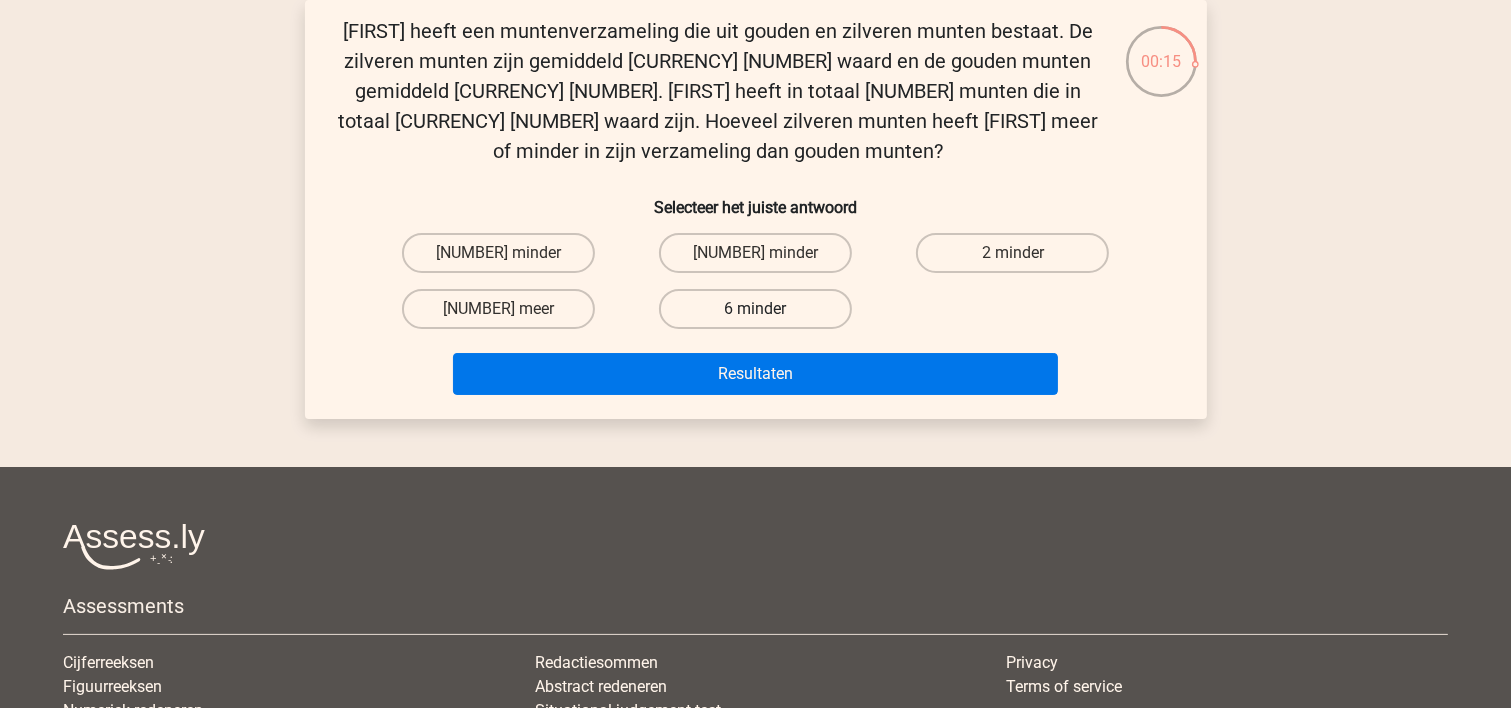 click on "6 minder" at bounding box center [755, 309] 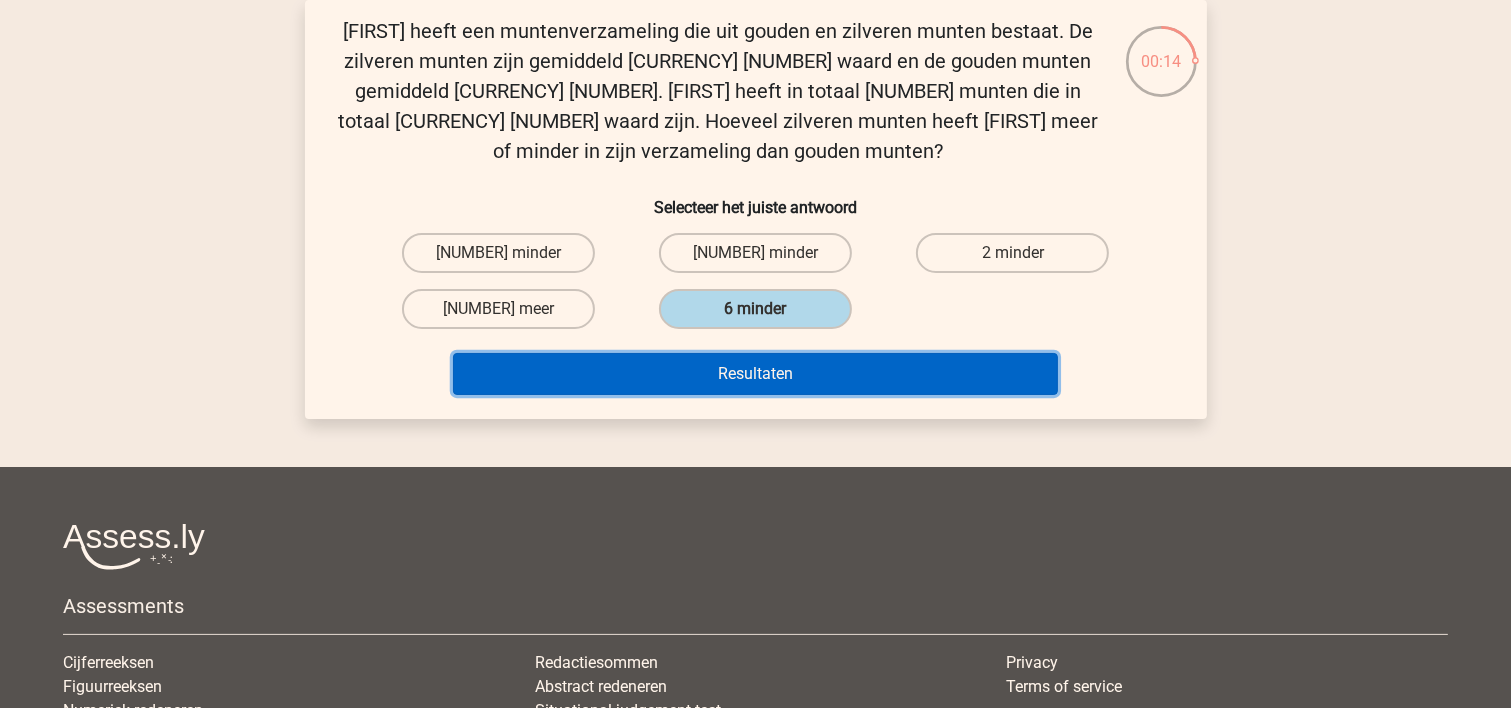 click on "Resultaten" at bounding box center (755, 374) 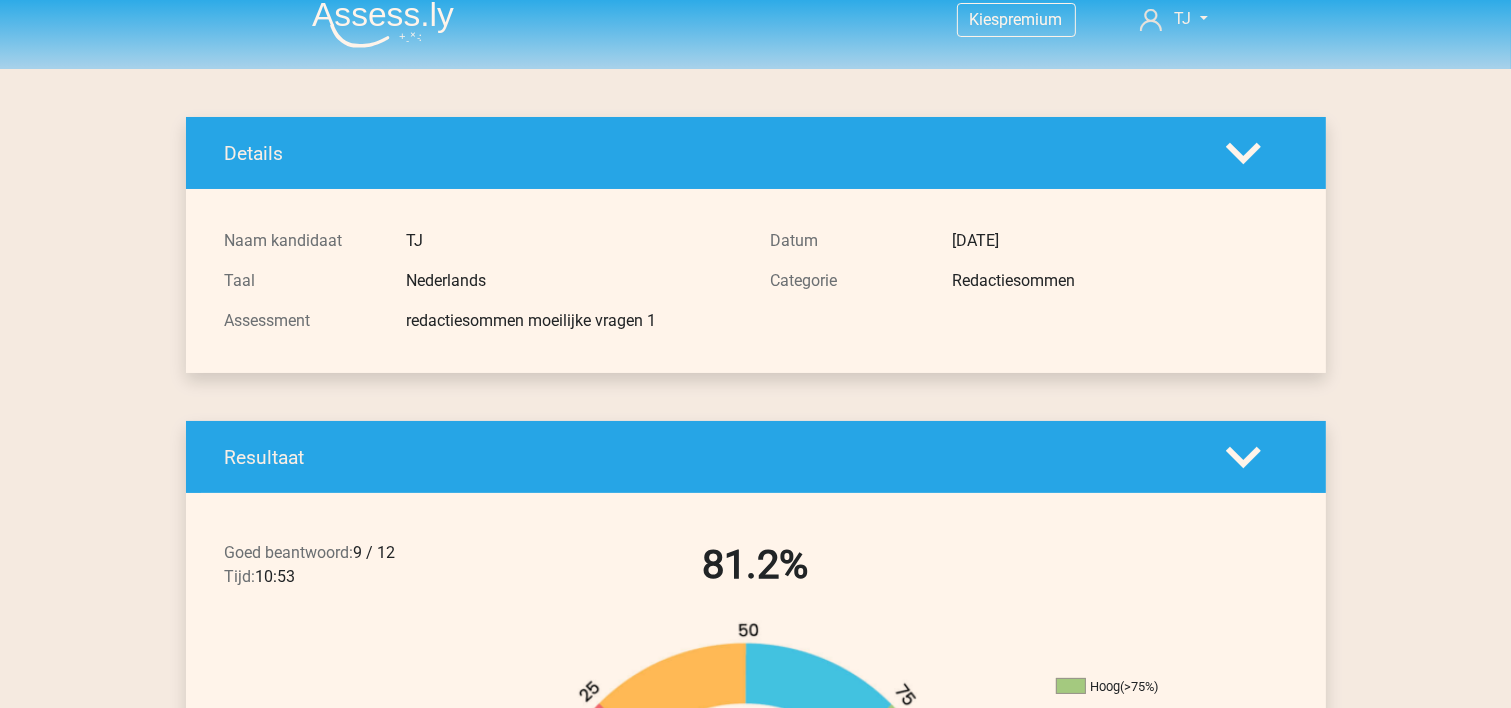 scroll, scrollTop: 0, scrollLeft: 0, axis: both 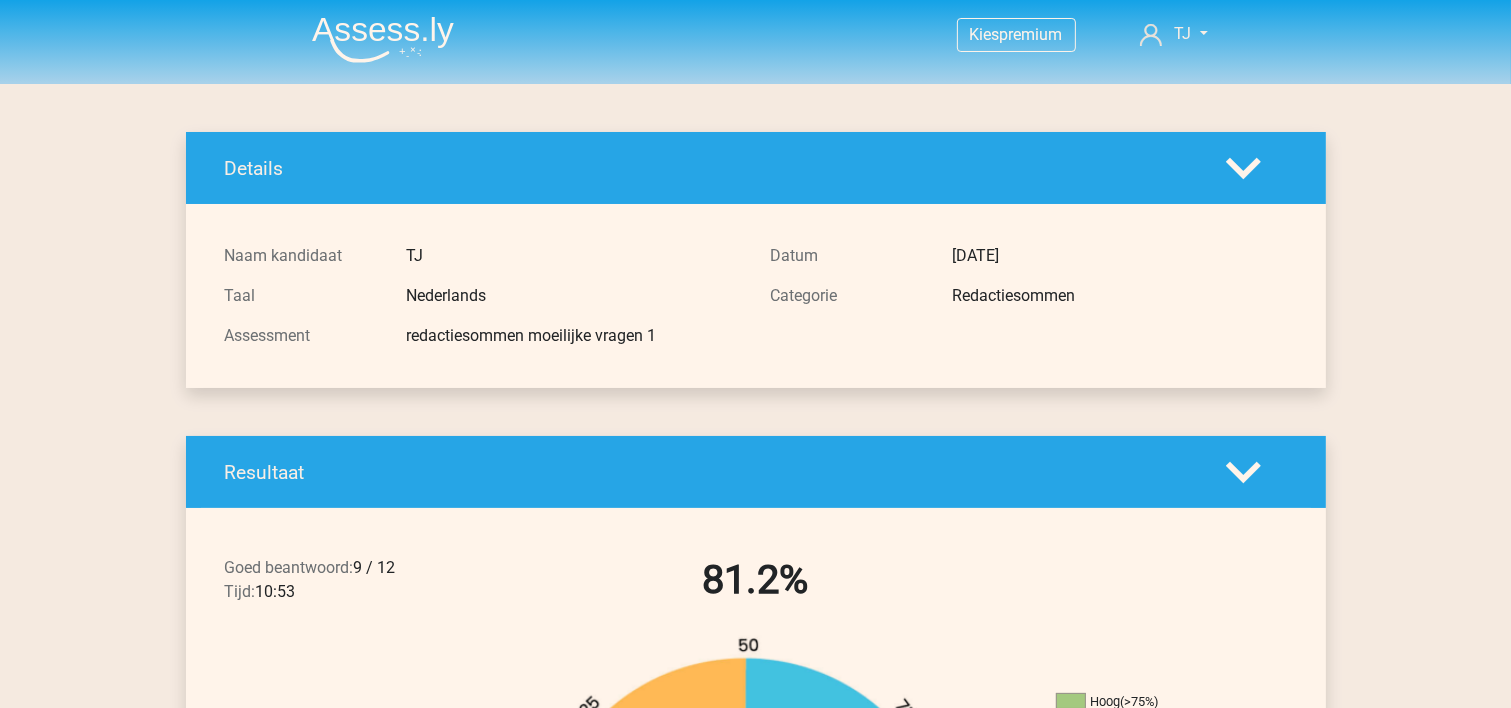 click at bounding box center [383, 39] 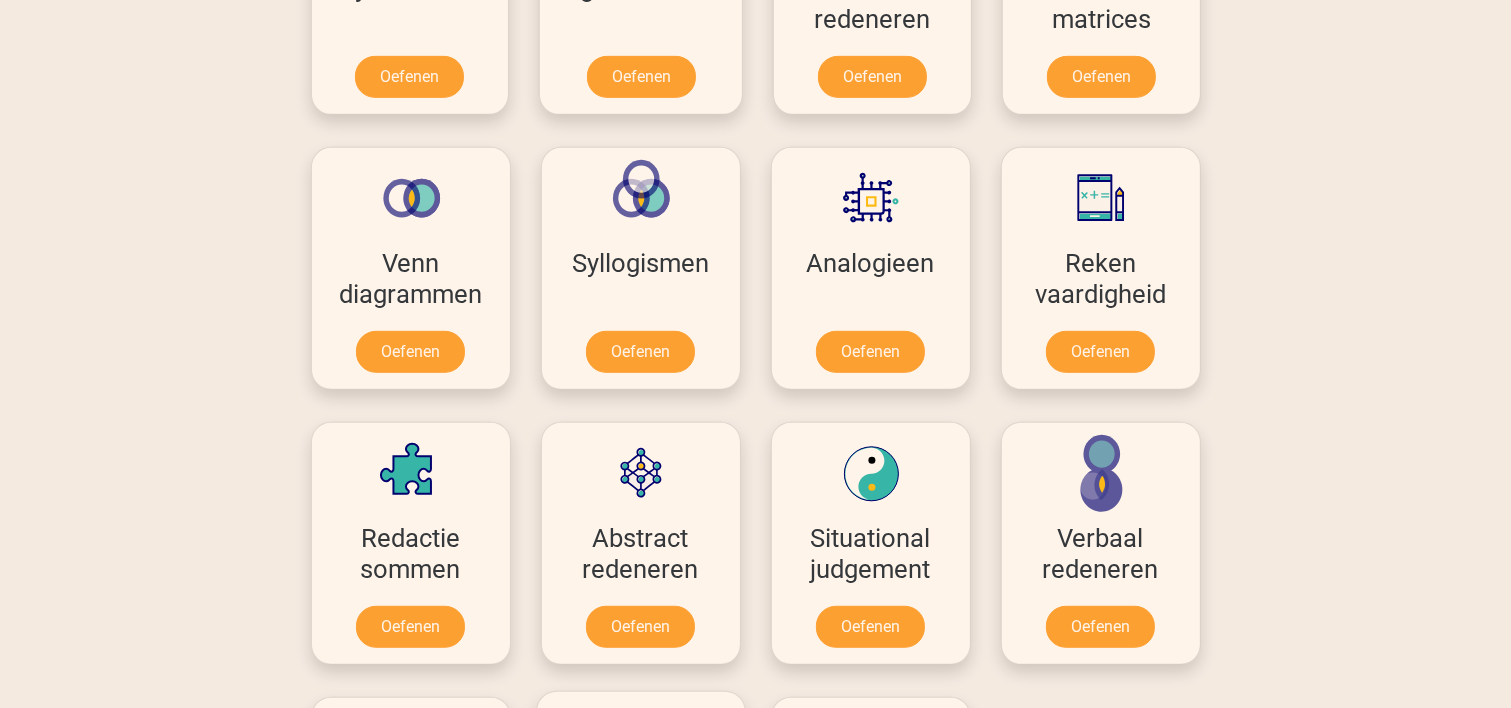 scroll, scrollTop: 1600, scrollLeft: 0, axis: vertical 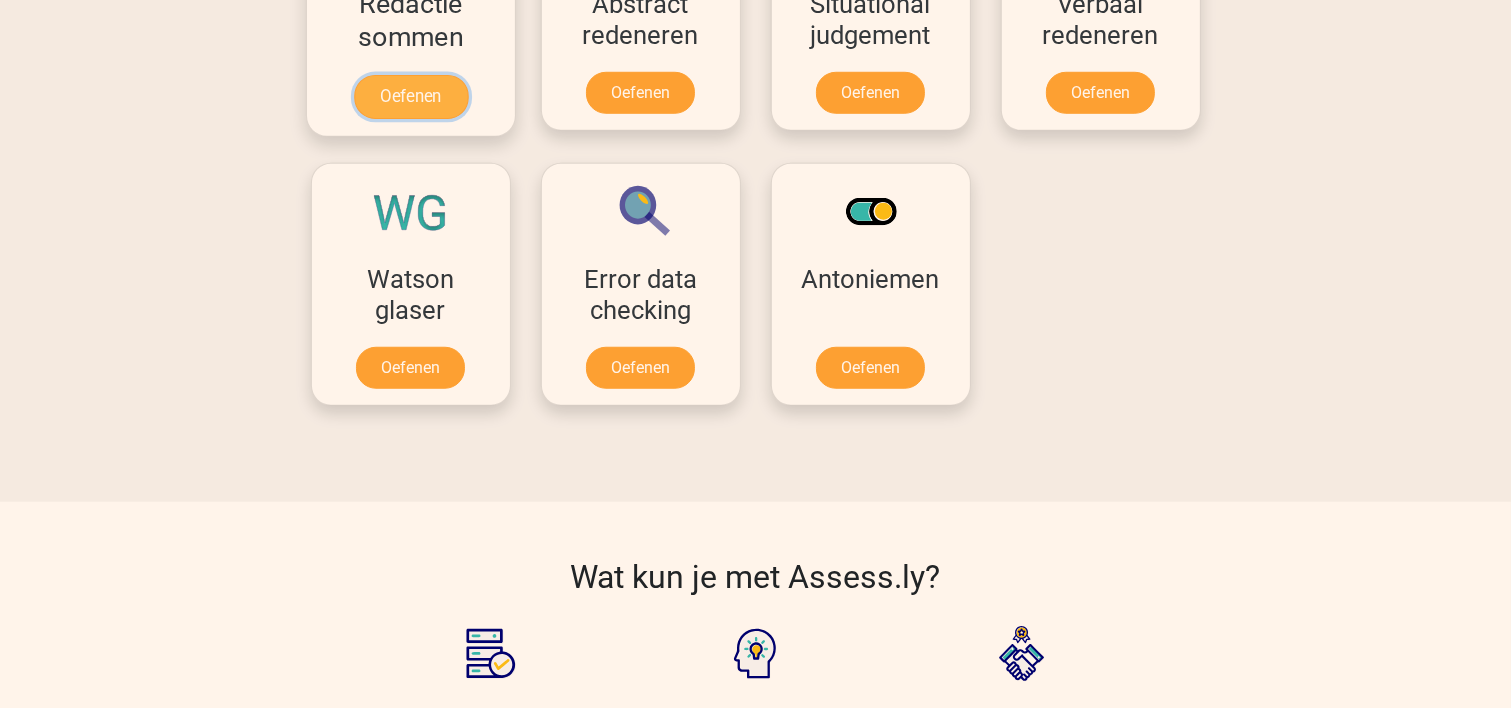 click on "Oefenen" at bounding box center (410, 97) 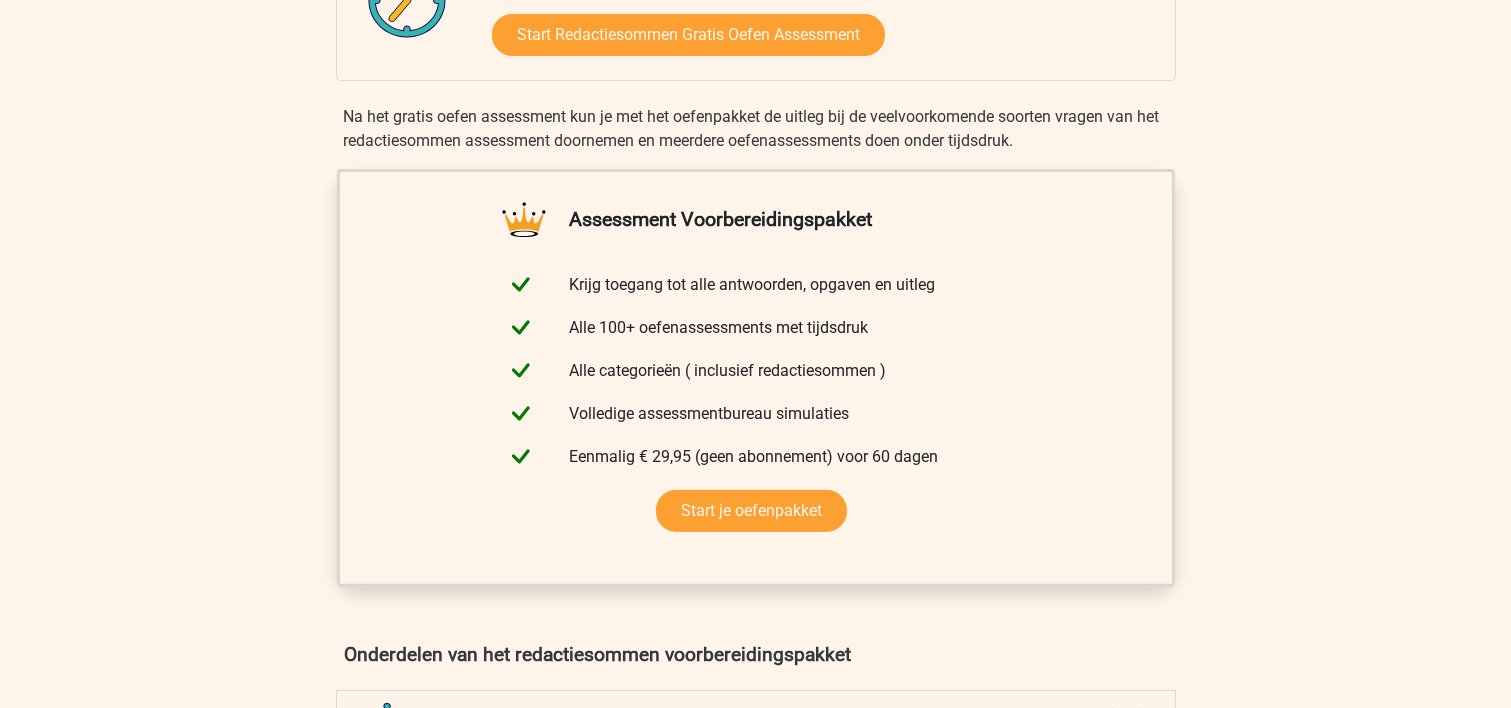 scroll, scrollTop: 0, scrollLeft: 0, axis: both 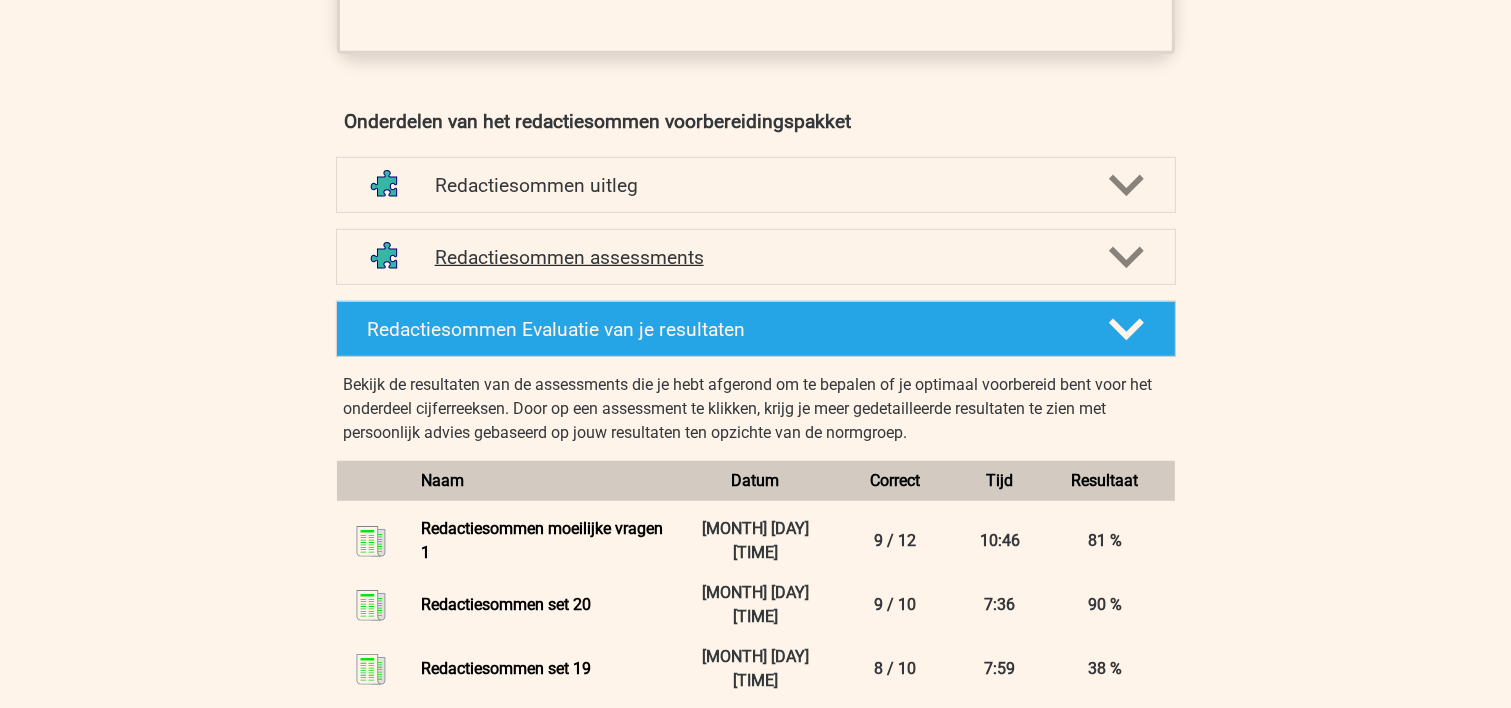 click on "Redactiesommen assessments" at bounding box center (756, 257) 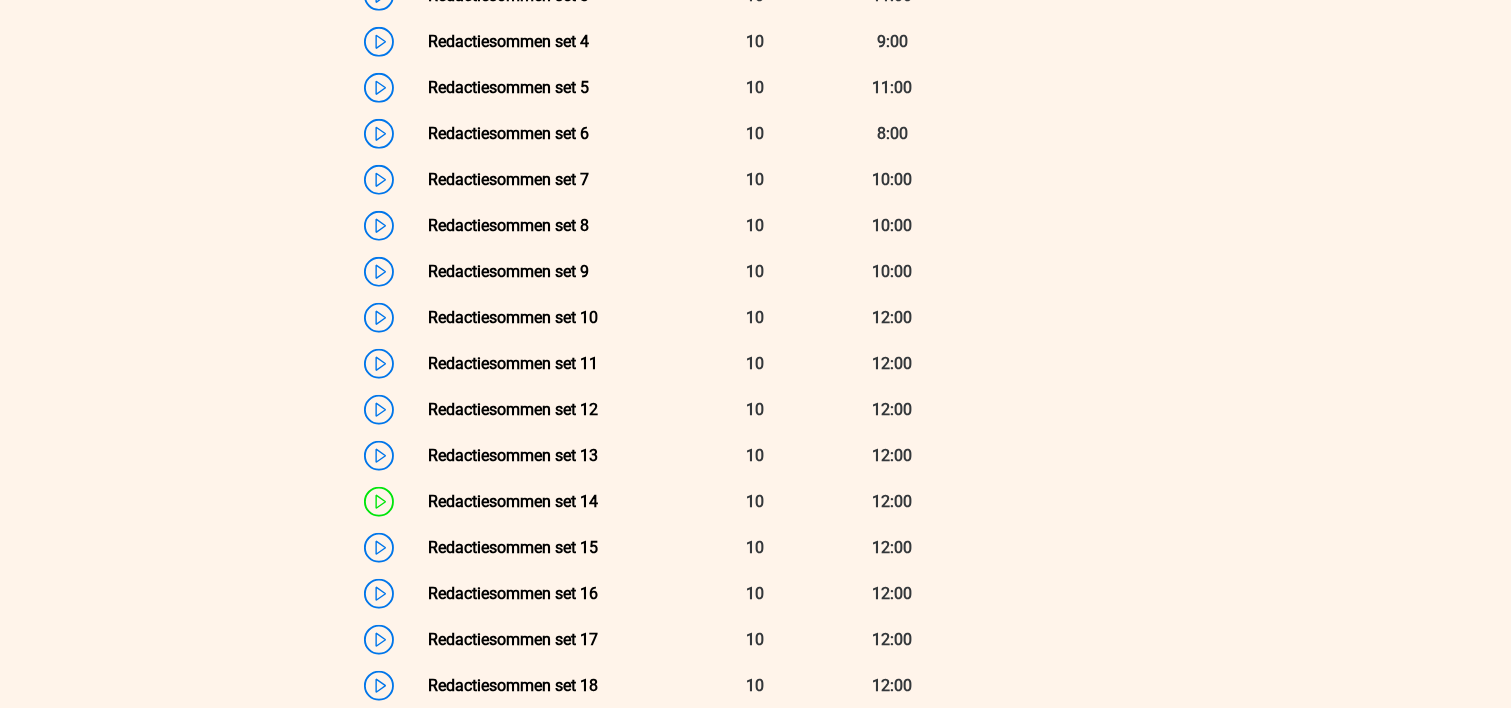 scroll, scrollTop: 2133, scrollLeft: 0, axis: vertical 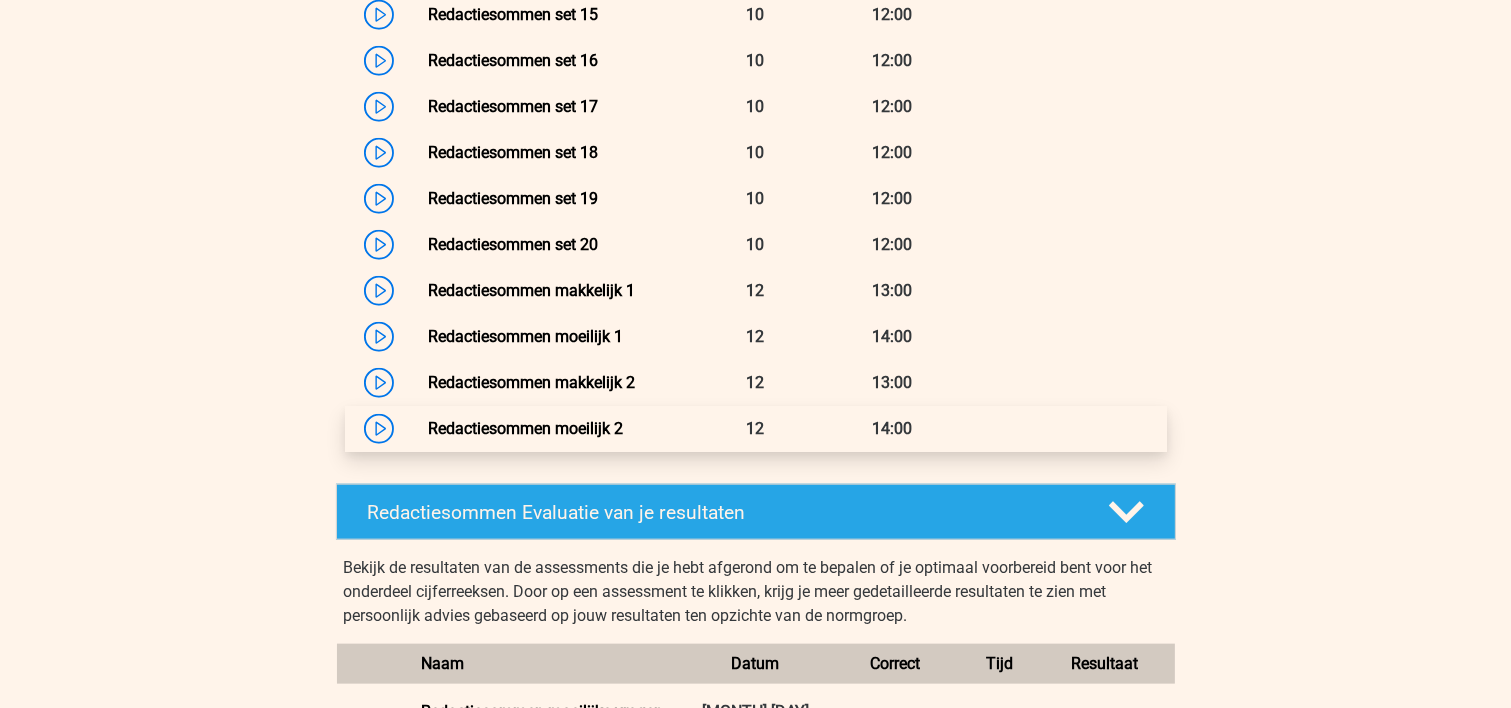 click on "Redactiesommen
moeilijk 2" at bounding box center (525, 428) 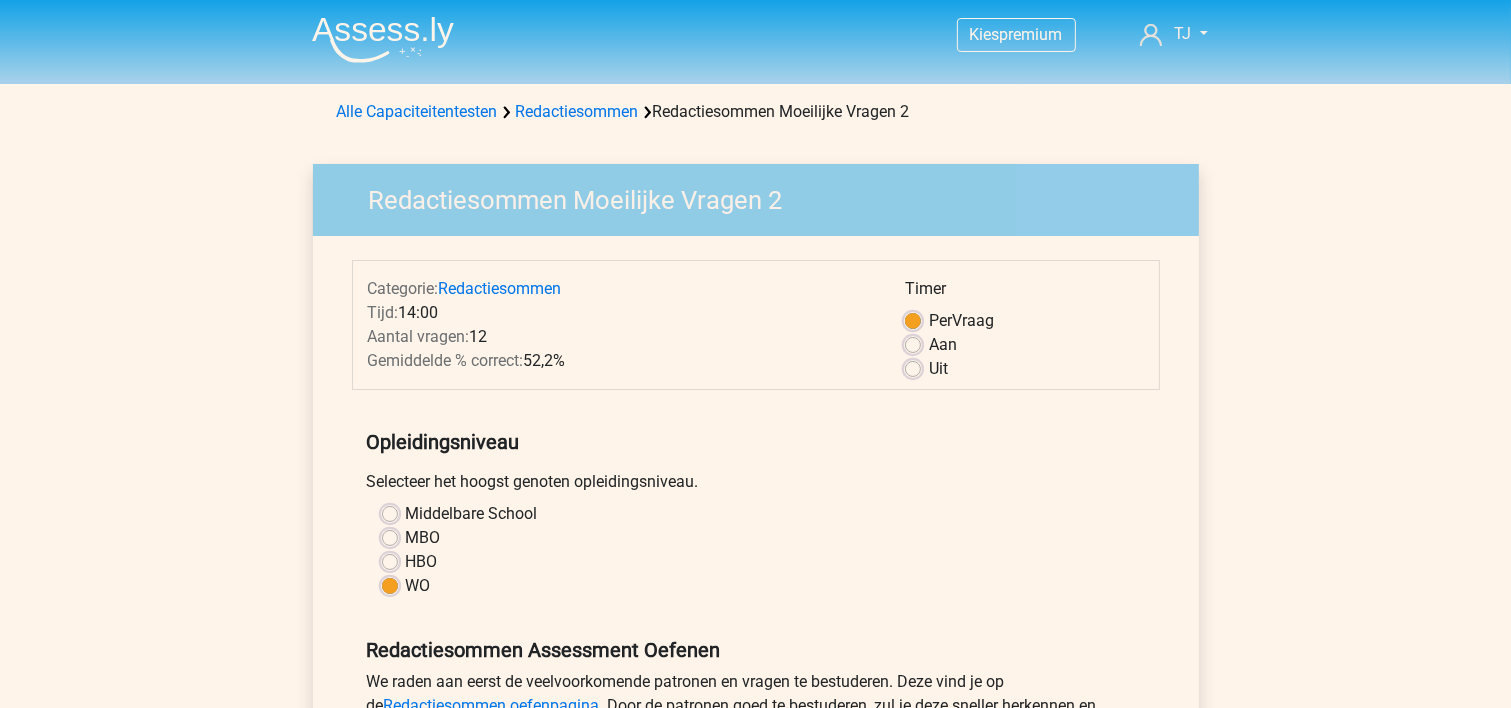 scroll, scrollTop: 533, scrollLeft: 0, axis: vertical 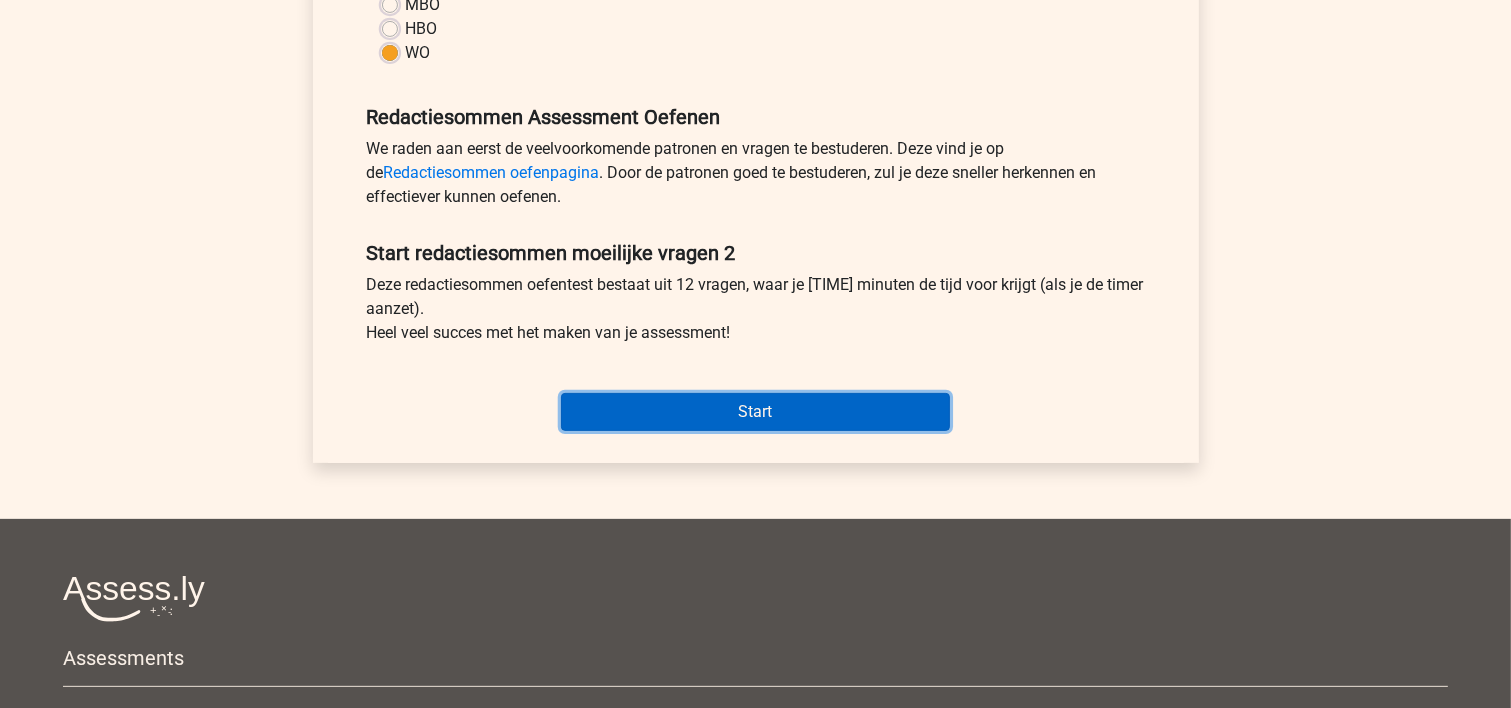 click on "Start" at bounding box center [755, 412] 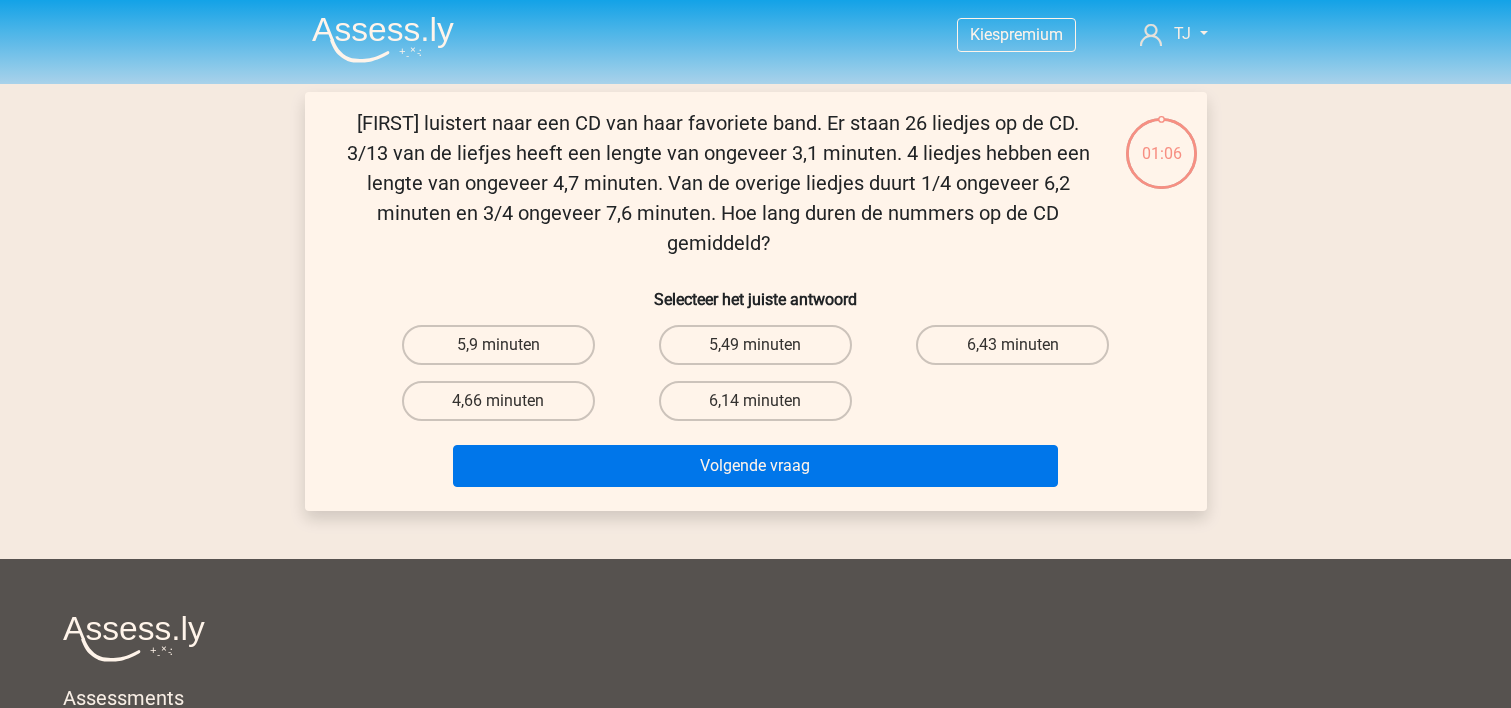 scroll, scrollTop: 0, scrollLeft: 0, axis: both 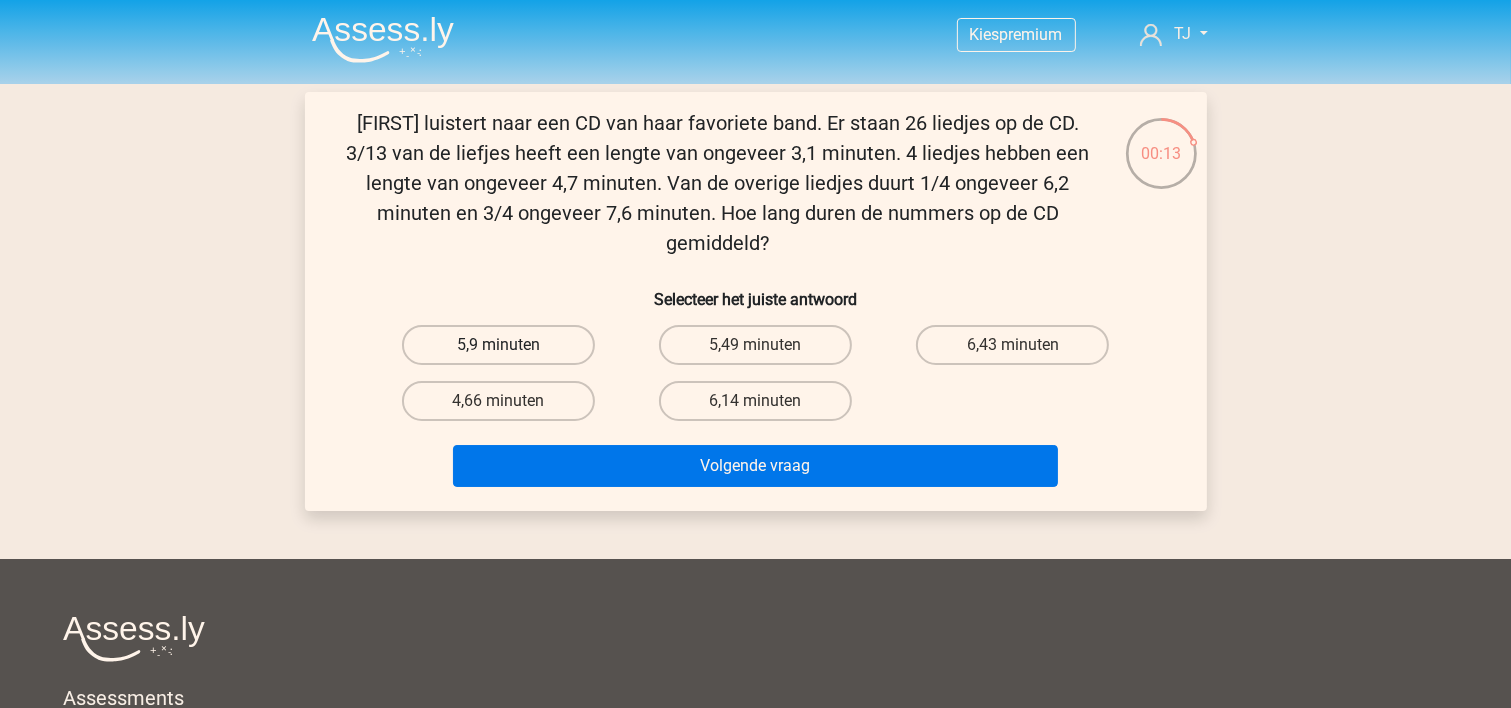click on "5,9 minuten" at bounding box center (498, 345) 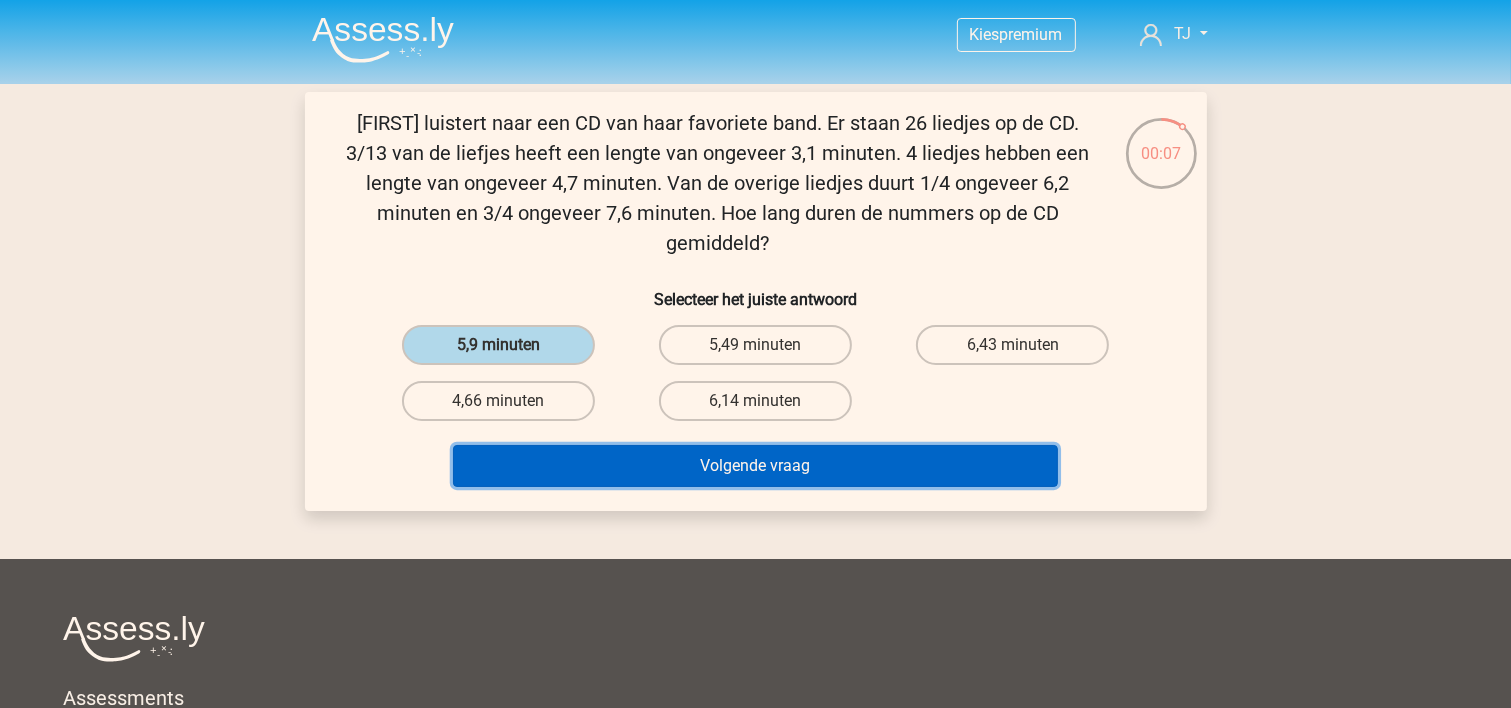 click on "Volgende vraag" at bounding box center [755, 466] 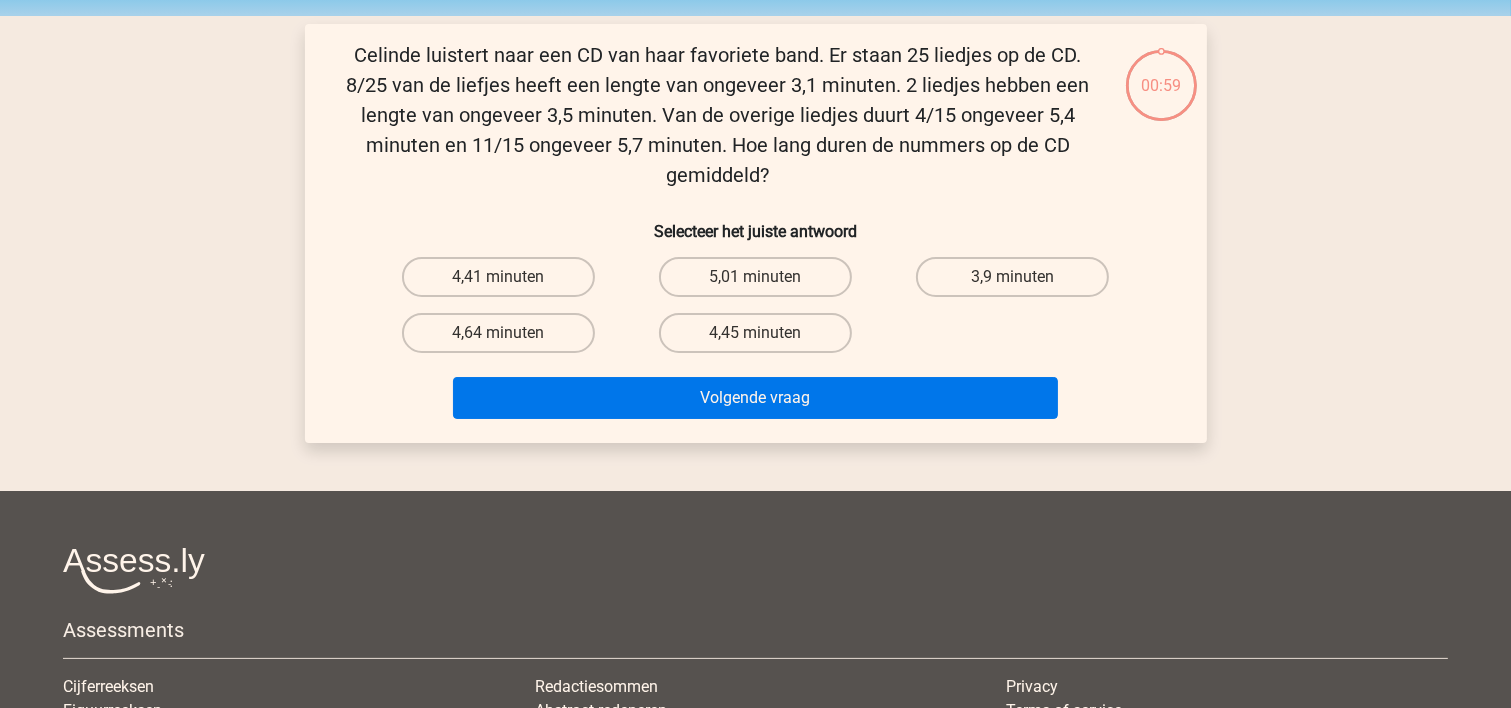 scroll, scrollTop: 92, scrollLeft: 0, axis: vertical 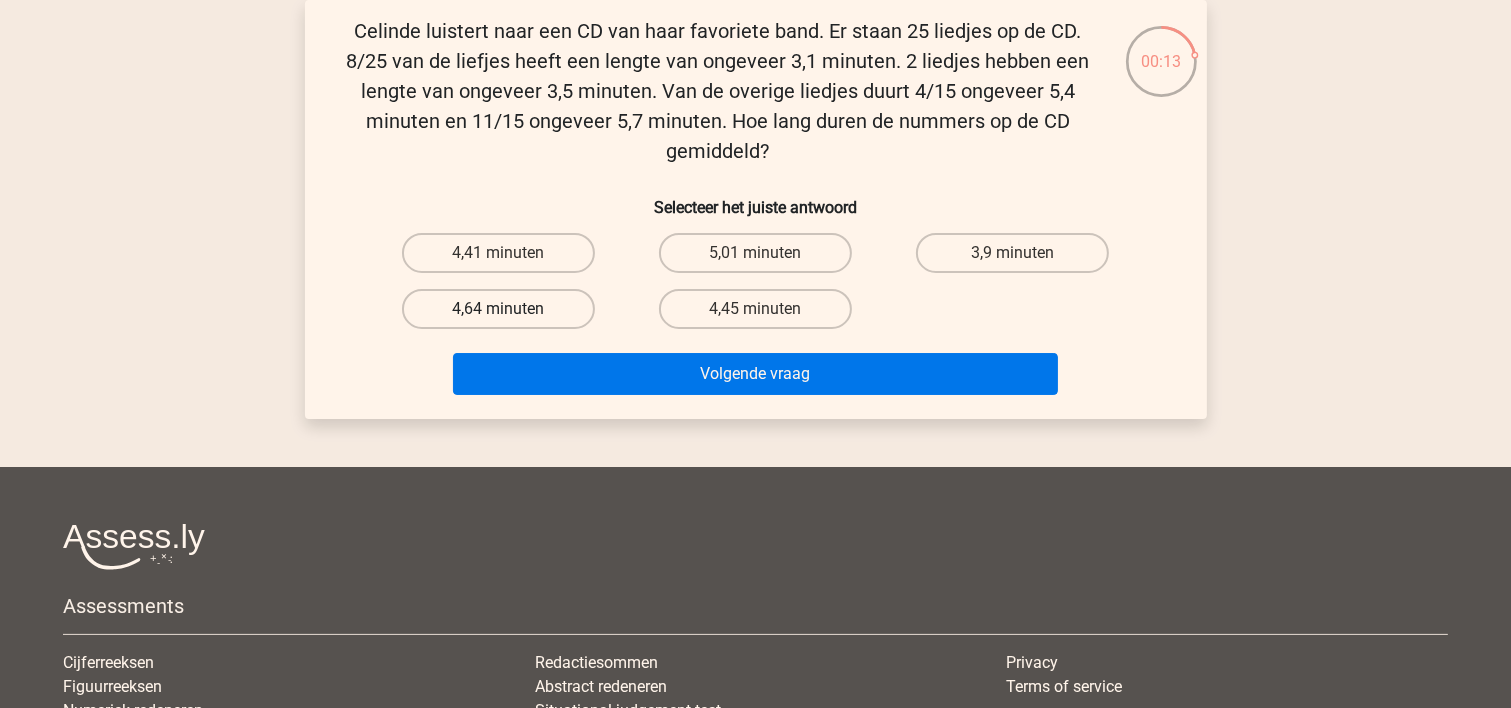 click on "4,64 minuten" at bounding box center [498, 309] 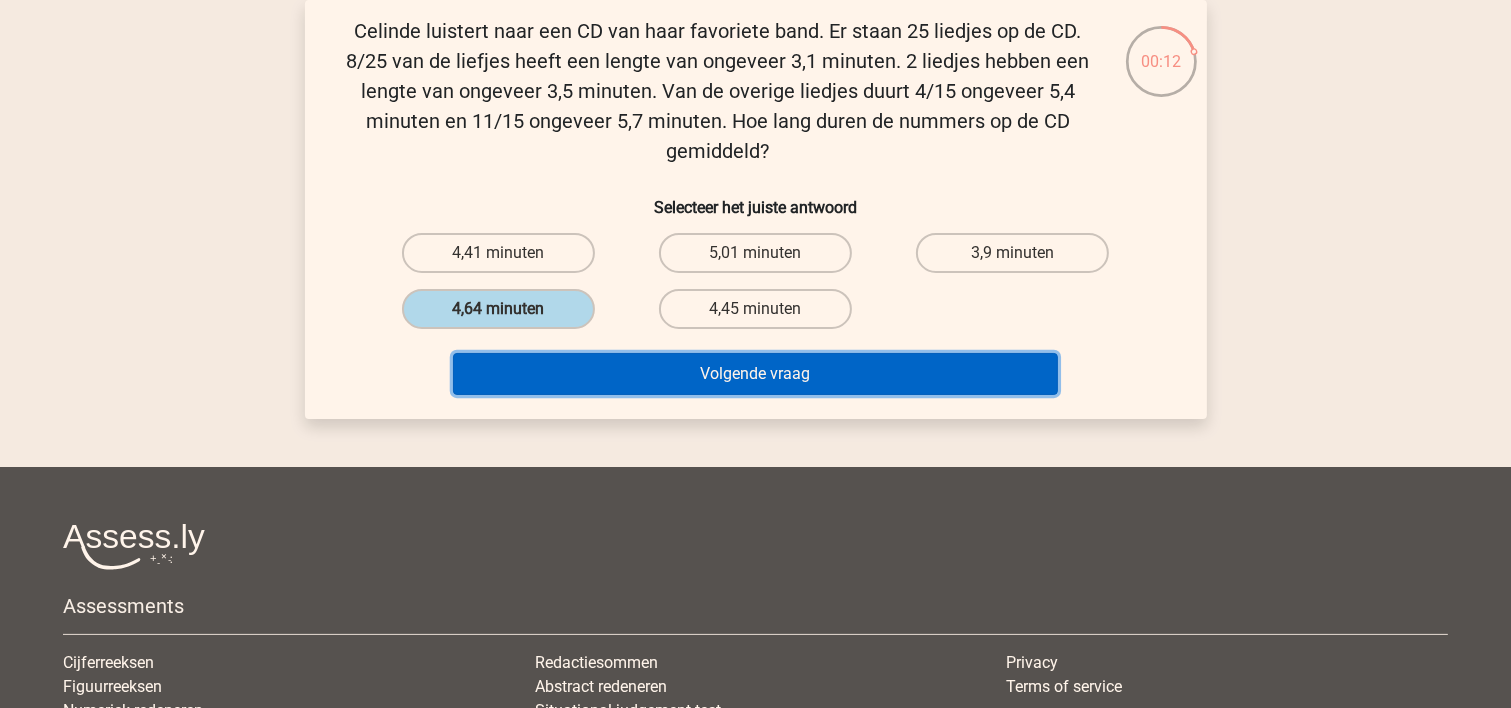 click on "Volgende vraag" at bounding box center (755, 374) 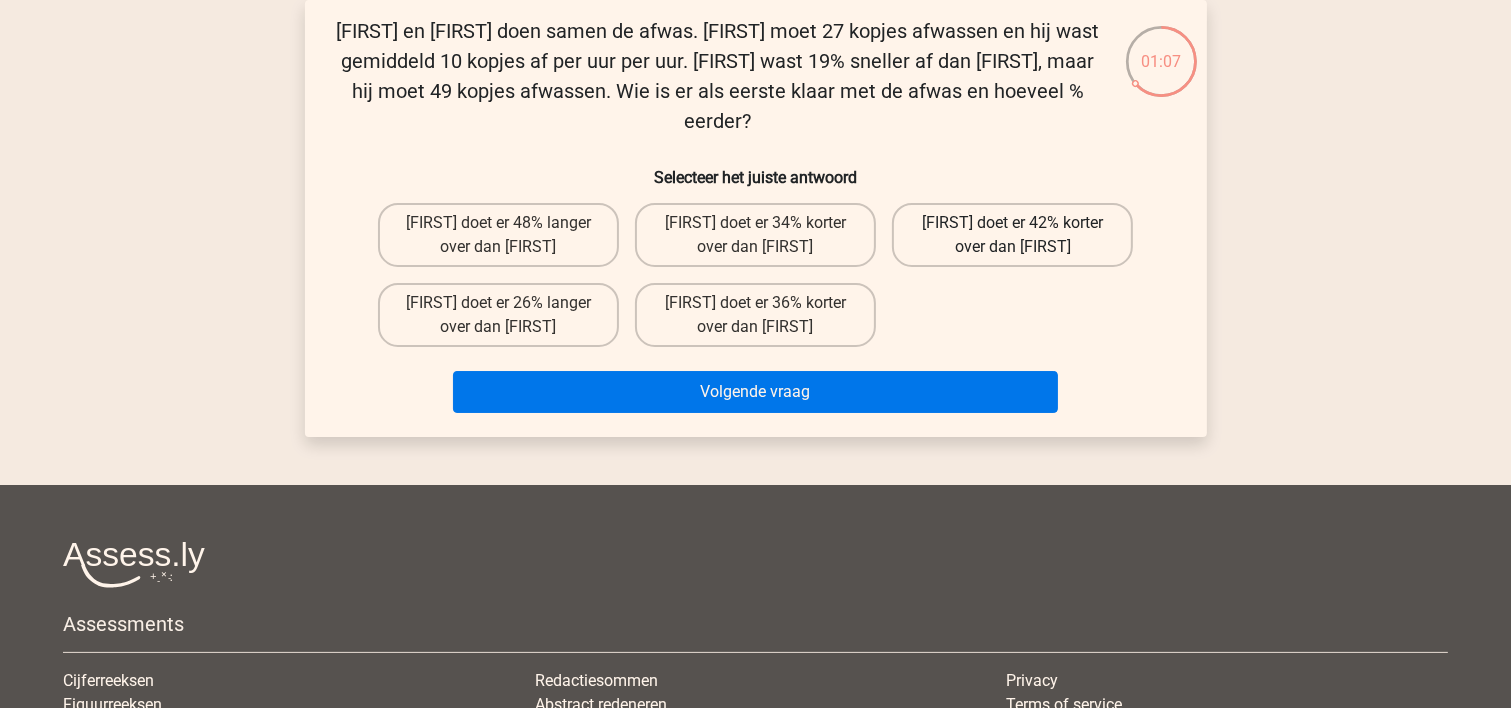 click on "[FIRST] doet er 42% korter over dan [FIRST]" at bounding box center (1012, 235) 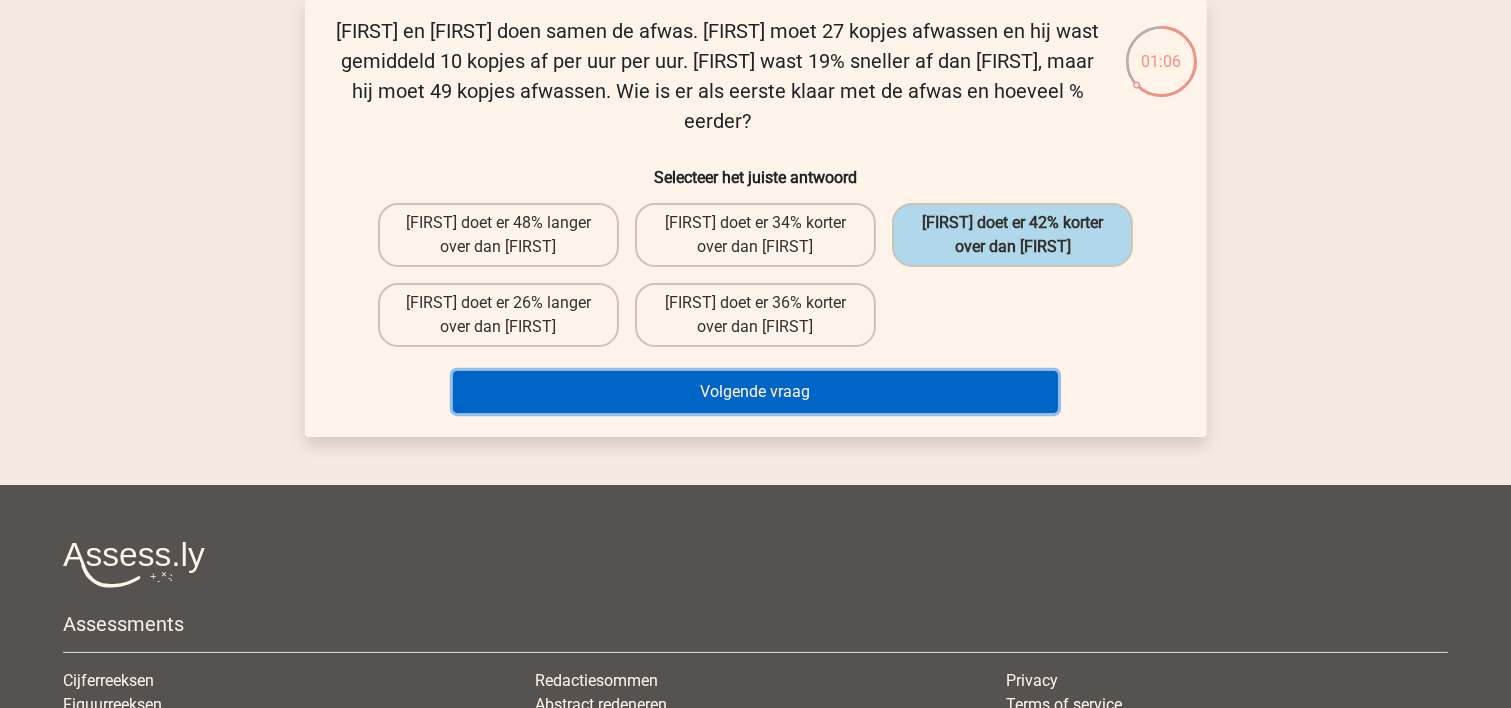 click on "Volgende vraag" at bounding box center (755, 392) 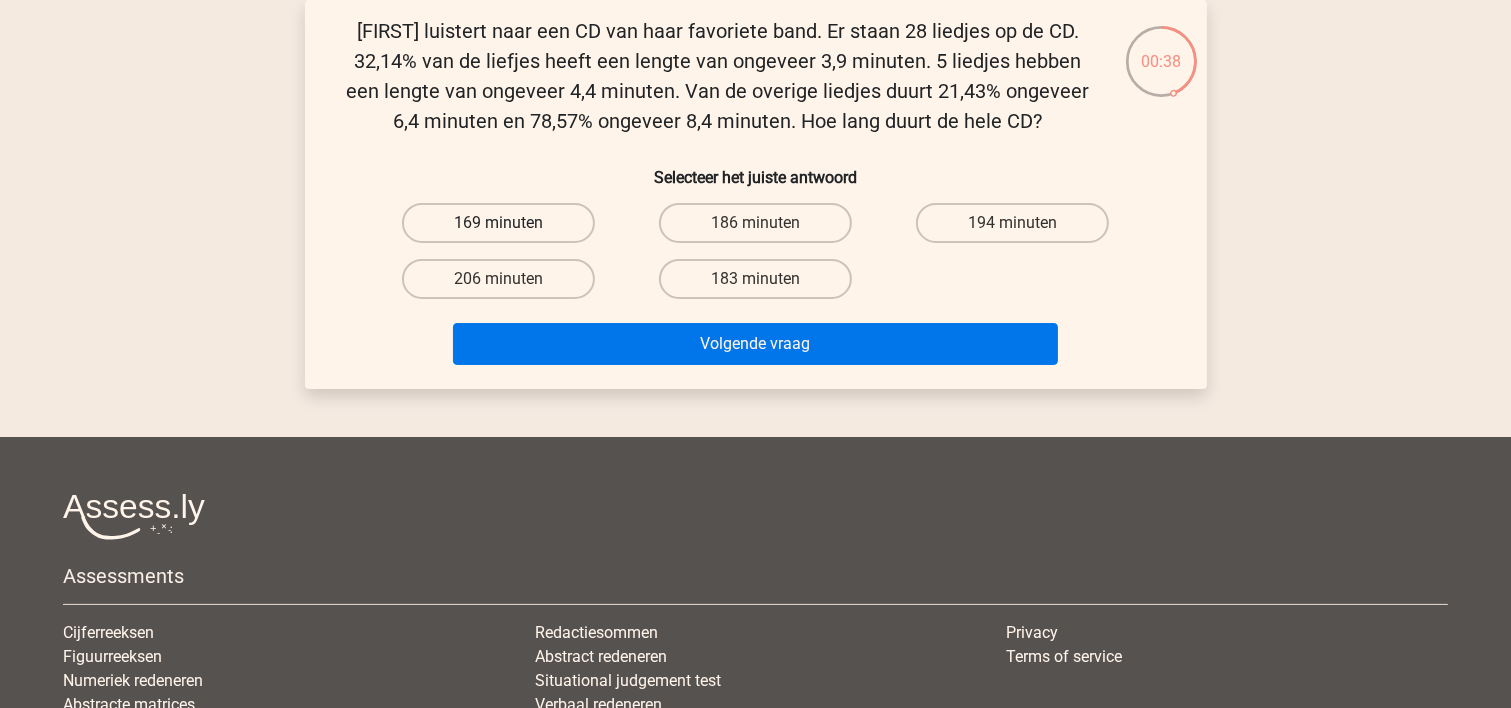 click on "169 minuten" at bounding box center [498, 223] 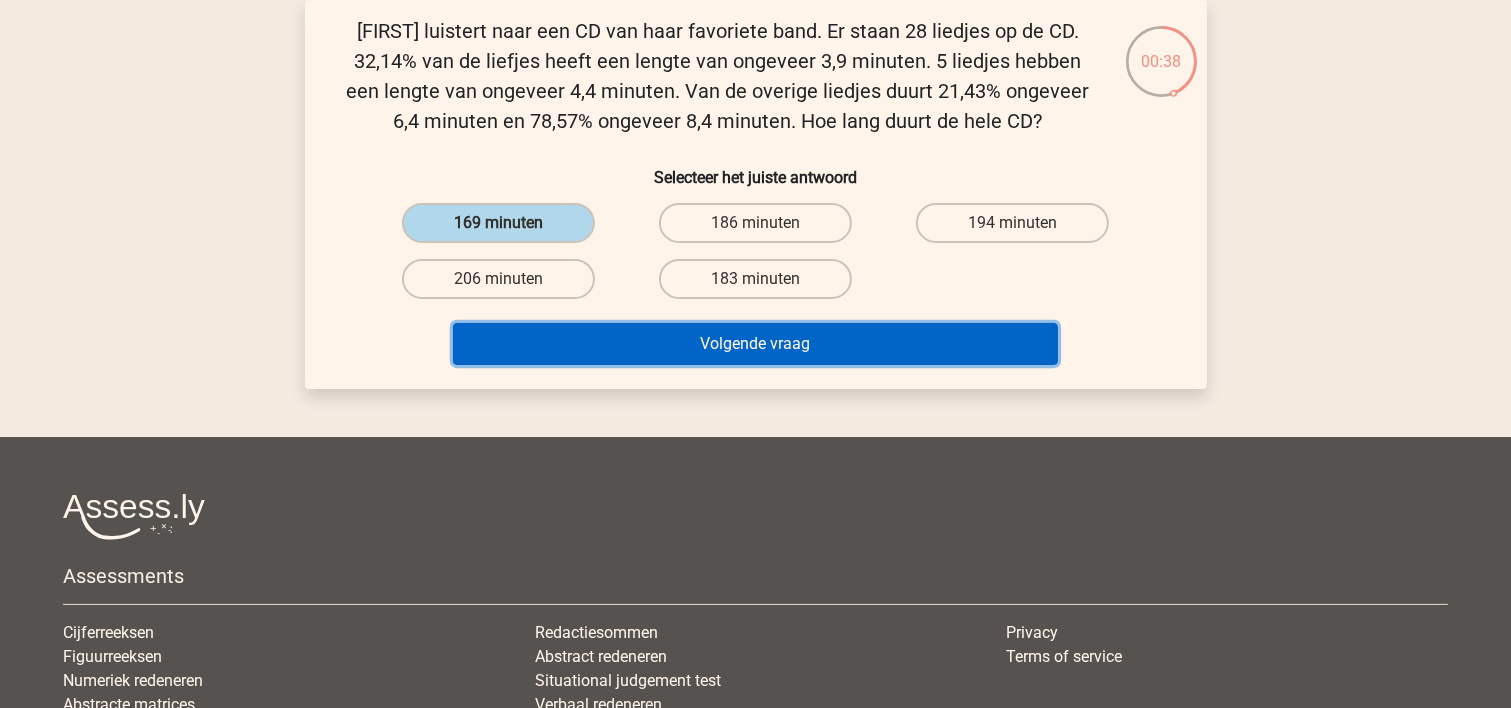 click on "Volgende vraag" at bounding box center [755, 344] 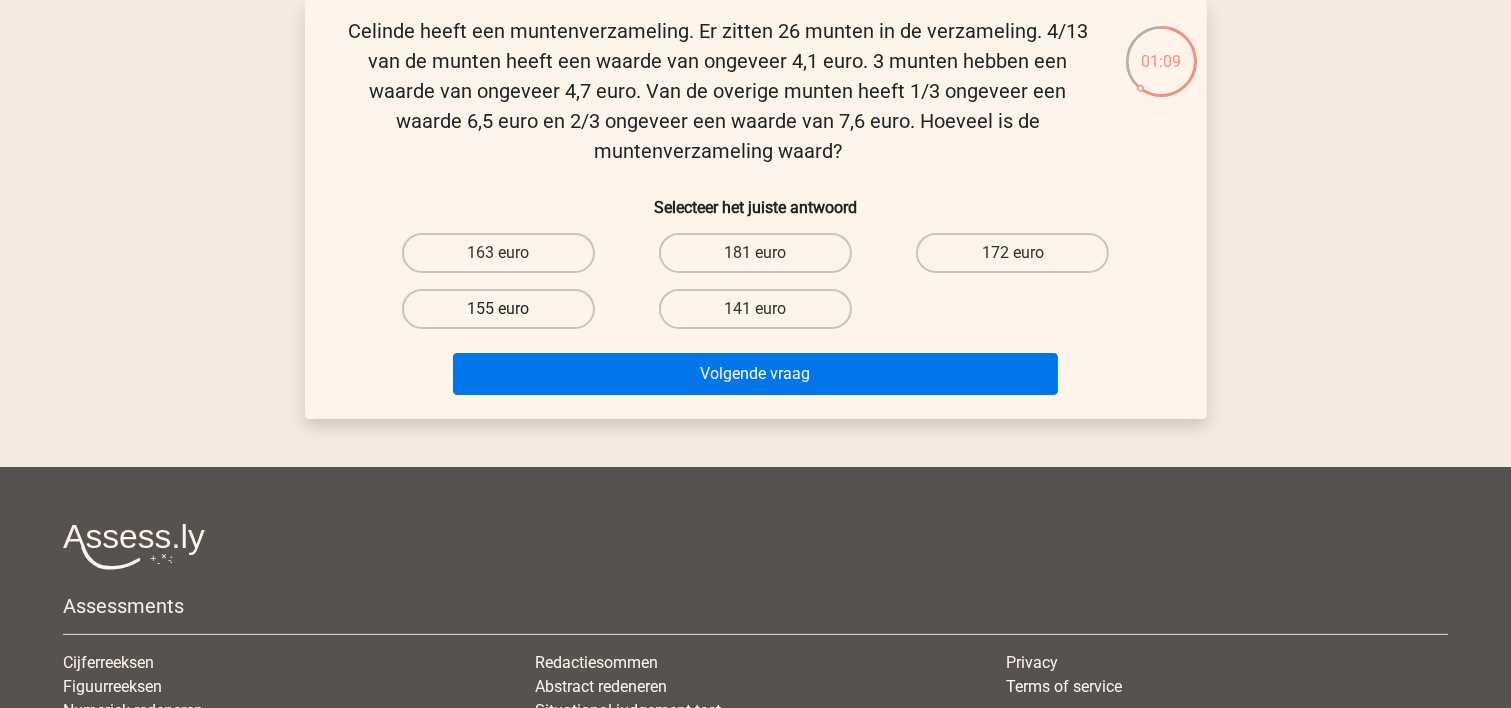 click on "155 euro" at bounding box center (498, 309) 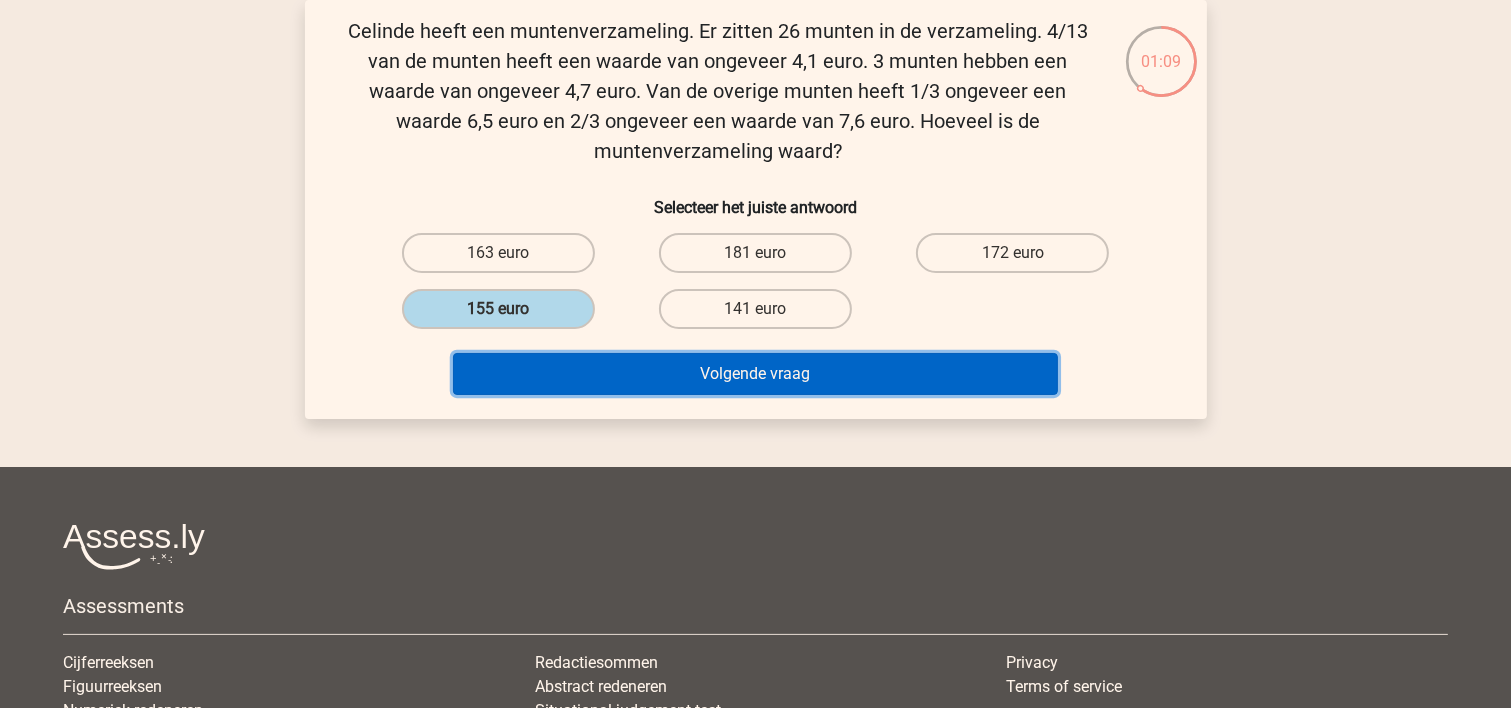 click on "Volgende vraag" at bounding box center [755, 374] 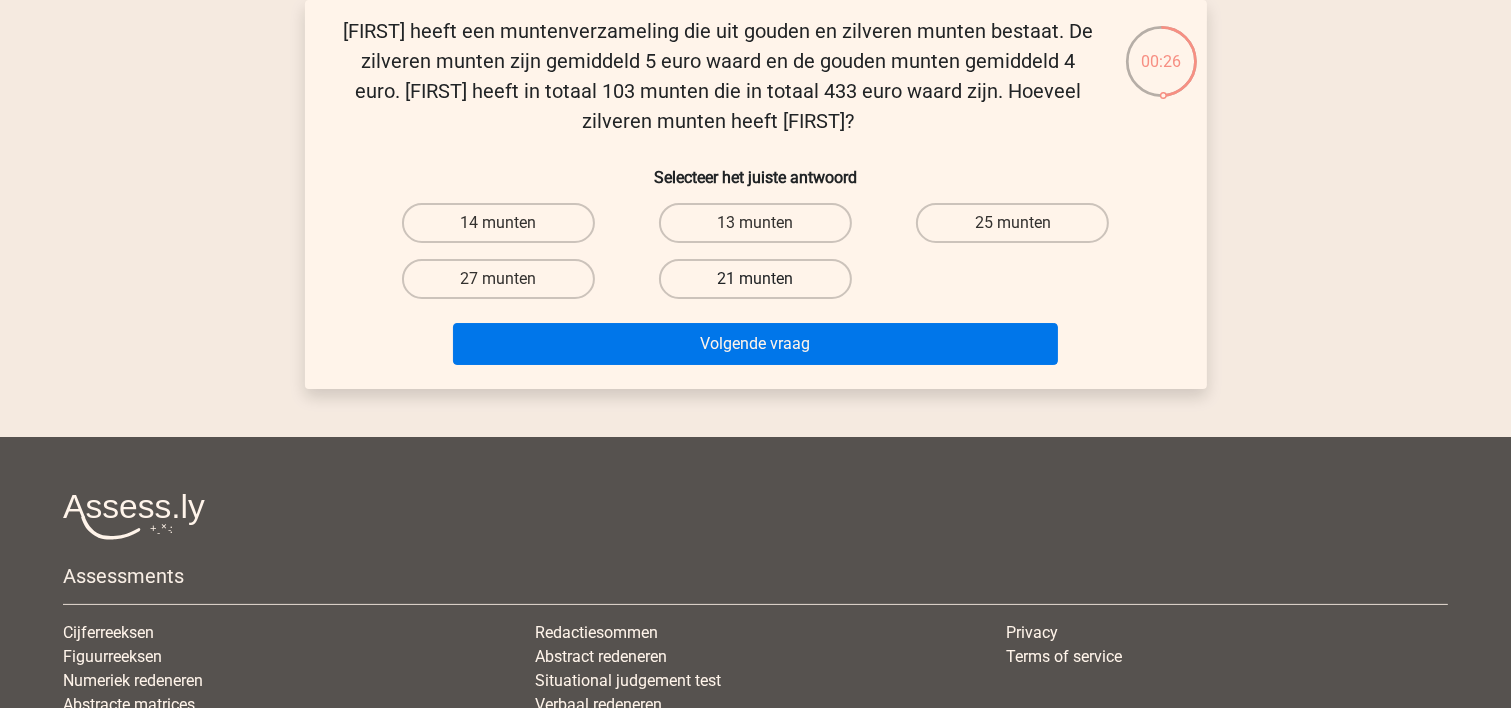 click on "21 munten" at bounding box center [755, 279] 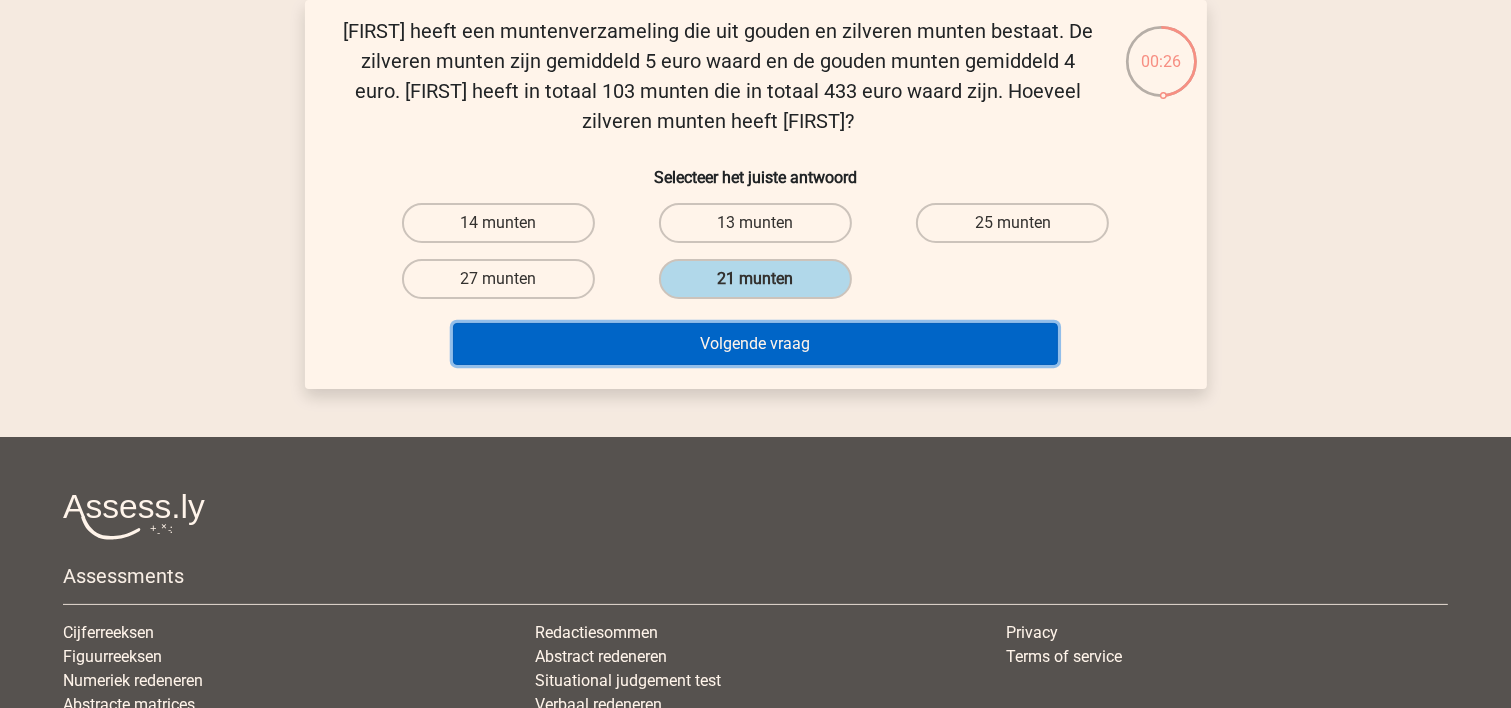 click on "Volgende vraag" at bounding box center (755, 344) 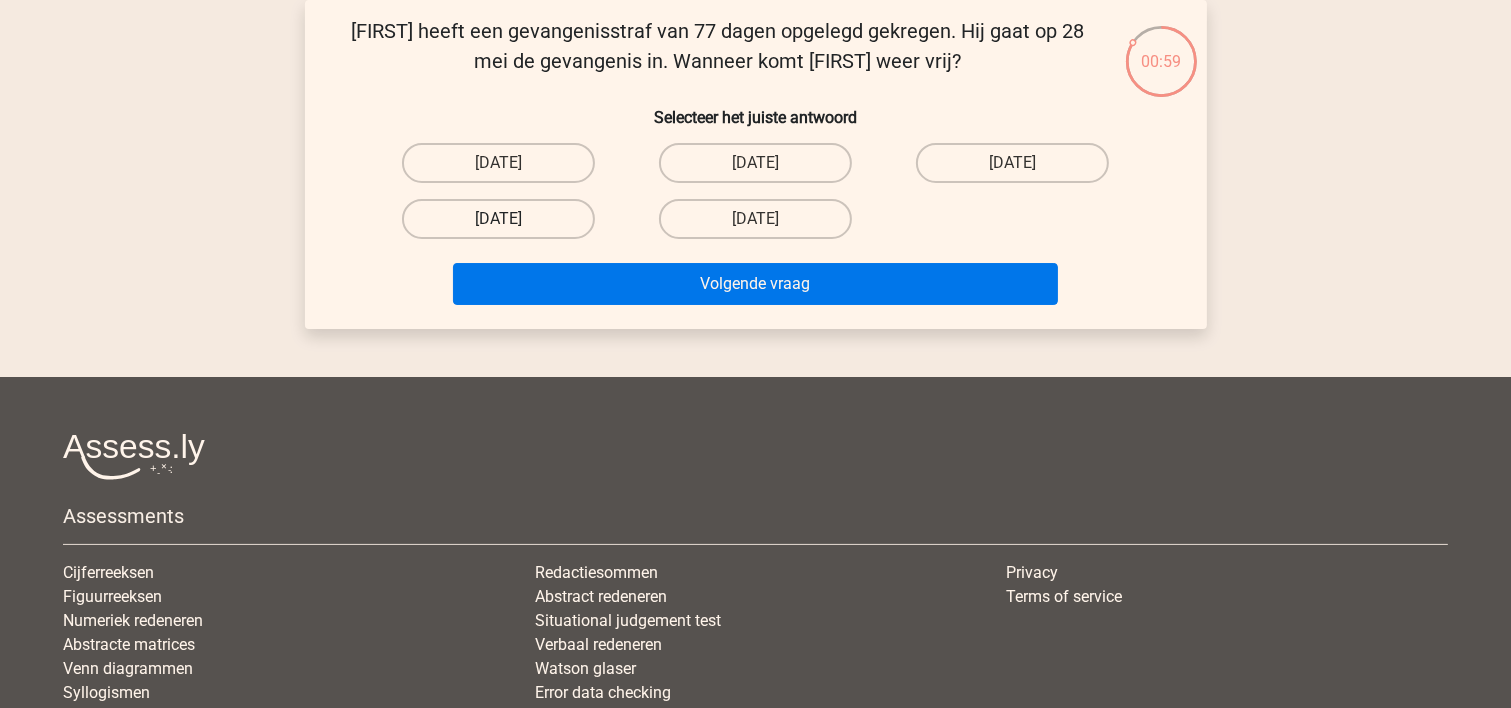 click on "[DATE]" at bounding box center (498, 219) 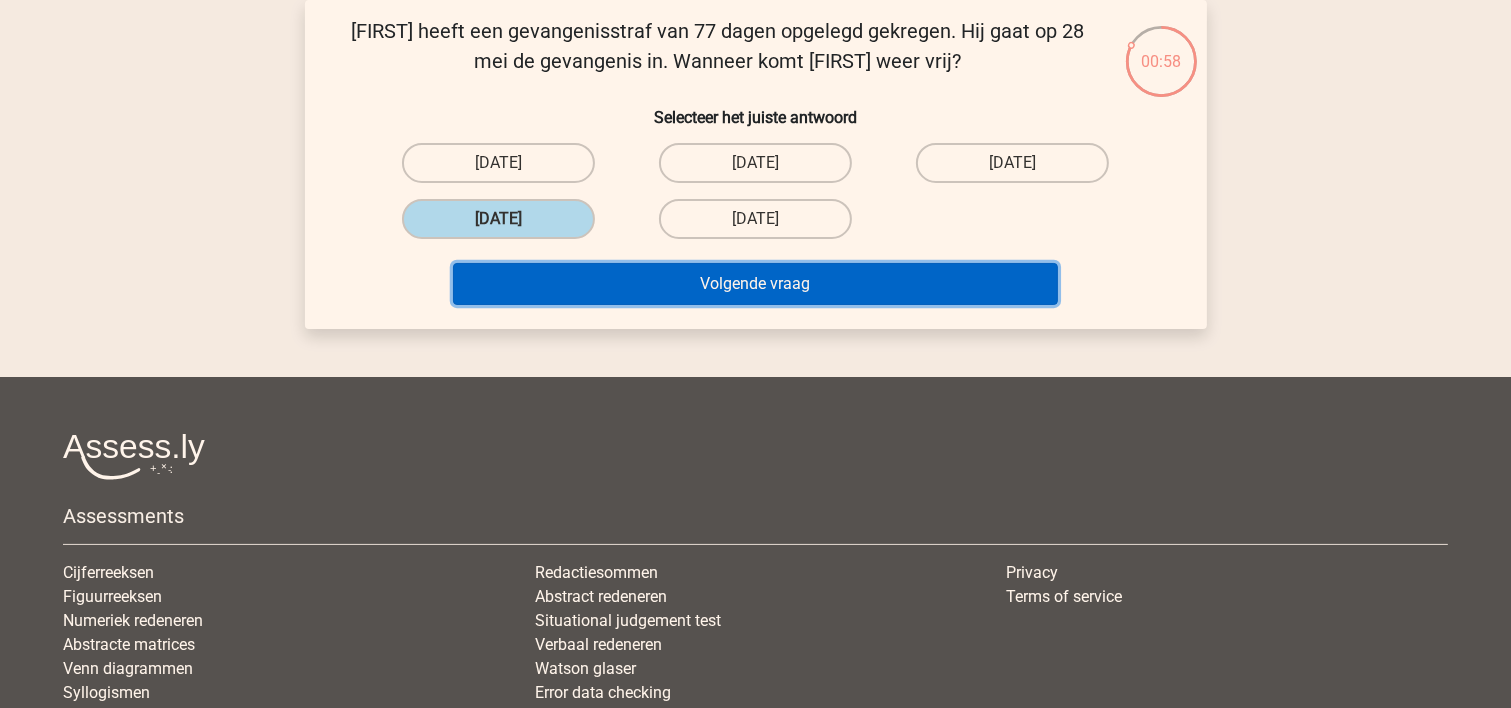 click on "Volgende vraag" at bounding box center (755, 284) 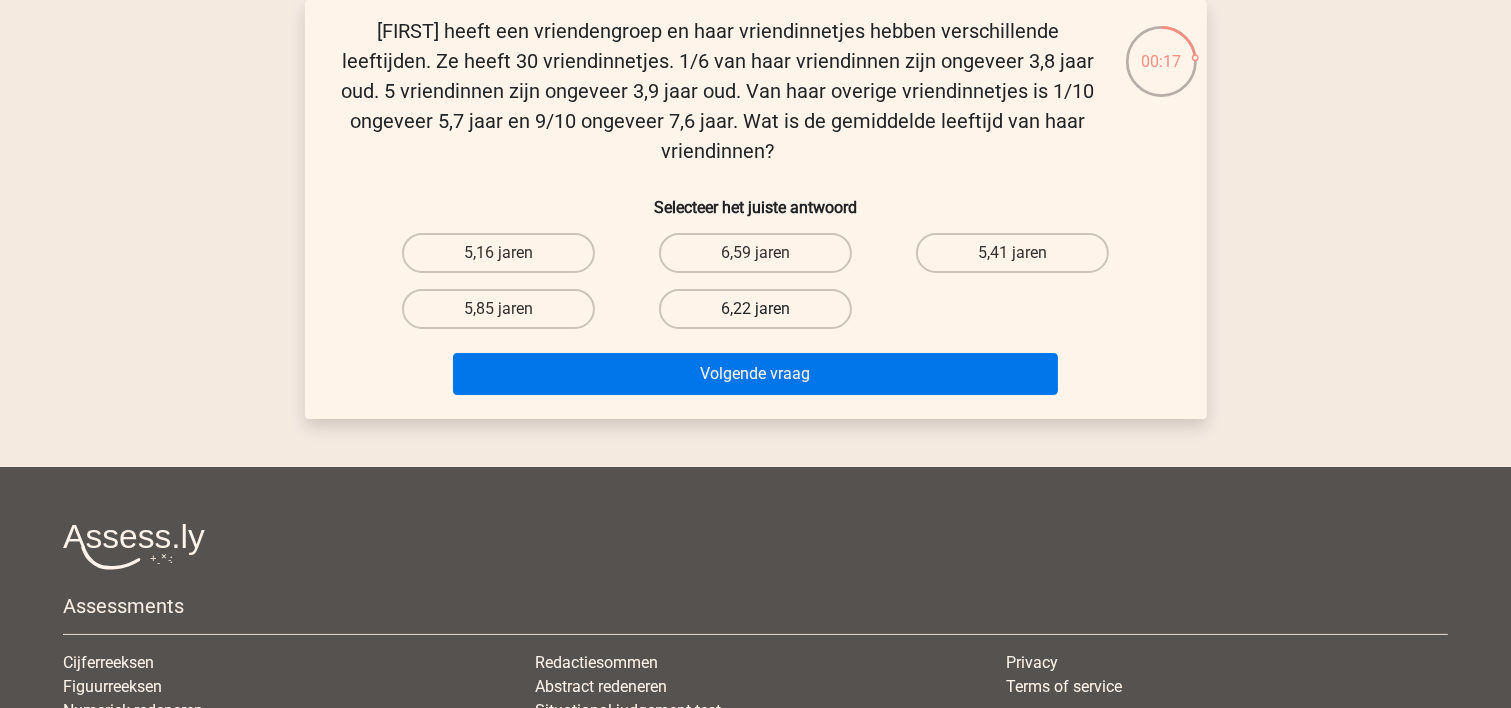 click on "6,22 jaren" at bounding box center (755, 309) 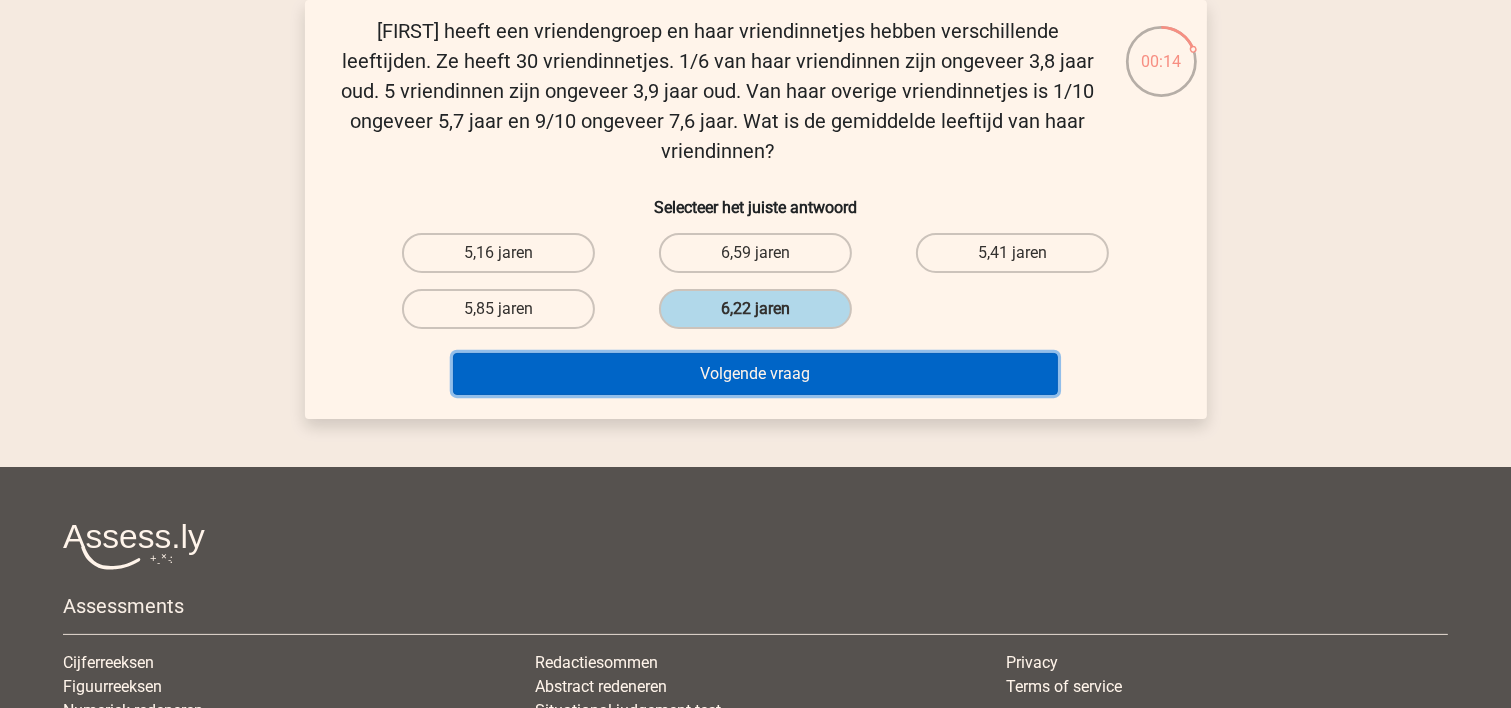 click on "Volgende vraag" at bounding box center (755, 374) 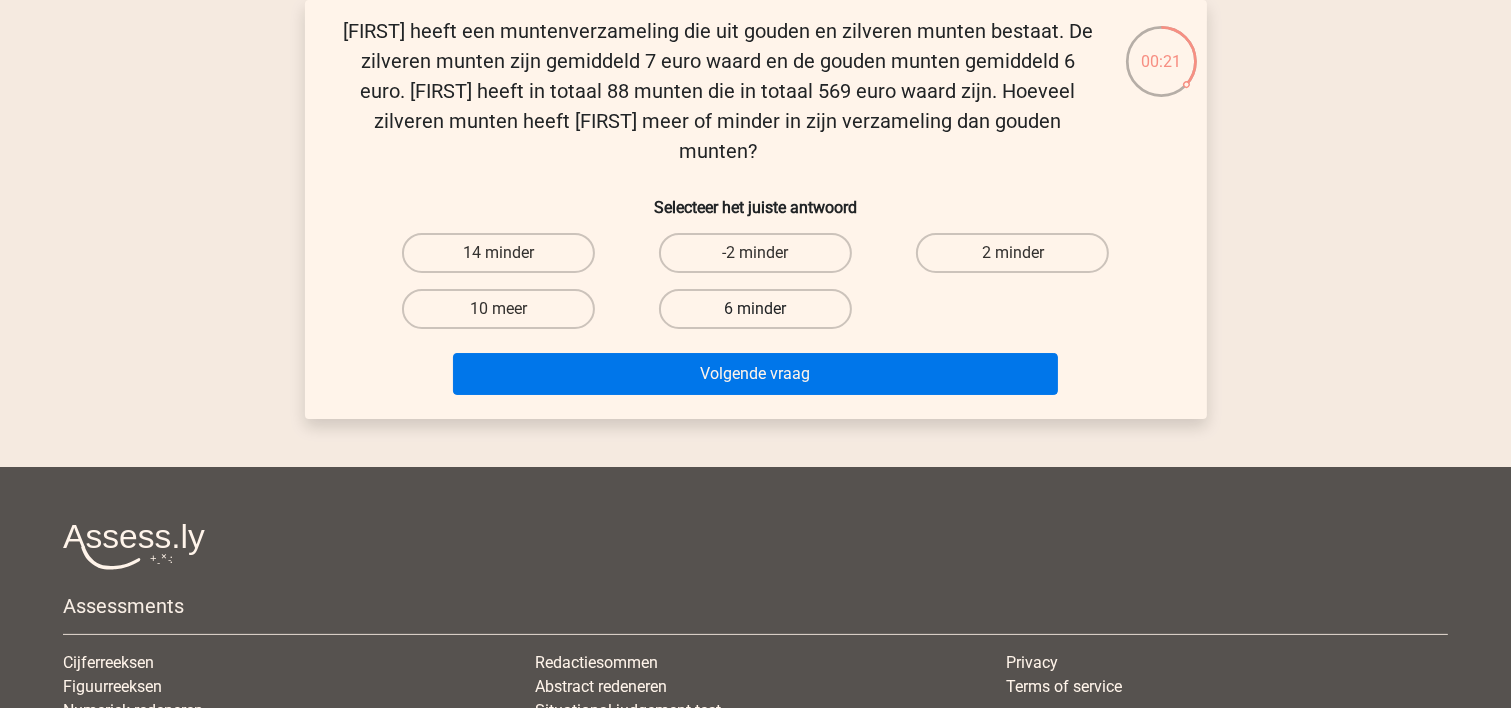 click on "6 minder" at bounding box center [755, 309] 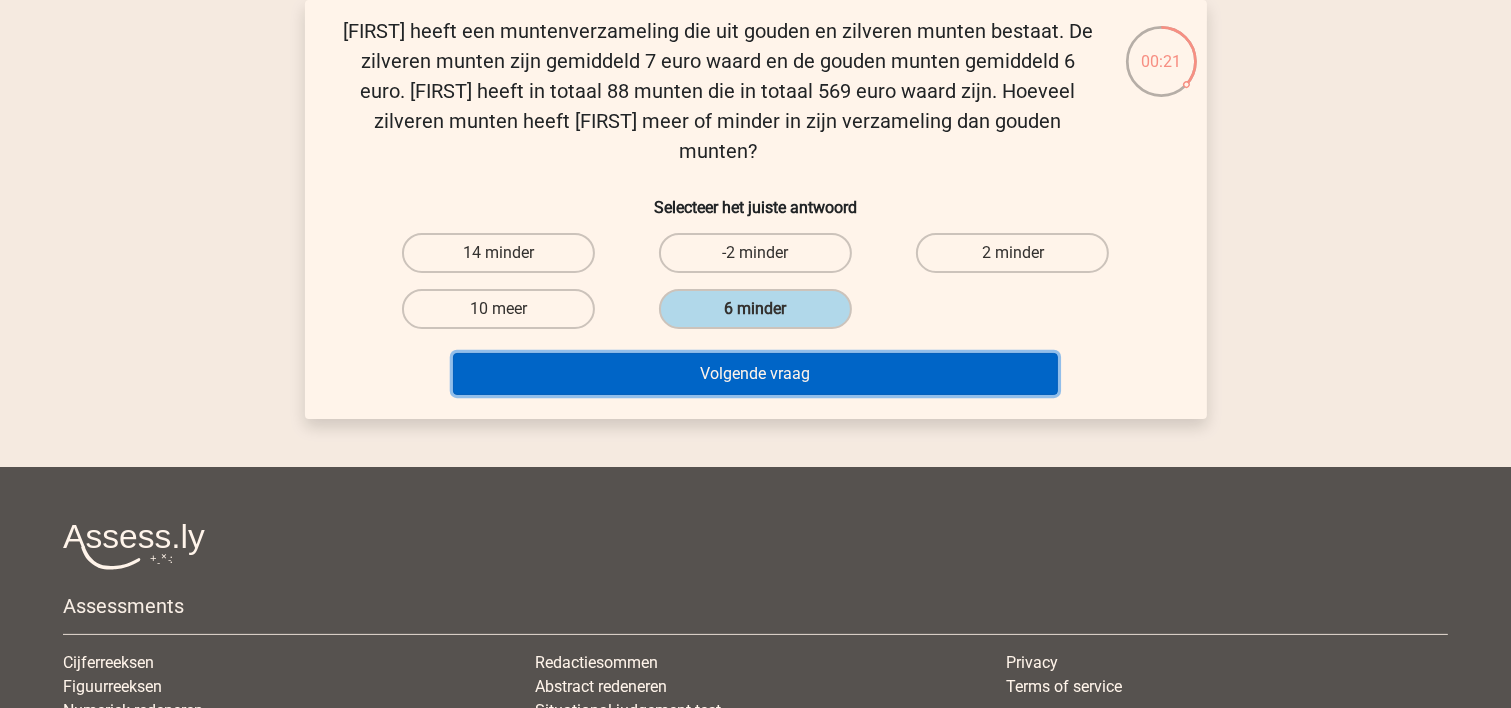 click on "Volgende vraag" at bounding box center [755, 374] 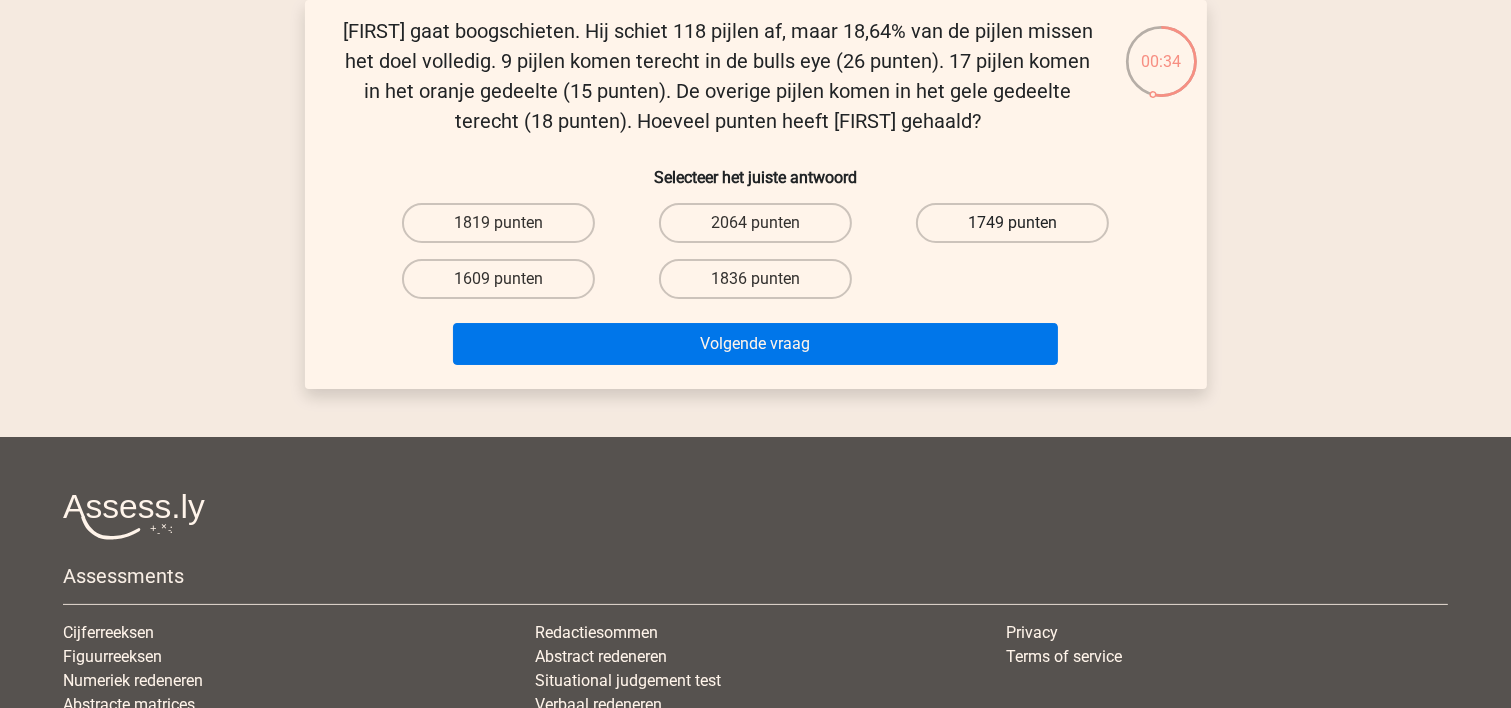 click on "1749 punten" at bounding box center (1012, 223) 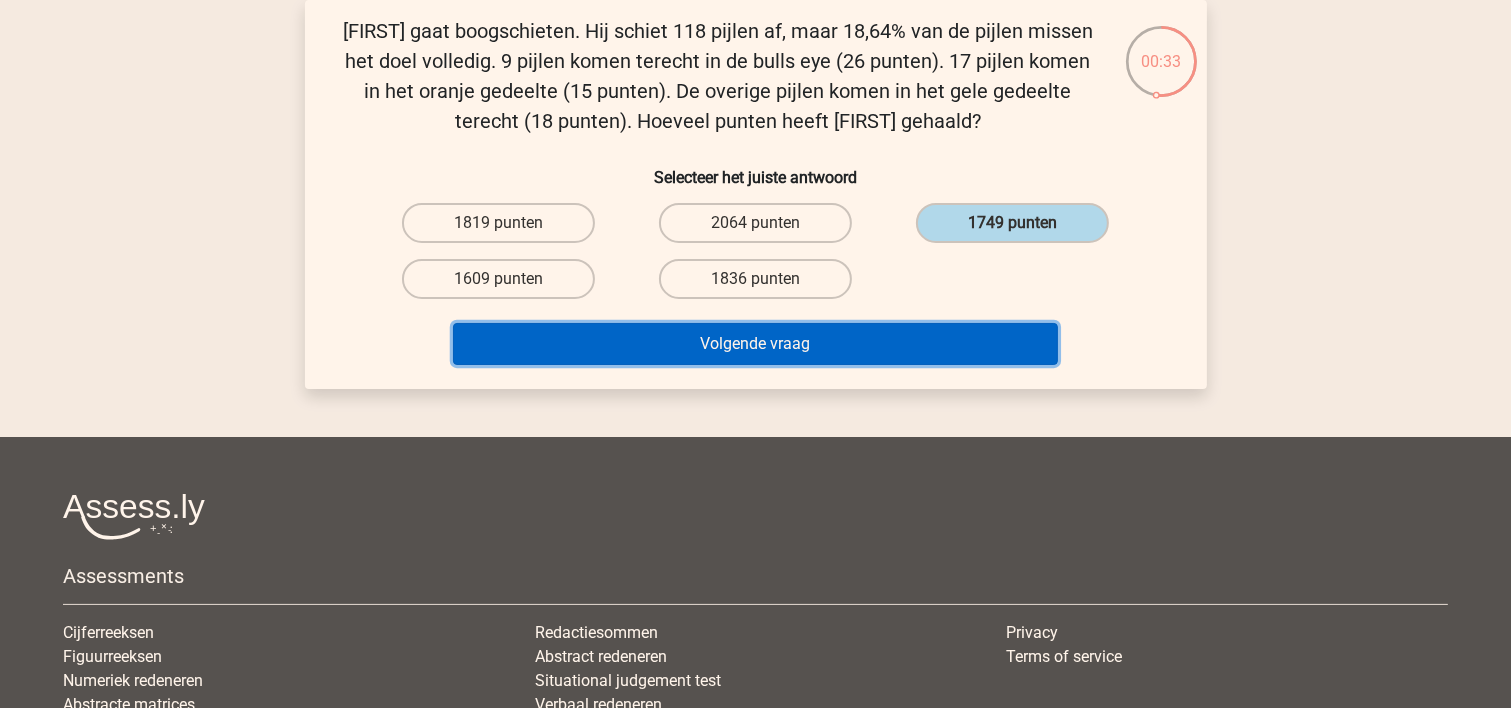 click on "Volgende vraag" at bounding box center [755, 344] 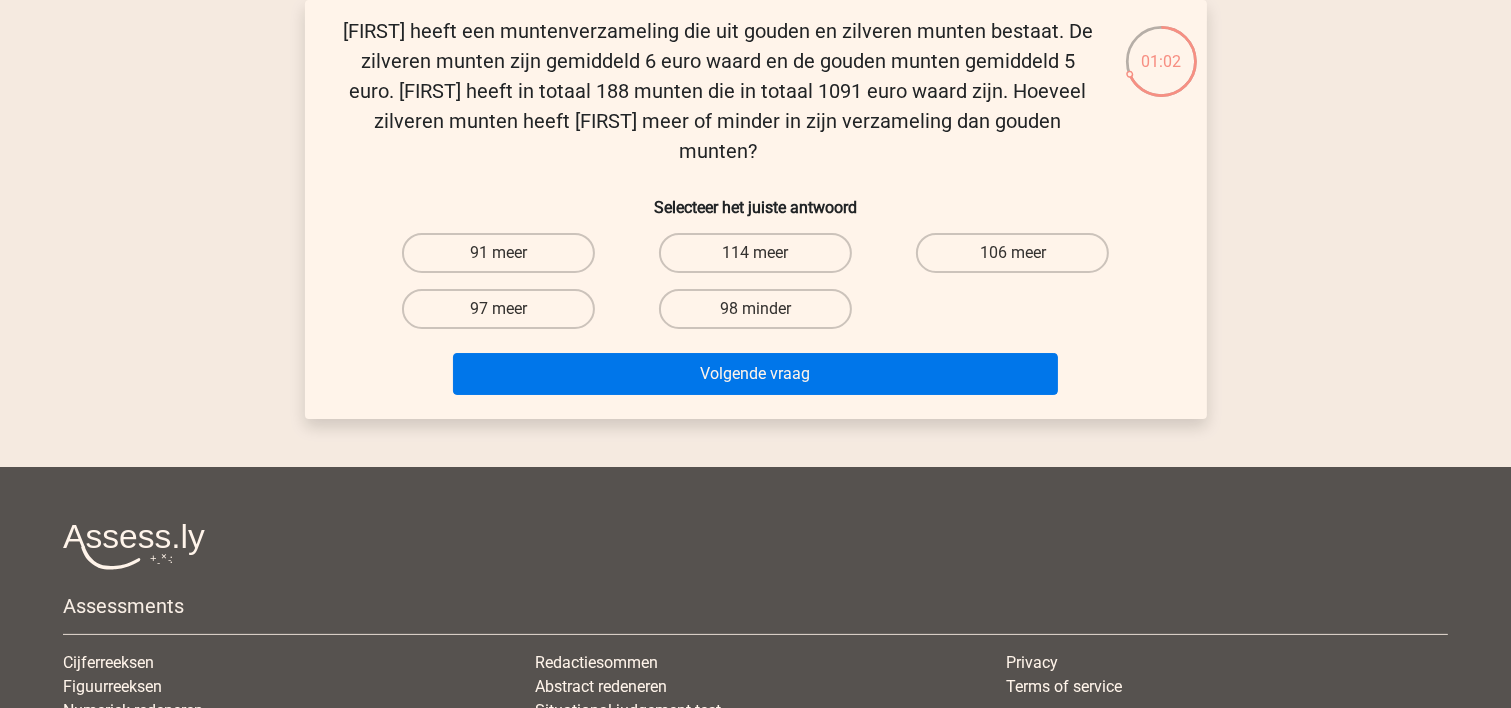 click on "114 meer" at bounding box center (755, 253) 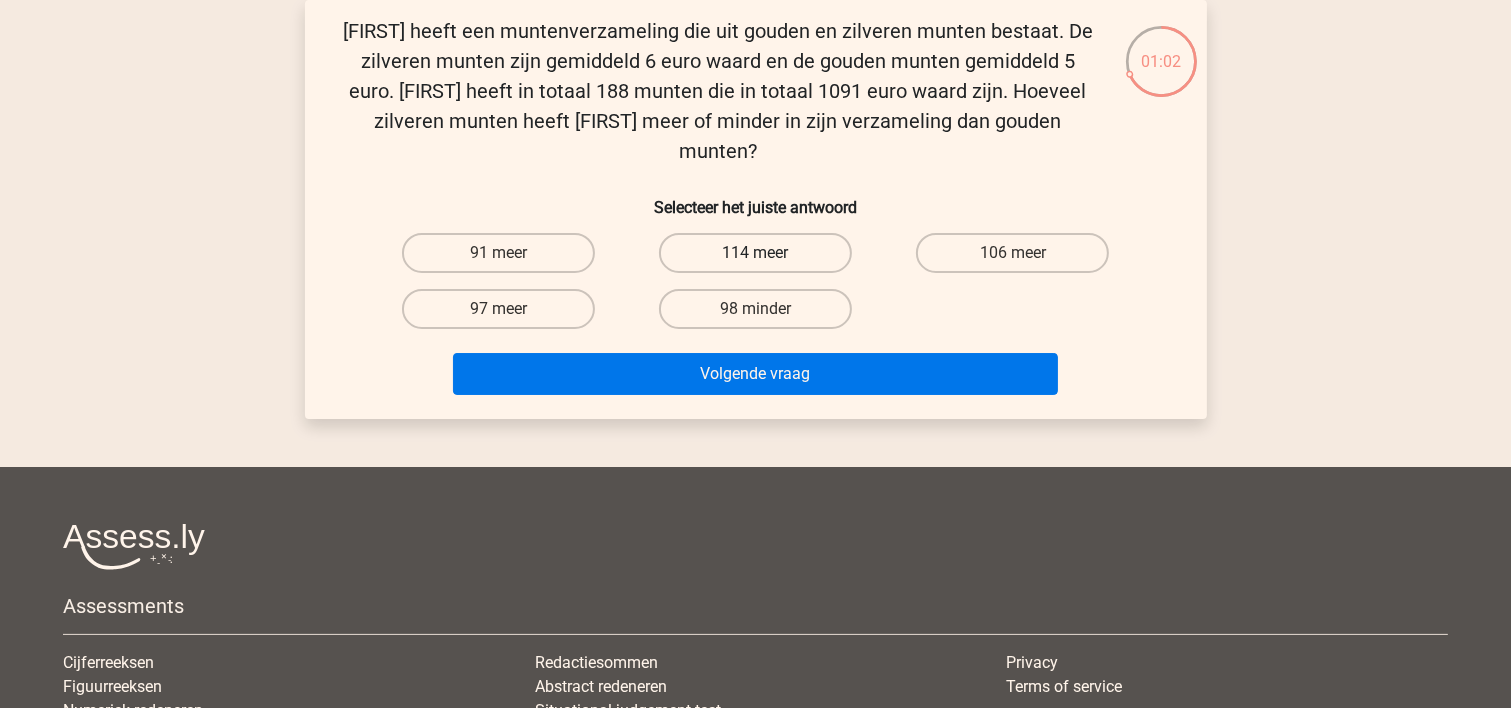 click on "114 meer" at bounding box center [755, 253] 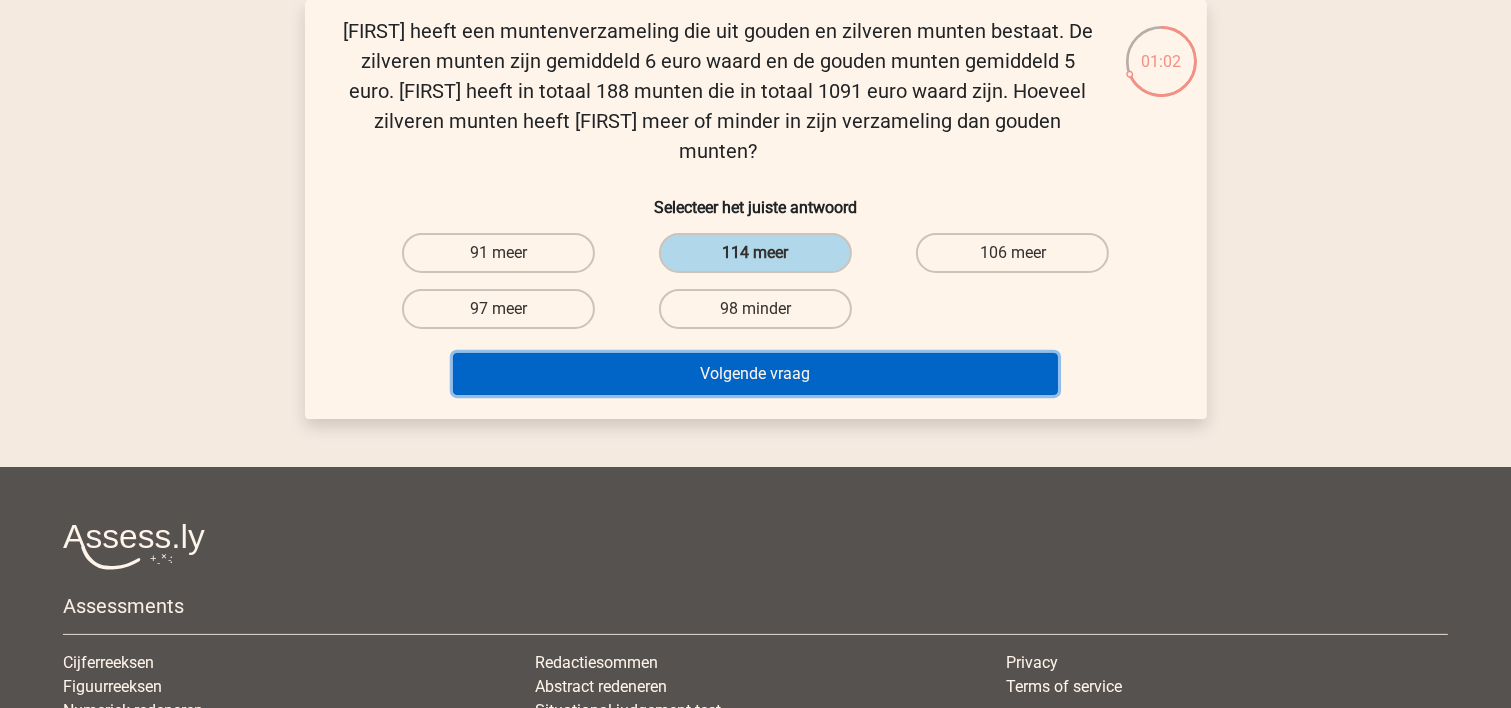 click on "Volgende vraag" at bounding box center (755, 374) 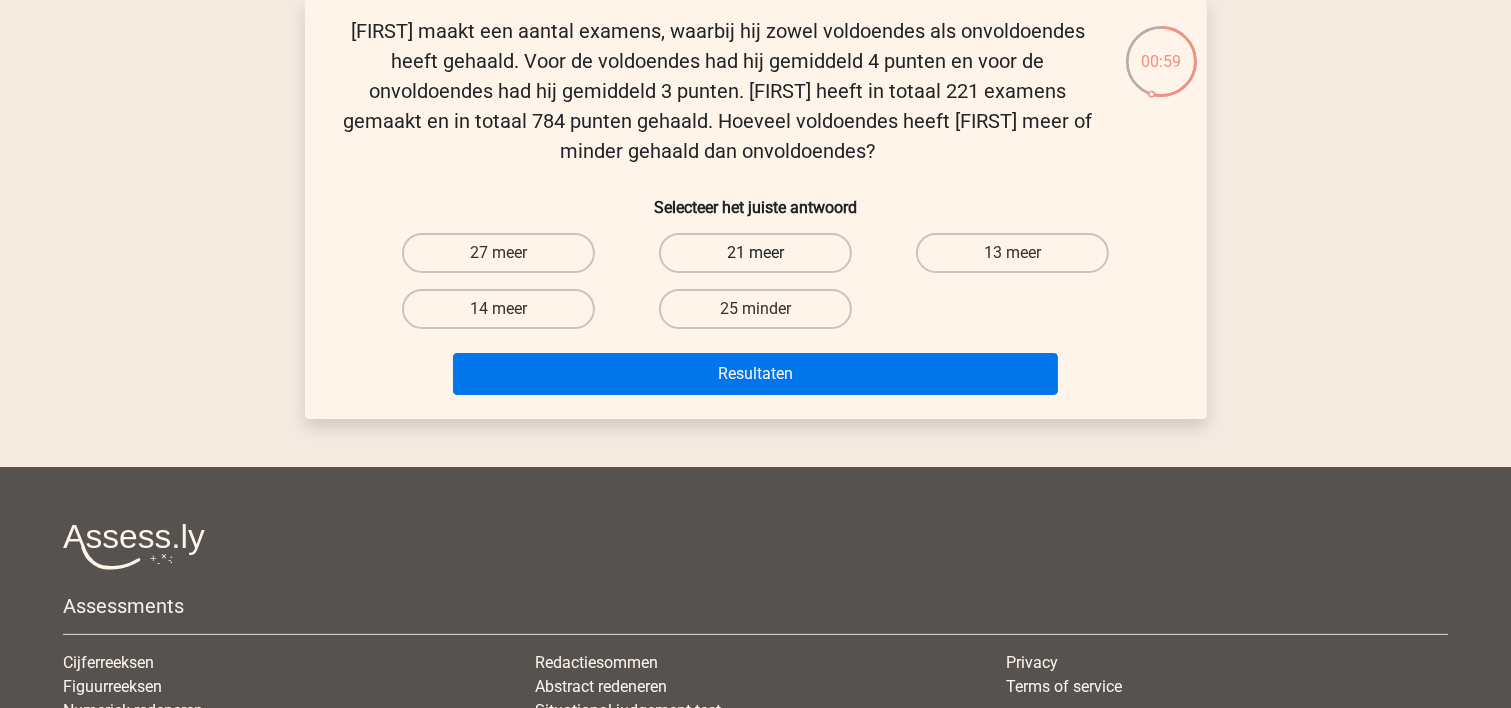 click on "21 meer" at bounding box center (755, 253) 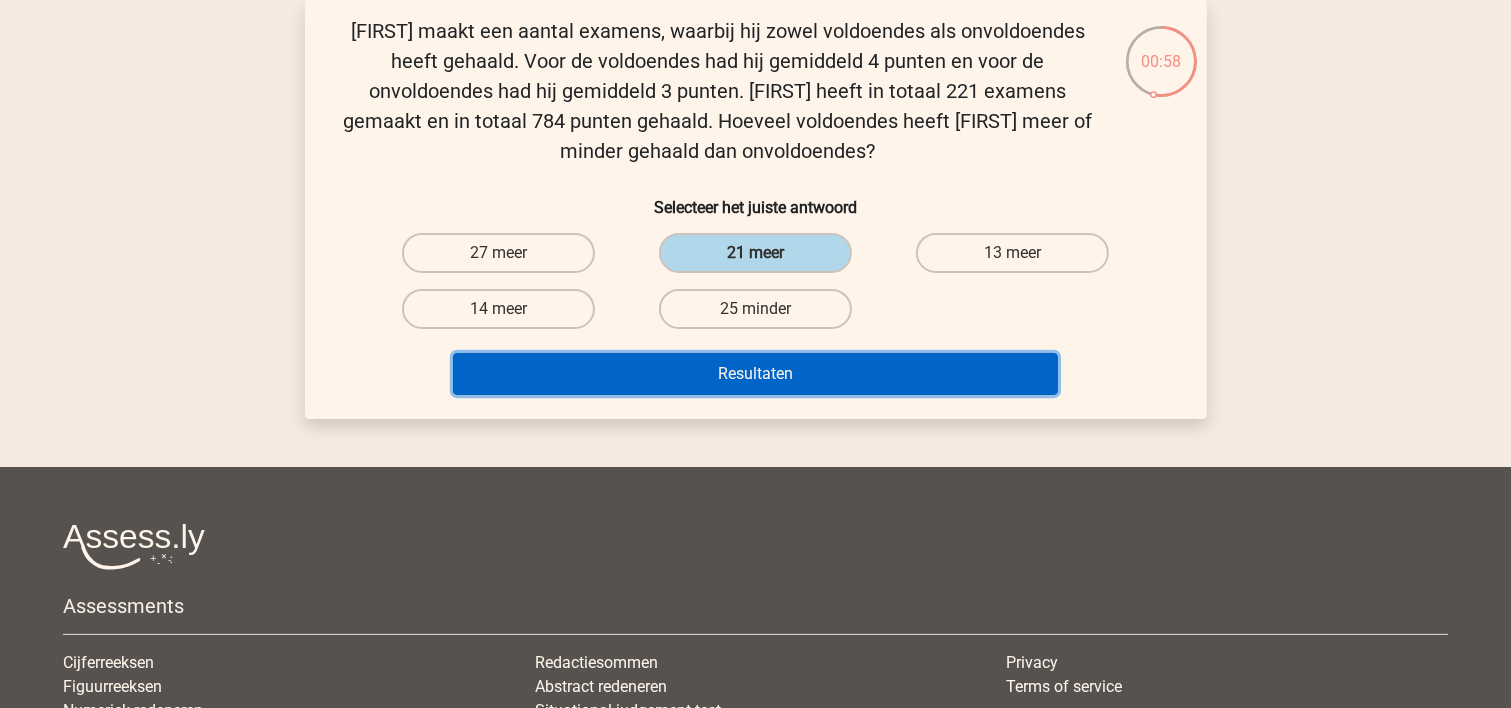 click on "Resultaten" at bounding box center [755, 374] 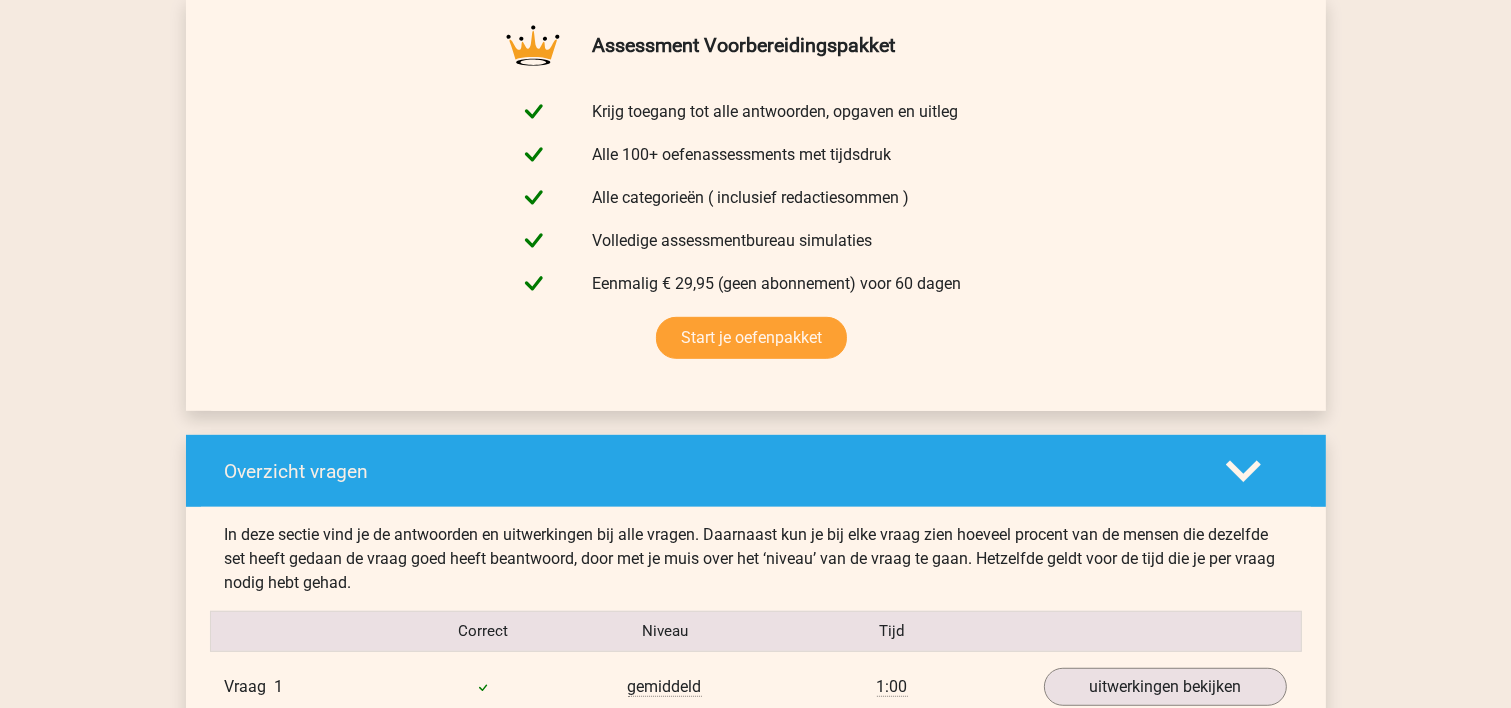scroll, scrollTop: 1600, scrollLeft: 0, axis: vertical 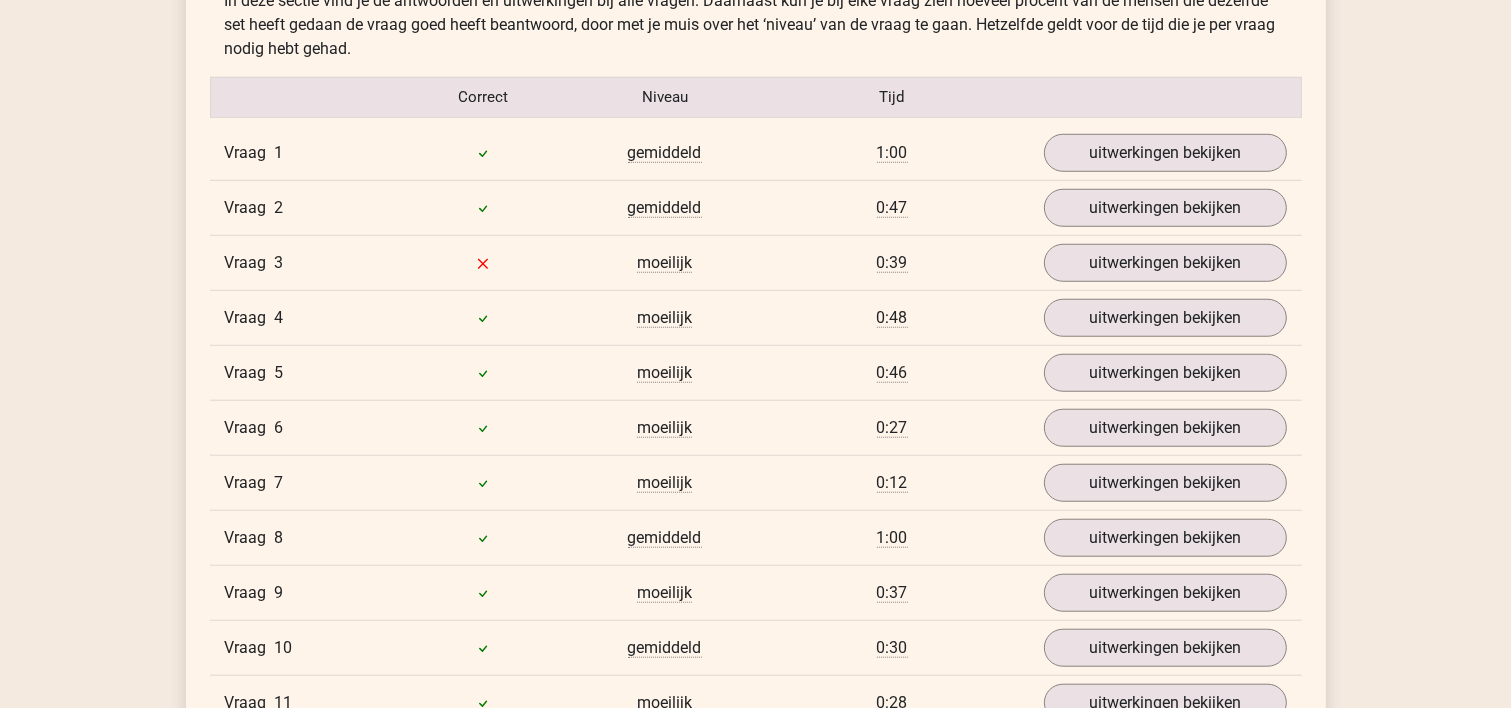 click on "Vraag
3
moeilijk
0:39
uitwerkingen bekijken" at bounding box center (756, 262) 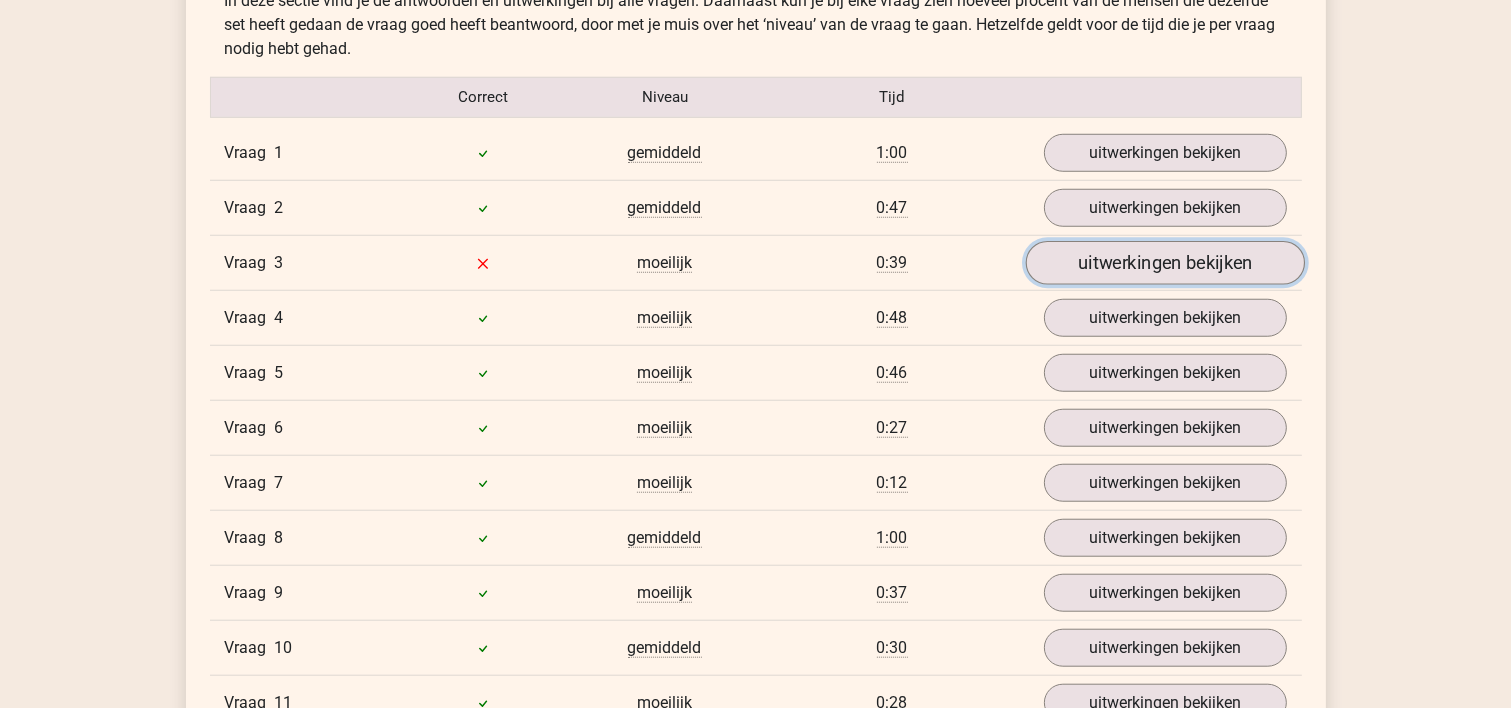 click on "uitwerkingen bekijken" at bounding box center [1164, 263] 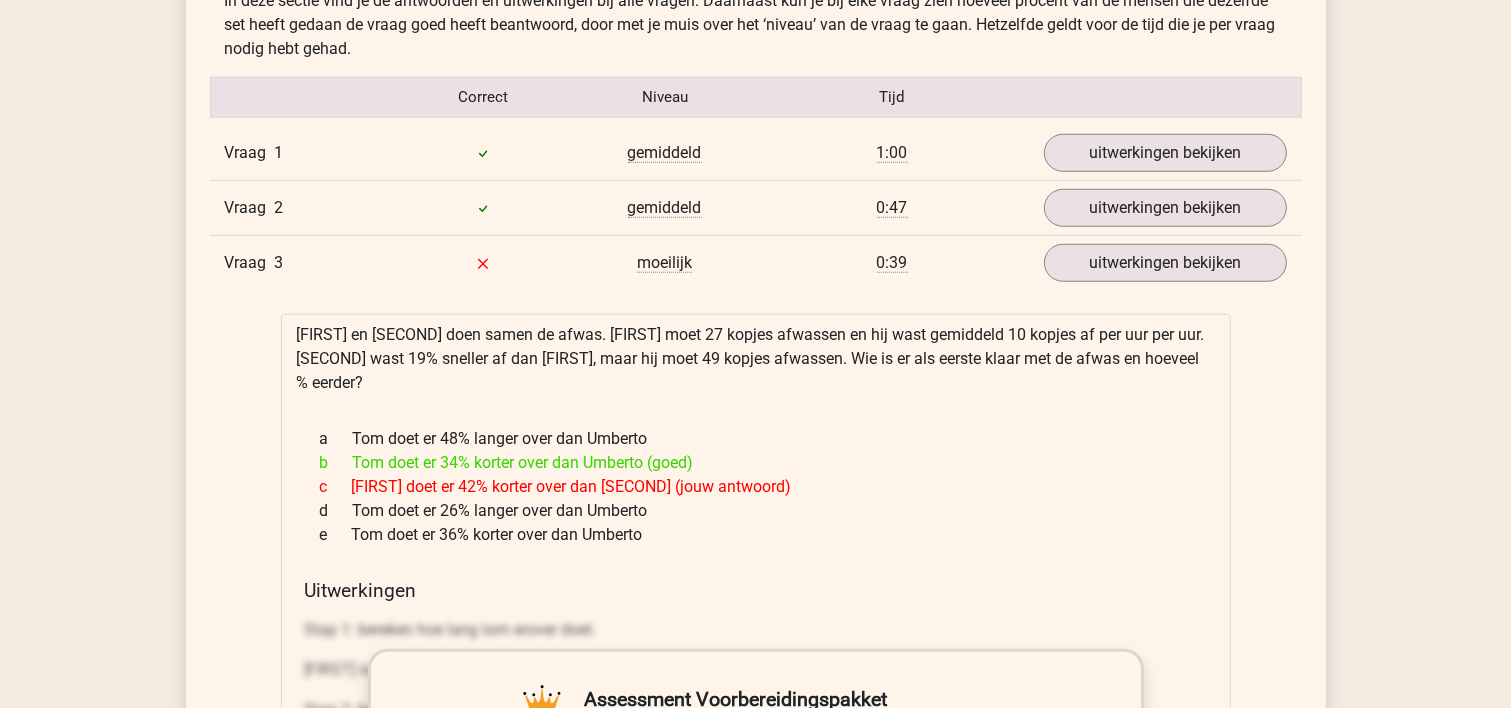 click on "Kies  premium
TJ
tj778823@gmail.com" at bounding box center (755, 1167) 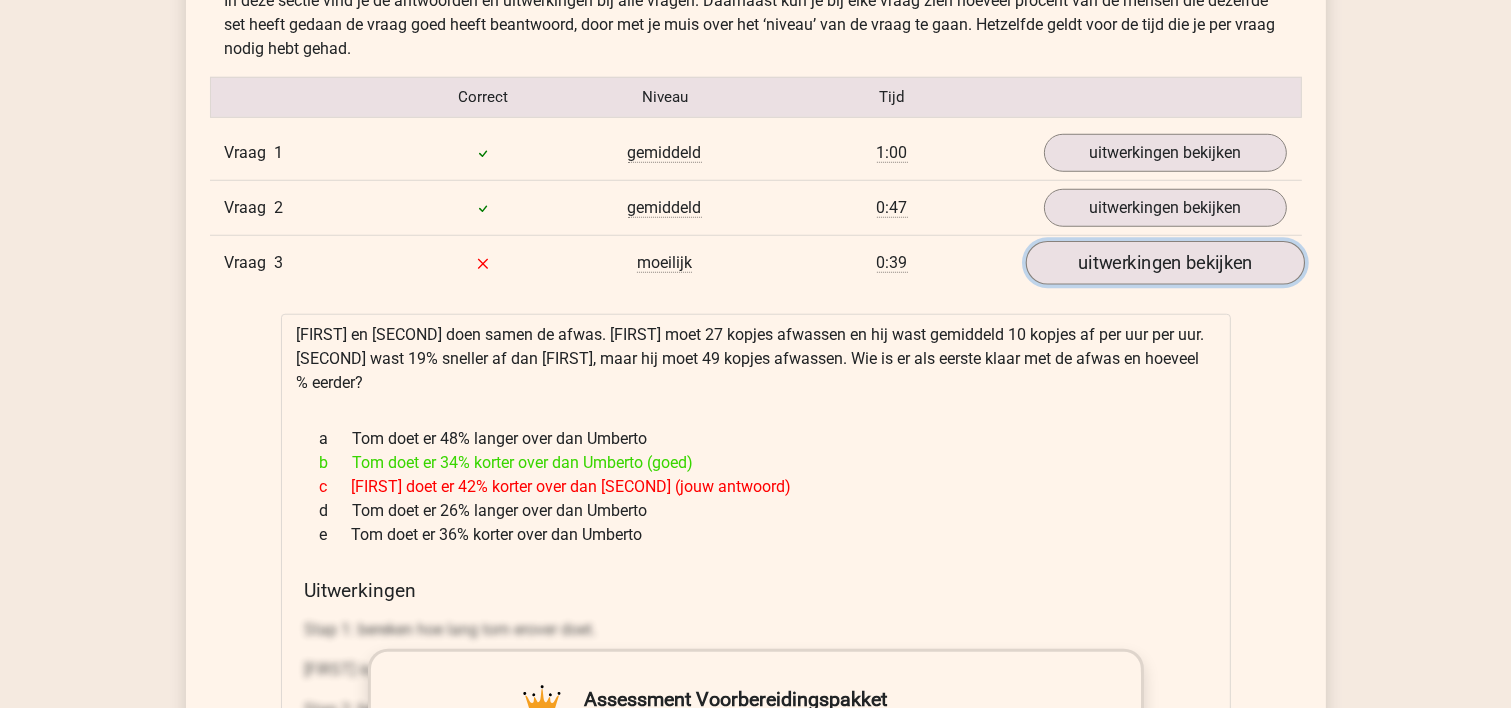 click on "uitwerkingen bekijken" at bounding box center [1164, 263] 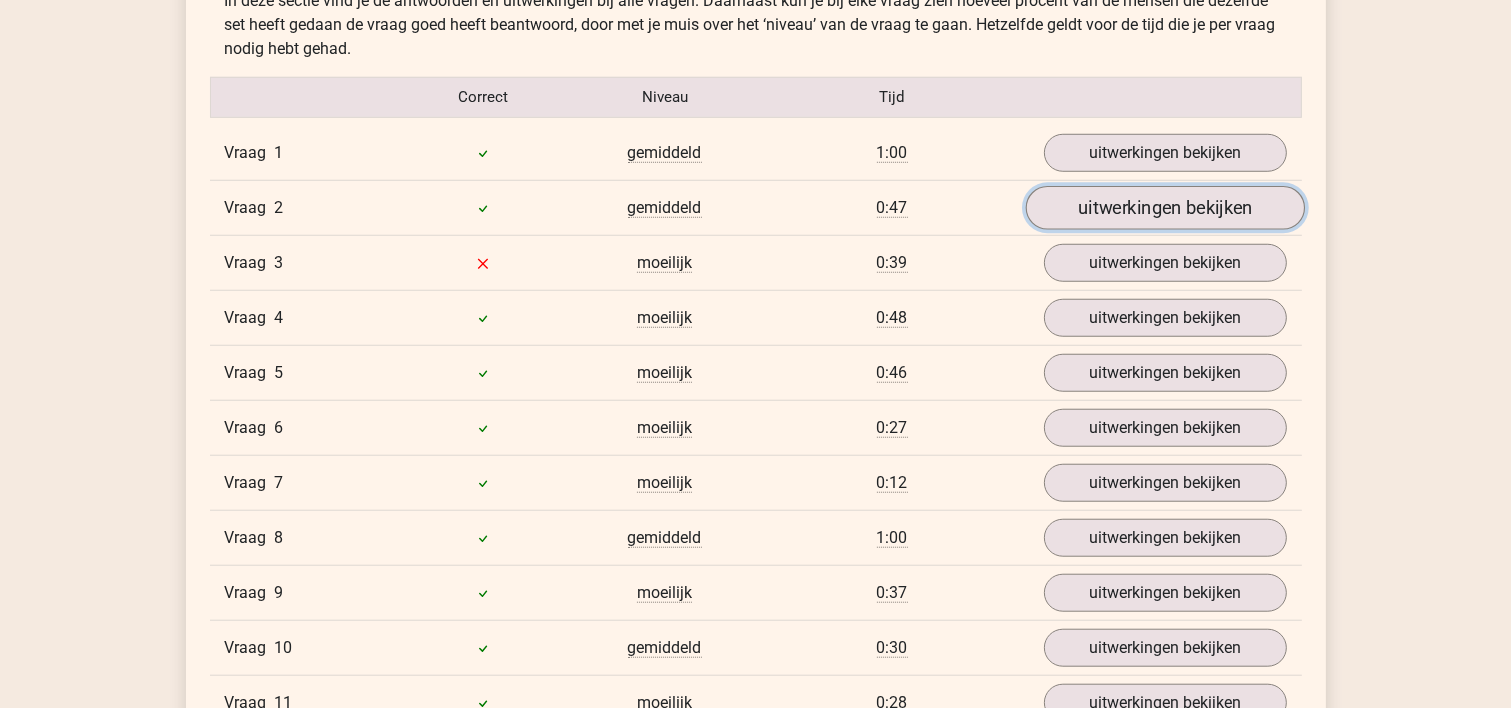 click on "uitwerkingen bekijken" at bounding box center (1164, 208) 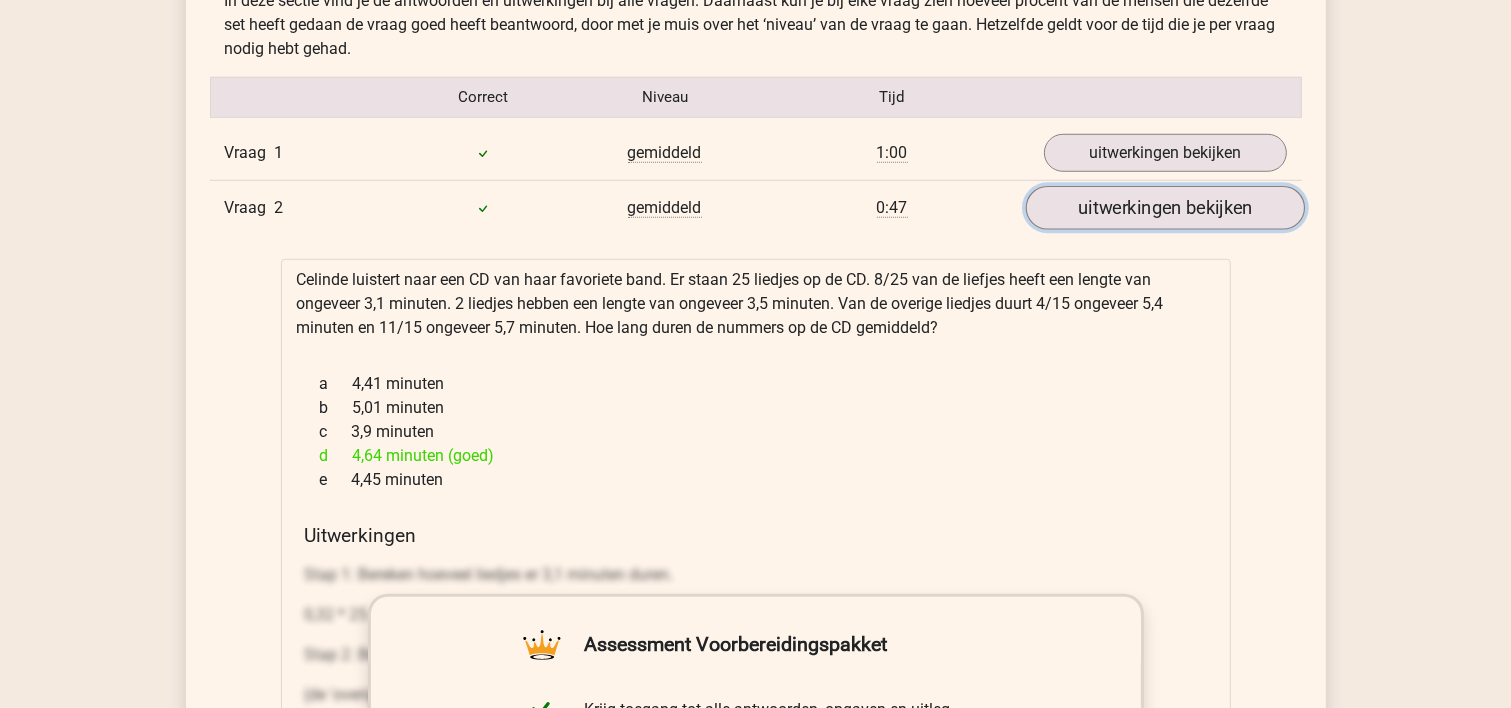 click on "uitwerkingen bekijken" at bounding box center [1164, 208] 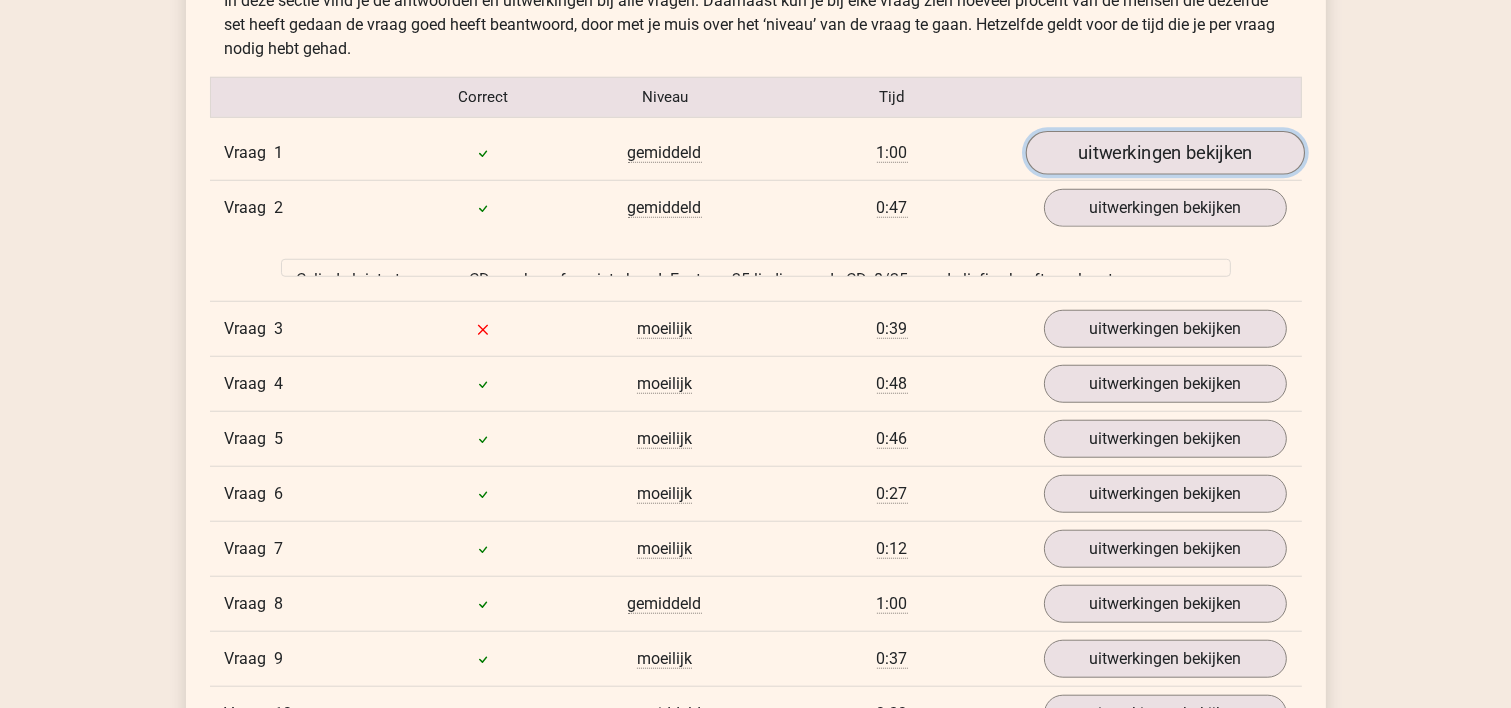 click on "uitwerkingen bekijken" at bounding box center (1164, 153) 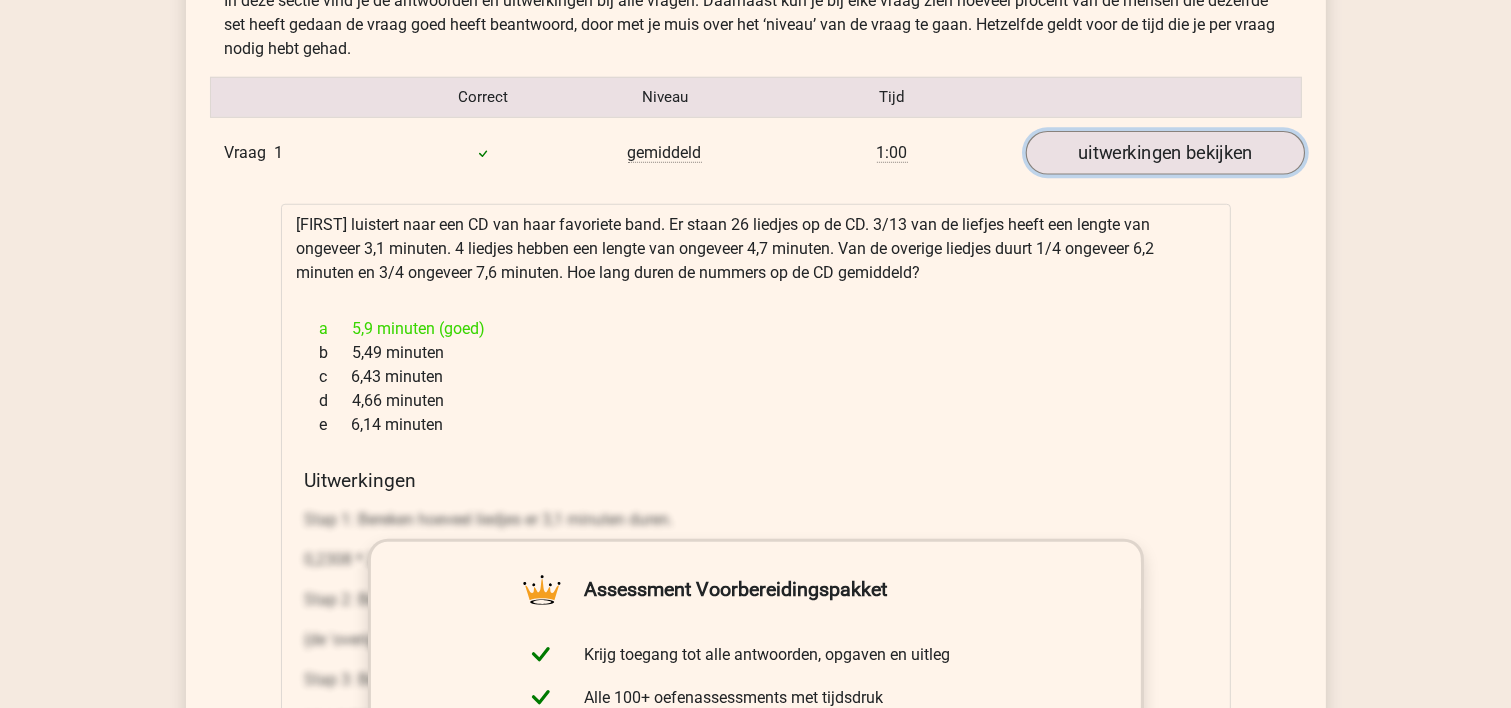 click on "uitwerkingen bekijken" at bounding box center [1164, 153] 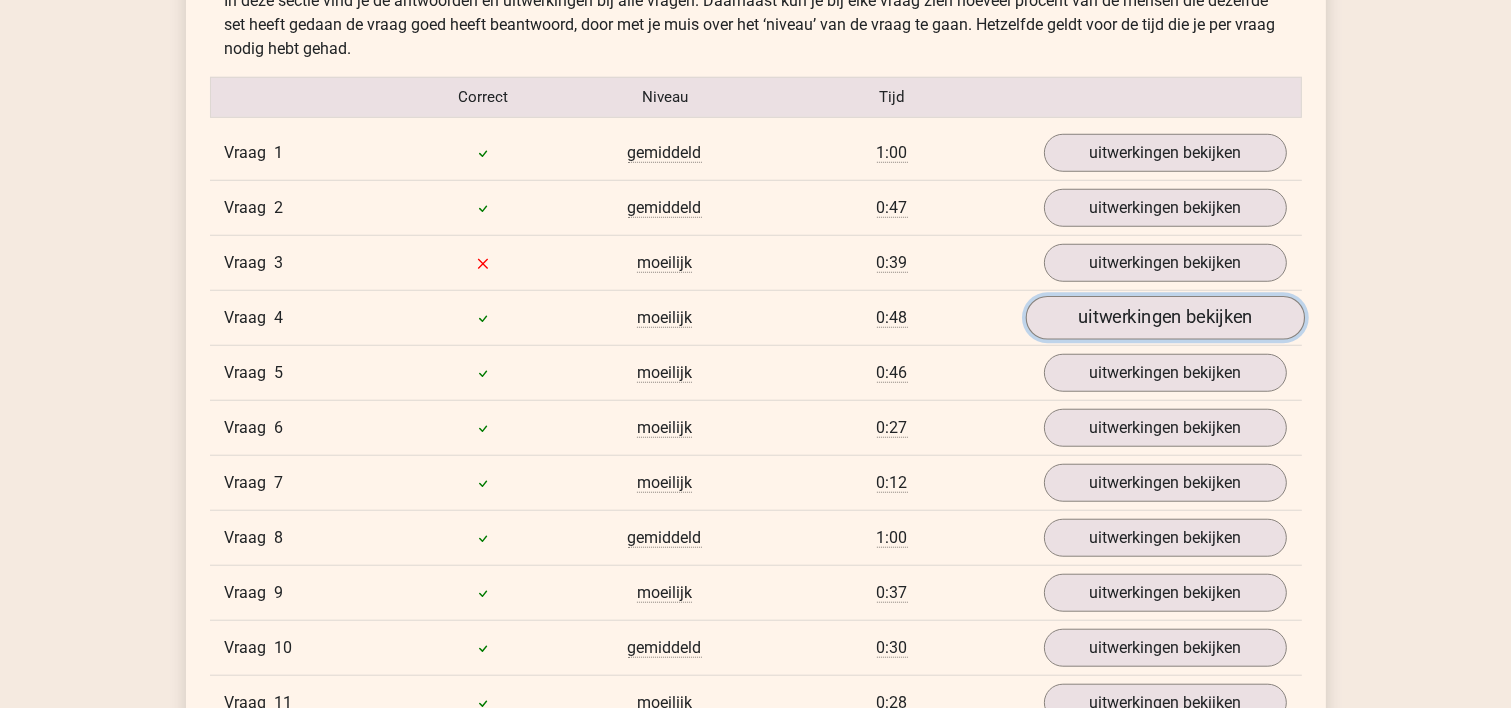 click on "uitwerkingen bekijken" at bounding box center [1164, 318] 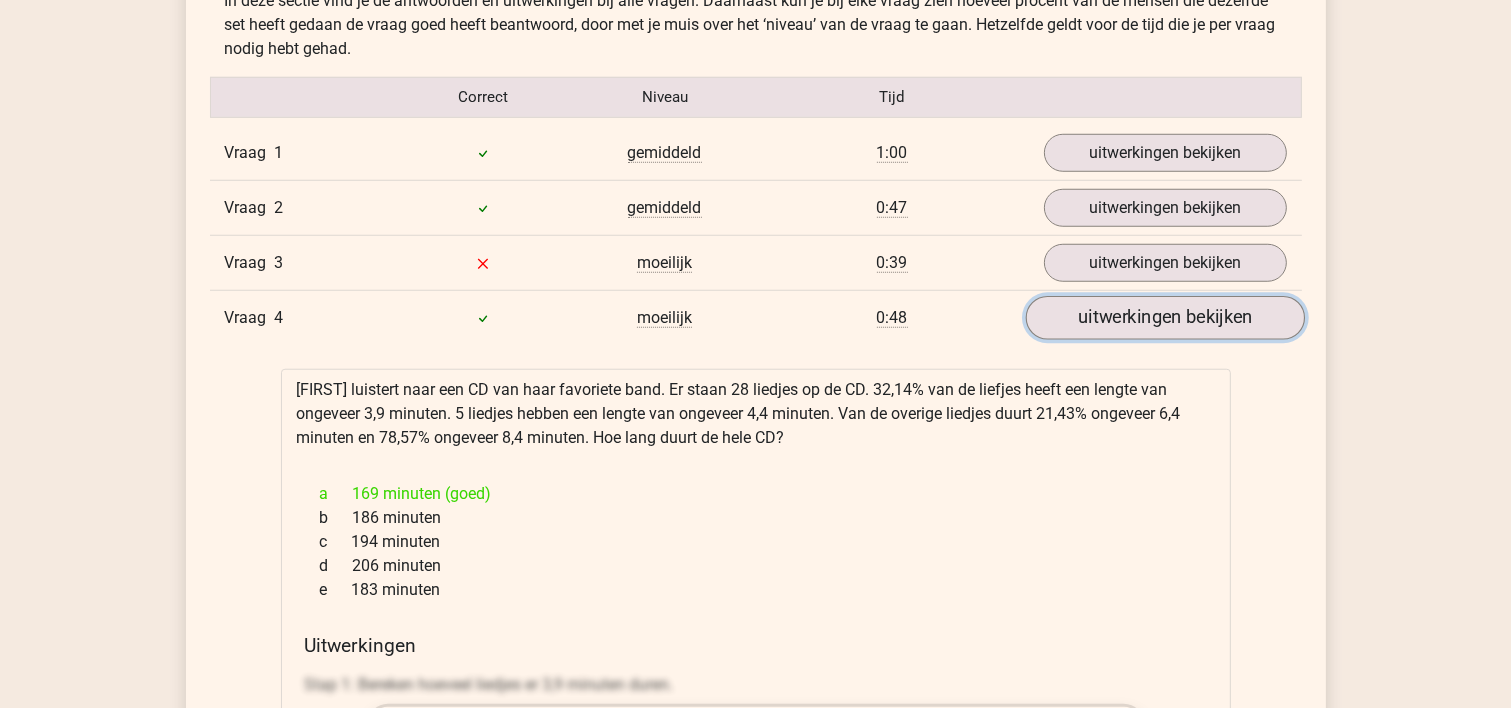 click on "uitwerkingen bekijken" at bounding box center [1164, 318] 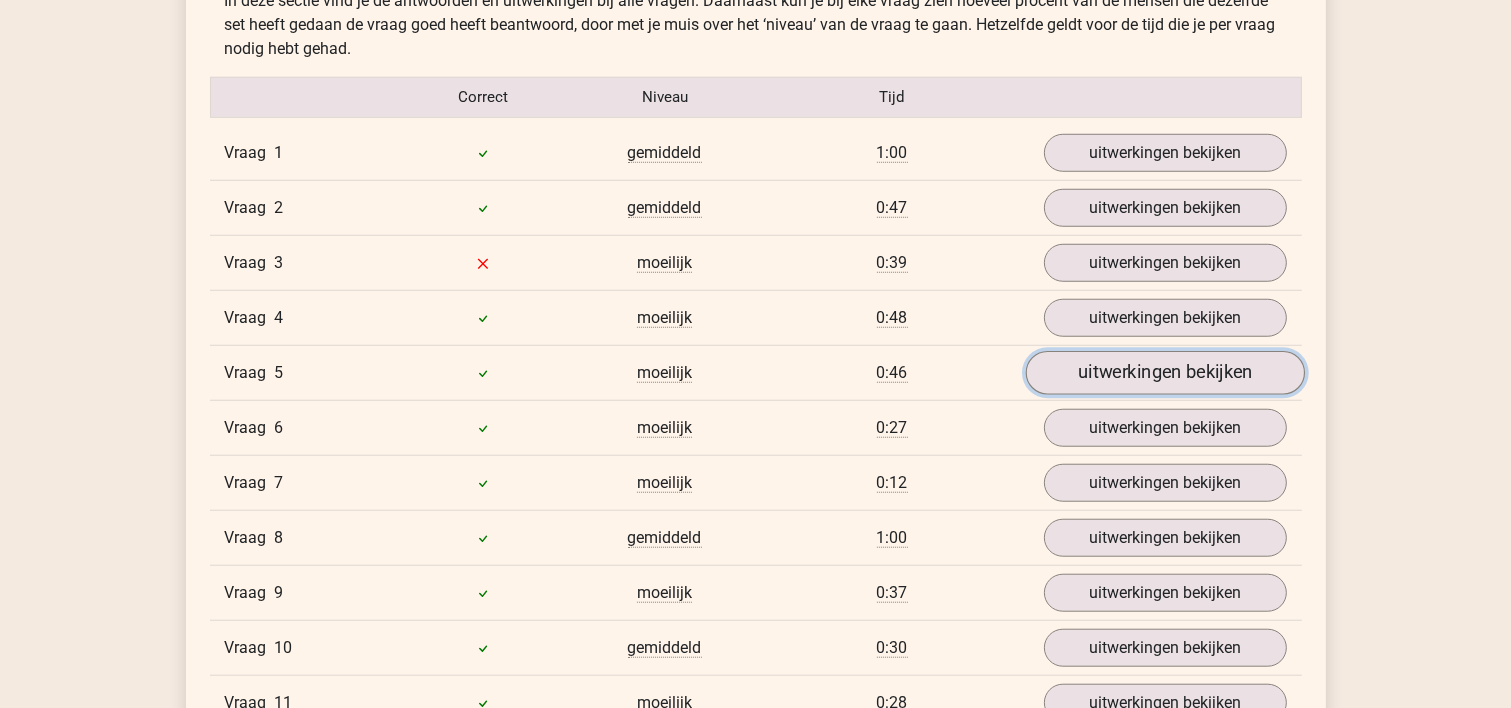 click on "uitwerkingen bekijken" at bounding box center [1164, 373] 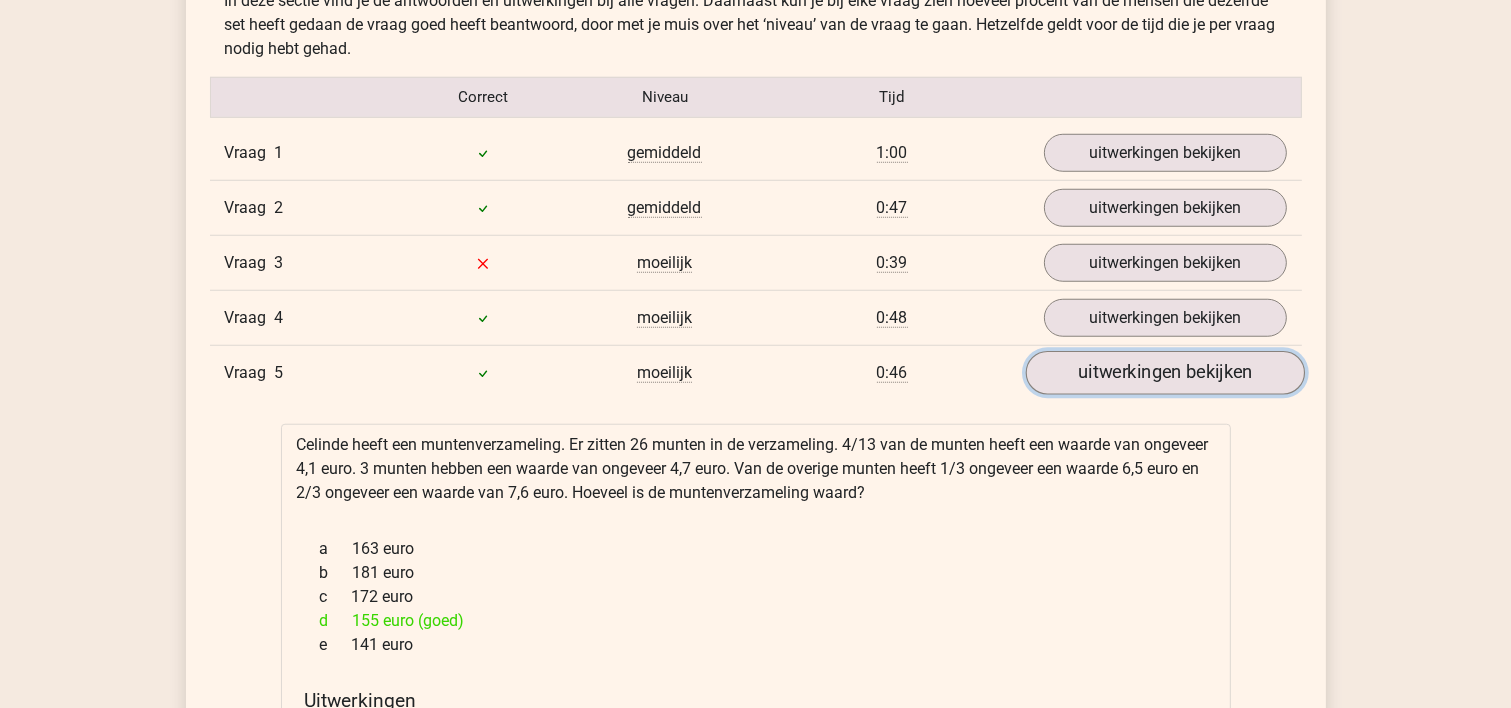 click on "uitwerkingen bekijken" at bounding box center [1164, 373] 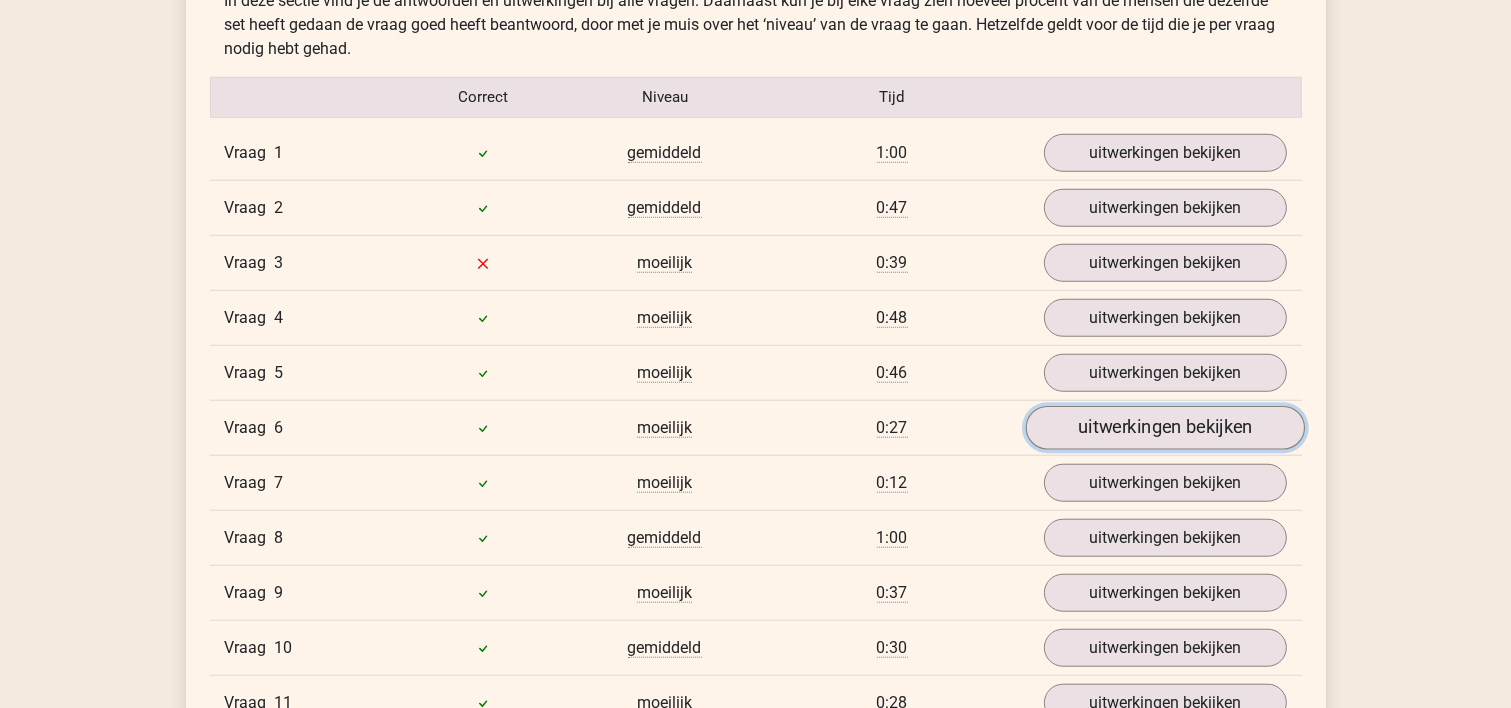click on "uitwerkingen bekijken" at bounding box center [1164, 428] 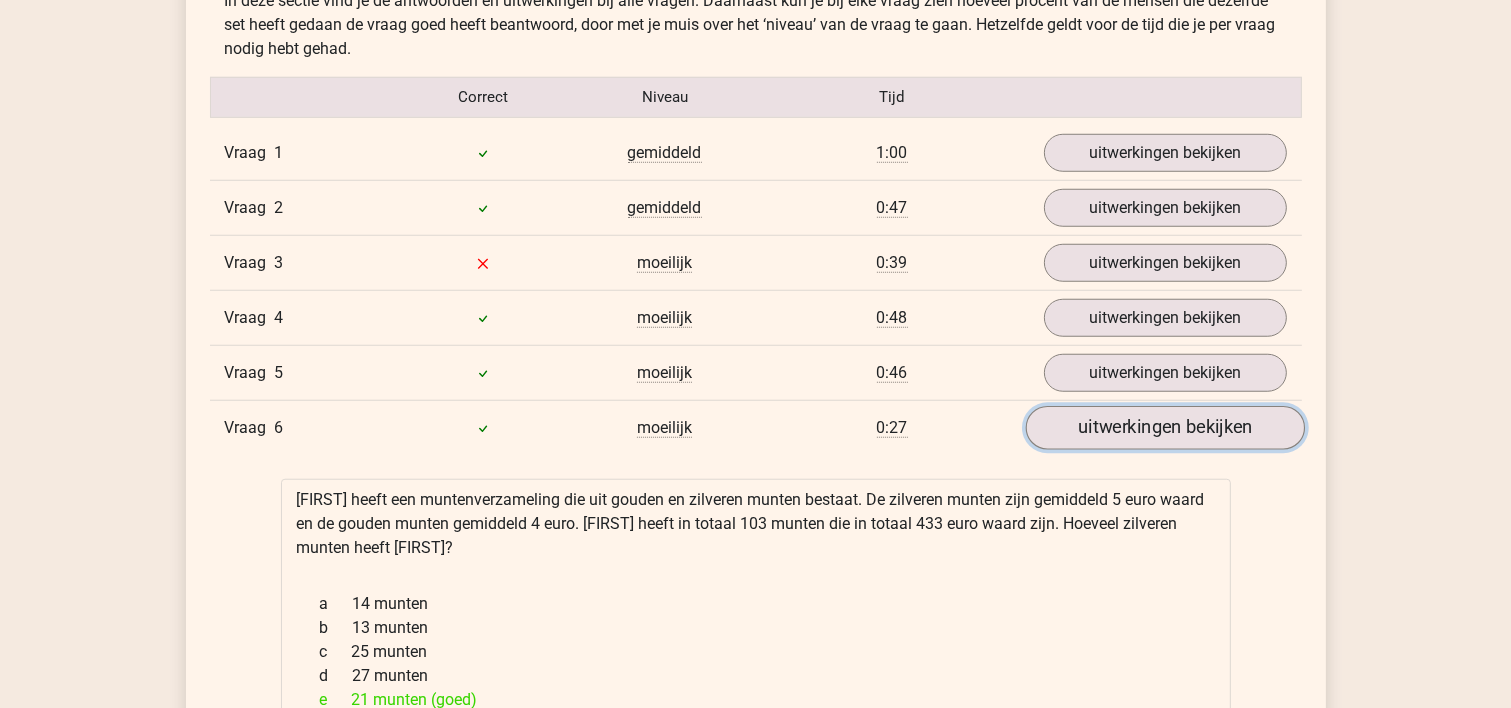click on "uitwerkingen bekijken" at bounding box center (1164, 428) 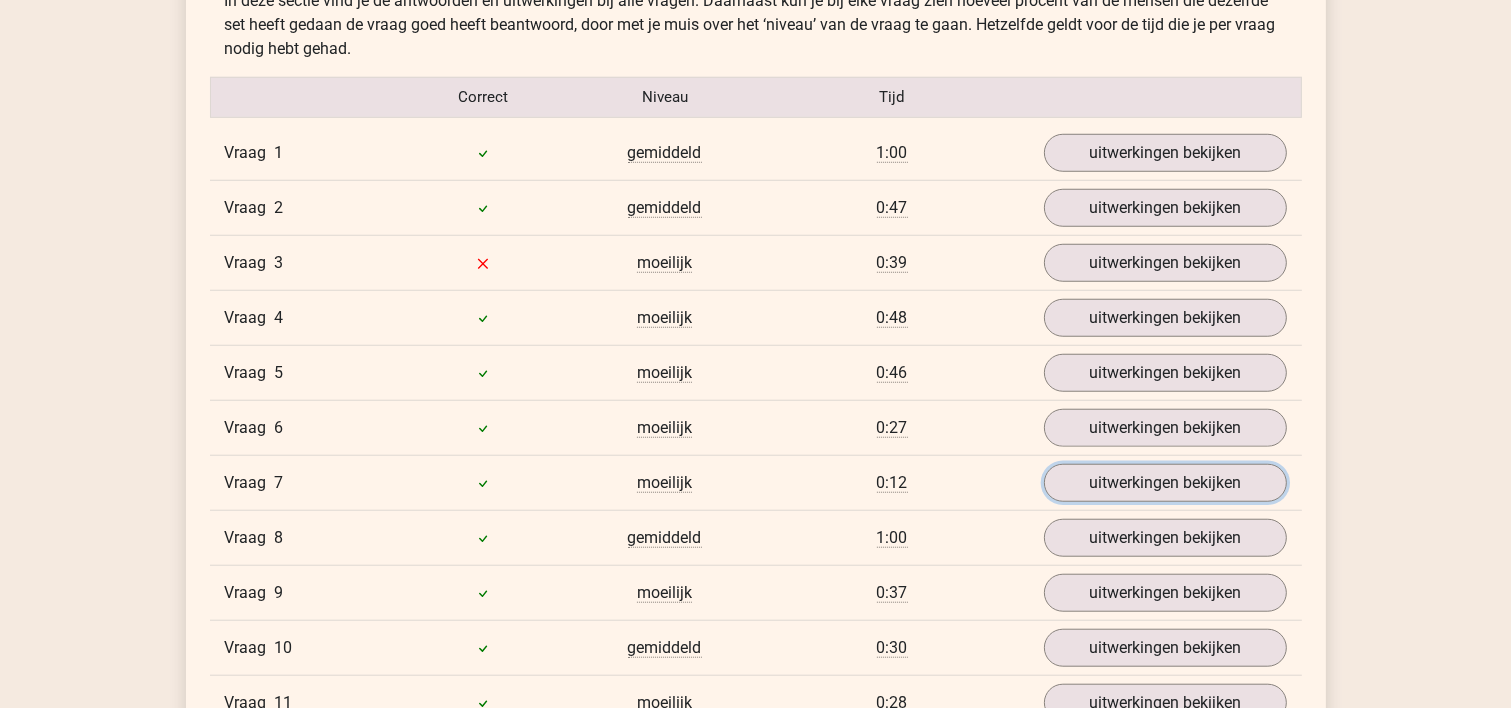 click on "uitwerkingen bekijken" at bounding box center (1165, 483) 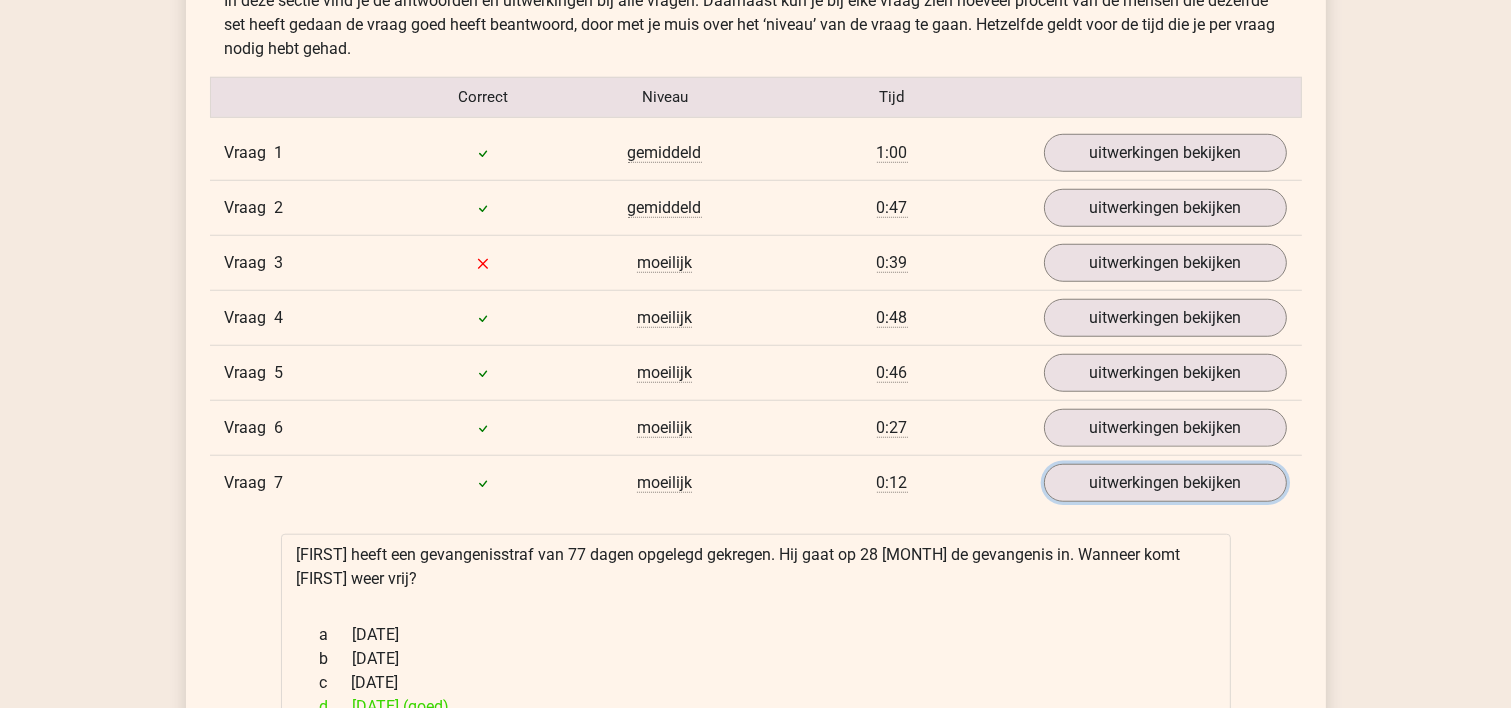 click on "uitwerkingen bekijken" at bounding box center (1165, 483) 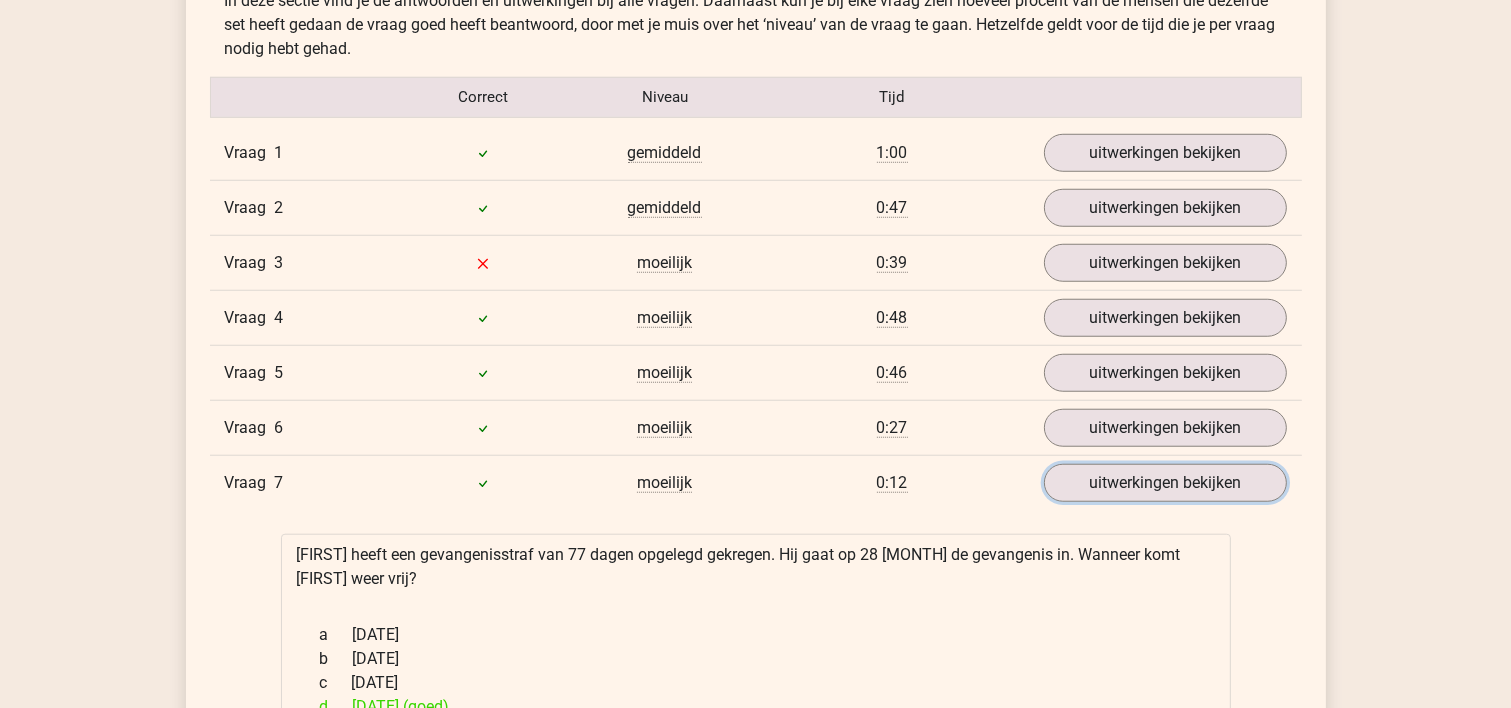 click on "uitwerkingen bekijken" at bounding box center (1165, 483) 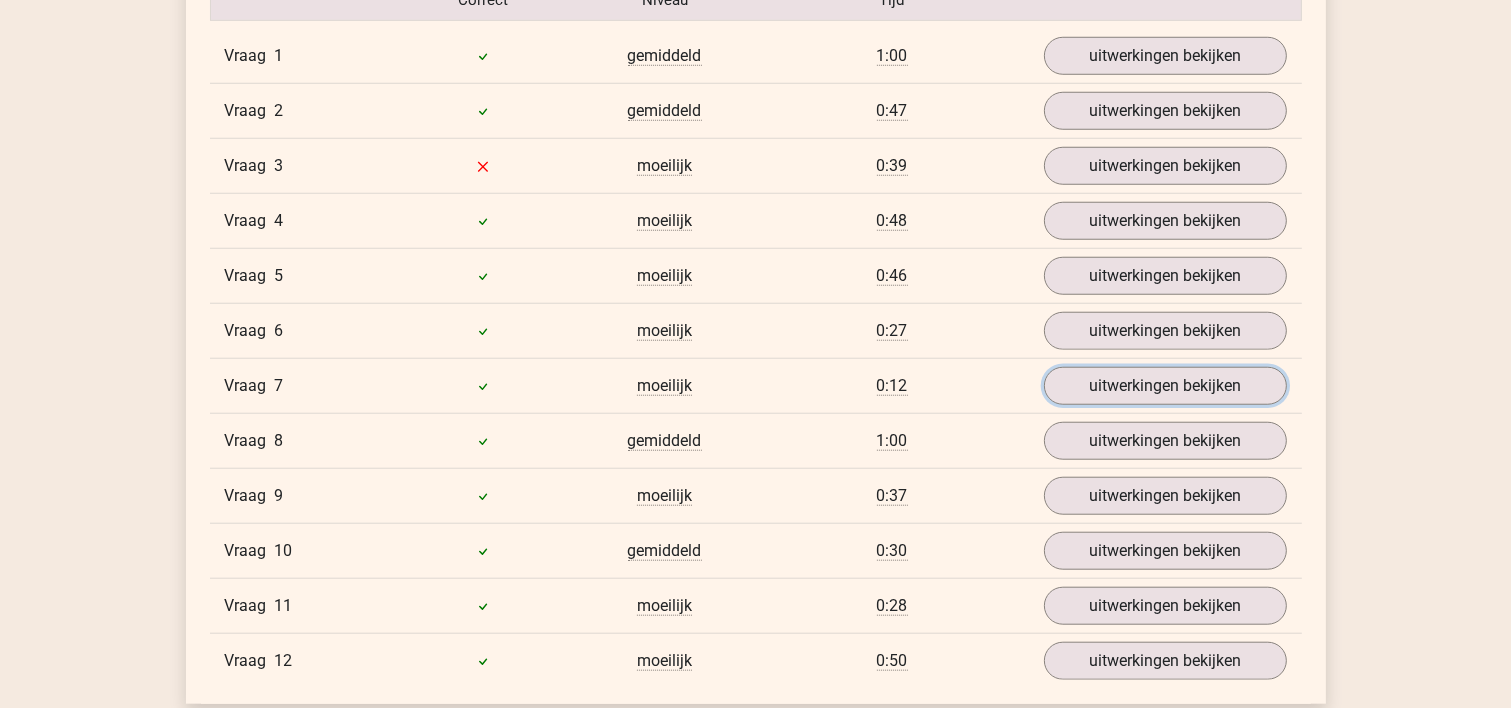 scroll, scrollTop: 1776, scrollLeft: 0, axis: vertical 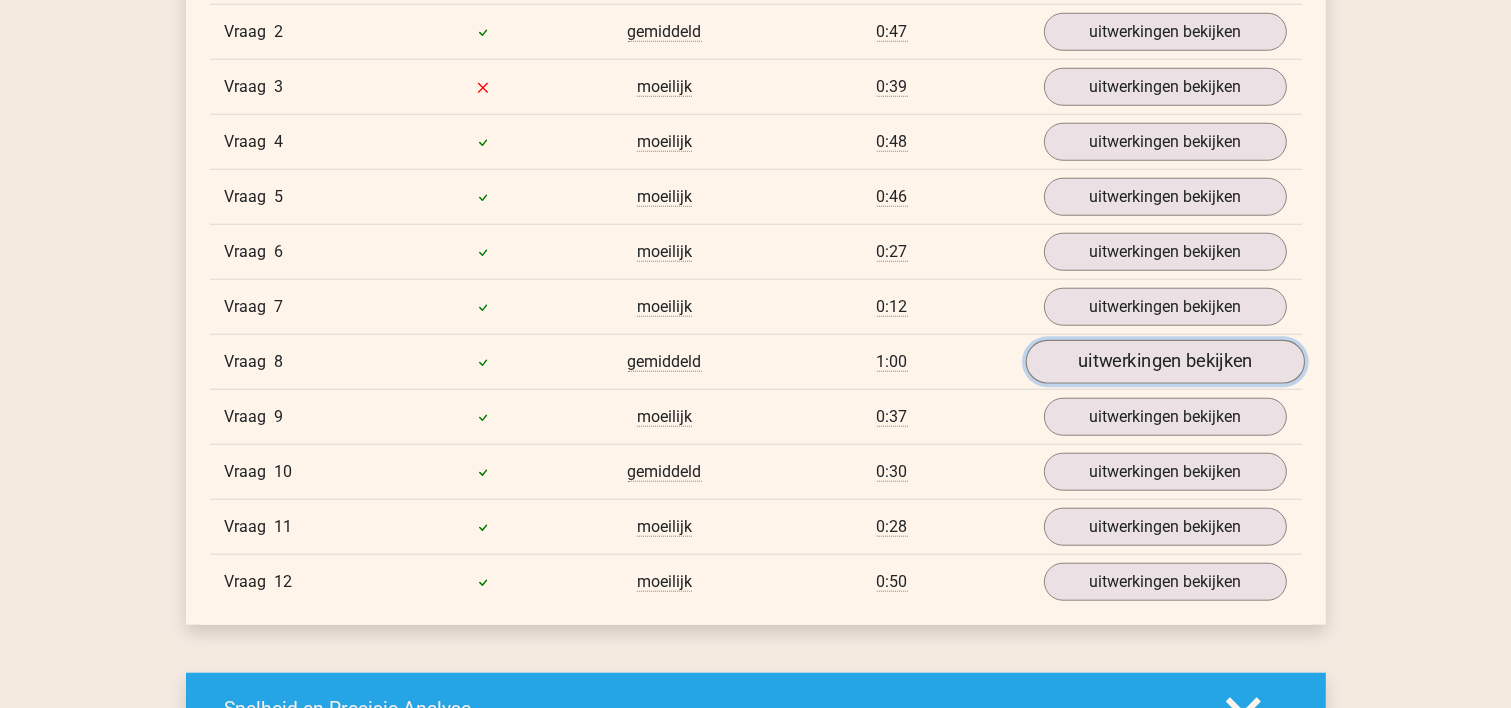 click on "uitwerkingen bekijken" at bounding box center [1164, 362] 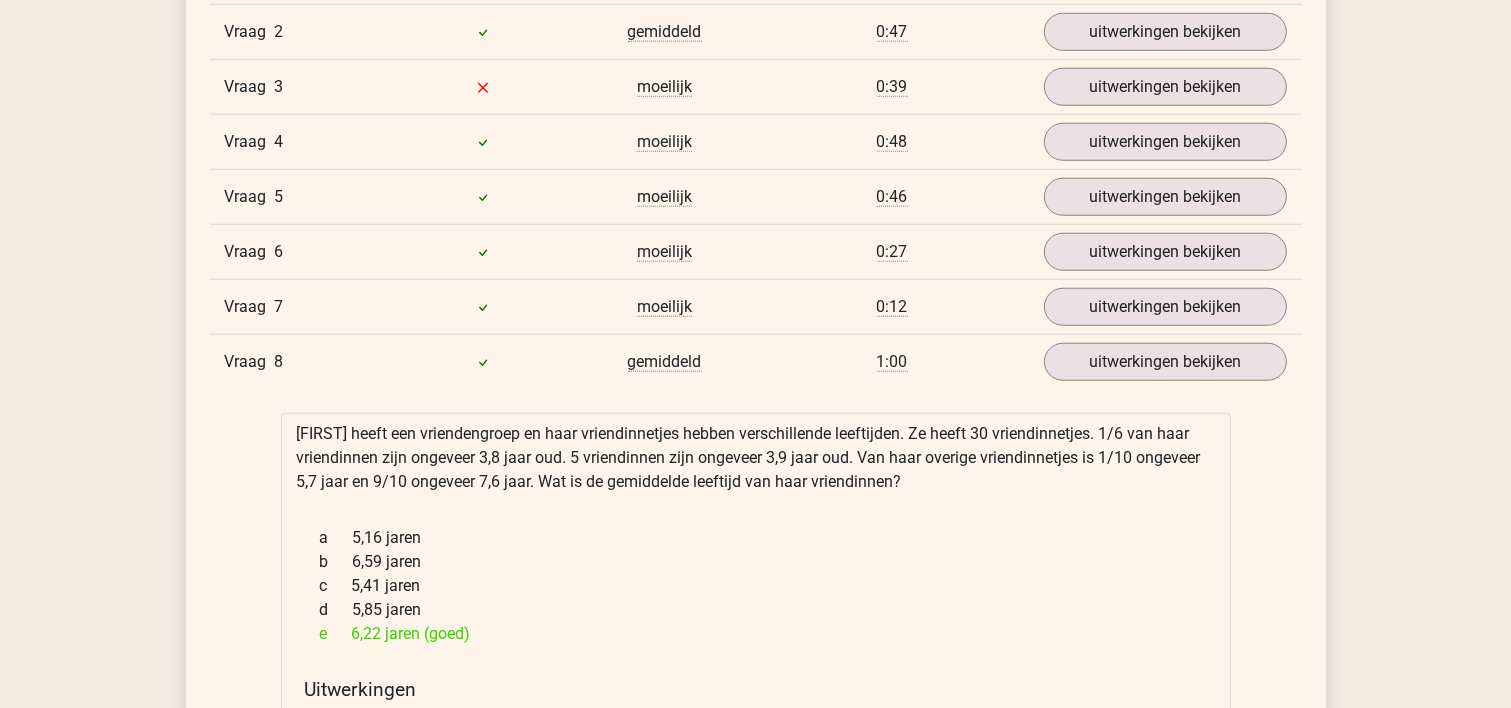 click on "Celinde heeft een vriendengroep en haar vriendinnetjes hebben verschillende leeftijden. Ze heeft 30 vriendinnetjes.  1/6  van haar vriendinnen zijn ongeveer 3,8 jaar oud. 5 vriendinnen zijn ongeveer 3,9 jaar oud. Van haar overige vriendinnetjes is  1/10 ongeveer 5,7 jaar en  9/10 ongeveer 7,6 jaar. Wat is de gemiddelde leeftijd van haar vriendinnen?
a
5,16 jaren
b
6,59 jaren
c
5,41 jaren
d
5,85 jaren
e" at bounding box center [756, 907] 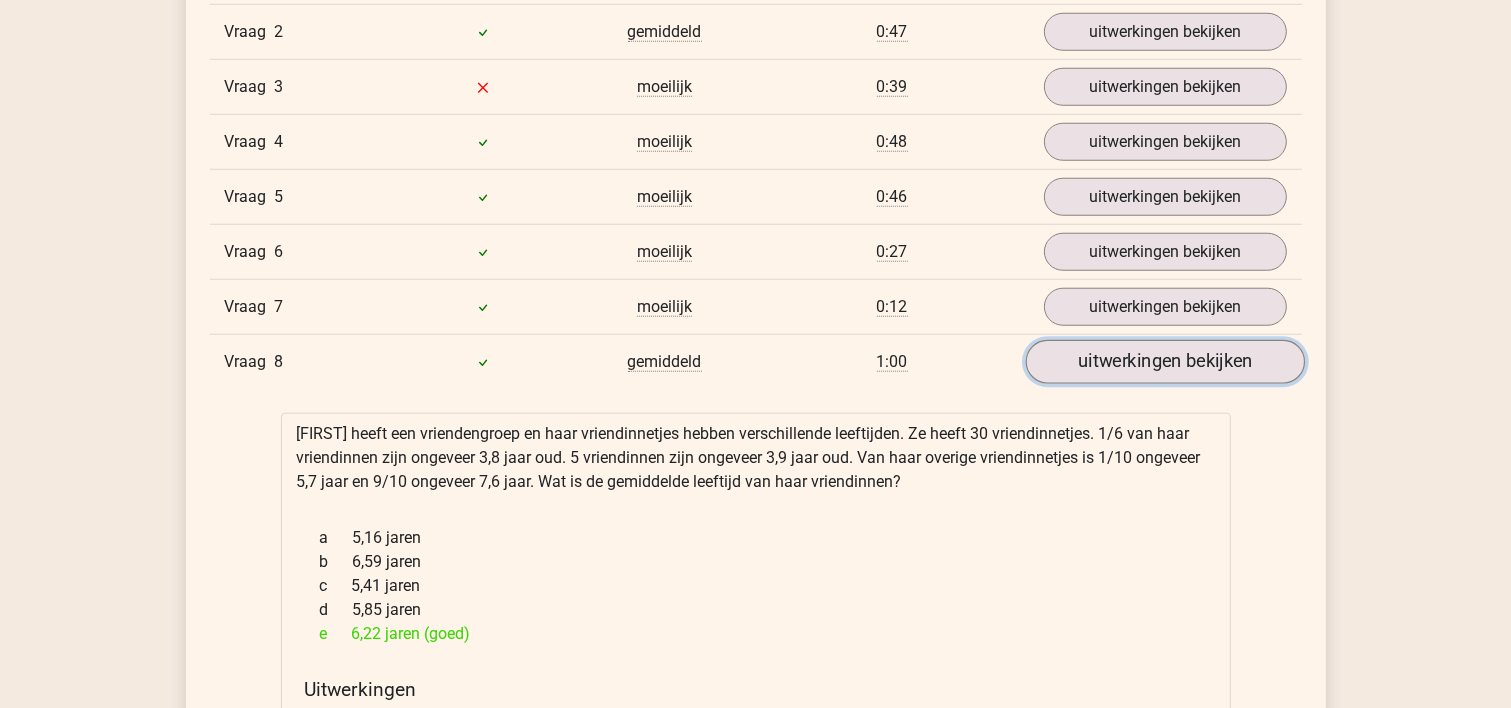 click on "uitwerkingen bekijken" at bounding box center (1164, 362) 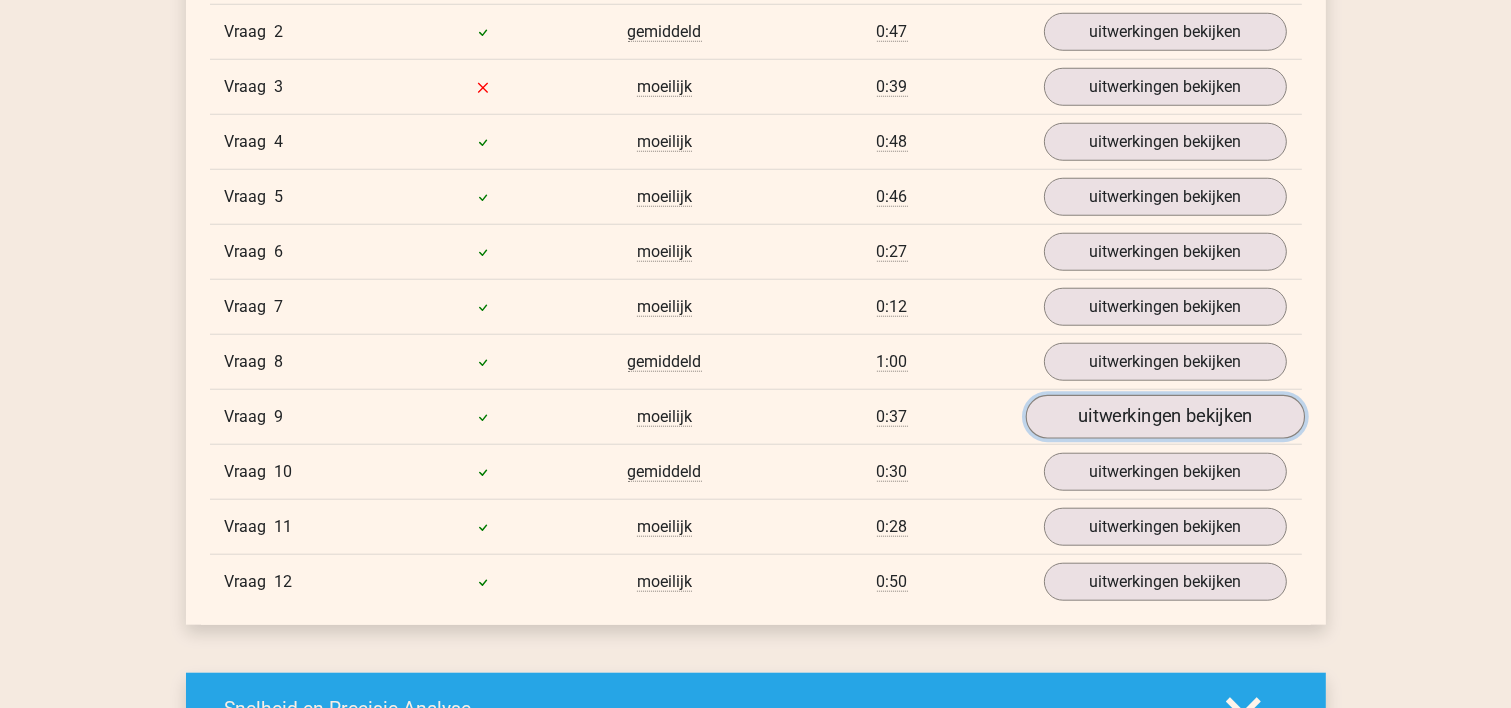 click on "uitwerkingen bekijken" at bounding box center (1164, 417) 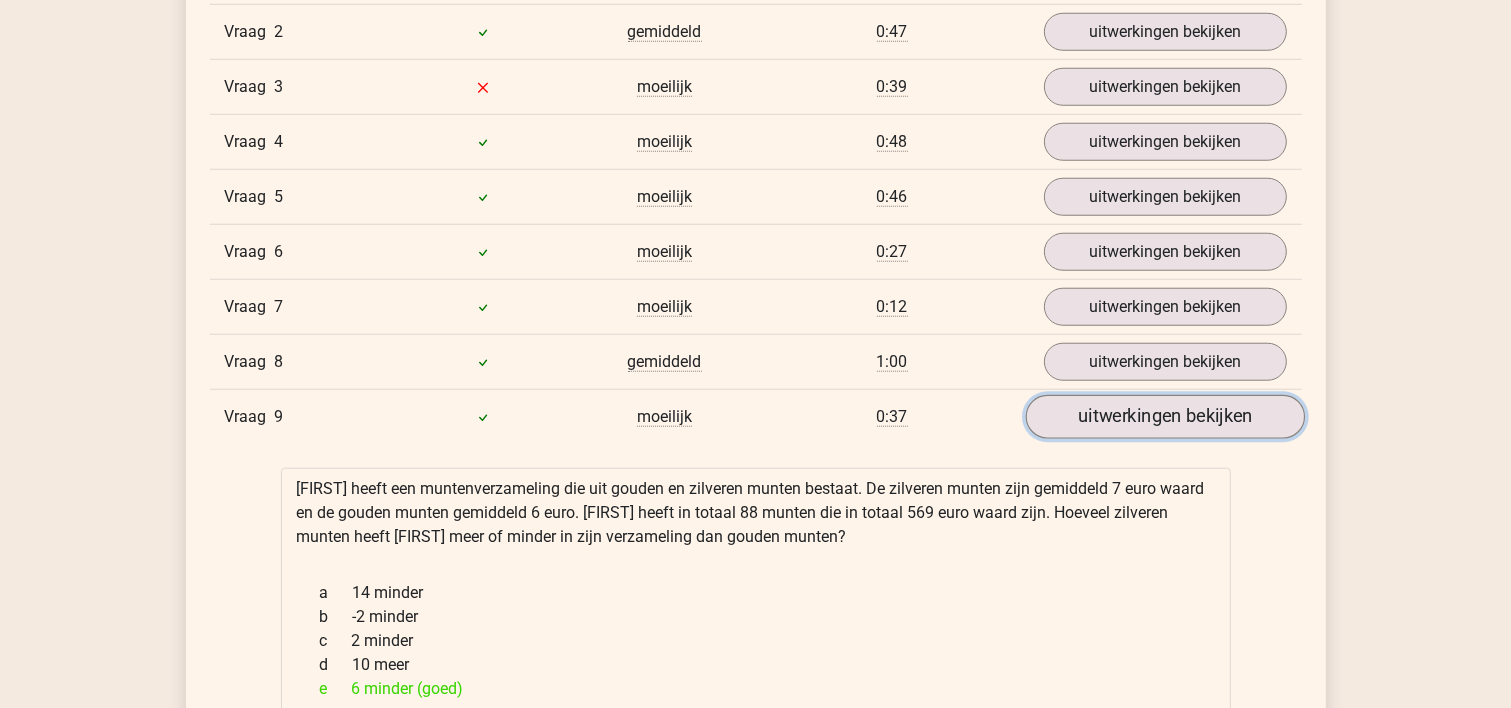 click on "uitwerkingen bekijken" at bounding box center (1164, 417) 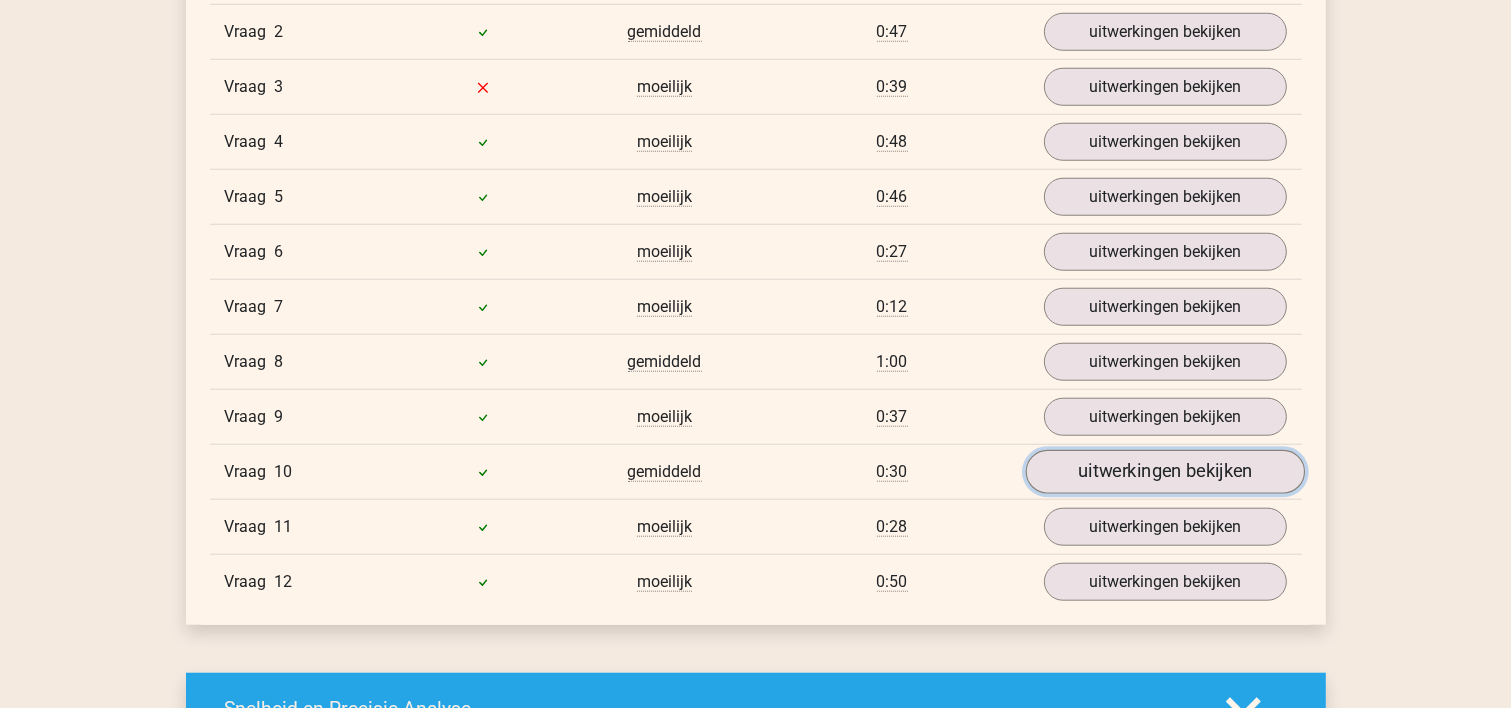 click on "uitwerkingen bekijken" at bounding box center [1164, 472] 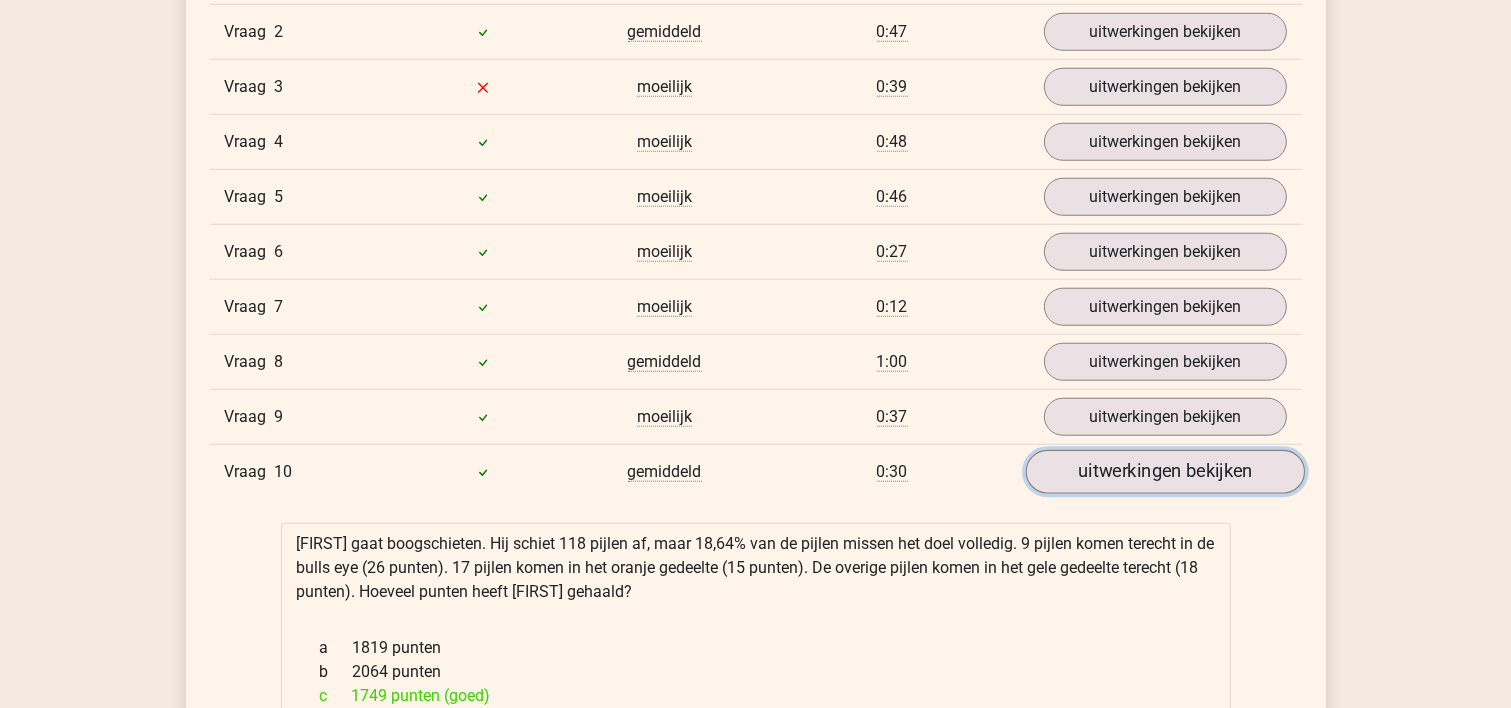 click on "uitwerkingen bekijken" at bounding box center (1164, 472) 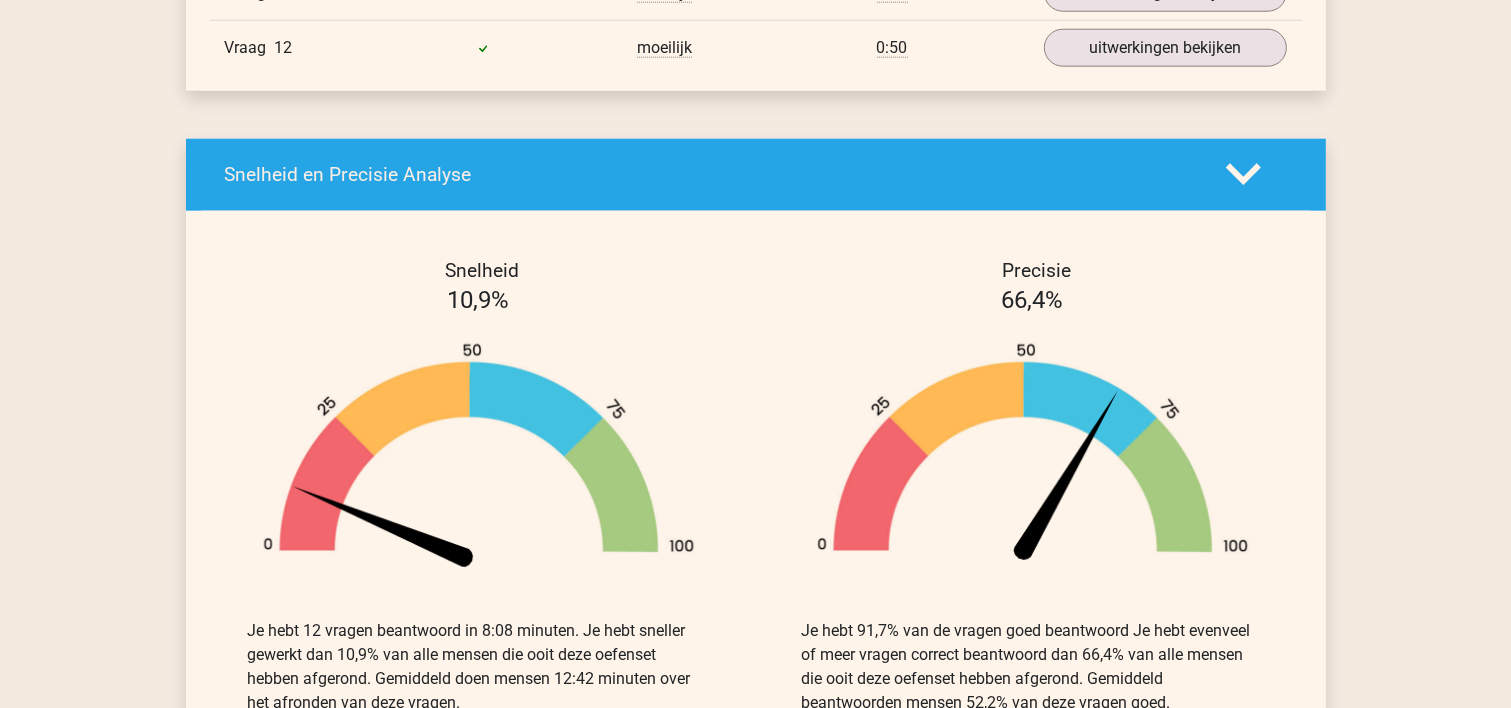 scroll, scrollTop: 2095, scrollLeft: 0, axis: vertical 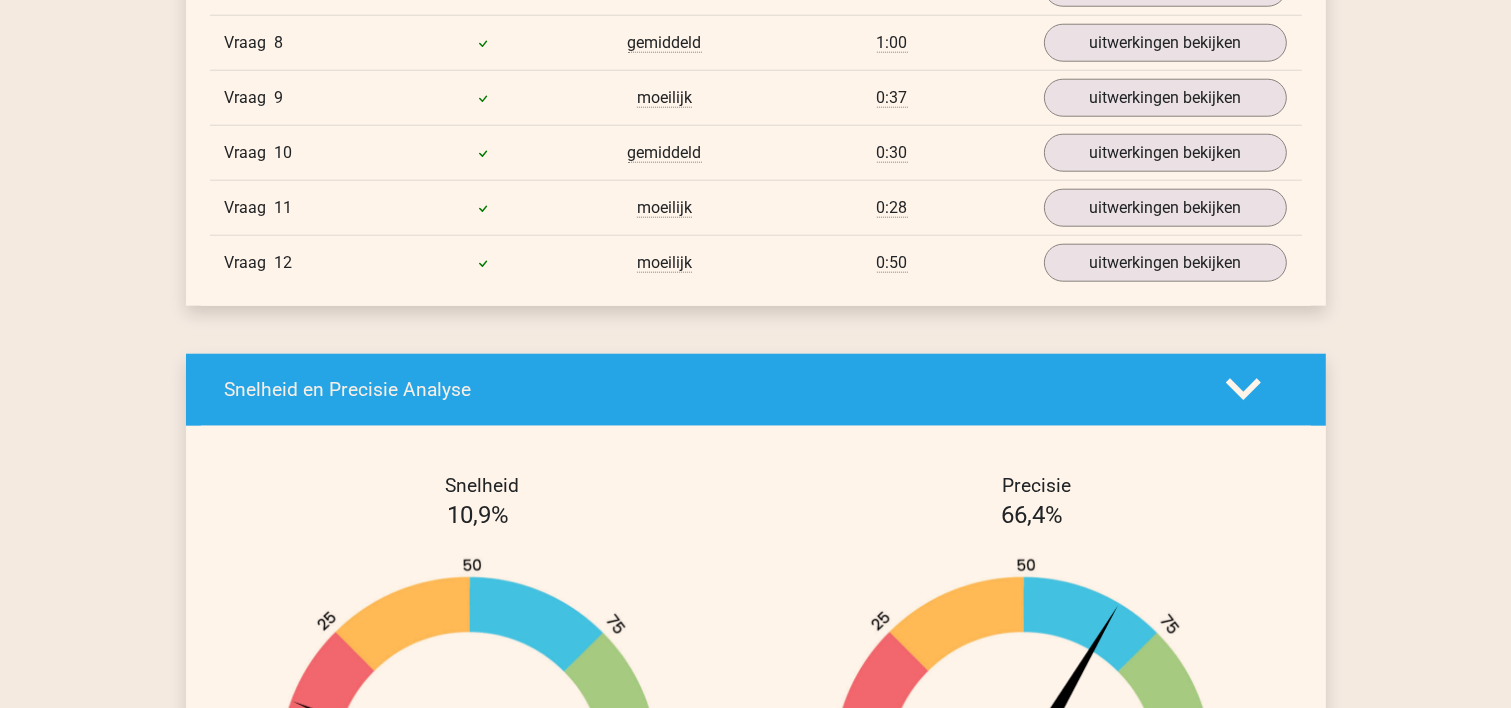 click on "Vraag
11
moeilijk
0:28
uitwerkingen bekijken" at bounding box center (756, 207) 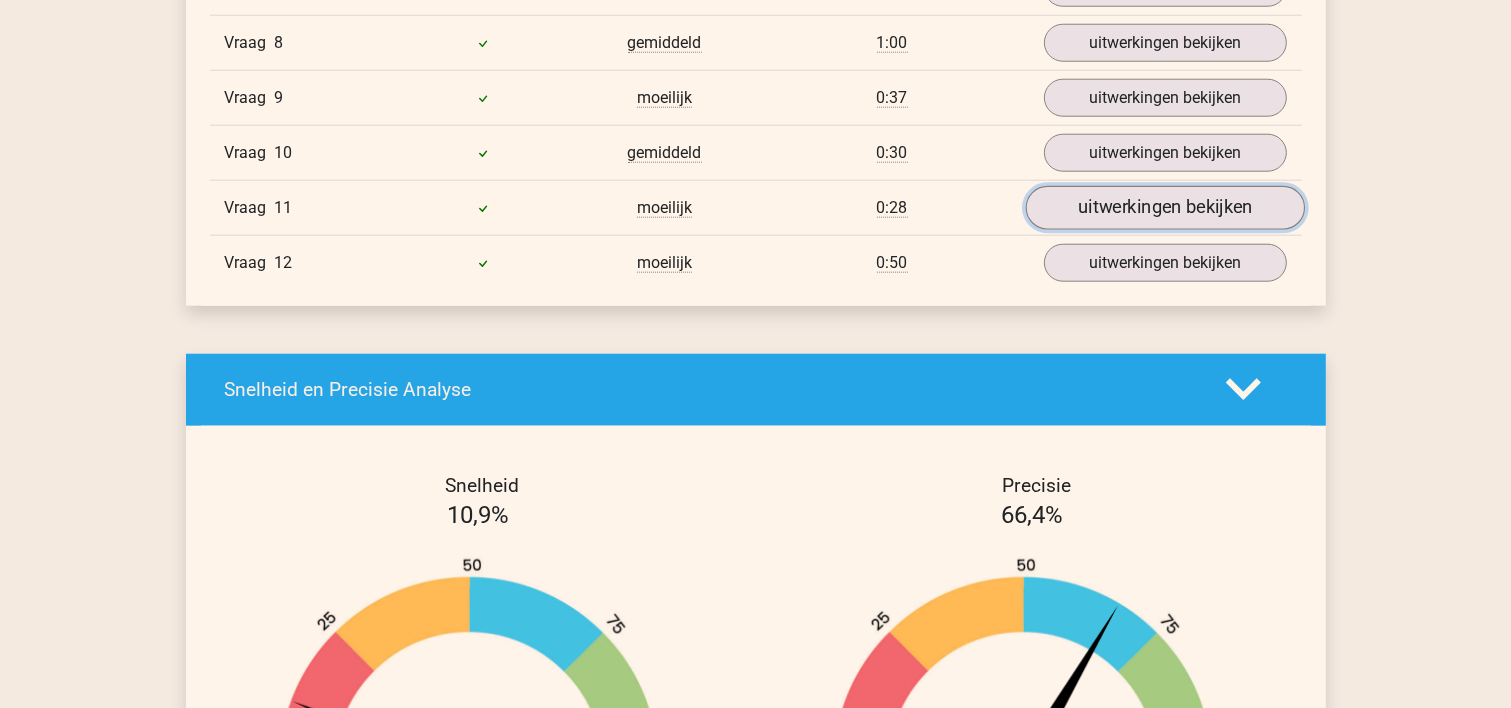 click on "uitwerkingen bekijken" at bounding box center (1164, 208) 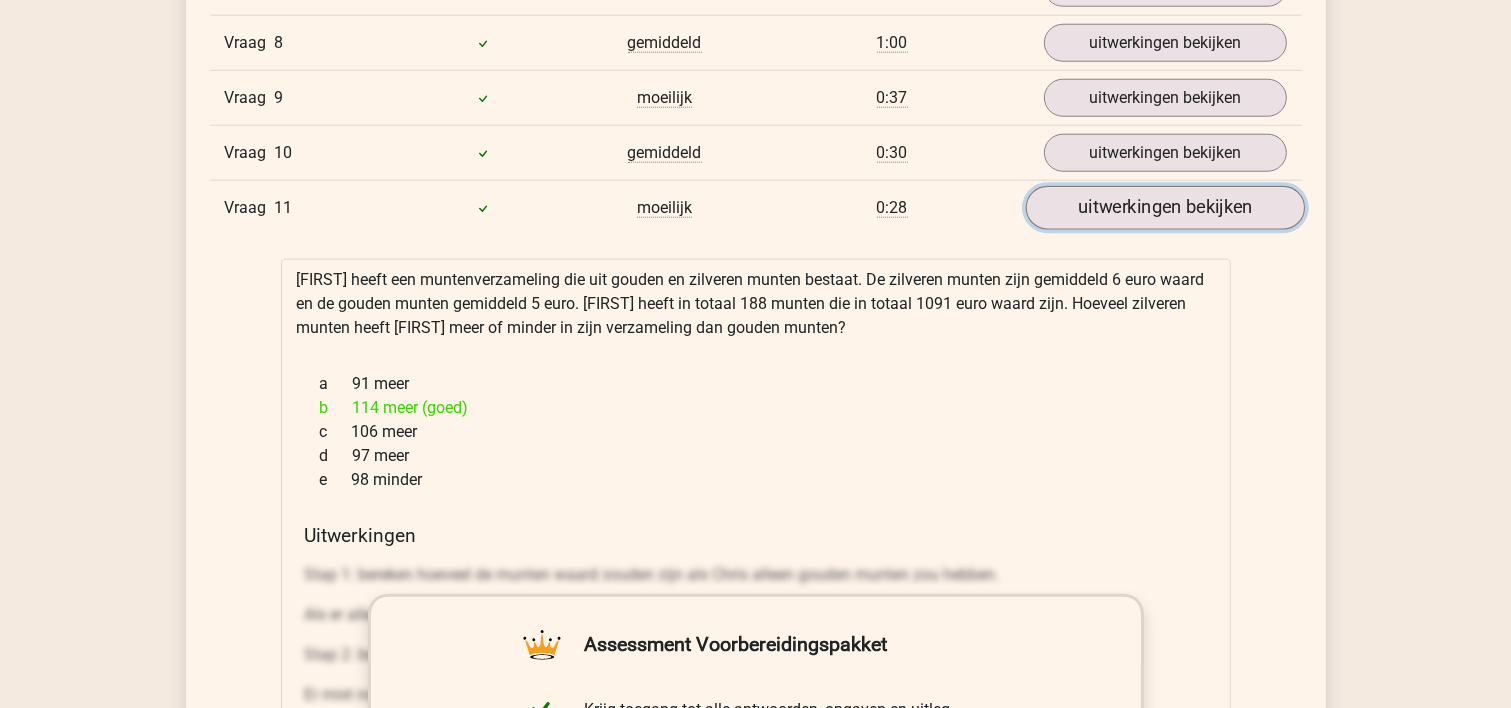 click on "uitwerkingen bekijken" at bounding box center [1164, 208] 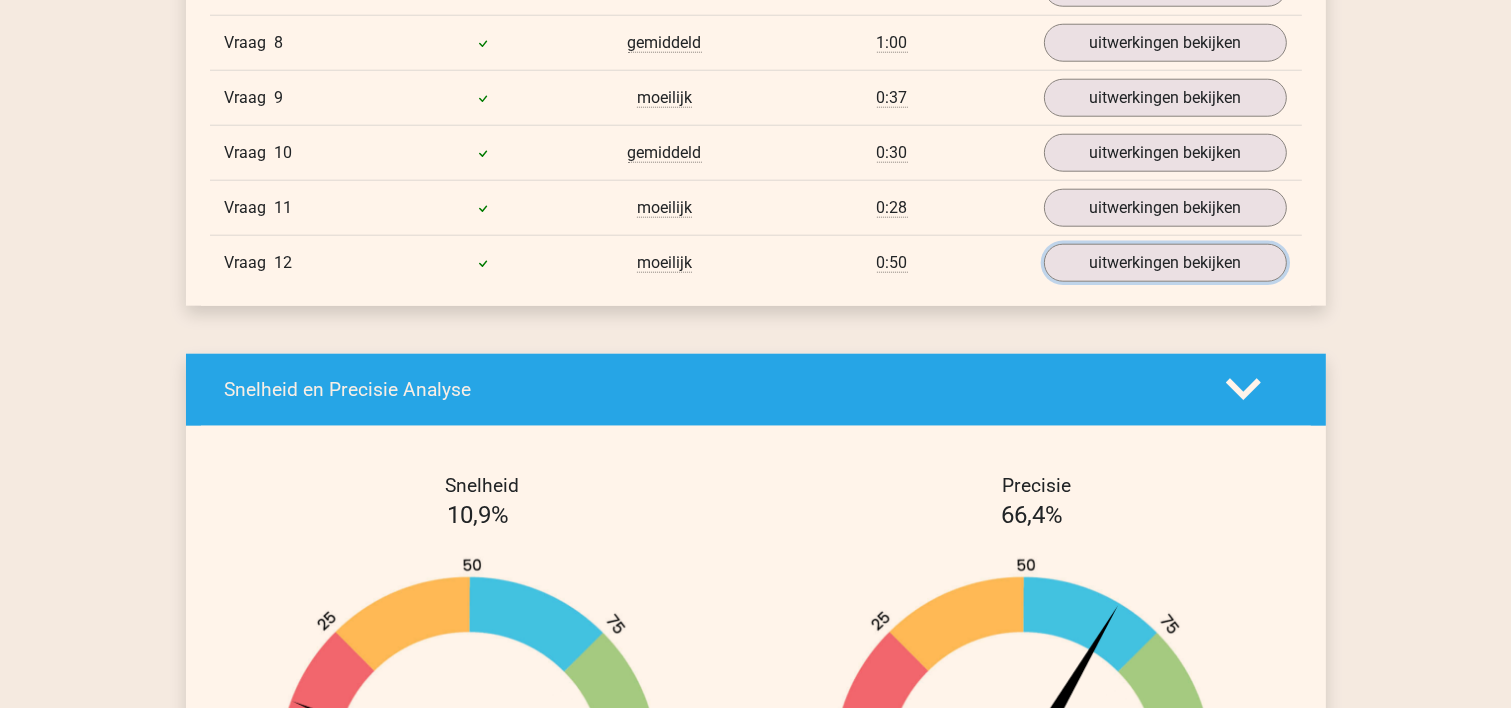 click on "uitwerkingen bekijken" at bounding box center [1165, 263] 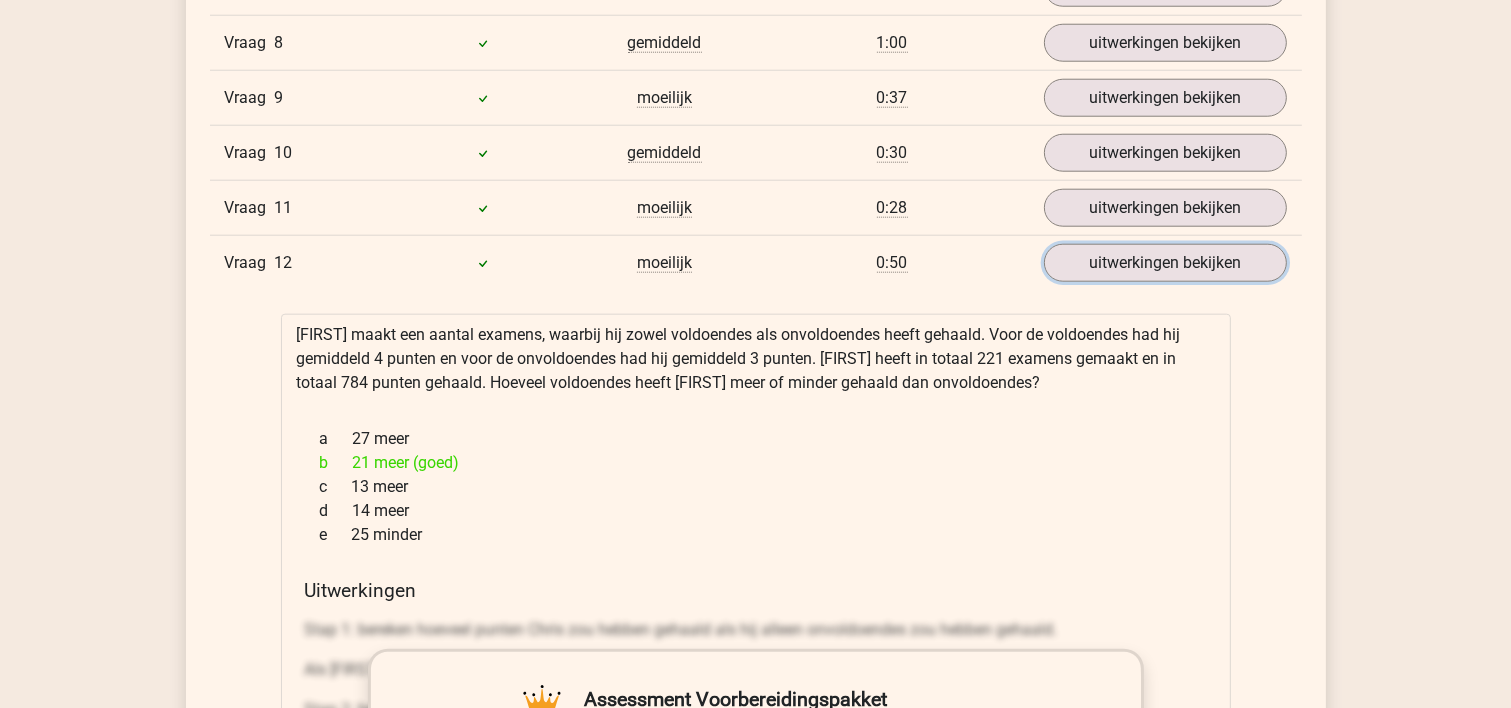 click on "uitwerkingen bekijken" at bounding box center (1165, 263) 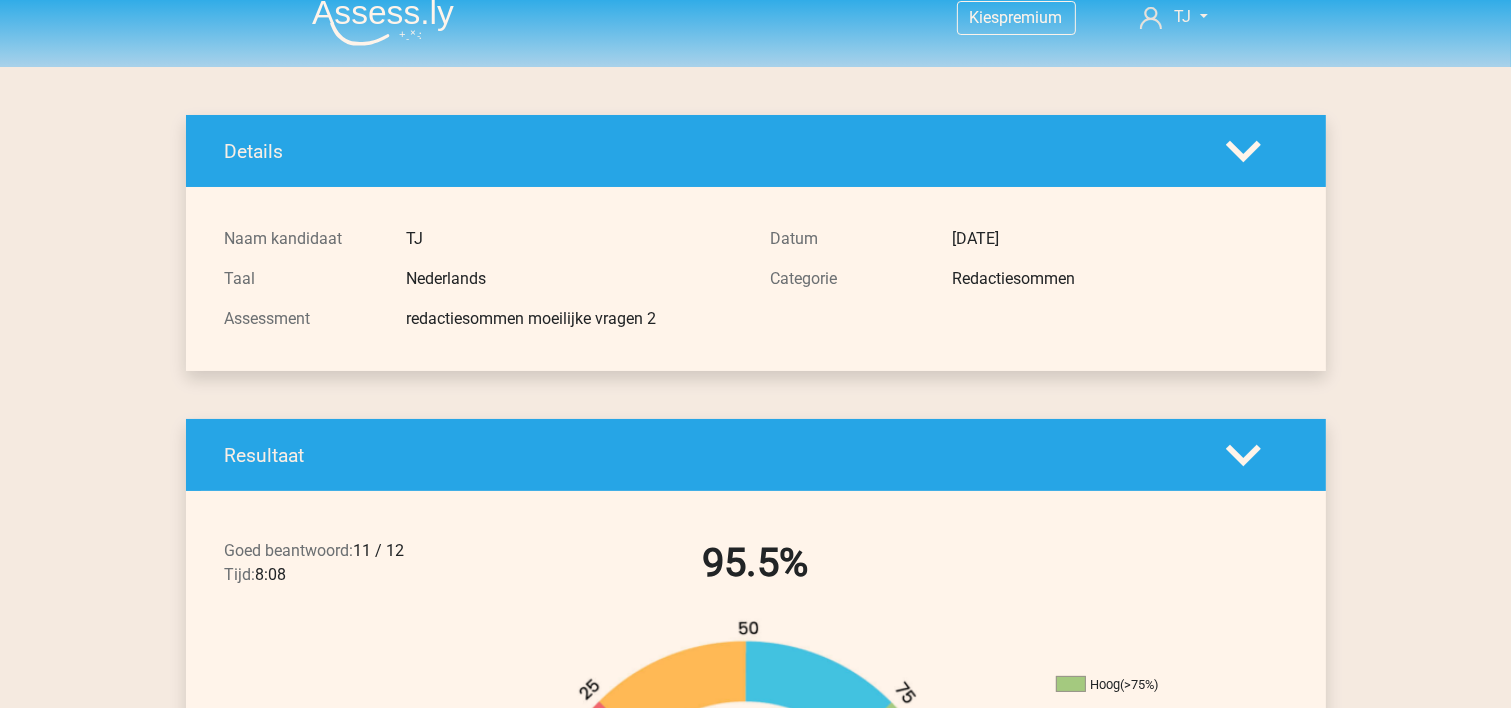 scroll, scrollTop: 0, scrollLeft: 0, axis: both 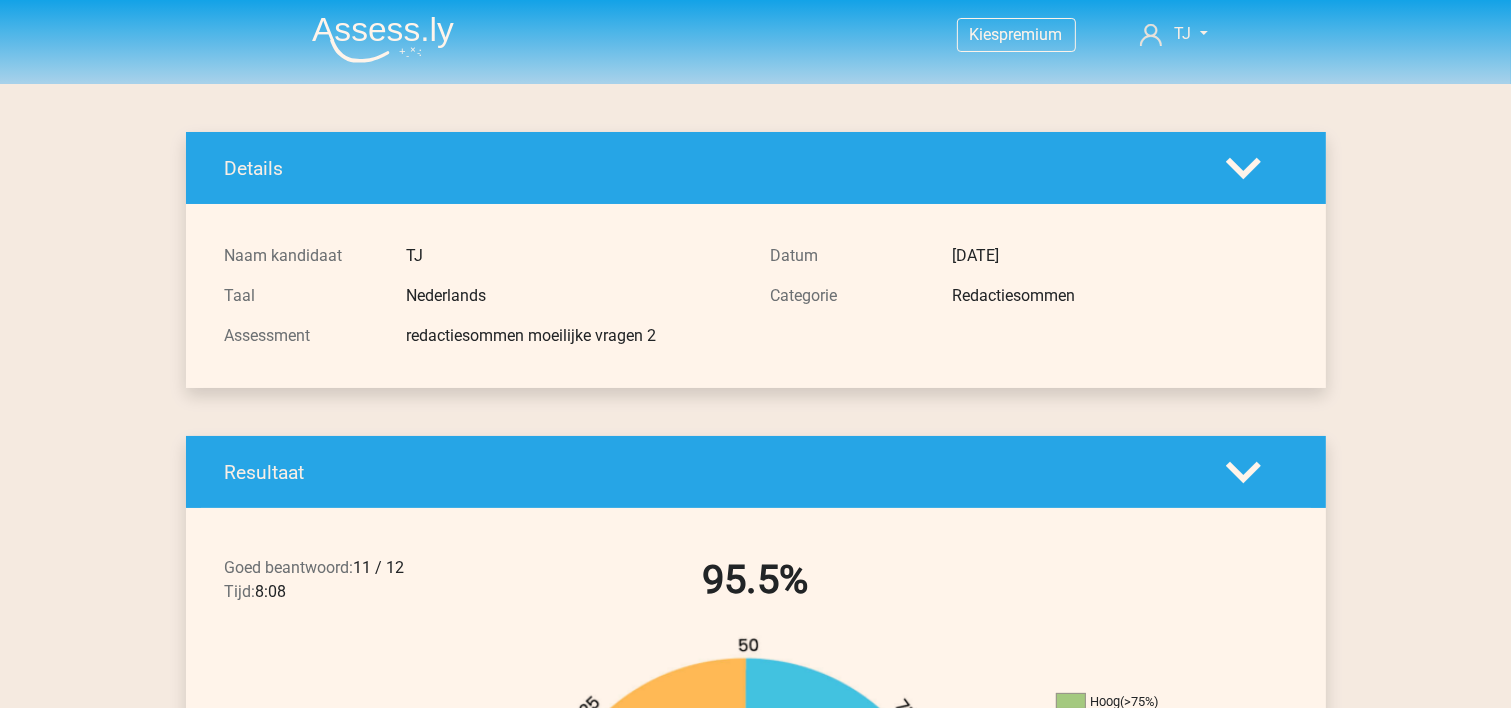 click at bounding box center [383, 39] 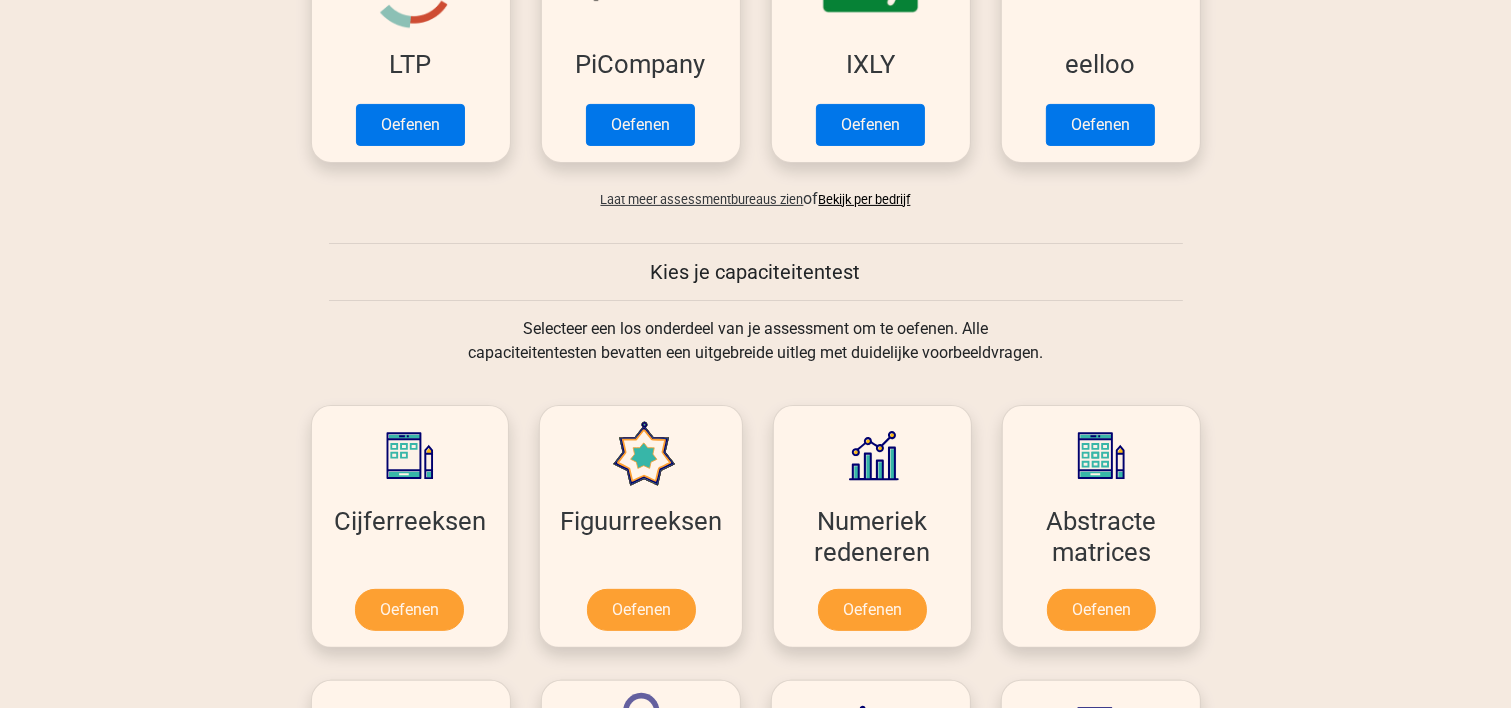 scroll, scrollTop: 1066, scrollLeft: 0, axis: vertical 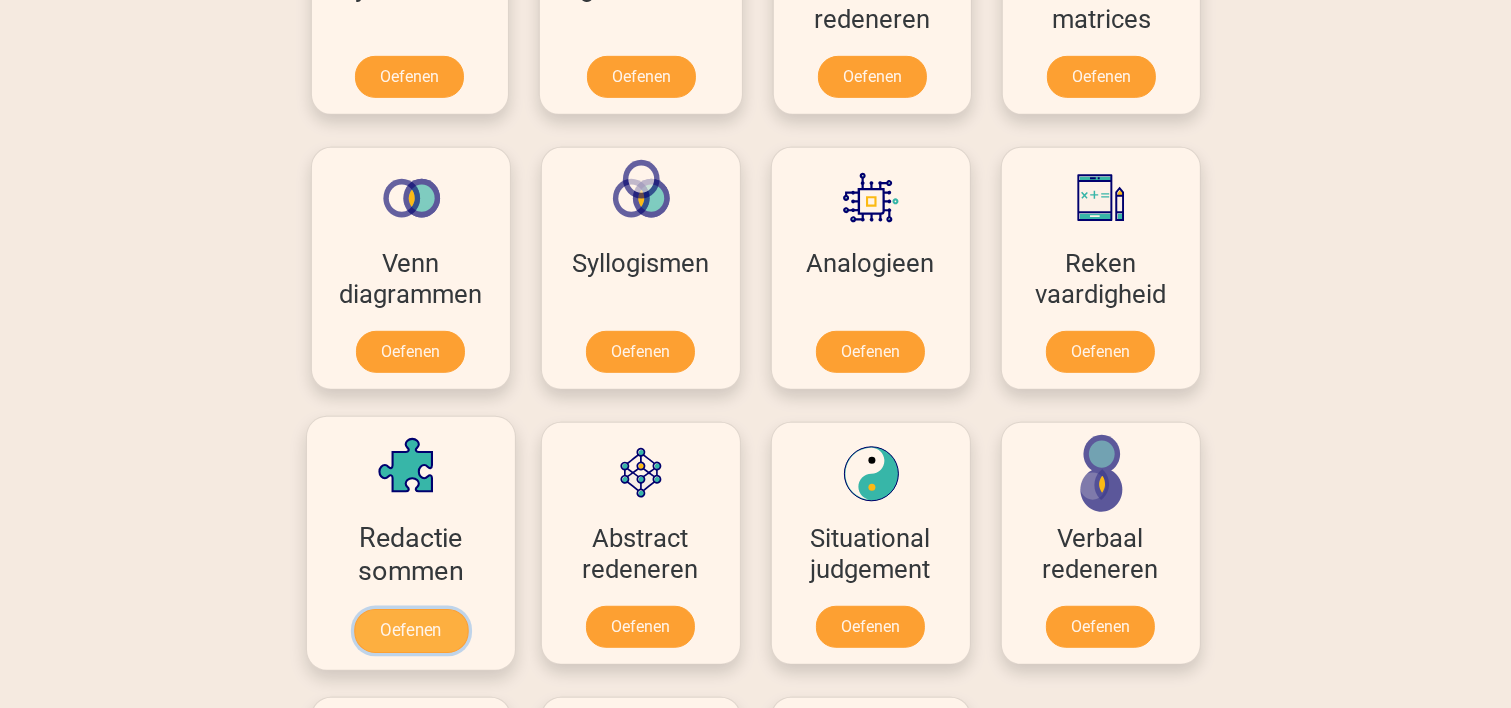 click on "Oefenen" at bounding box center (410, 631) 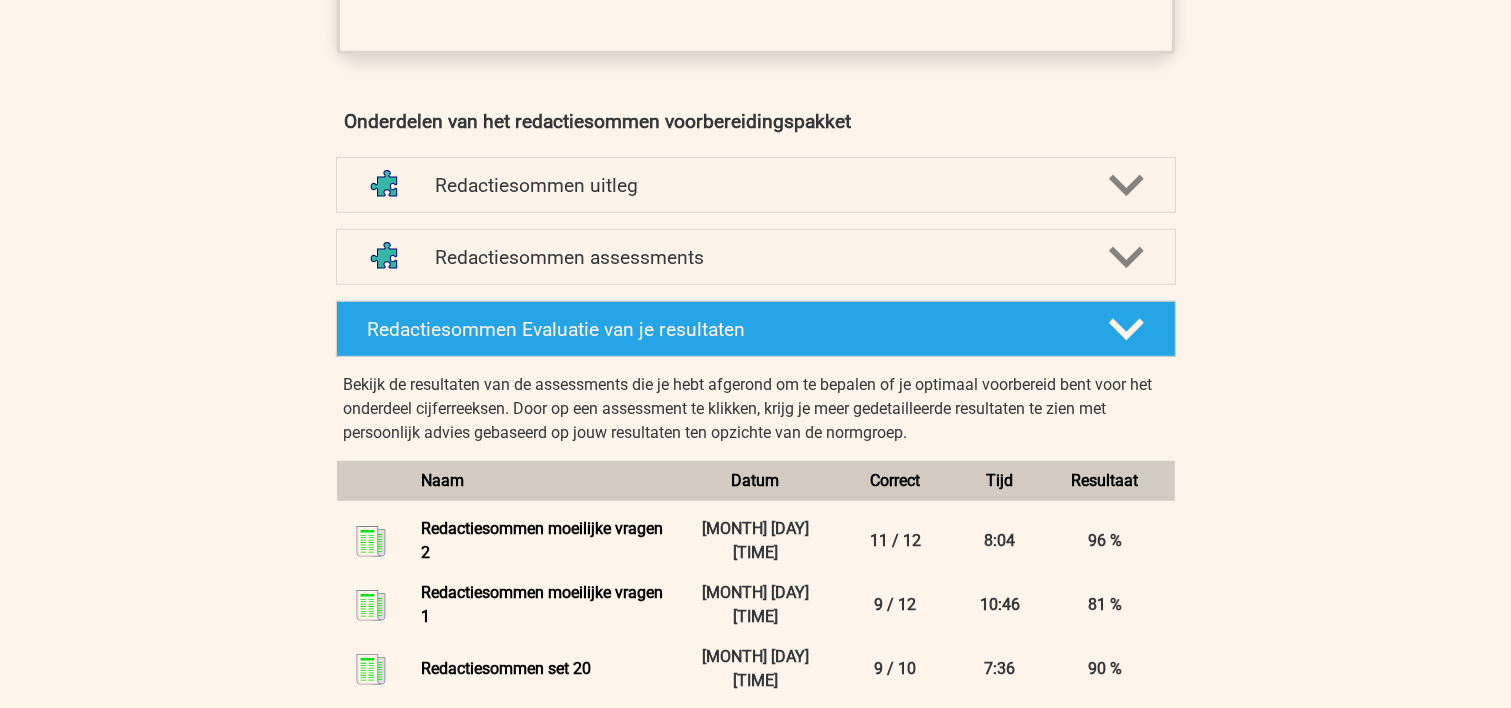 scroll, scrollTop: 1600, scrollLeft: 0, axis: vertical 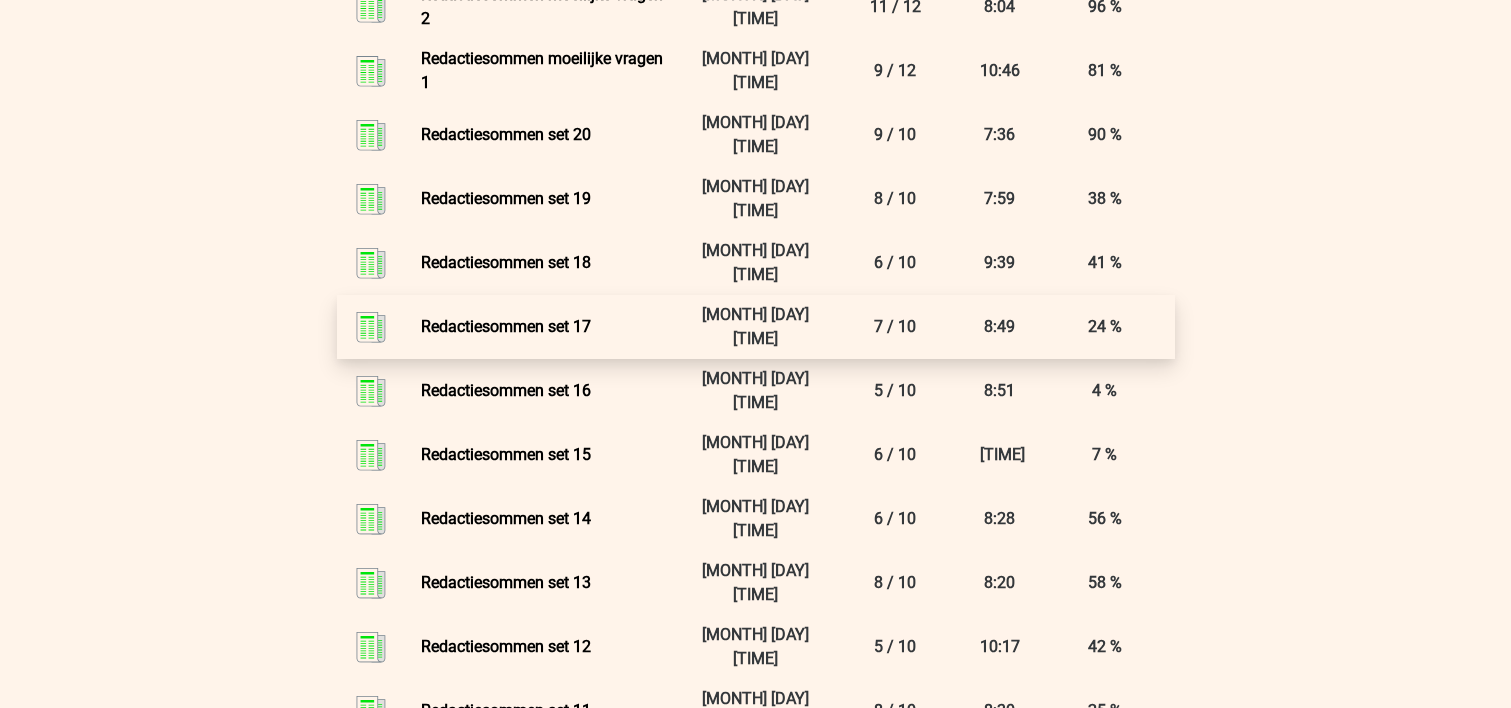 click on "Redactiesommen set 17" at bounding box center (506, 326) 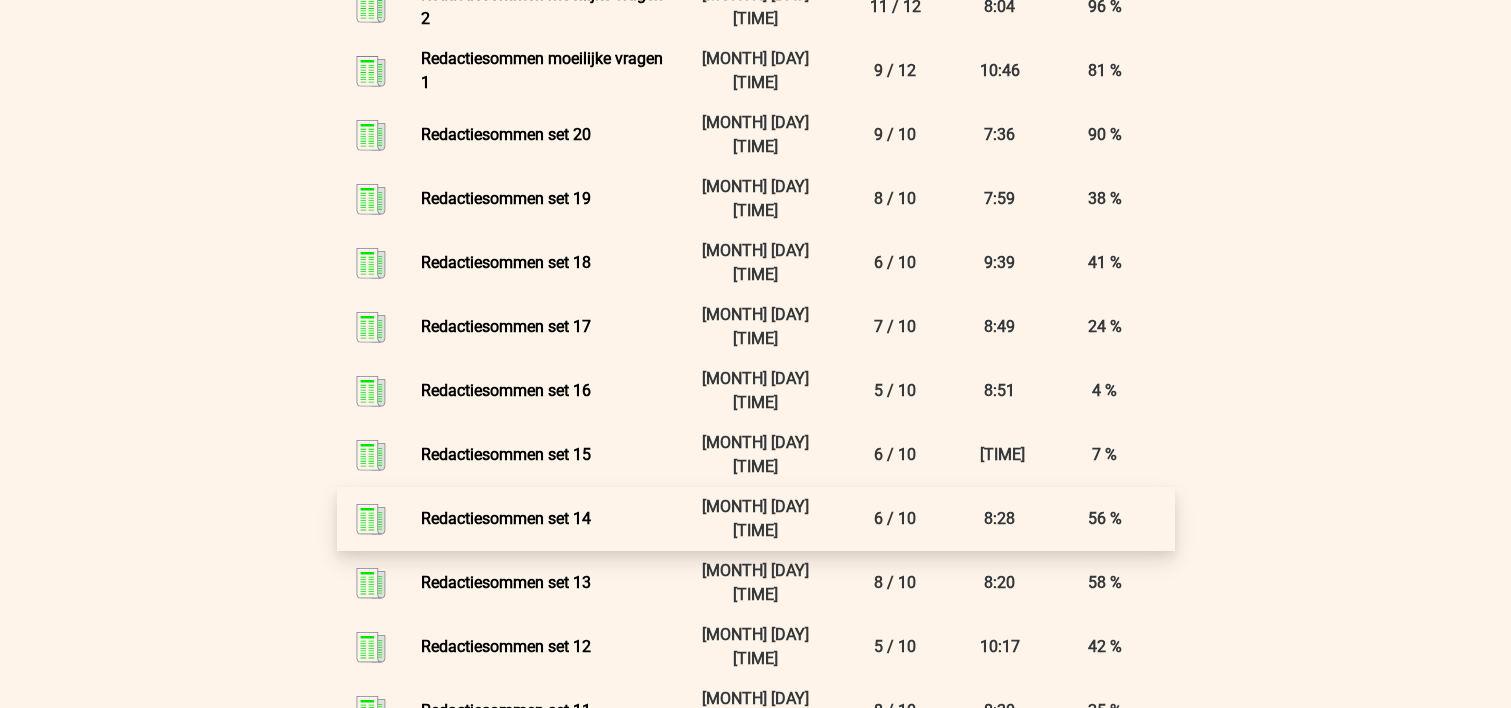 click on "Redactiesommen set 14" at bounding box center (506, 518) 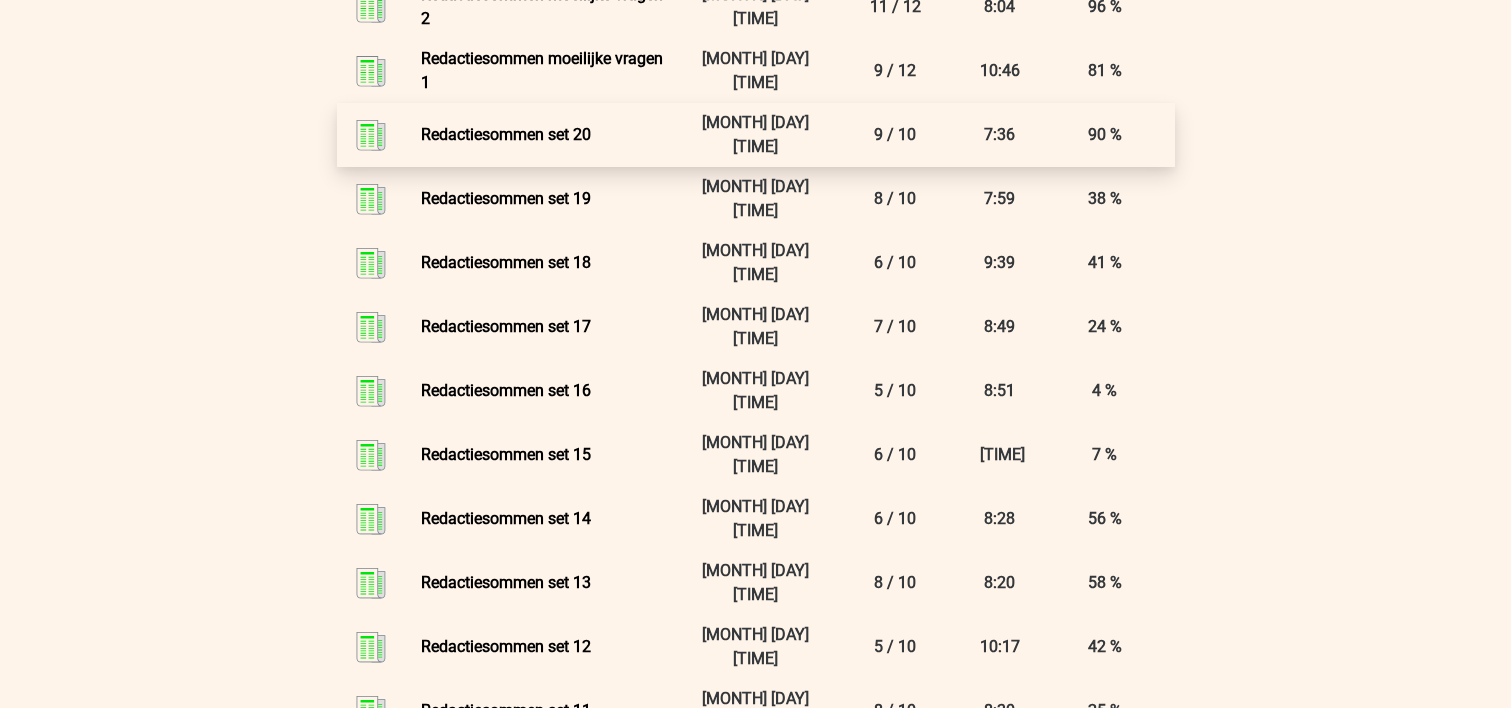 click on "Redactiesommen set 20" at bounding box center [506, 134] 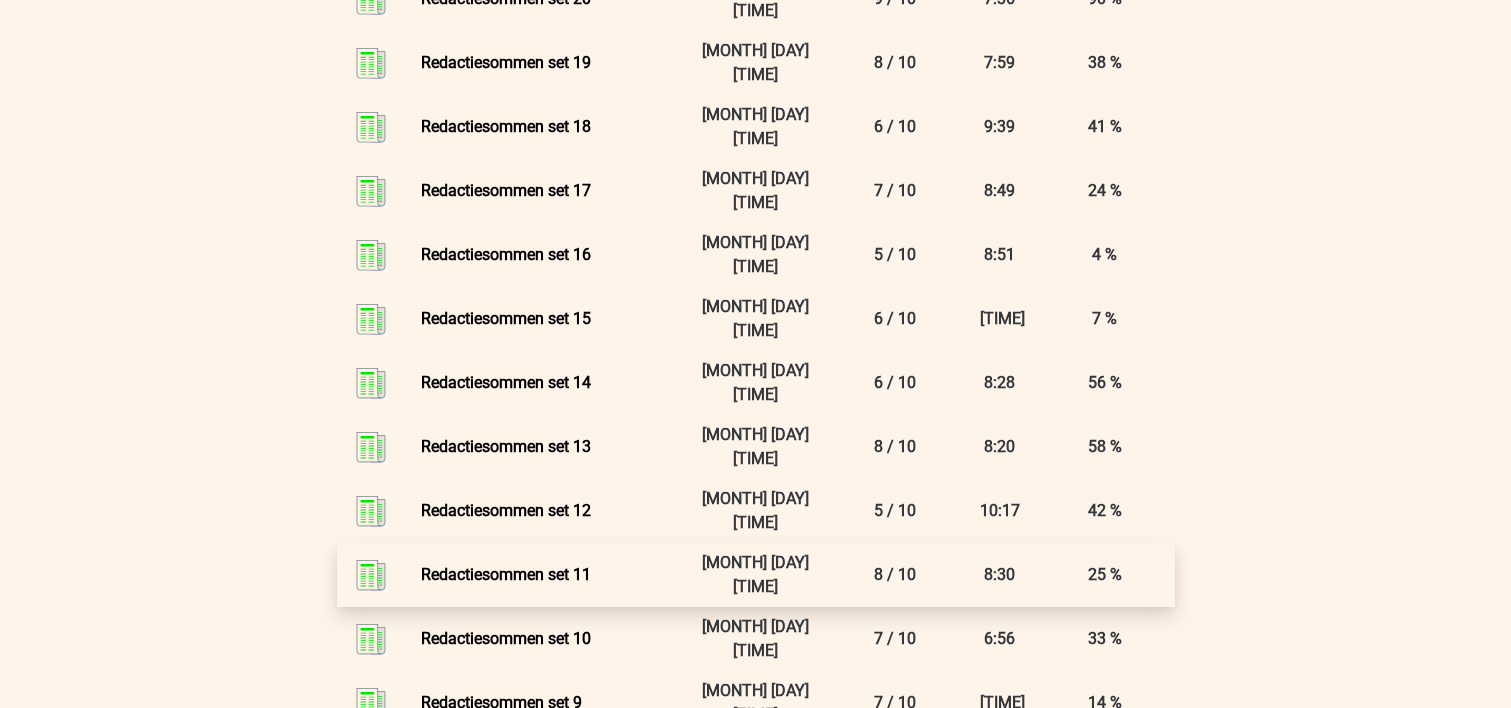 scroll, scrollTop: 2133, scrollLeft: 0, axis: vertical 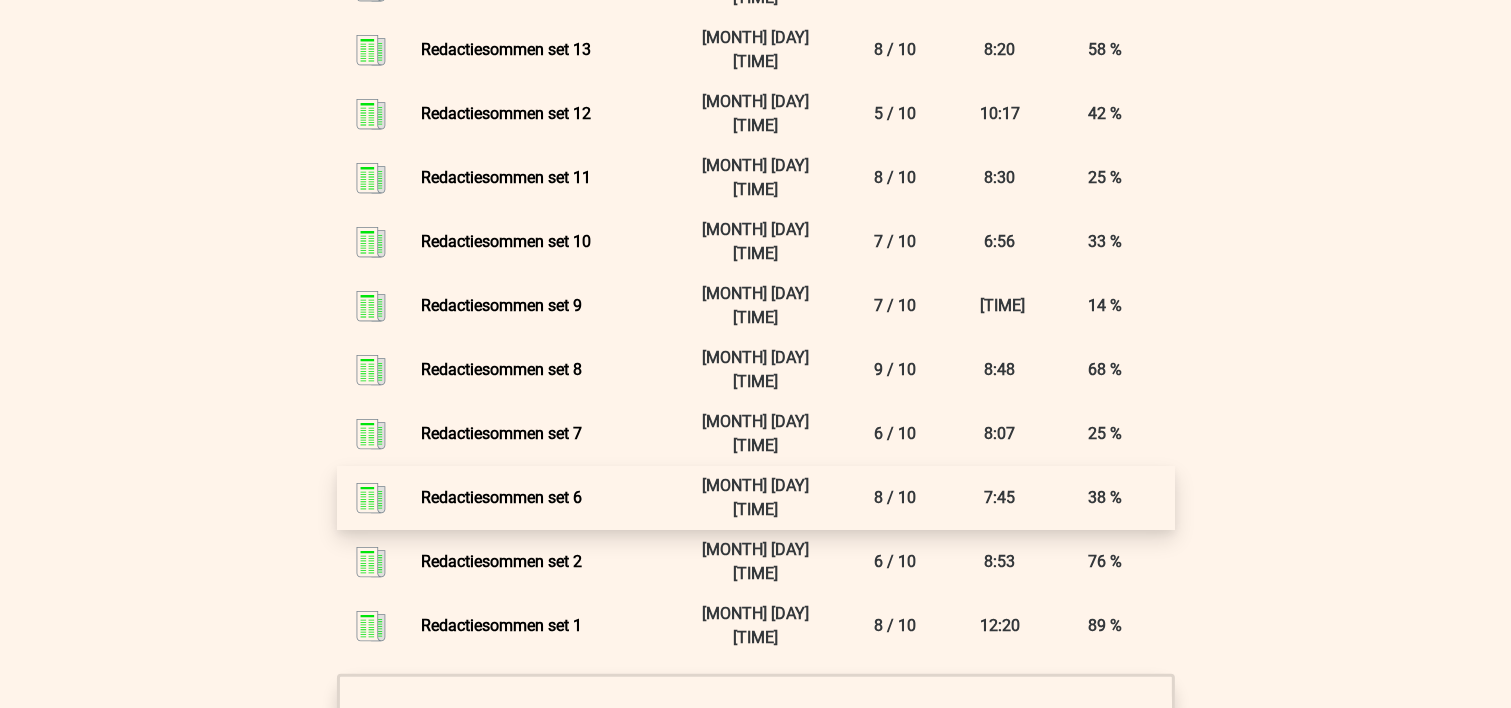 click on "Redactiesommen set 6" at bounding box center (501, 497) 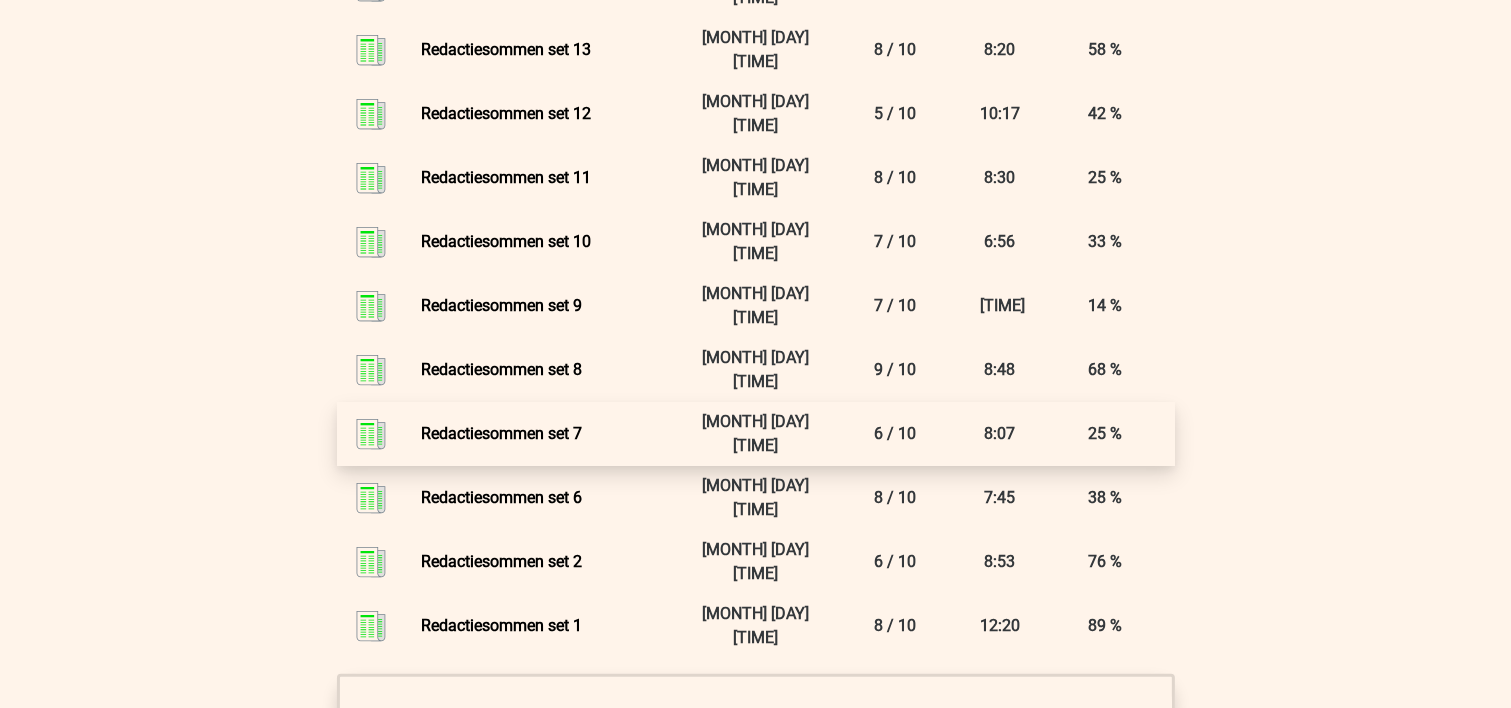 click on "Redactiesommen set 7" at bounding box center [501, 433] 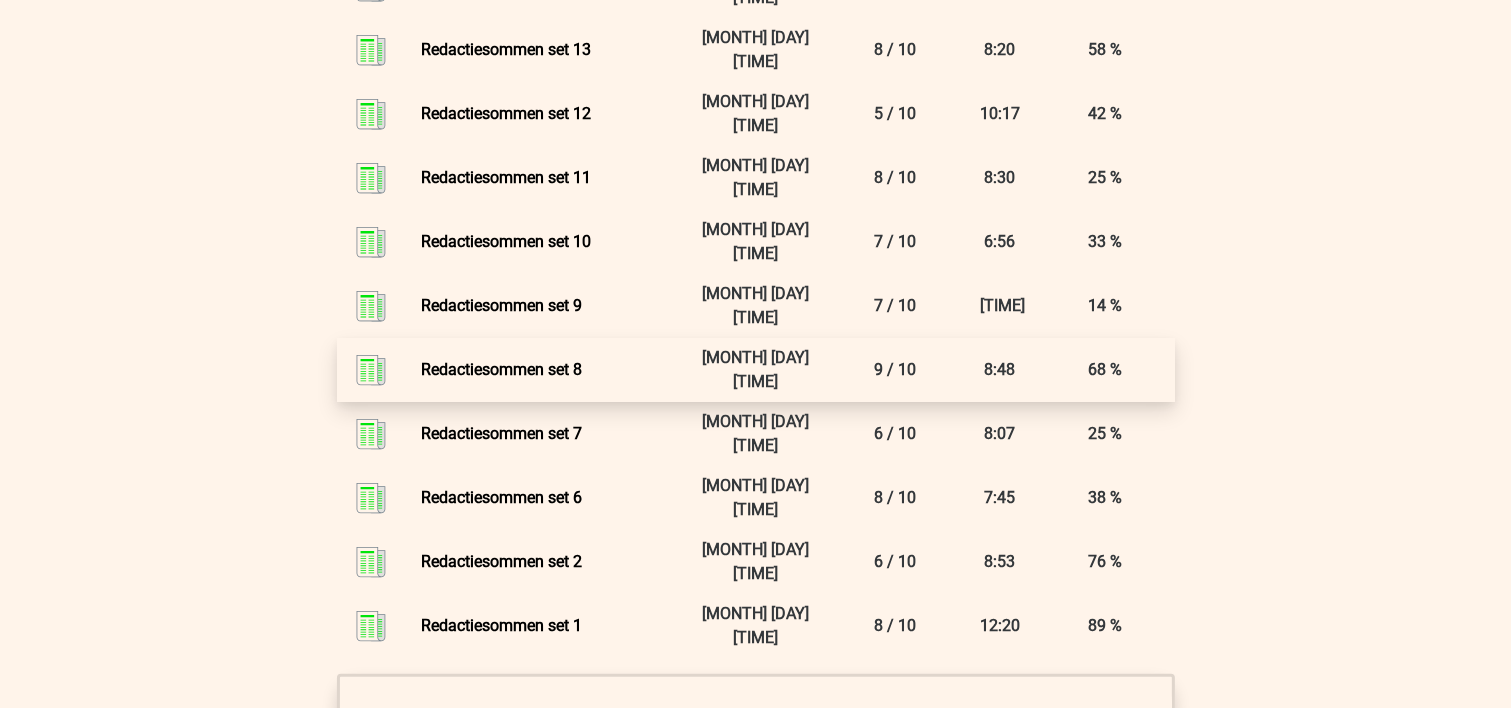 click on "Redactiesommen set 8" at bounding box center [501, 369] 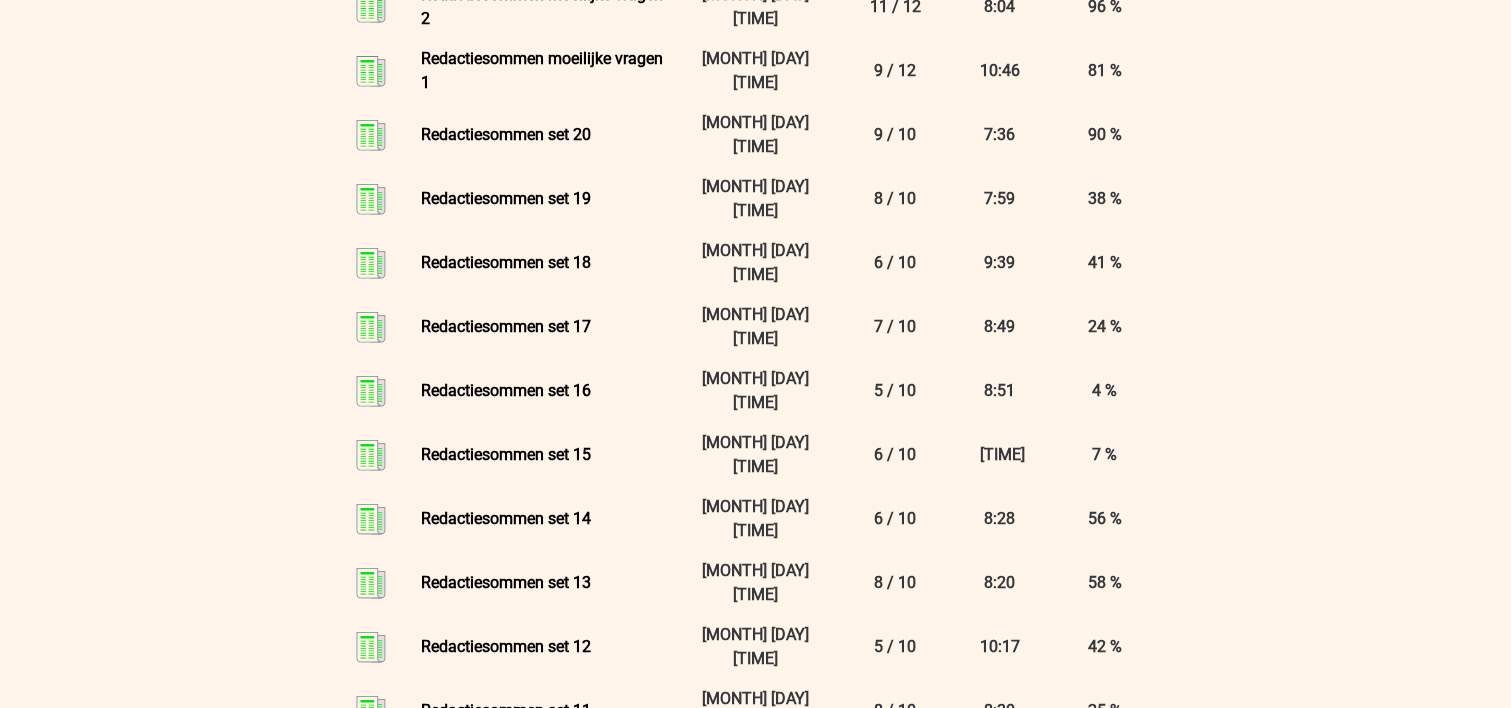 scroll, scrollTop: 2133, scrollLeft: 0, axis: vertical 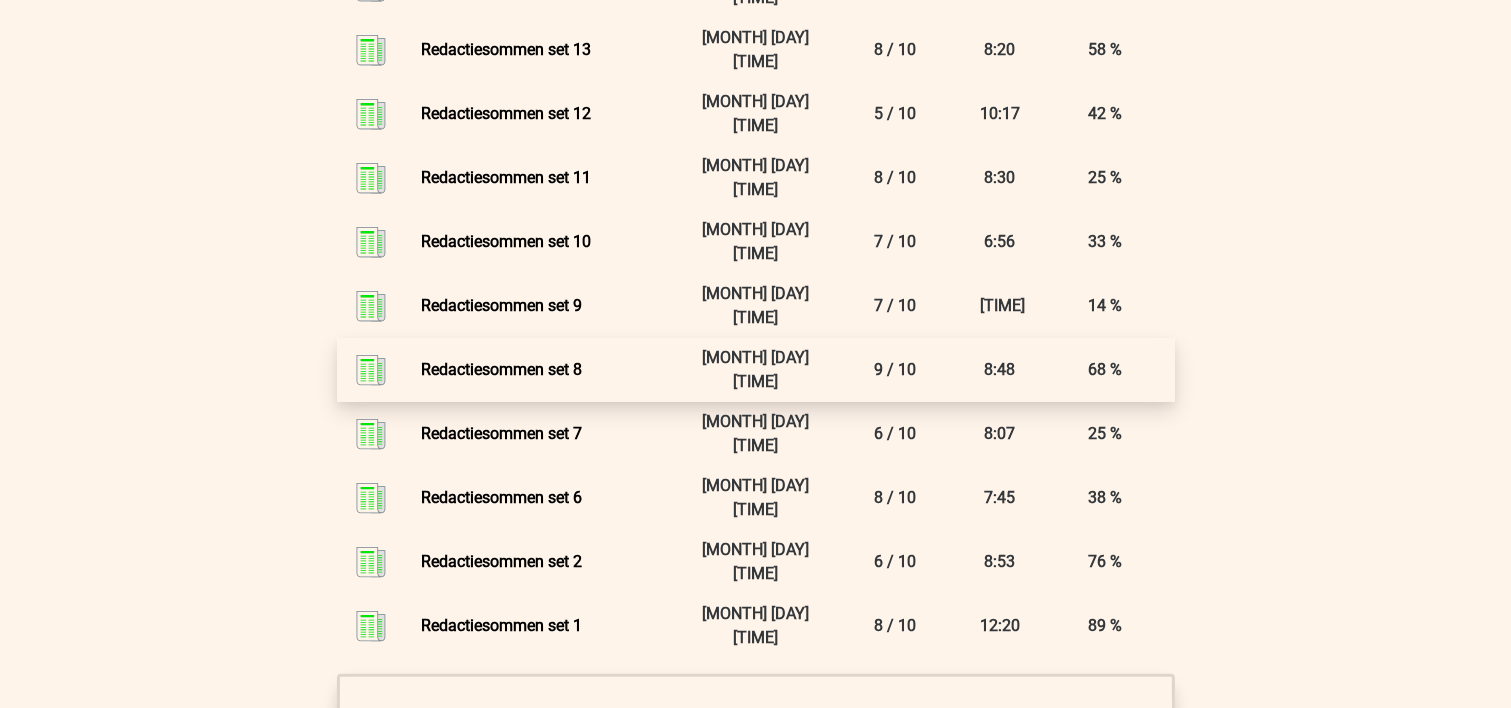 click on "Redactiesommen set 8" at bounding box center [501, 369] 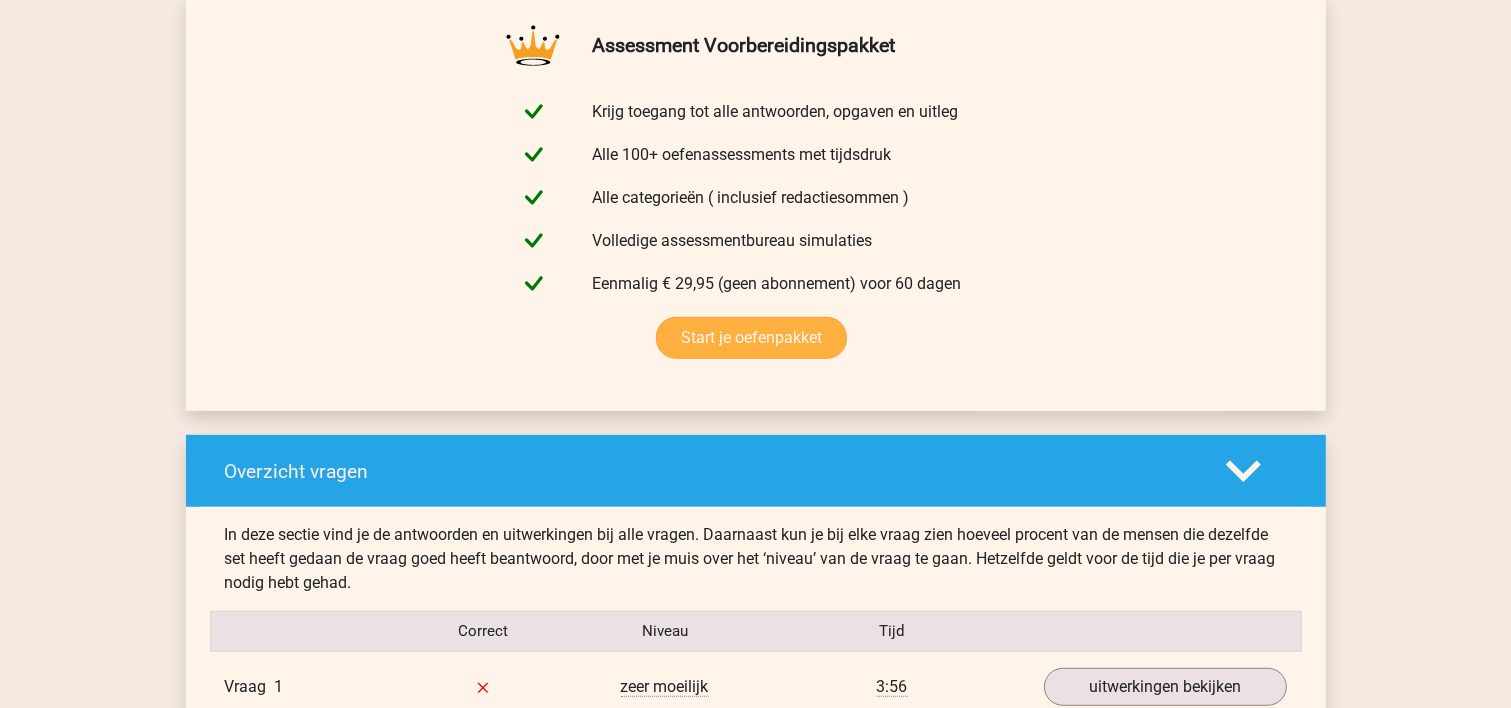 scroll, scrollTop: 1600, scrollLeft: 0, axis: vertical 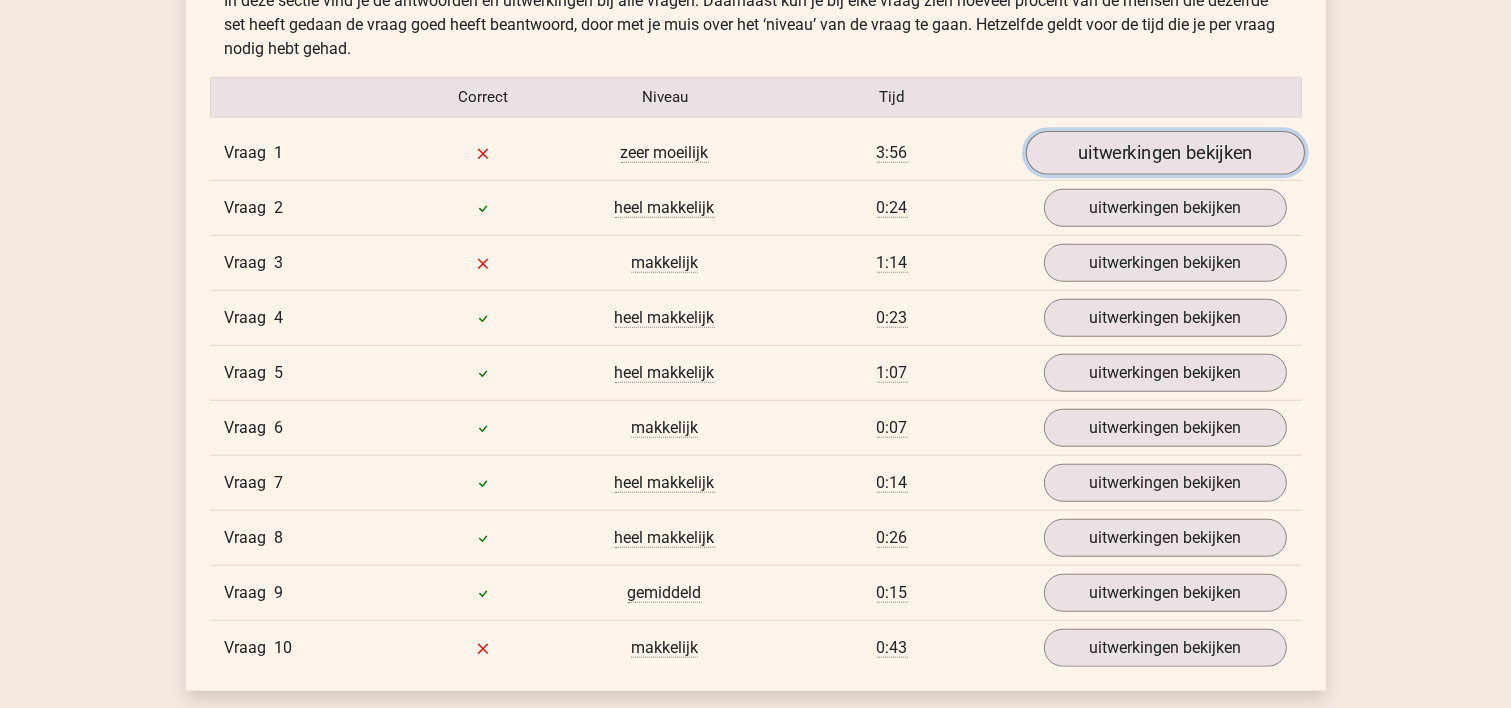 click on "uitwerkingen bekijken" at bounding box center [1164, 153] 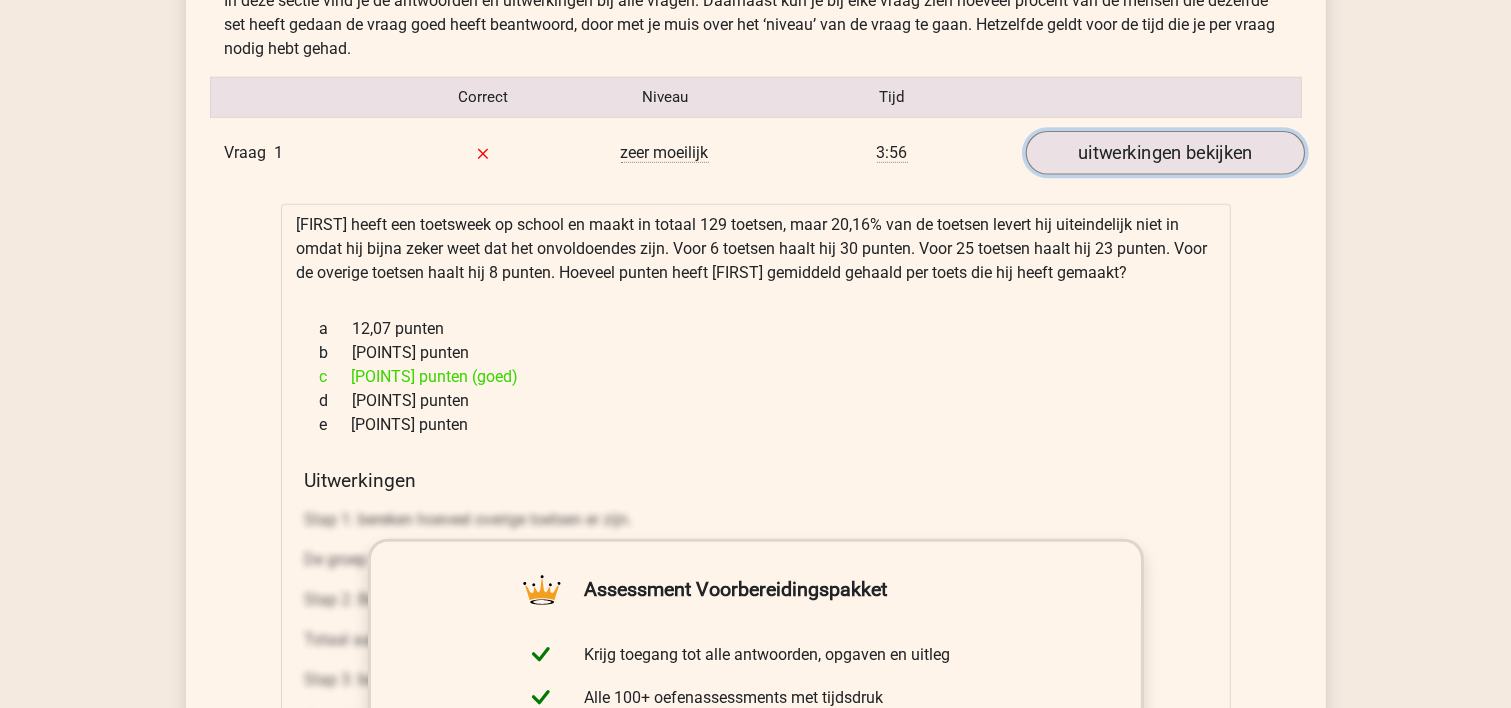 click on "uitwerkingen bekijken" at bounding box center [1164, 153] 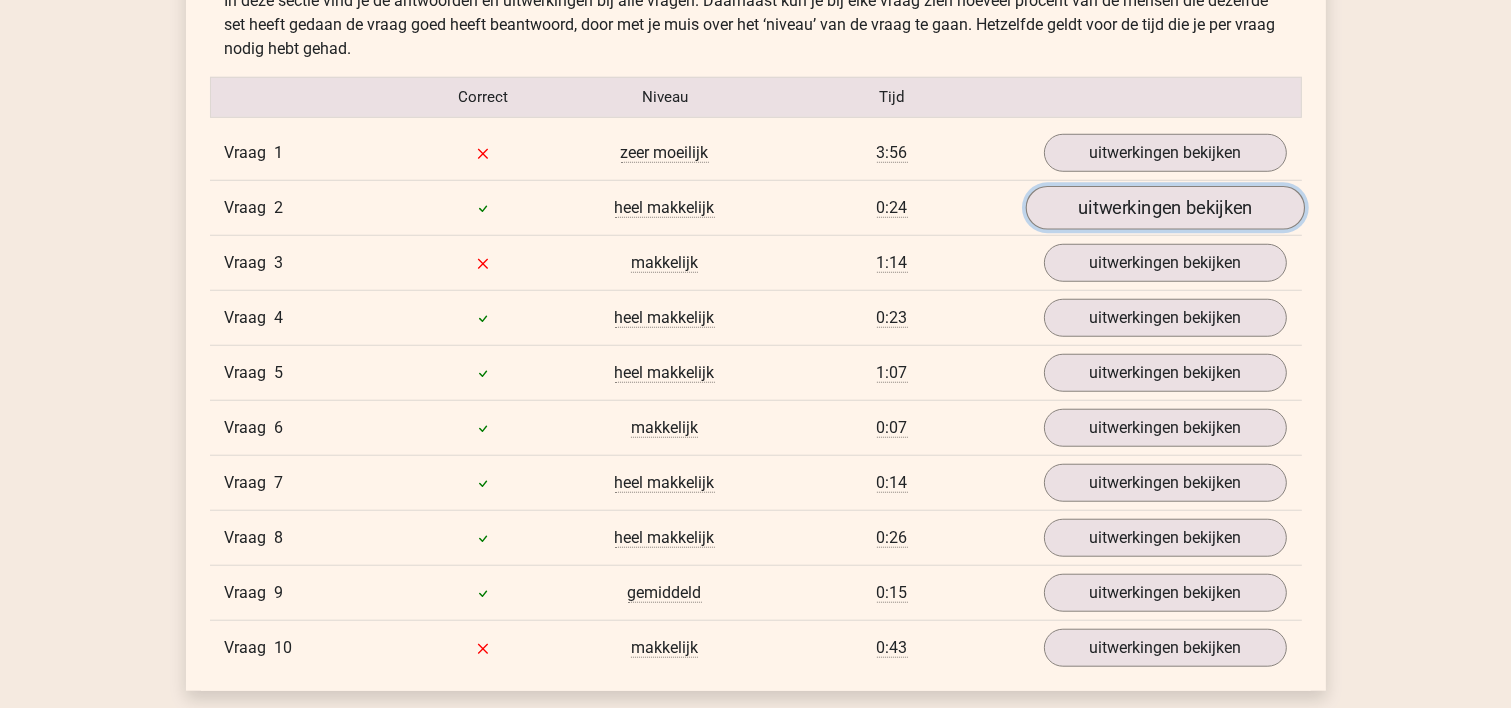 click on "uitwerkingen bekijken" at bounding box center [1164, 208] 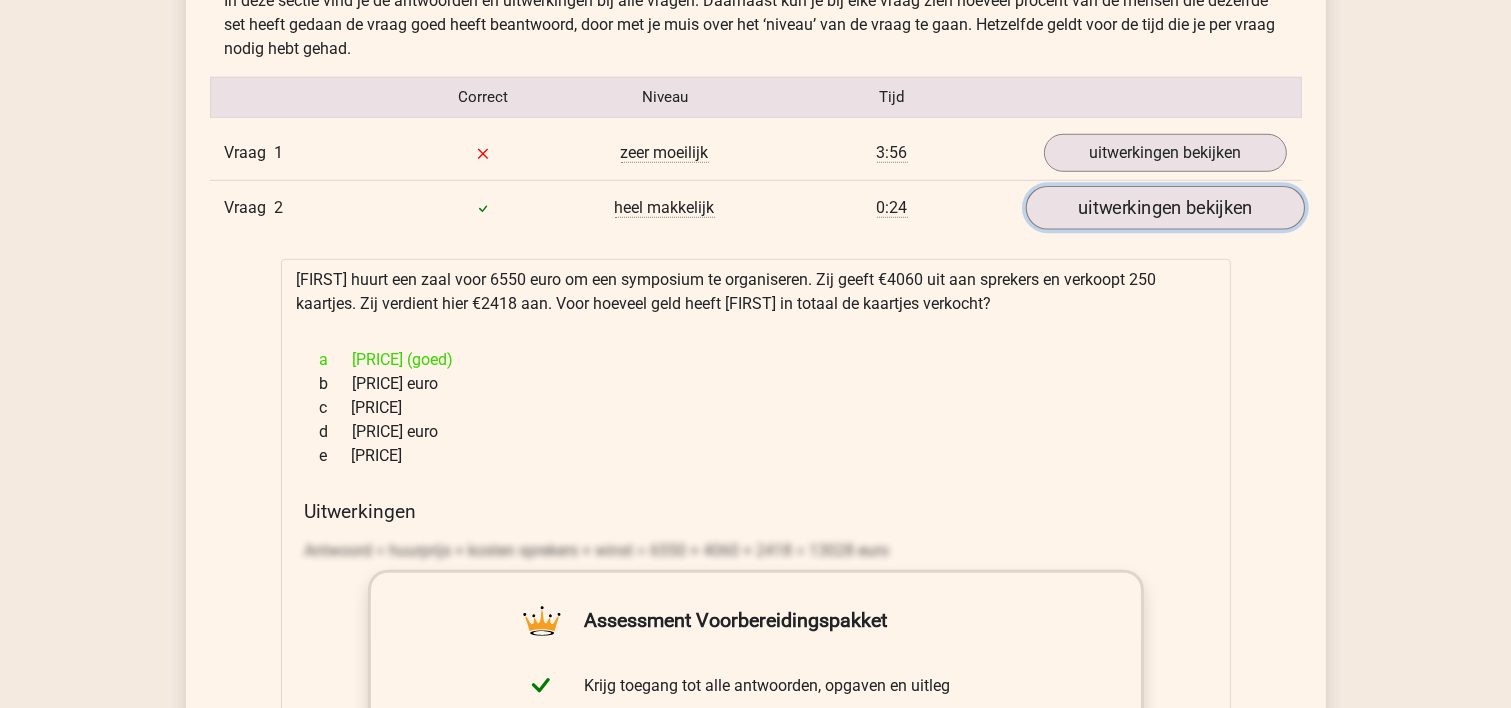 click on "uitwerkingen bekijken" at bounding box center (1164, 208) 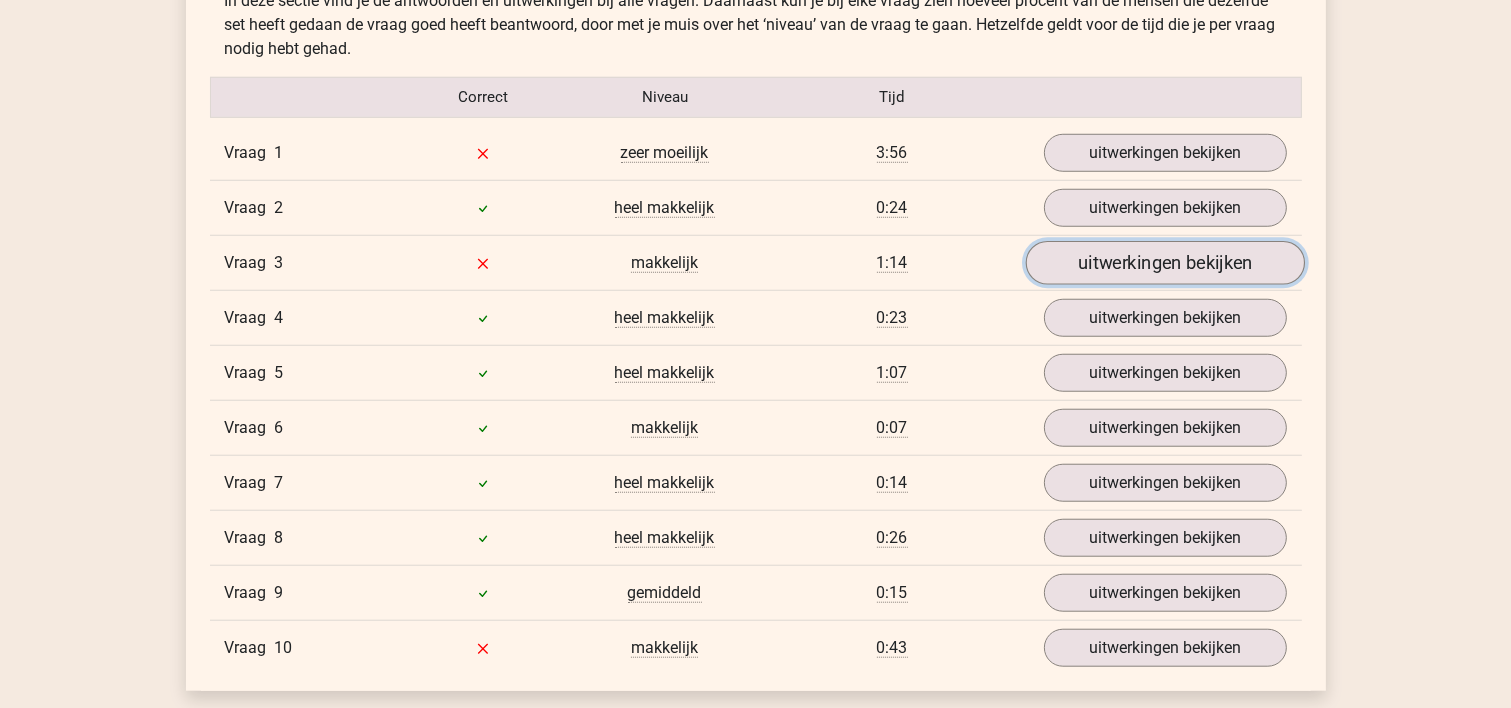 click on "uitwerkingen bekijken" at bounding box center (1164, 263) 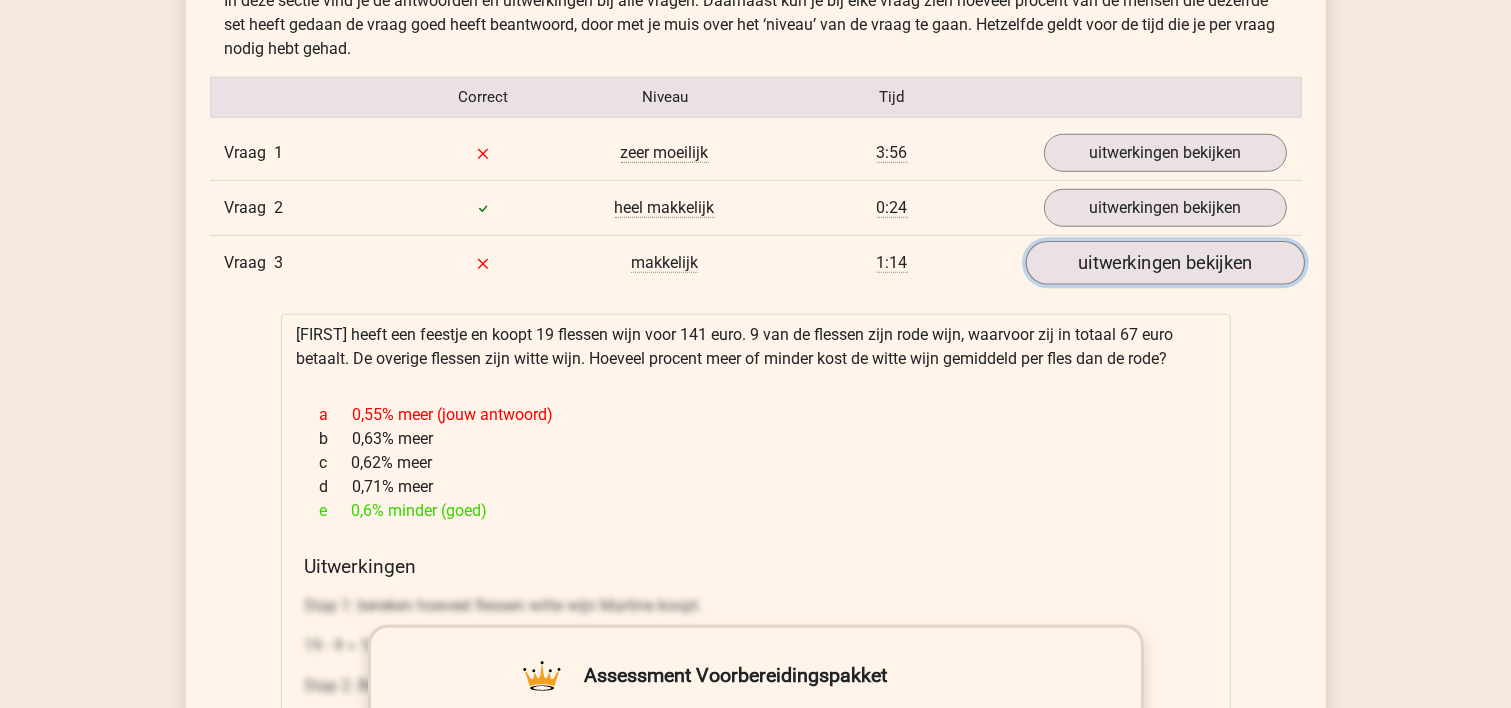 click on "uitwerkingen bekijken" at bounding box center (1164, 263) 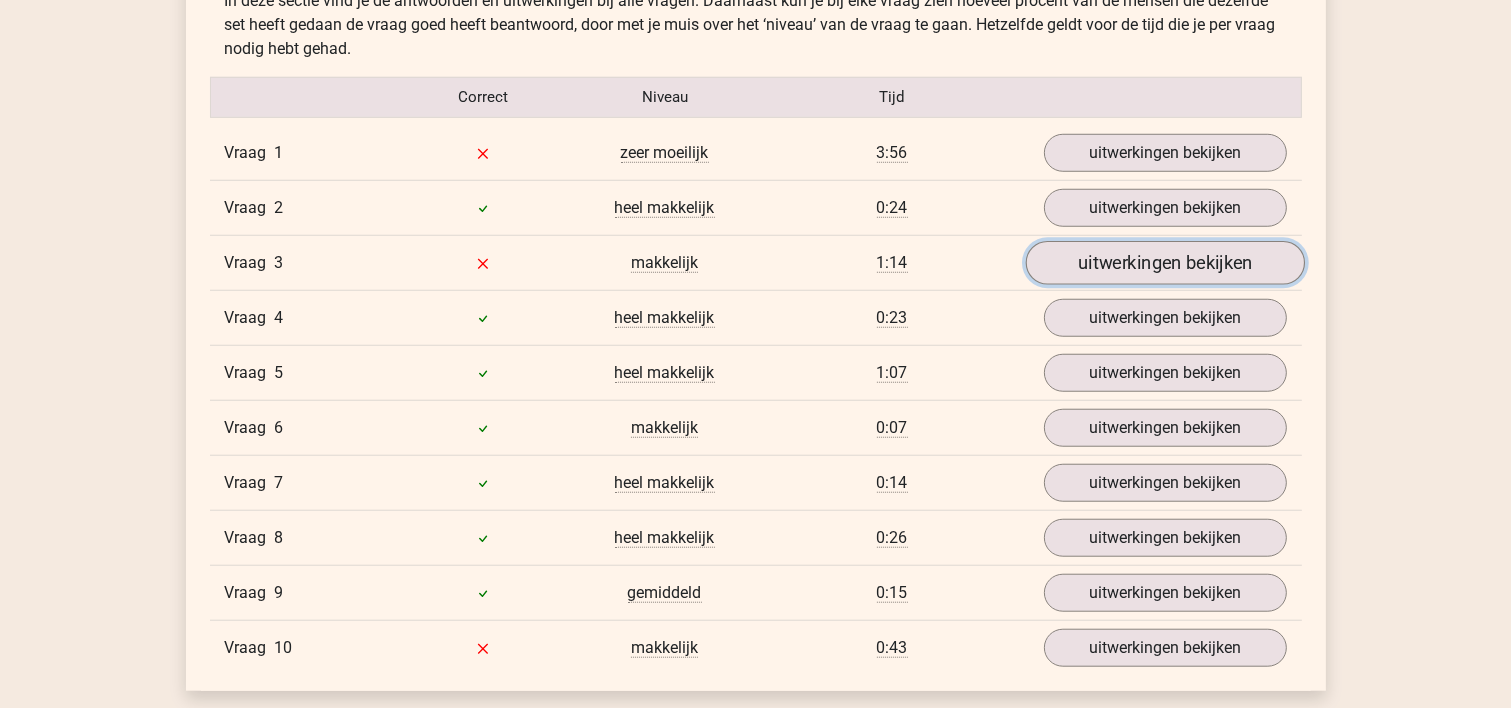 click on "uitwerkingen bekijken" at bounding box center (1164, 263) 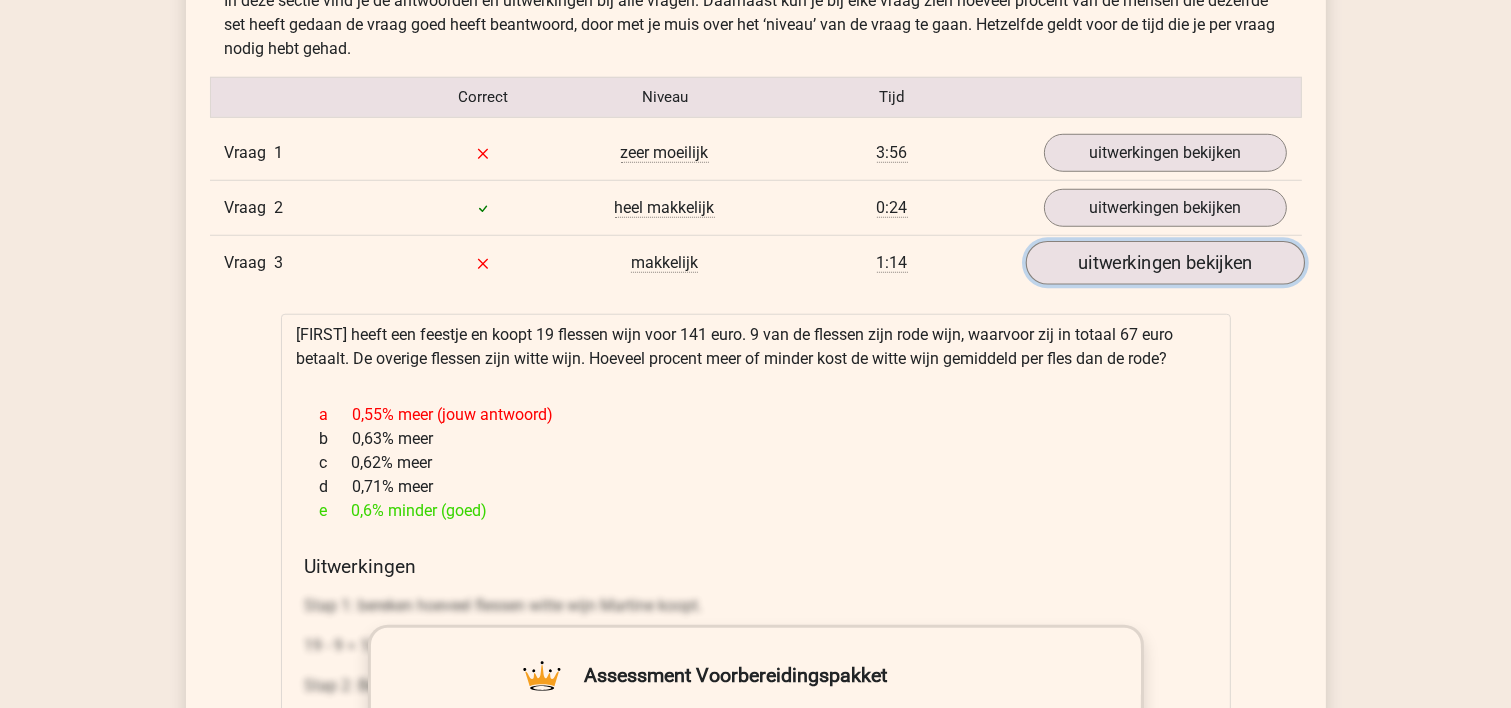 click on "uitwerkingen bekijken" at bounding box center (1164, 263) 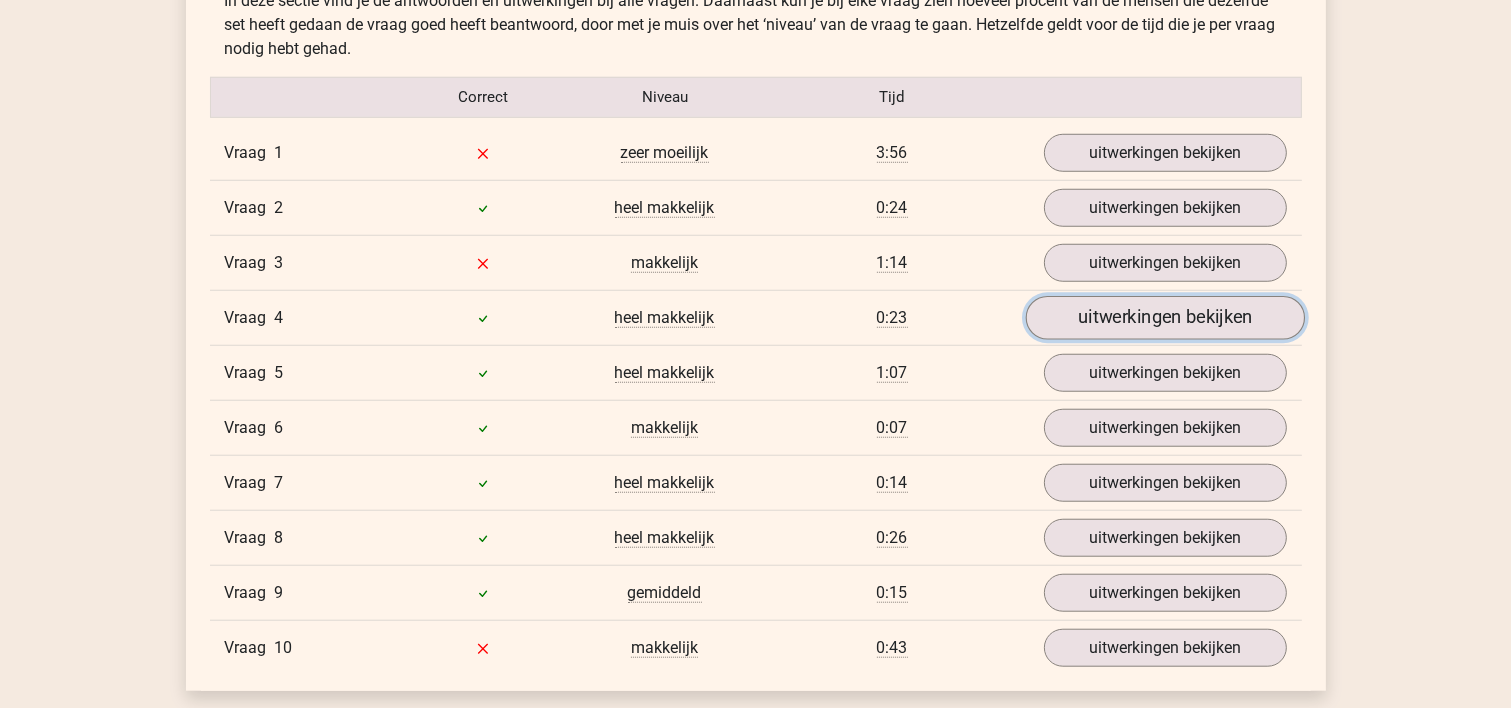 click on "uitwerkingen bekijken" at bounding box center (1164, 318) 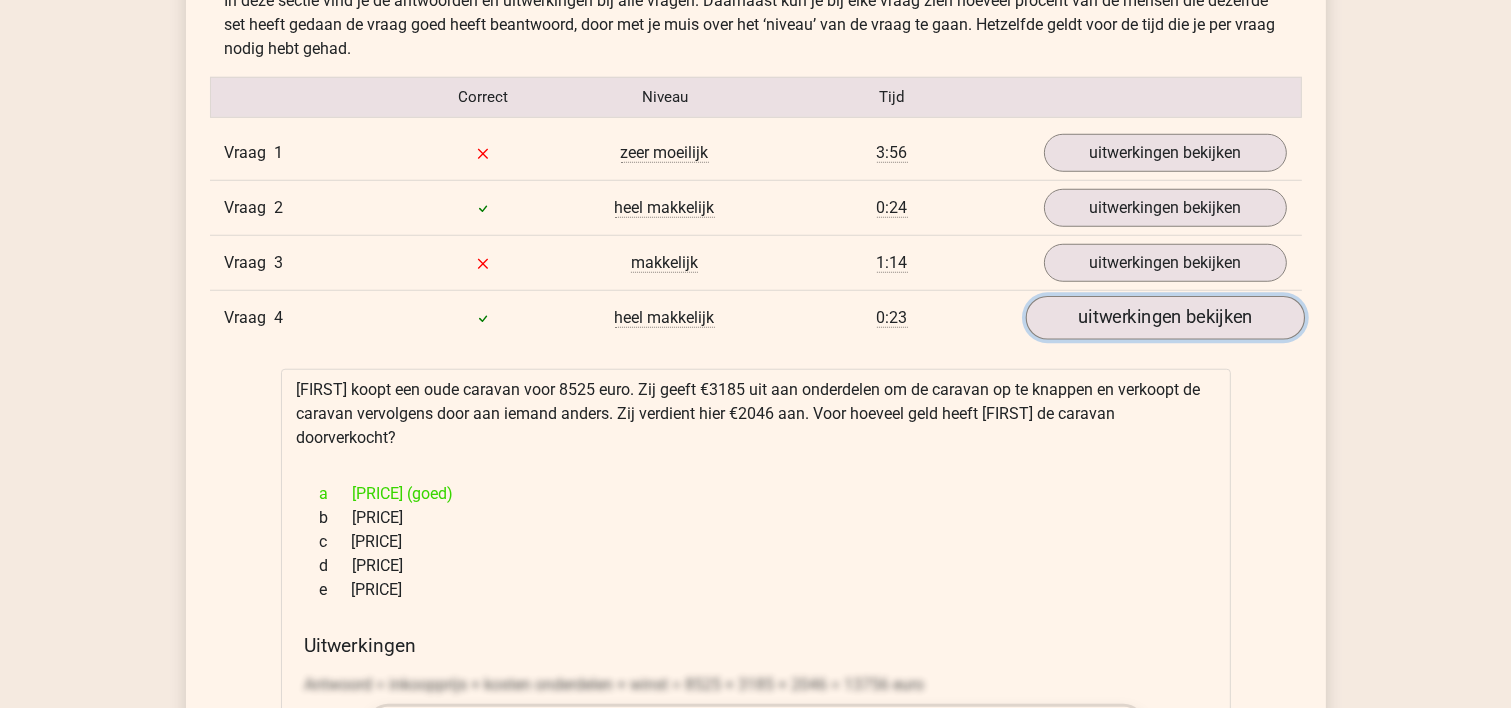 click on "uitwerkingen bekijken" at bounding box center (1164, 318) 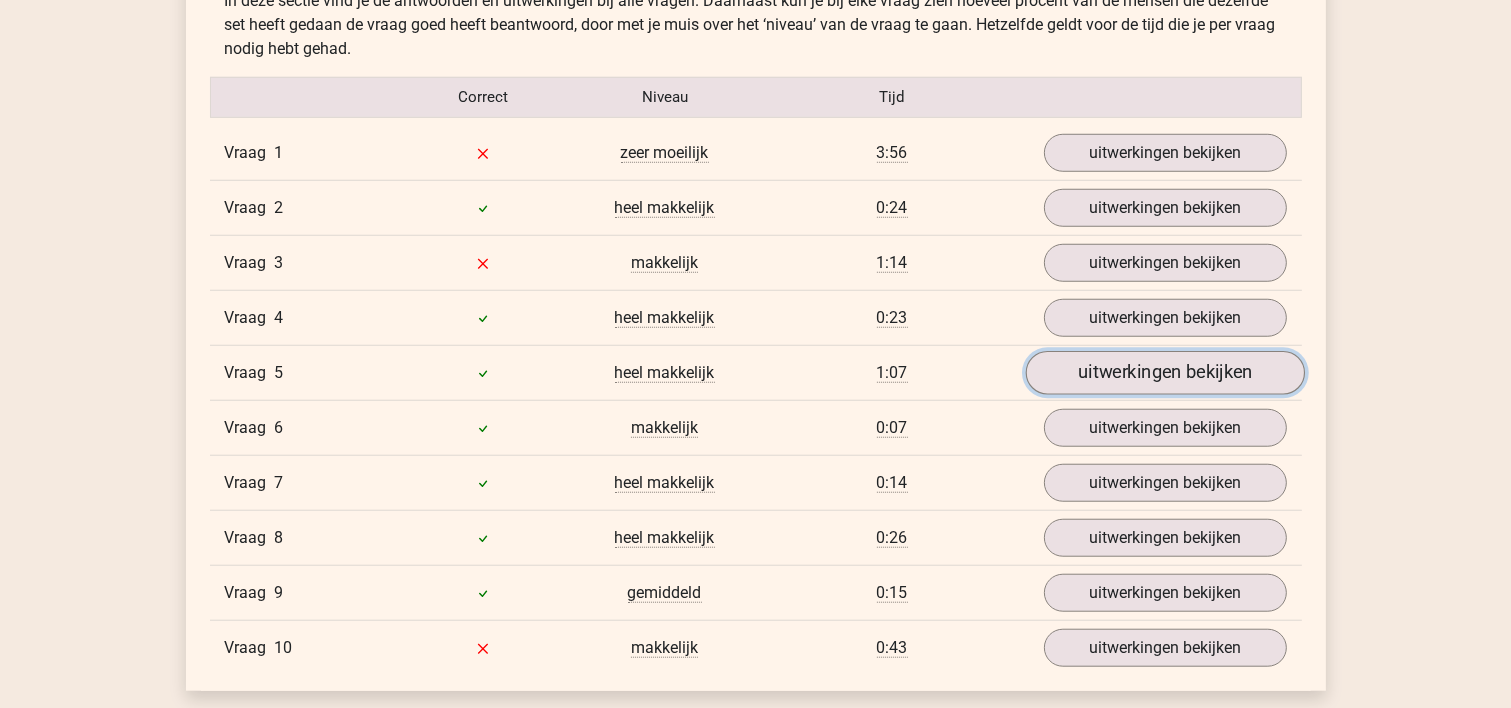 click on "uitwerkingen bekijken" at bounding box center (1164, 373) 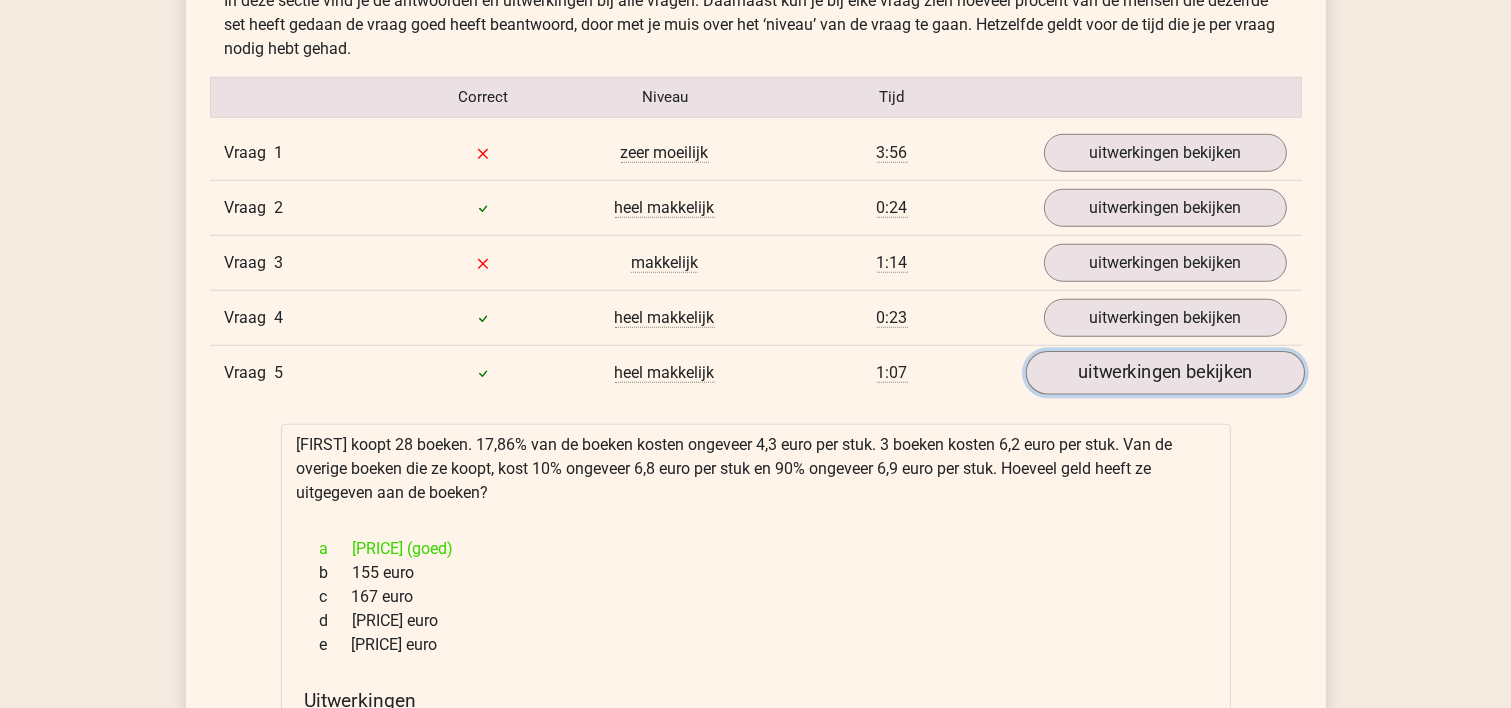 click on "uitwerkingen bekijken" at bounding box center [1164, 373] 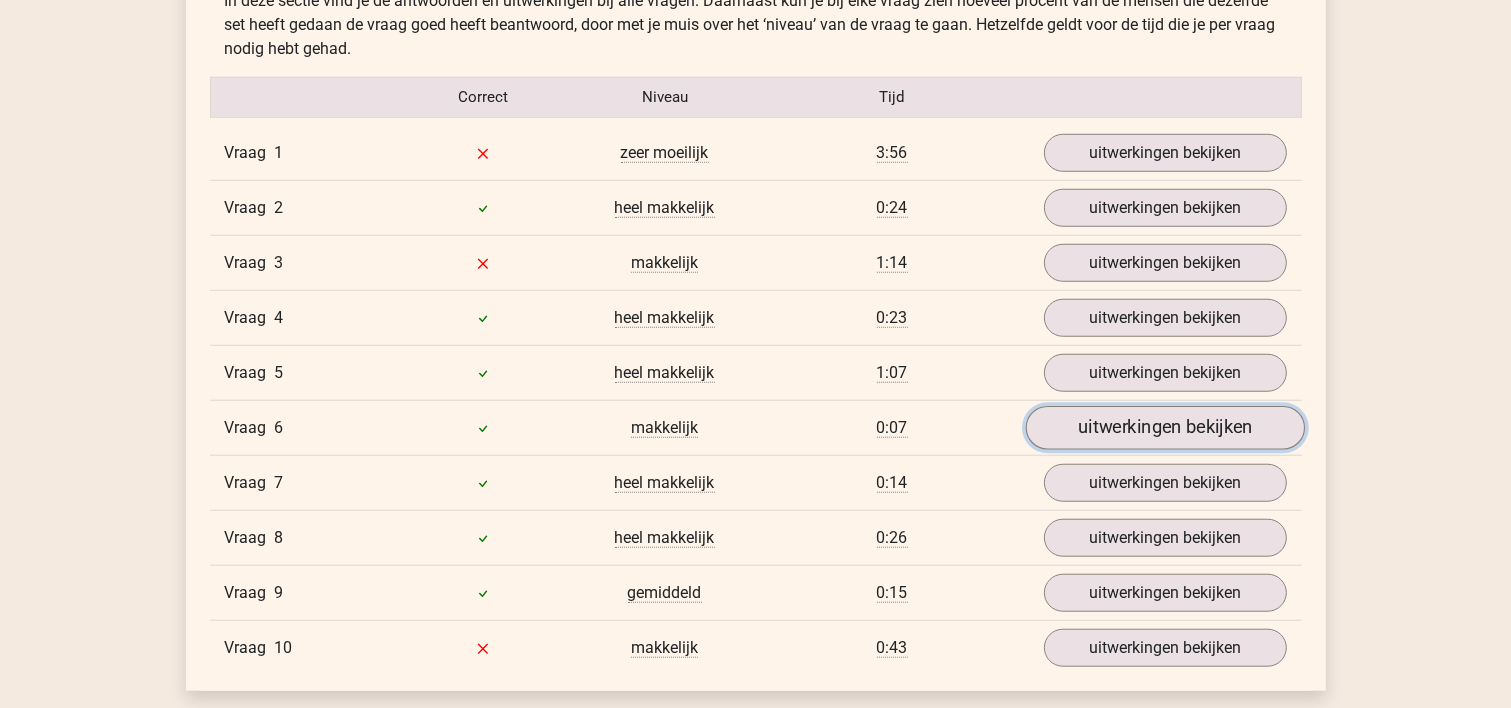 click on "uitwerkingen bekijken" at bounding box center [1164, 428] 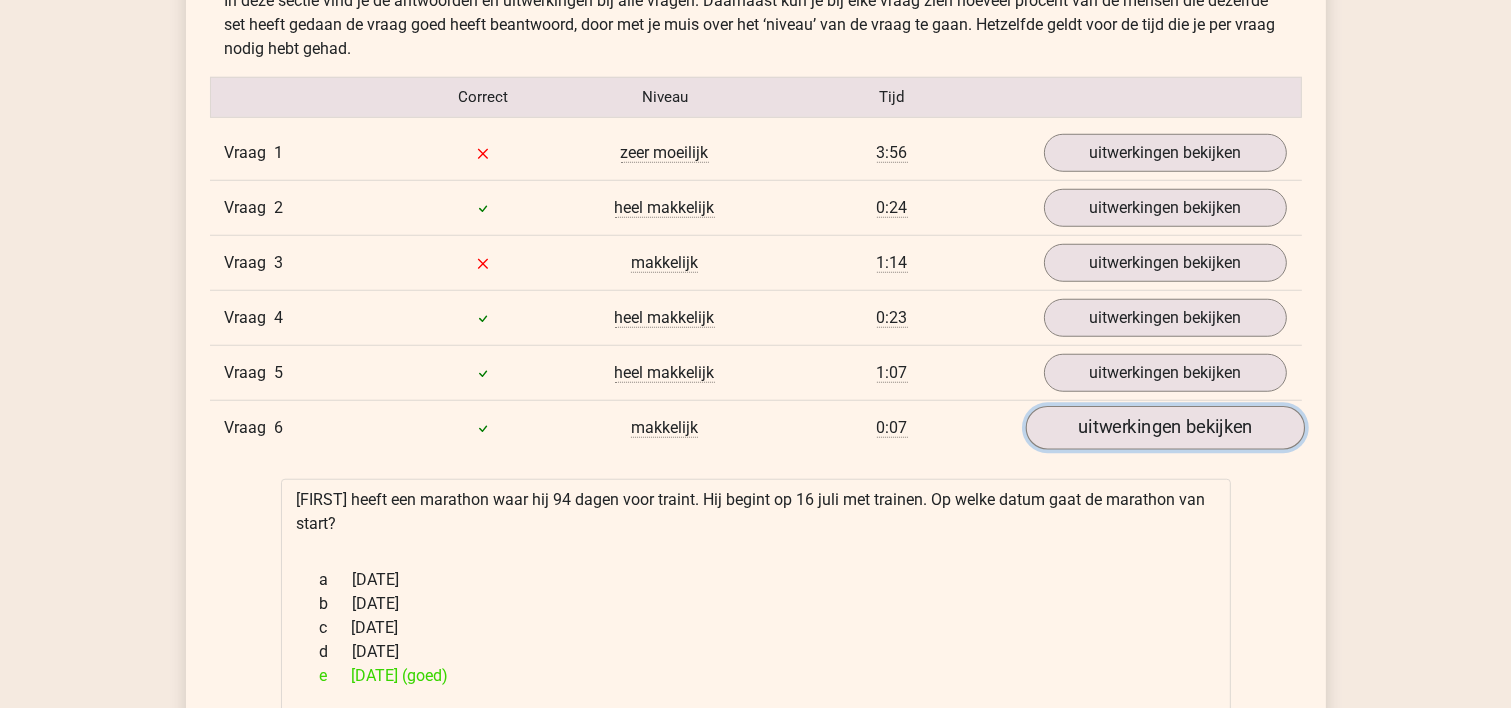 click on "uitwerkingen bekijken" at bounding box center (1164, 428) 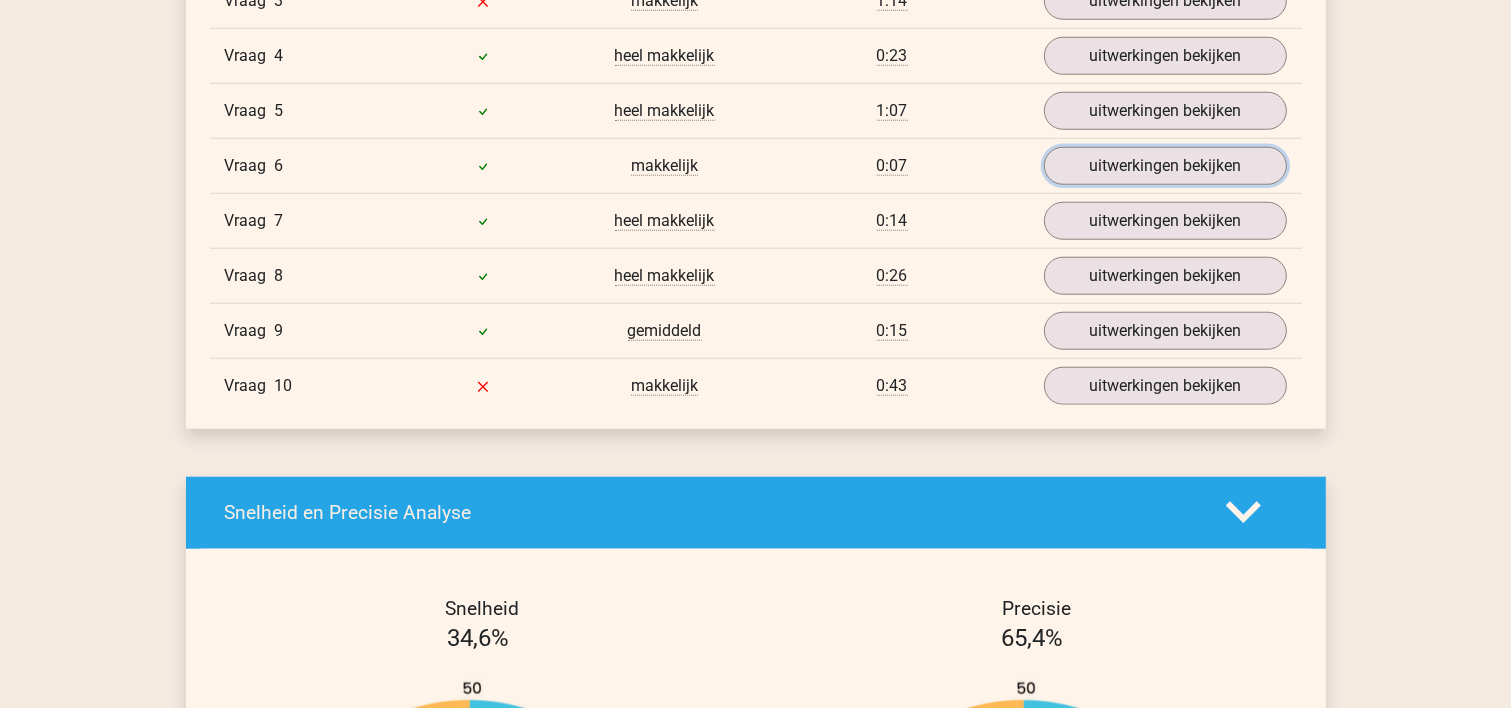 scroll, scrollTop: 1878, scrollLeft: 0, axis: vertical 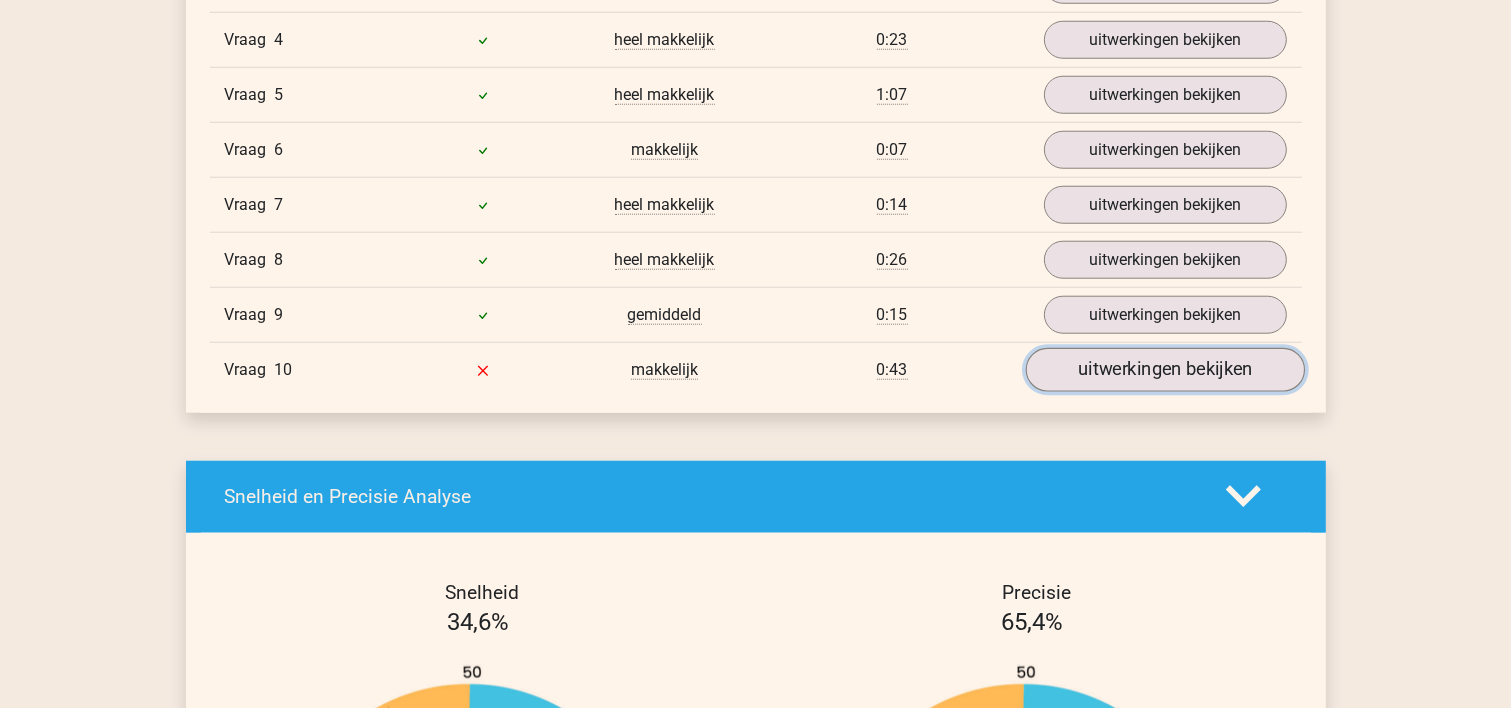 click on "uitwerkingen bekijken" at bounding box center [1164, 370] 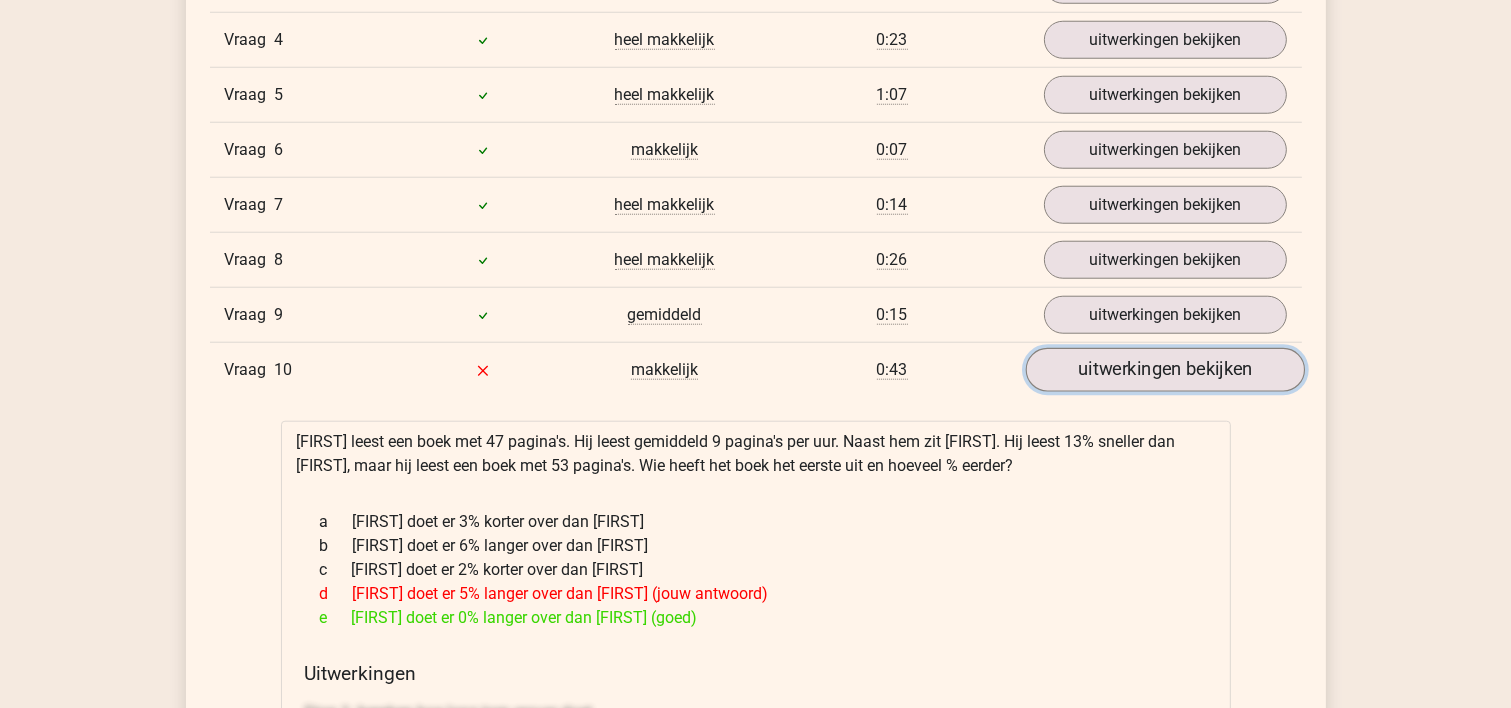 click on "uitwerkingen bekijken" at bounding box center [1164, 370] 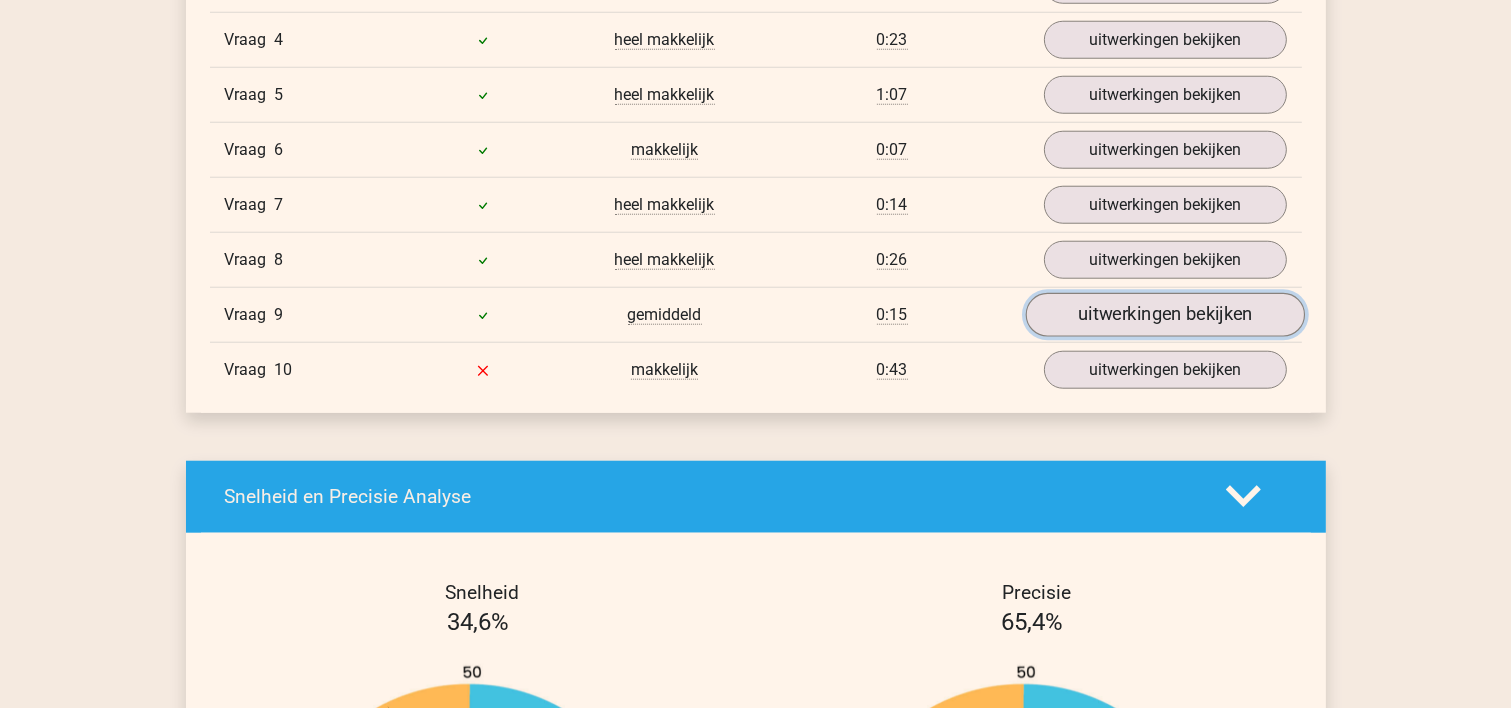click on "uitwerkingen bekijken" at bounding box center (1164, 315) 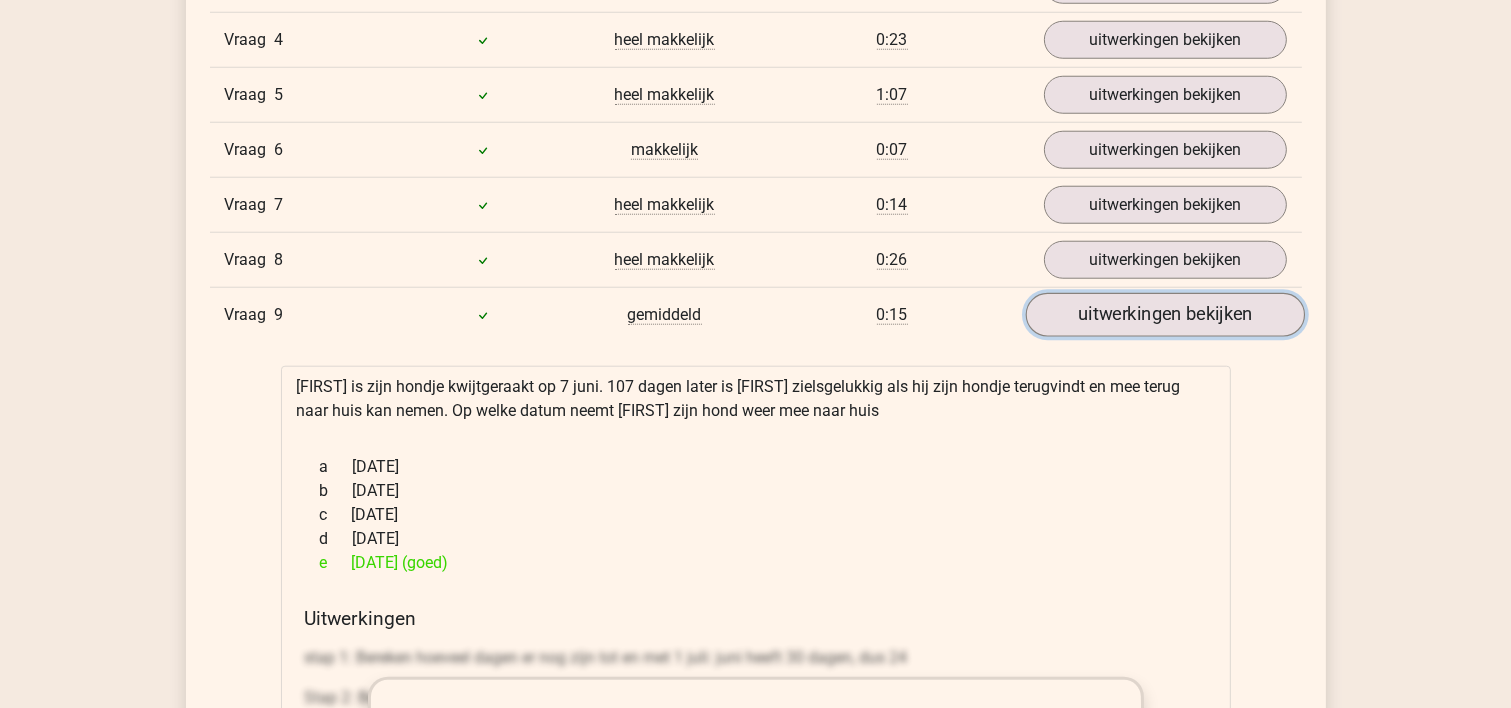 click on "uitwerkingen bekijken" at bounding box center (1164, 315) 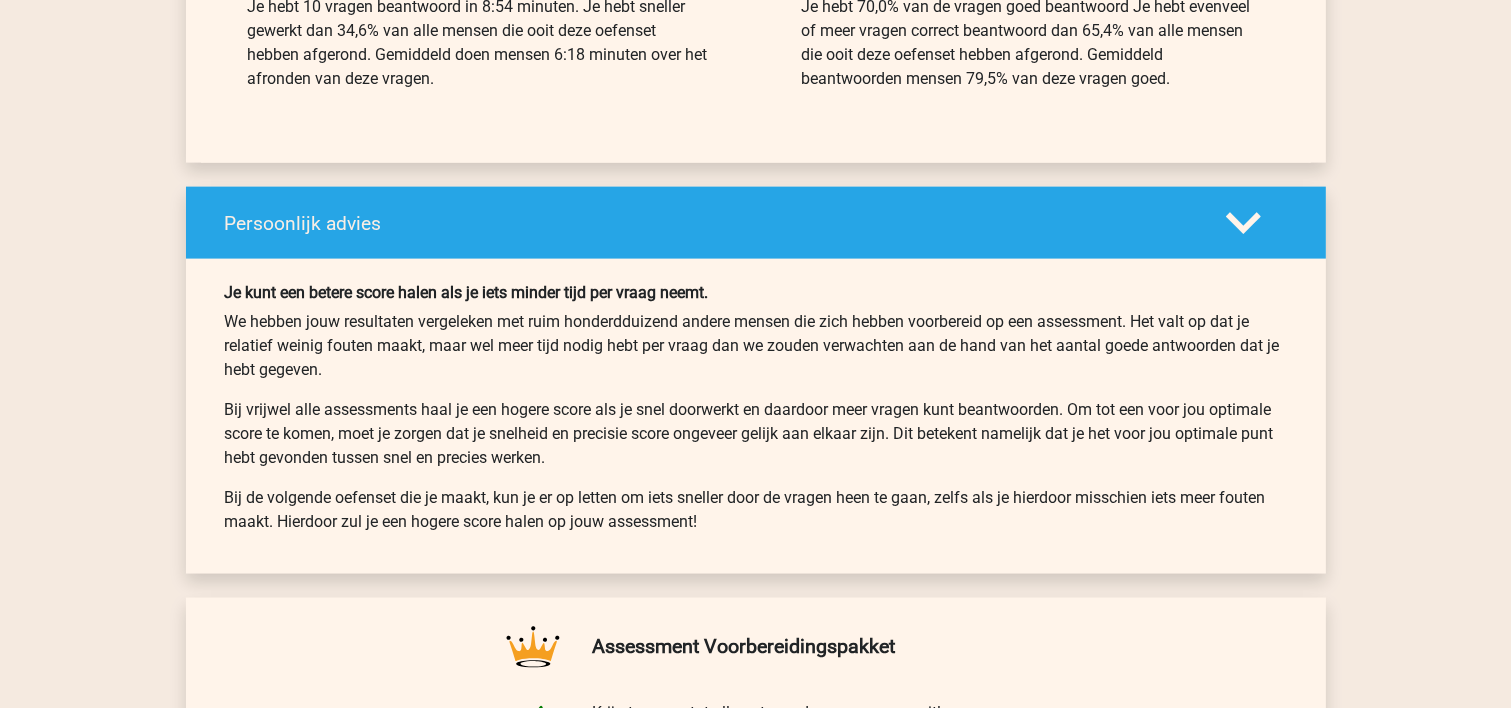 scroll, scrollTop: 2607, scrollLeft: 0, axis: vertical 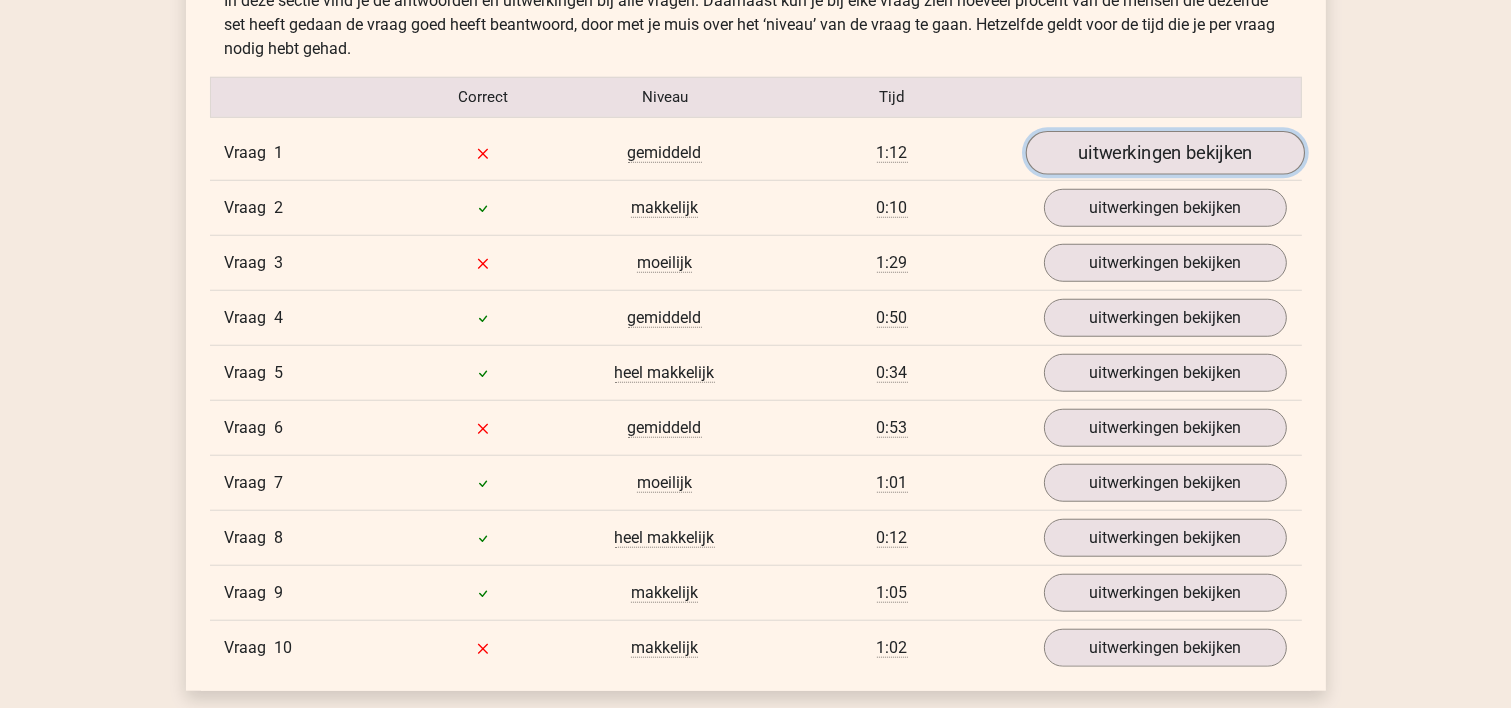 click on "uitwerkingen bekijken" at bounding box center [1164, 153] 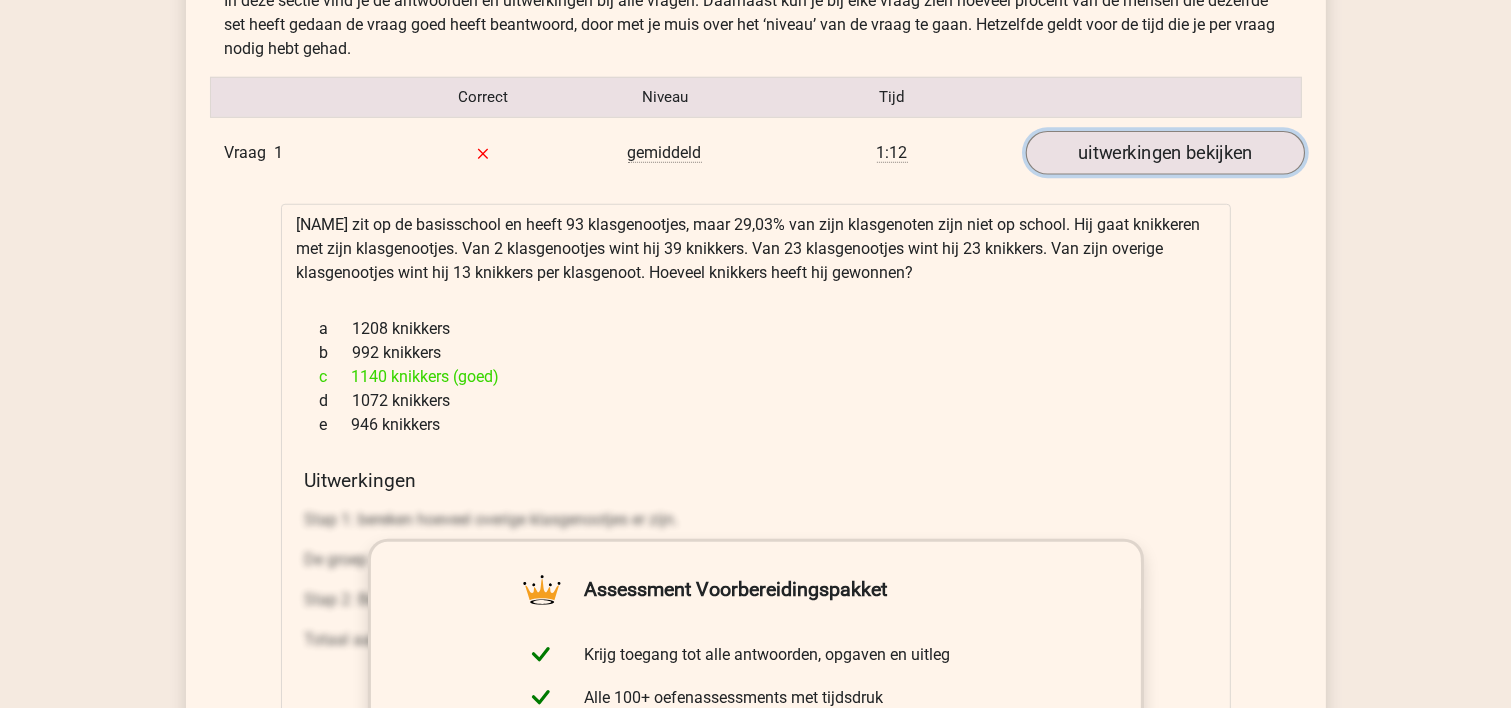 click on "uitwerkingen bekijken" at bounding box center [1164, 153] 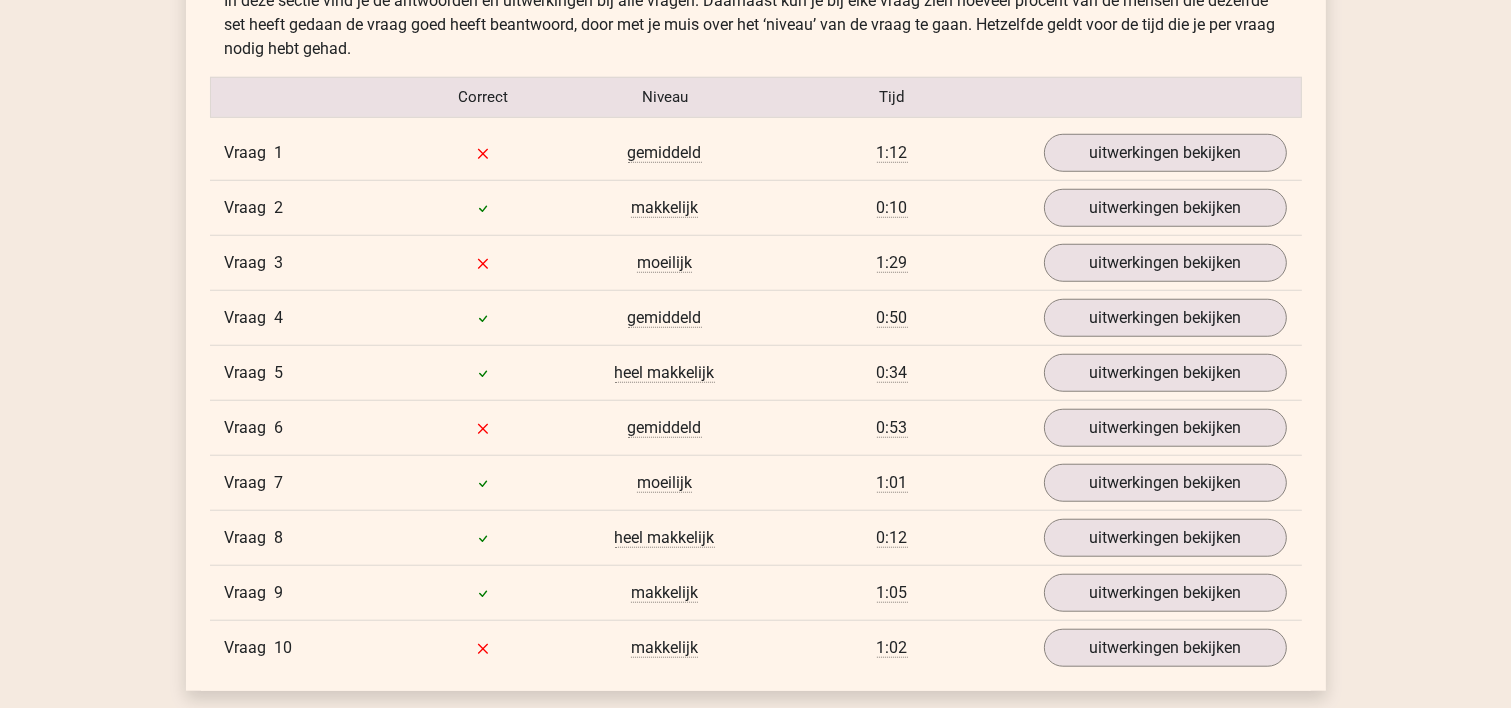 click on "Vraag
2
makkelijk
0:10
uitwerkingen bekijken" at bounding box center [756, 207] 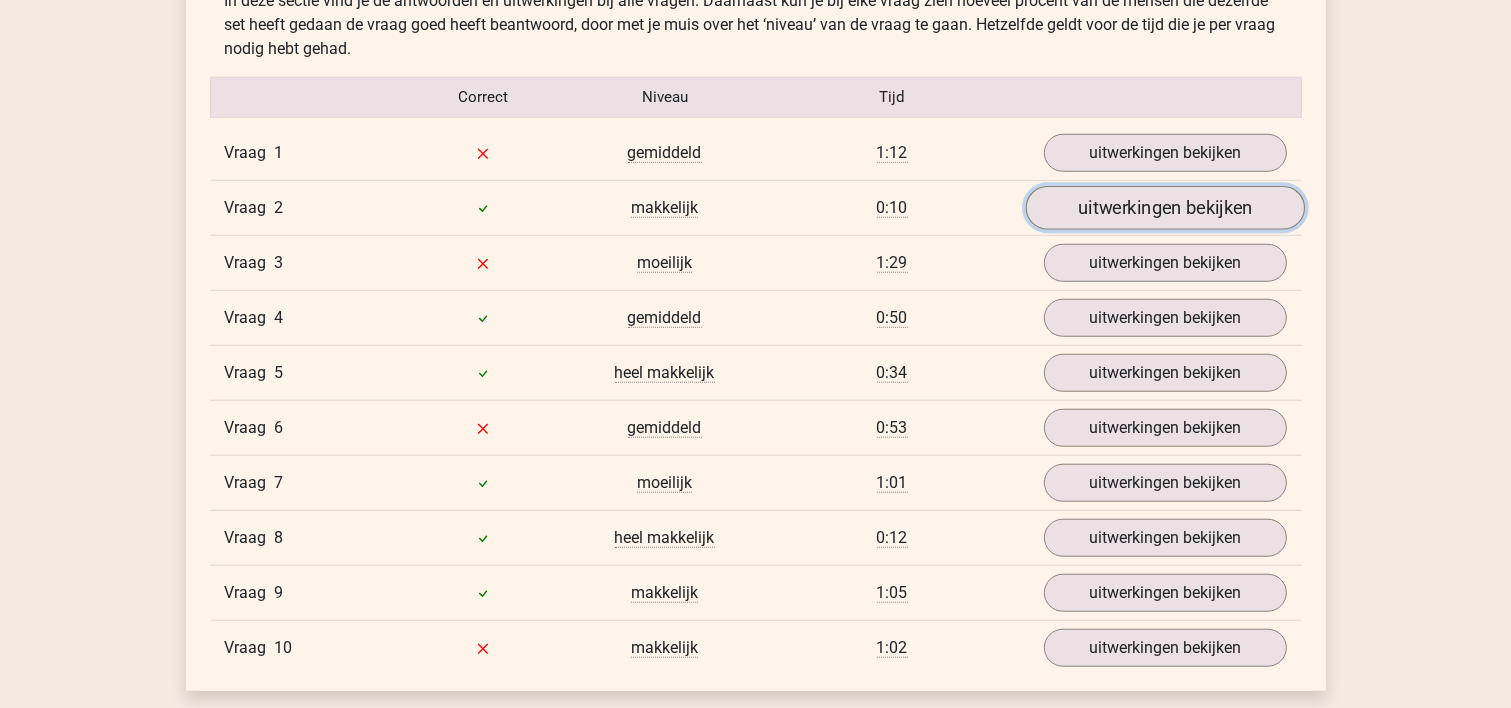 click on "uitwerkingen bekijken" at bounding box center [1164, 208] 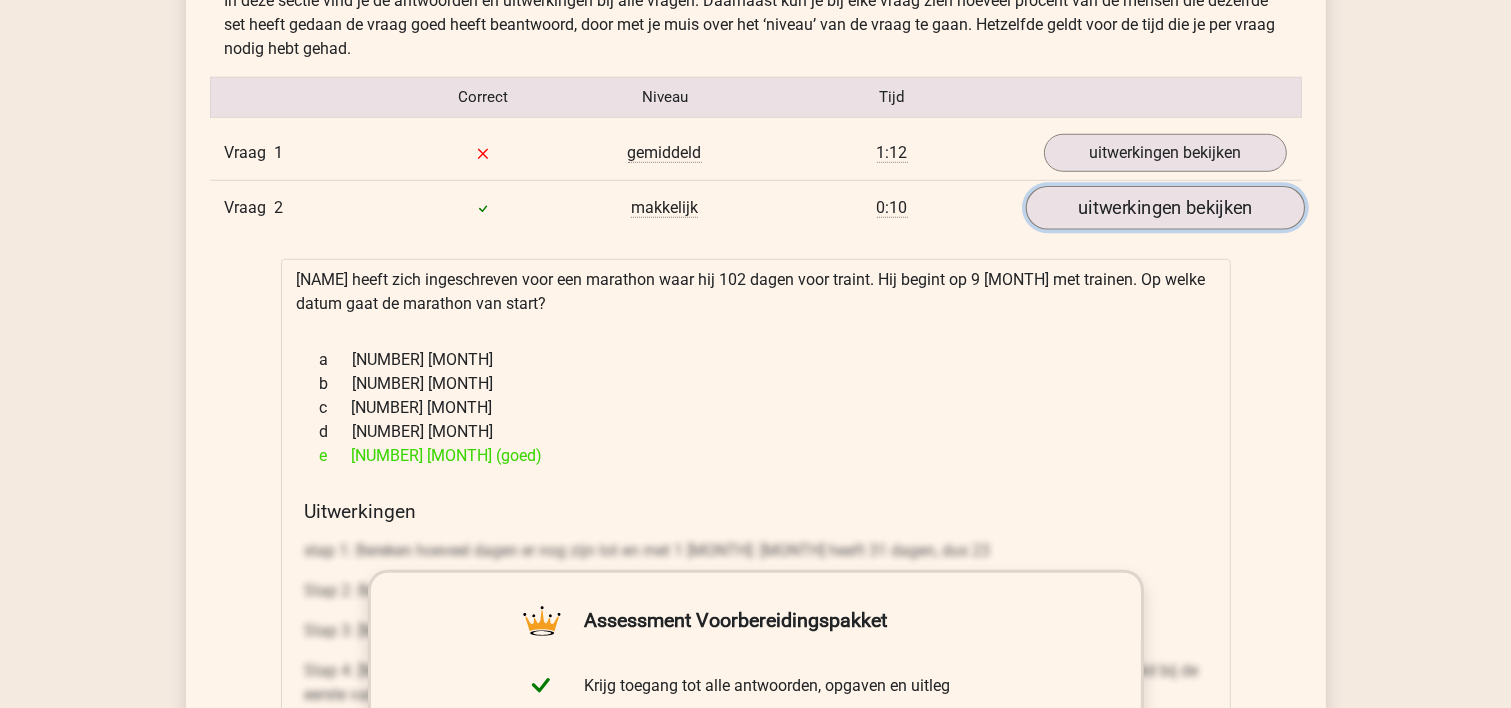 click on "uitwerkingen bekijken" at bounding box center (1164, 208) 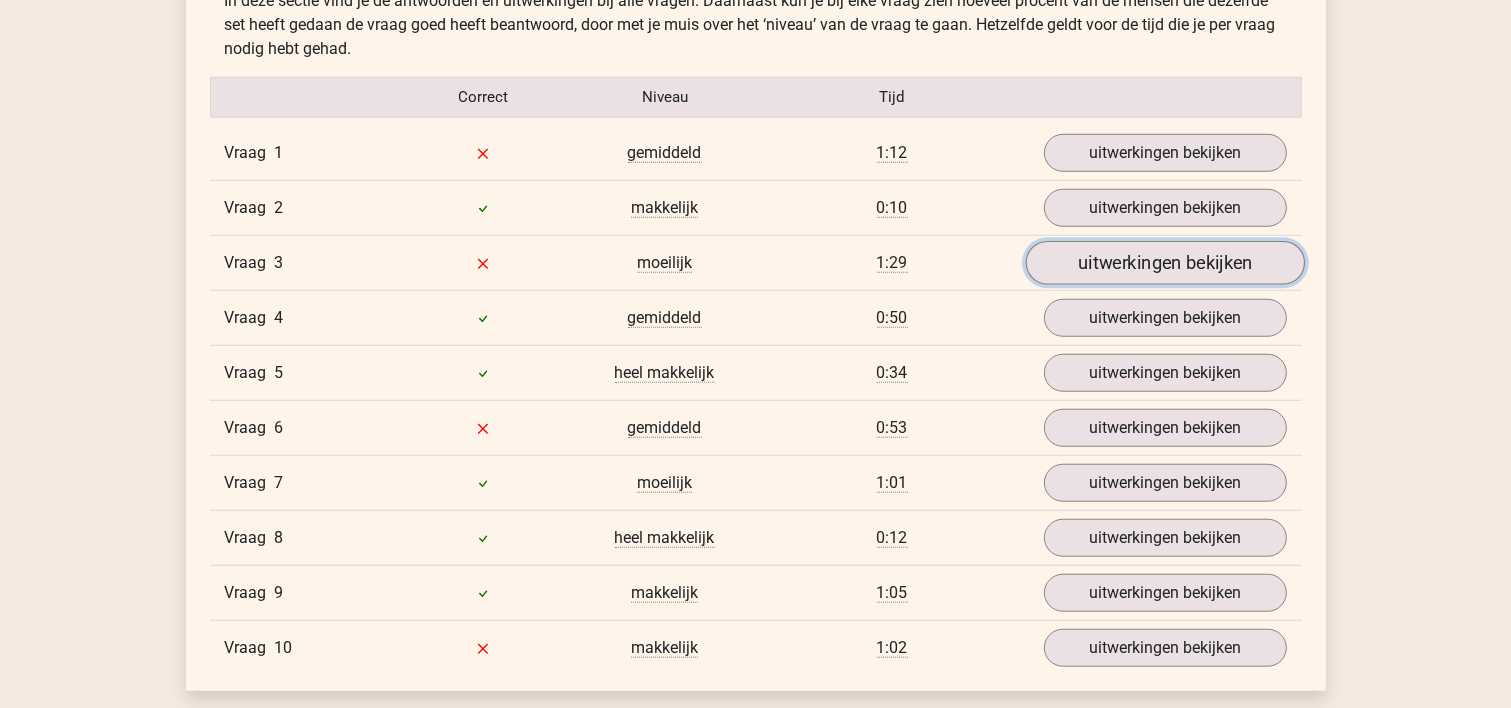 click on "uitwerkingen bekijken" at bounding box center [1164, 263] 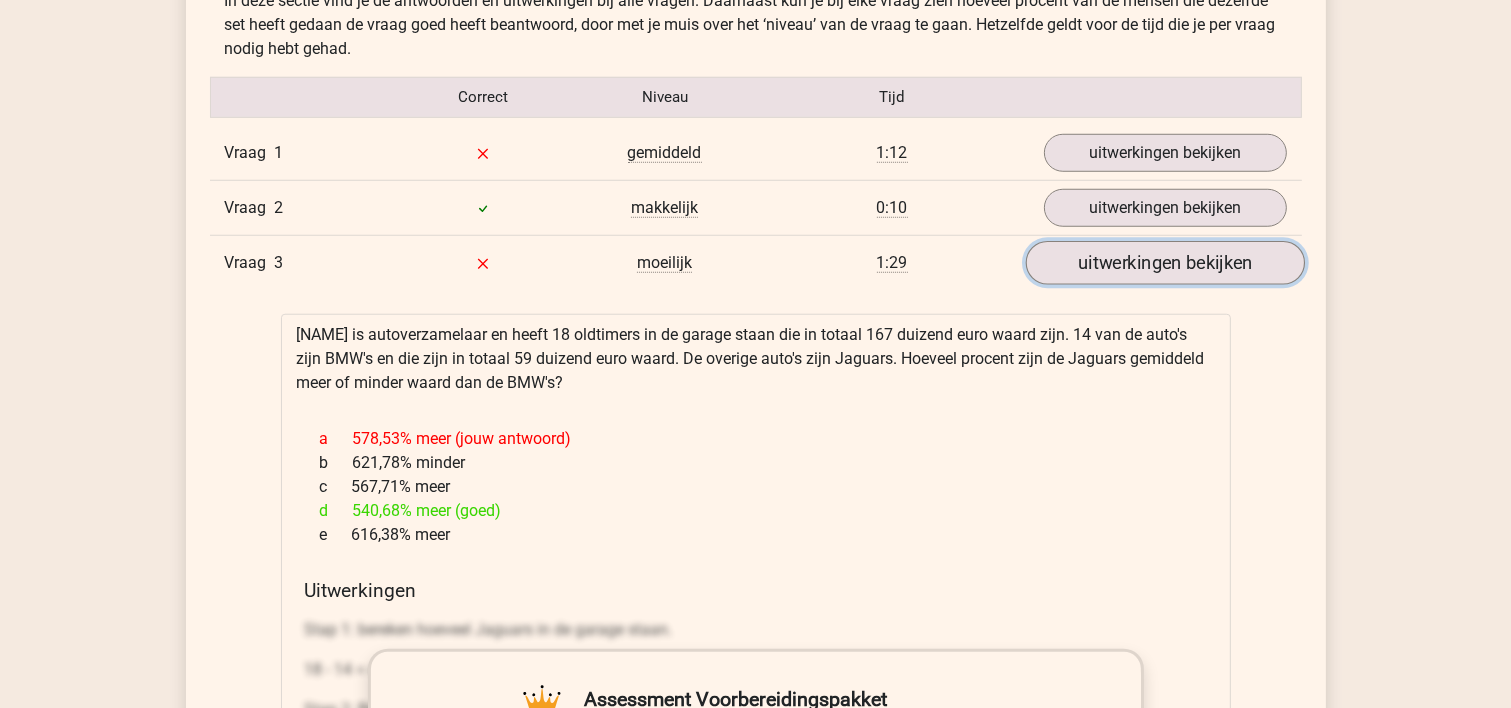 click on "uitwerkingen bekijken" at bounding box center (1164, 263) 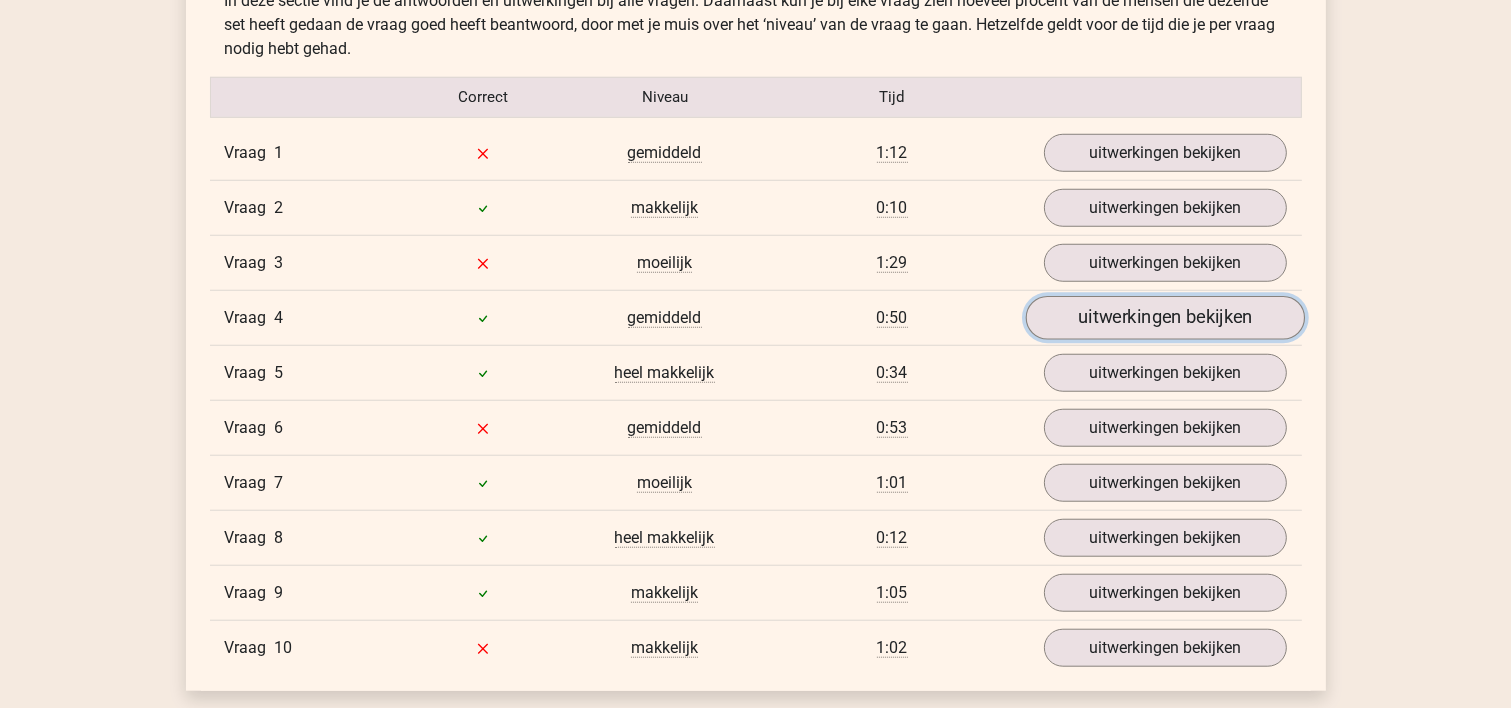 click on "uitwerkingen bekijken" at bounding box center (1164, 318) 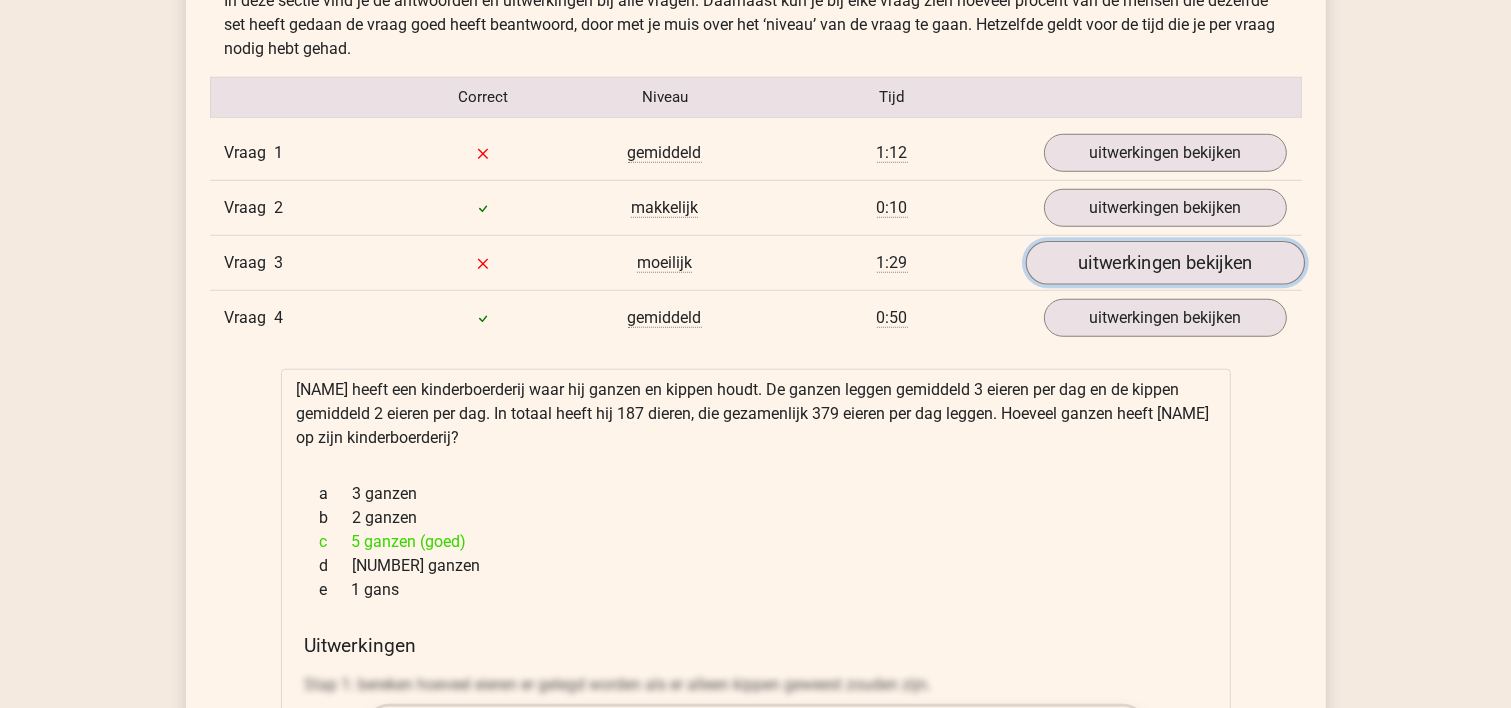 click on "uitwerkingen bekijken" at bounding box center [1164, 263] 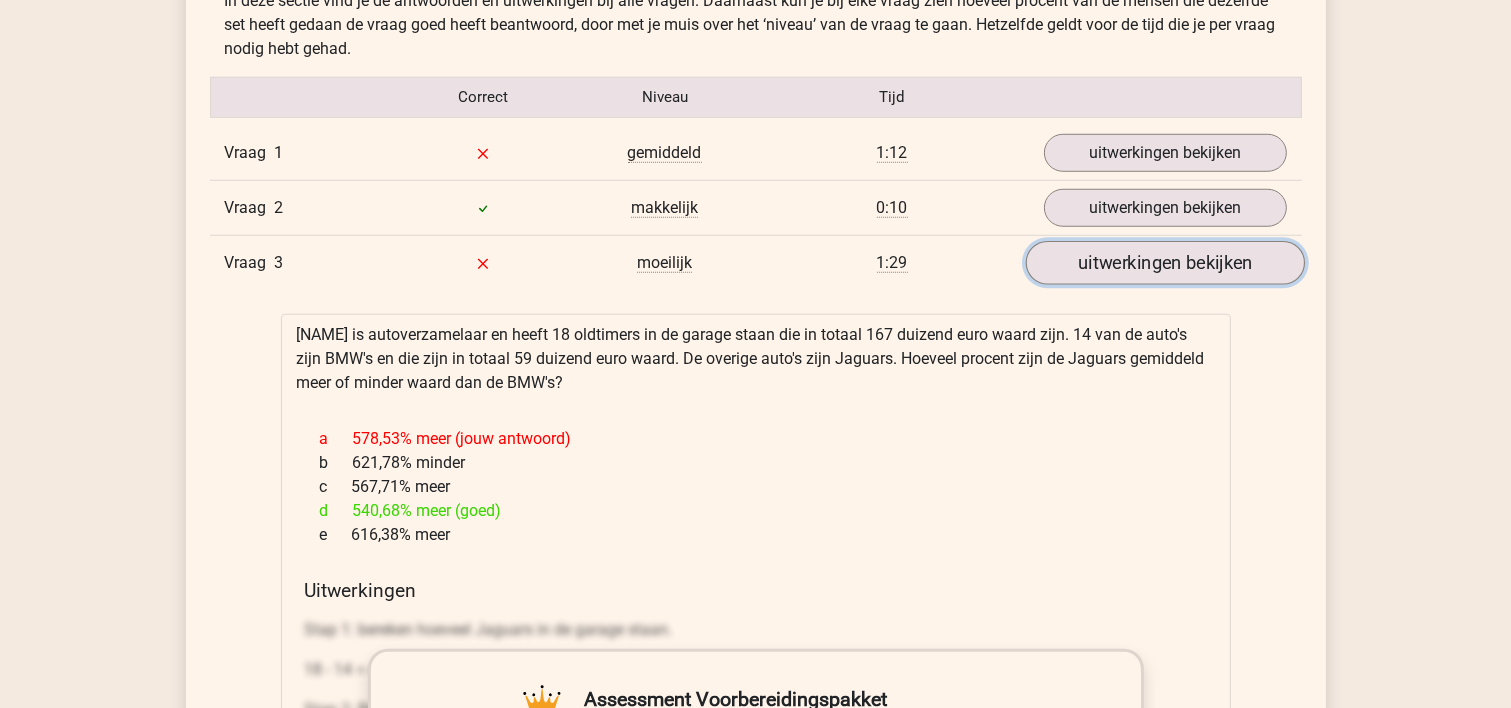 click on "uitwerkingen bekijken" at bounding box center [1164, 263] 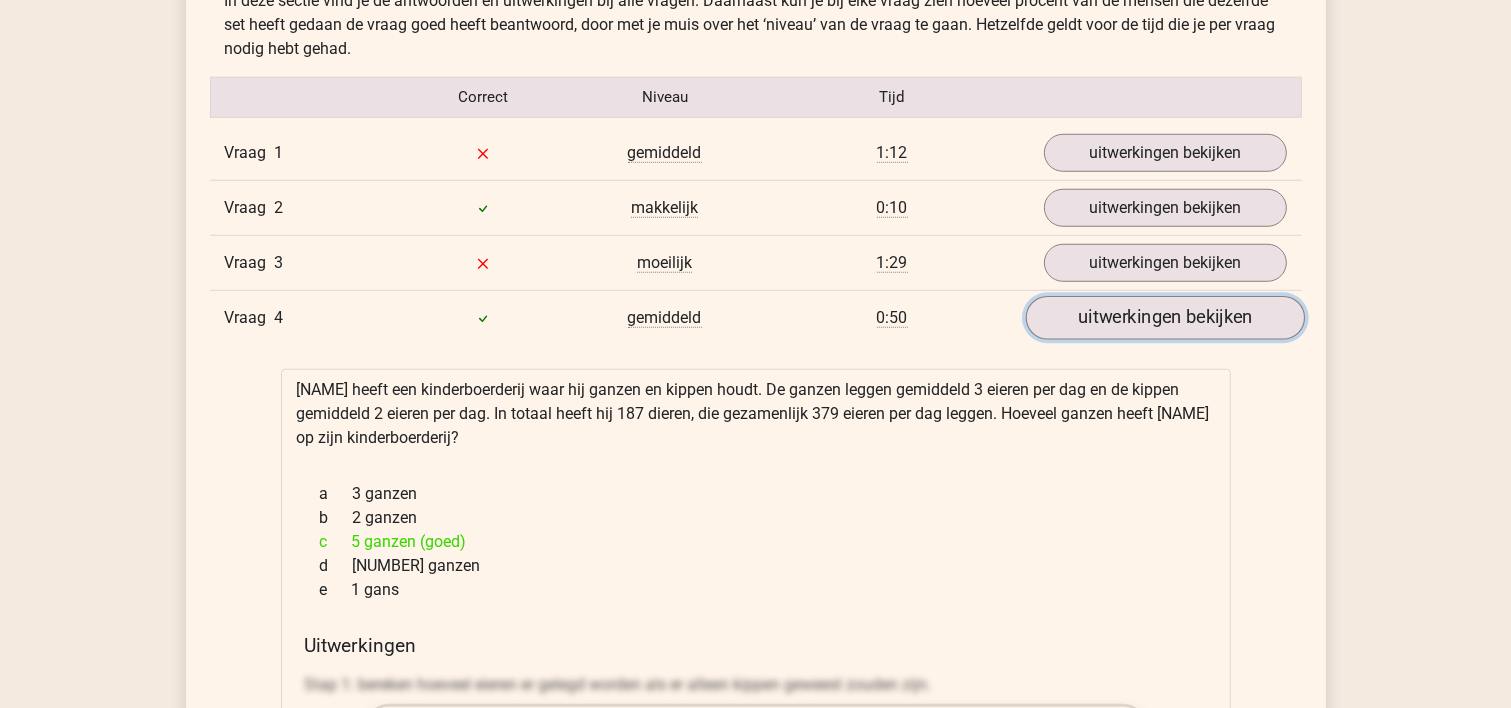 click on "uitwerkingen bekijken" at bounding box center [1164, 318] 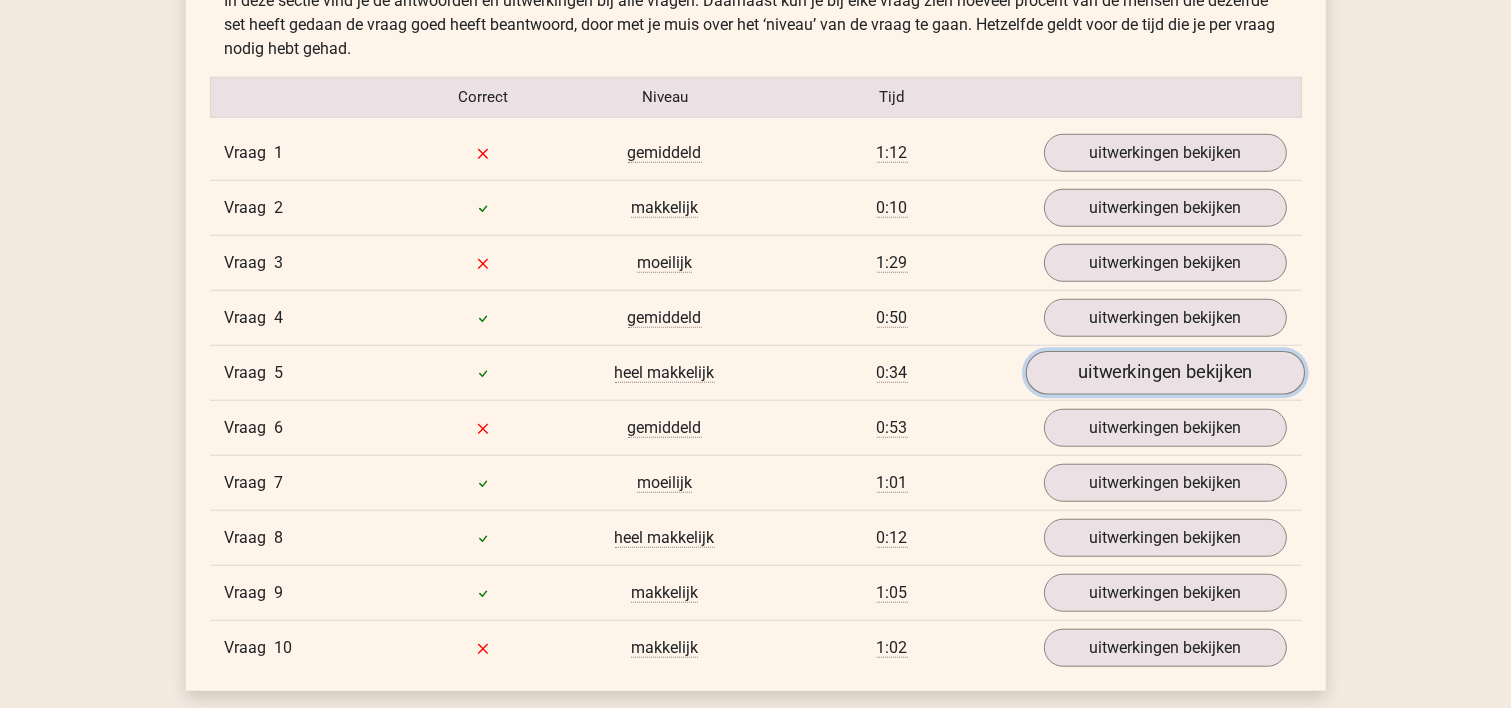 click on "uitwerkingen bekijken" at bounding box center [1164, 373] 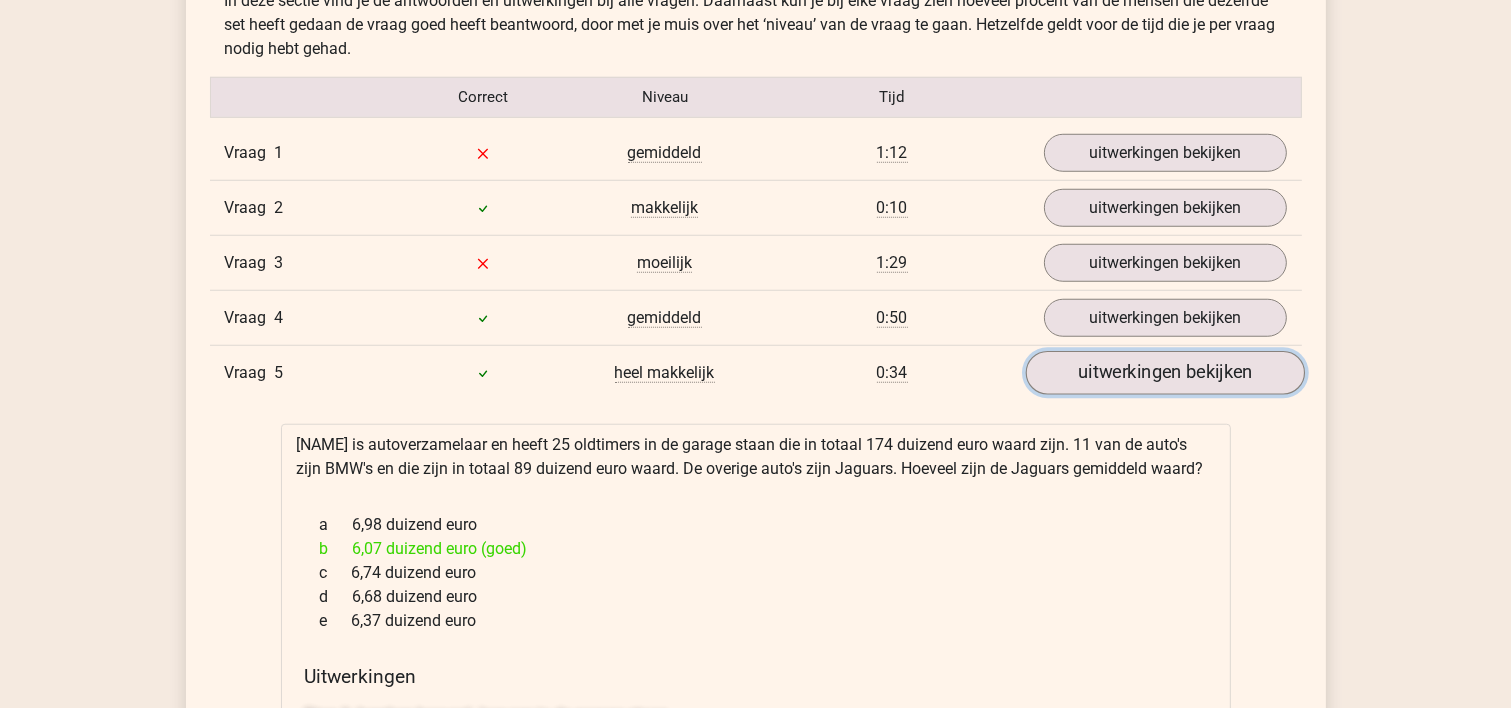 click on "uitwerkingen bekijken" at bounding box center [1164, 373] 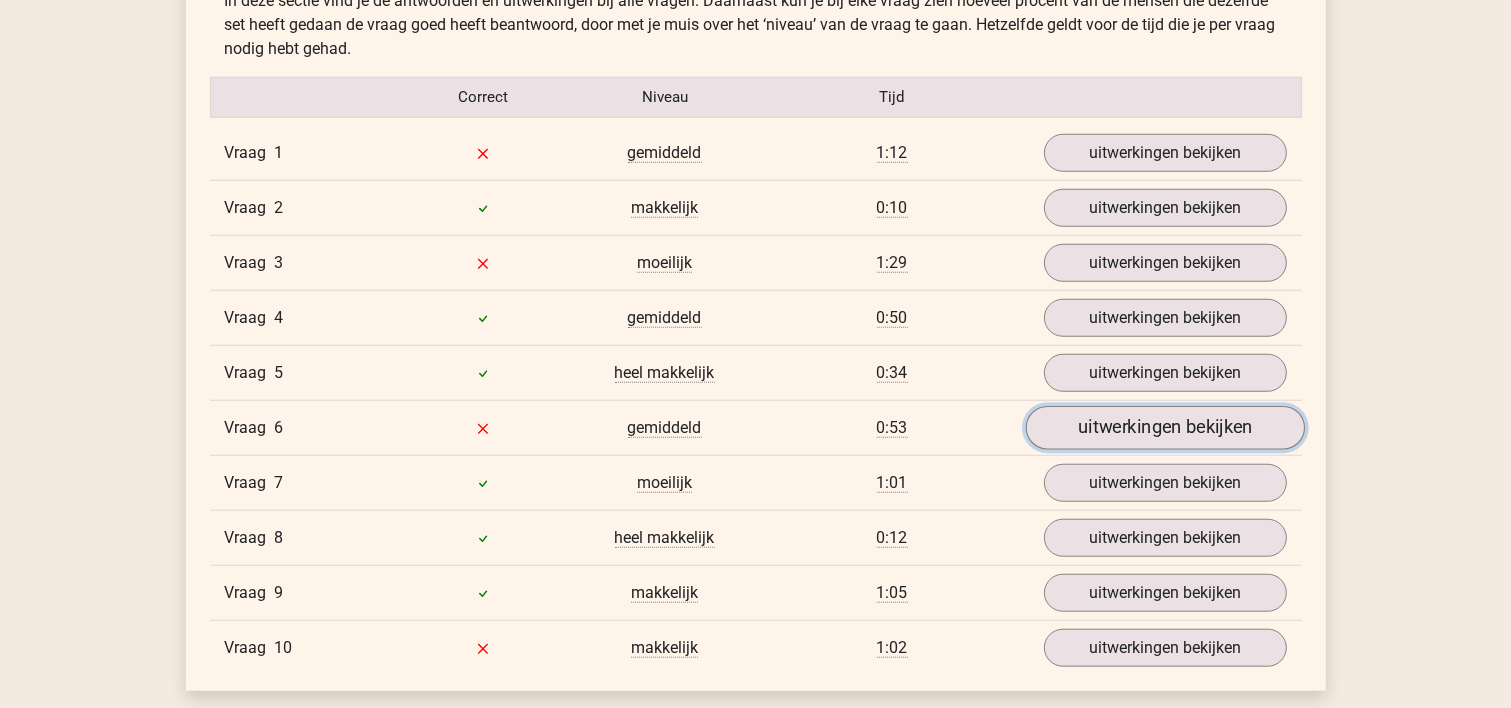 click on "uitwerkingen bekijken" at bounding box center [1164, 428] 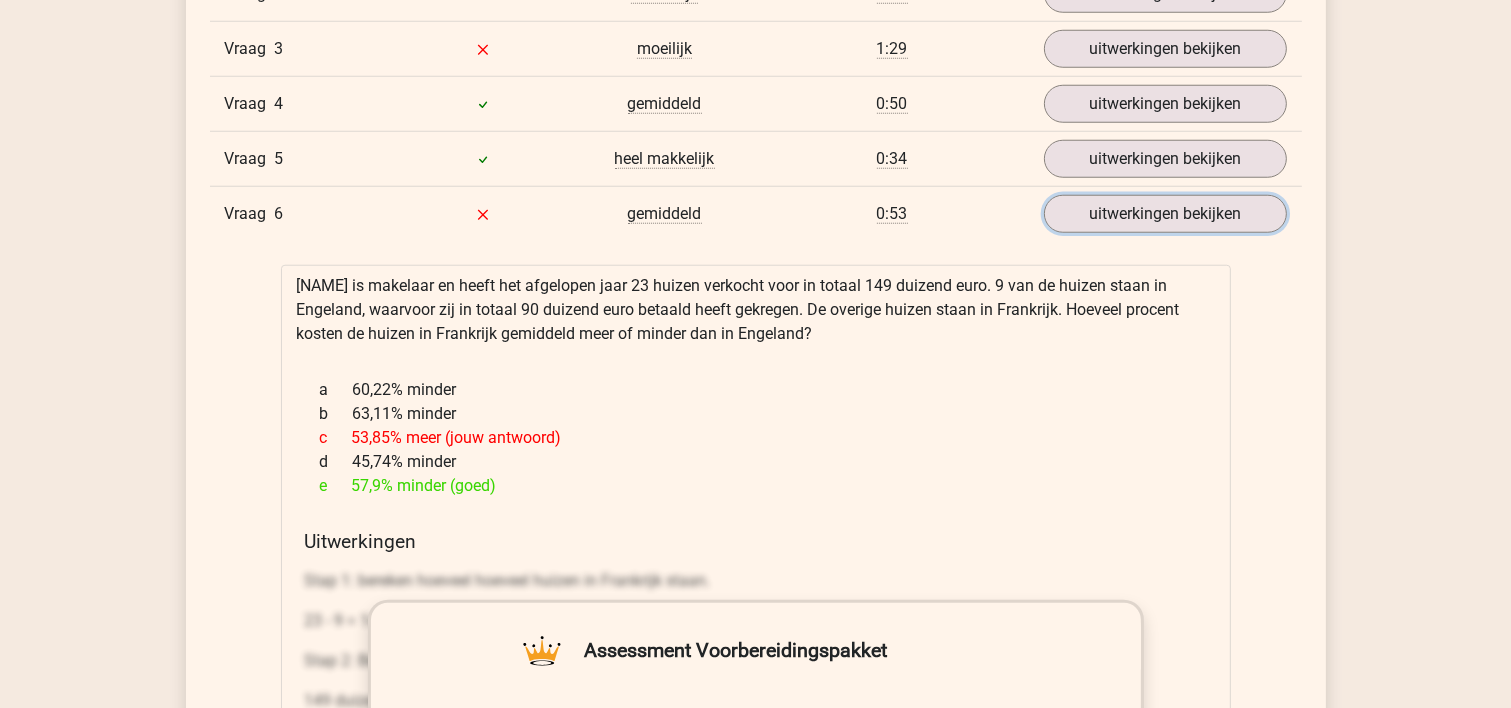 scroll, scrollTop: 1820, scrollLeft: 0, axis: vertical 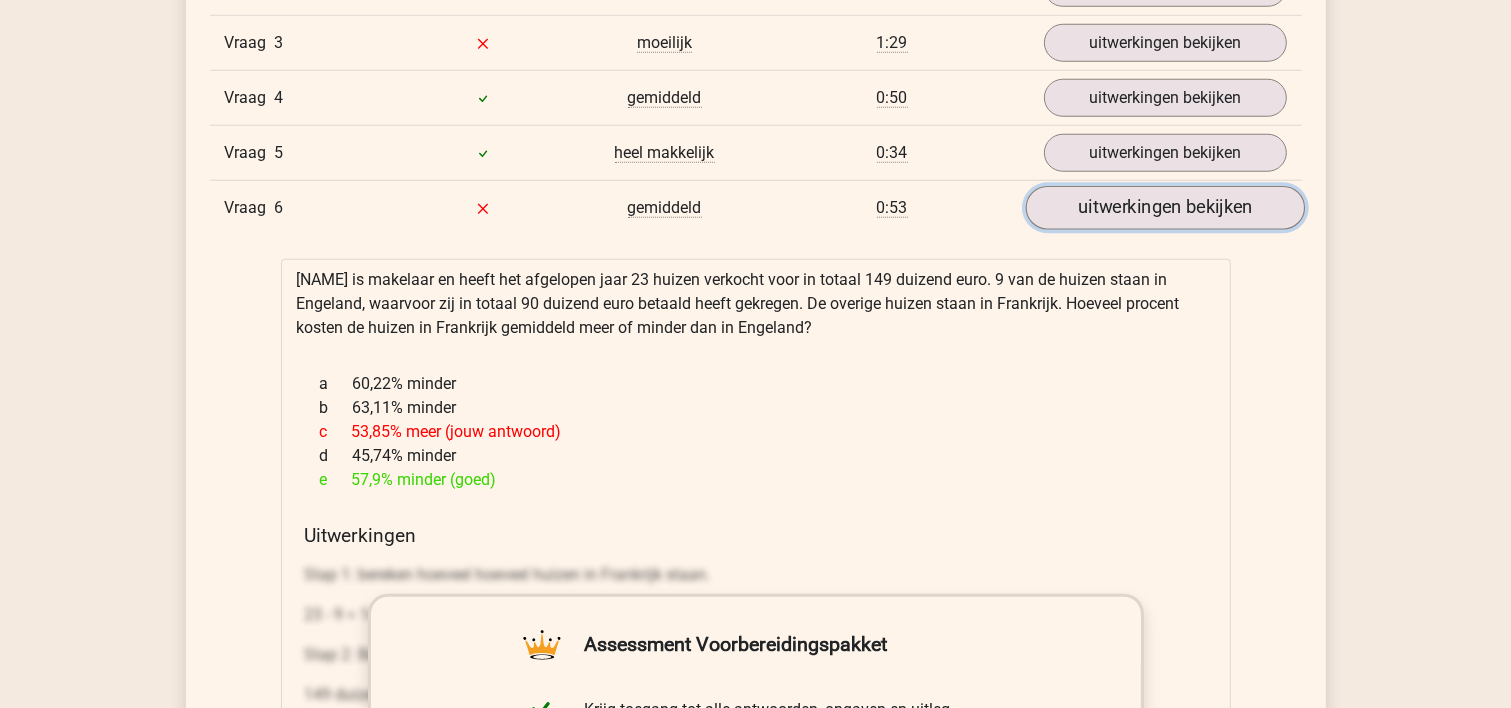 click on "uitwerkingen bekijken" at bounding box center [1164, 208] 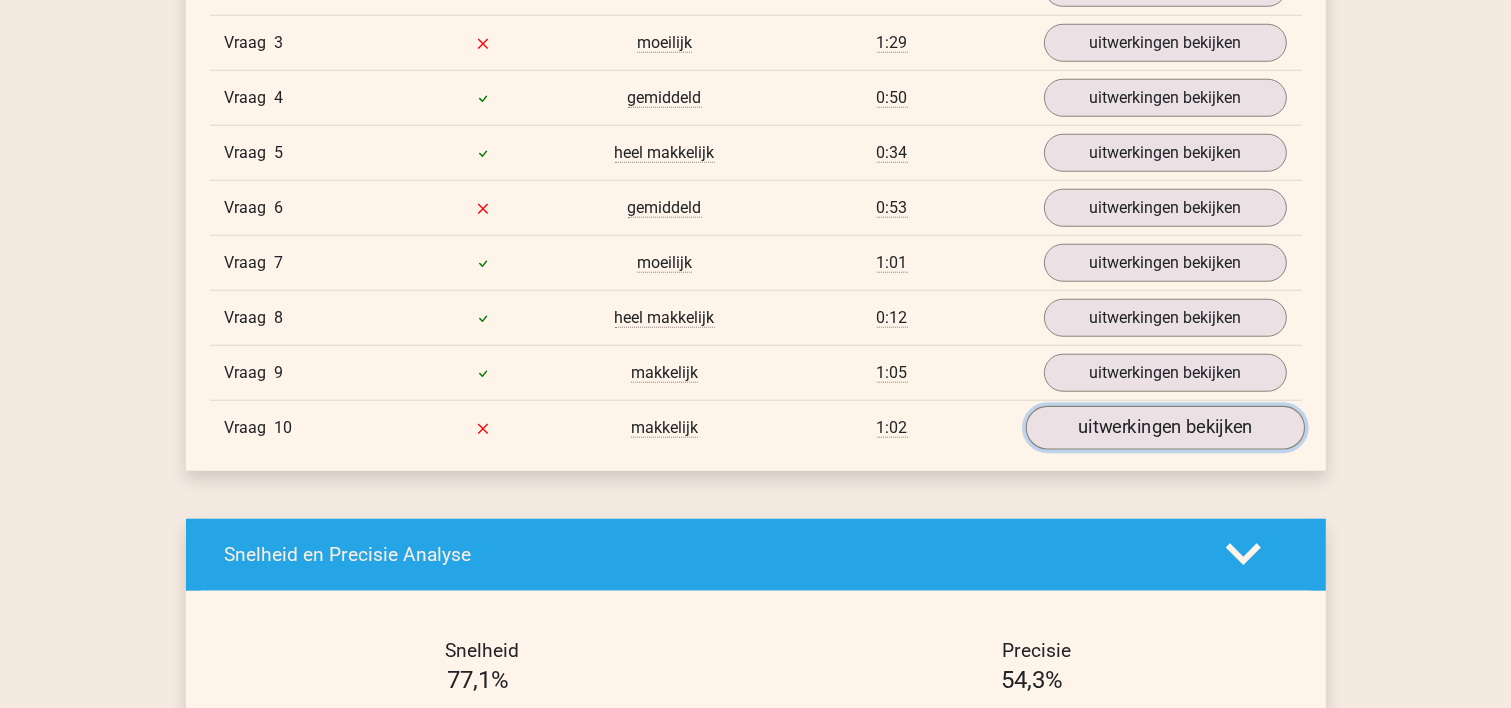 click on "uitwerkingen bekijken" at bounding box center (1164, 428) 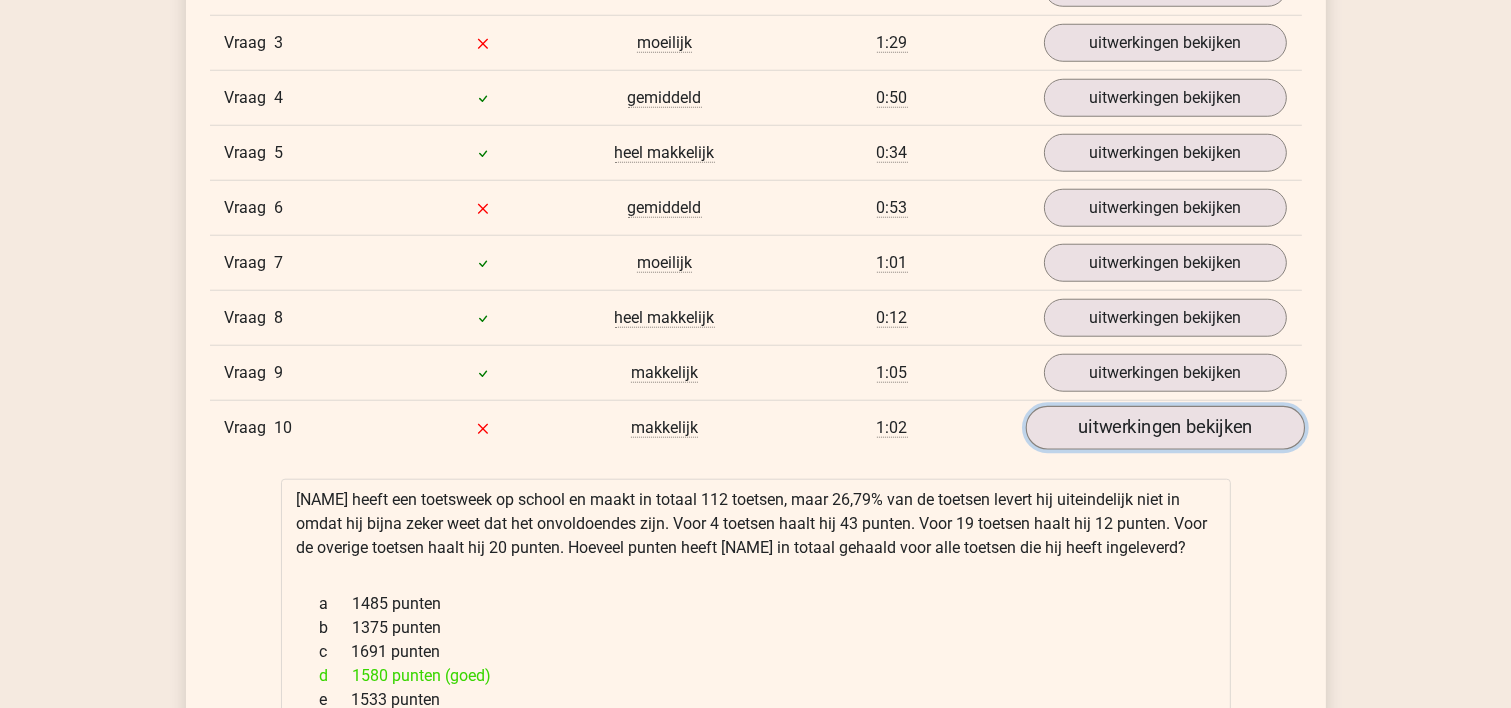 click on "uitwerkingen bekijken" at bounding box center [1164, 428] 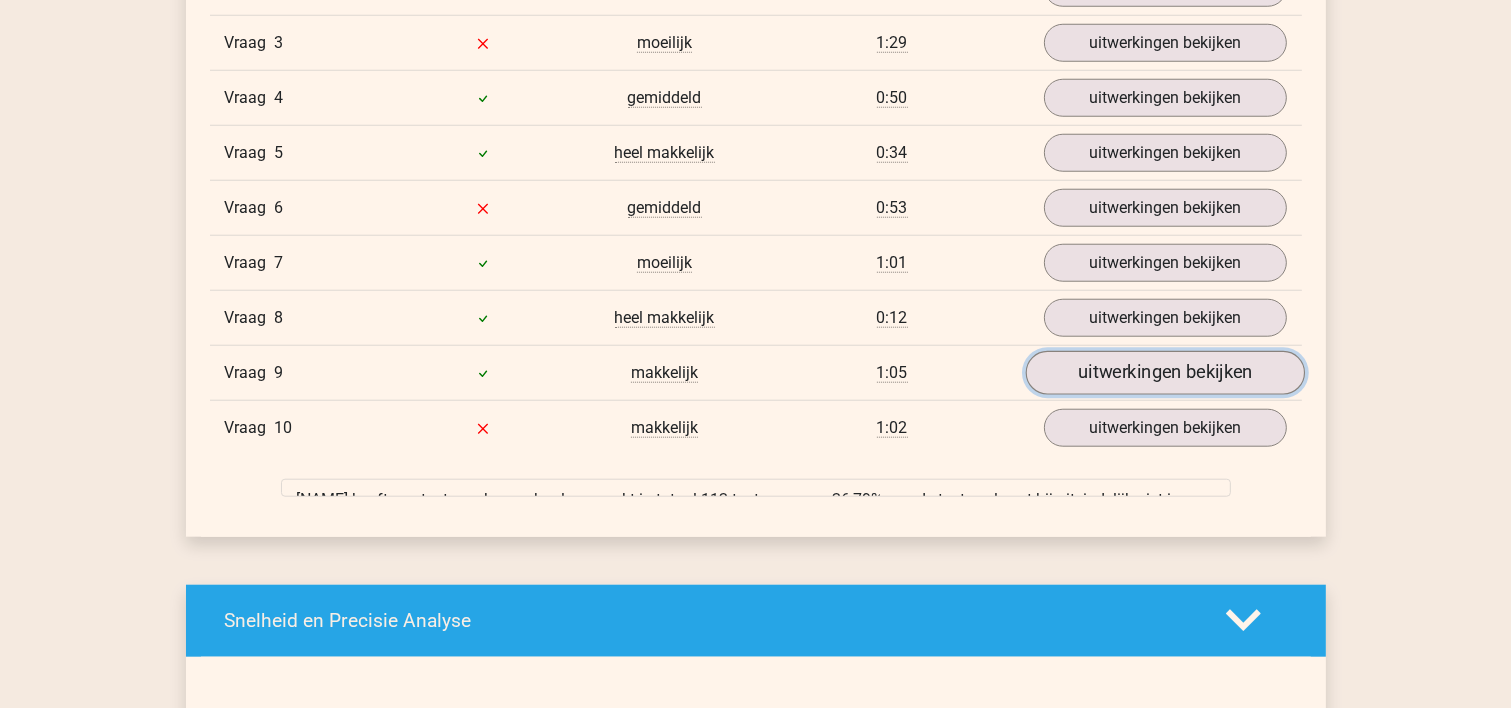 click on "uitwerkingen bekijken" at bounding box center (1164, 373) 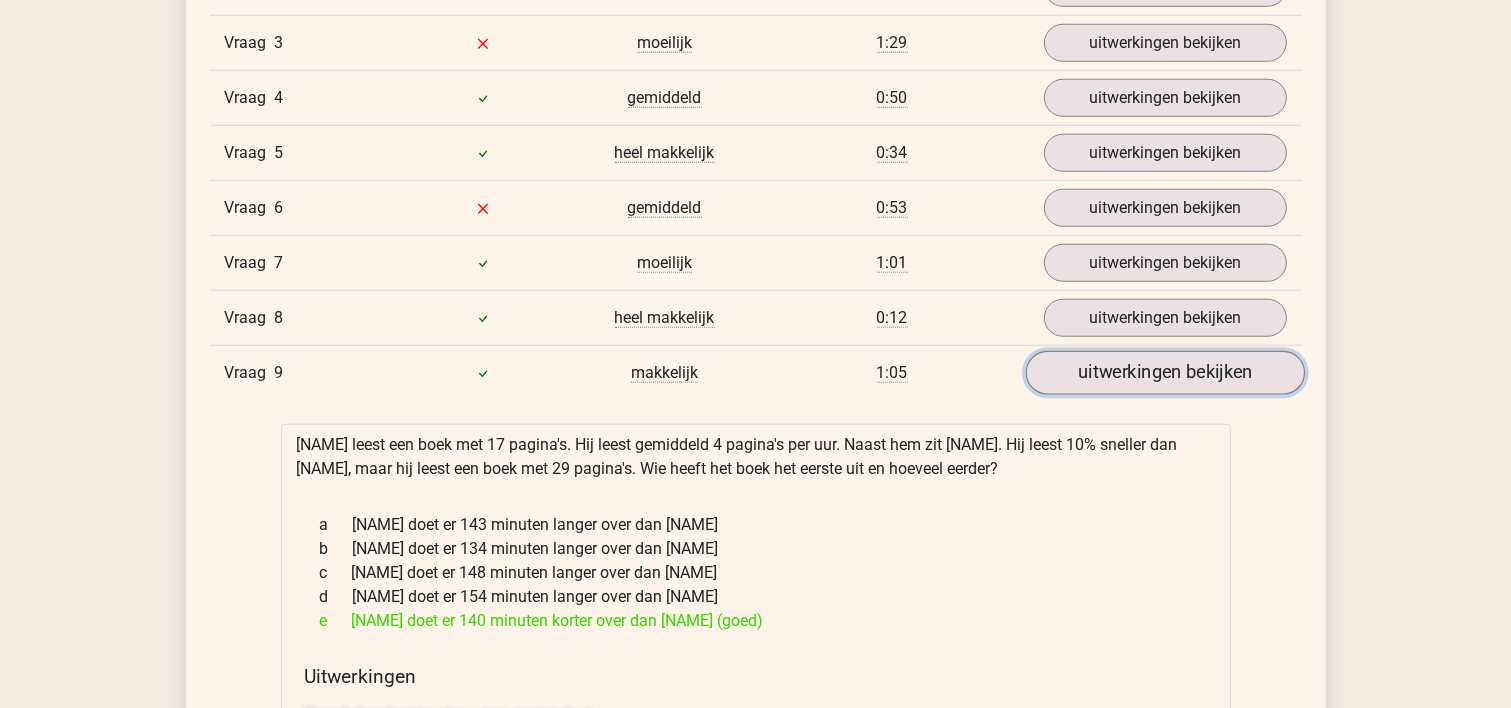 click on "uitwerkingen bekijken" at bounding box center (1164, 373) 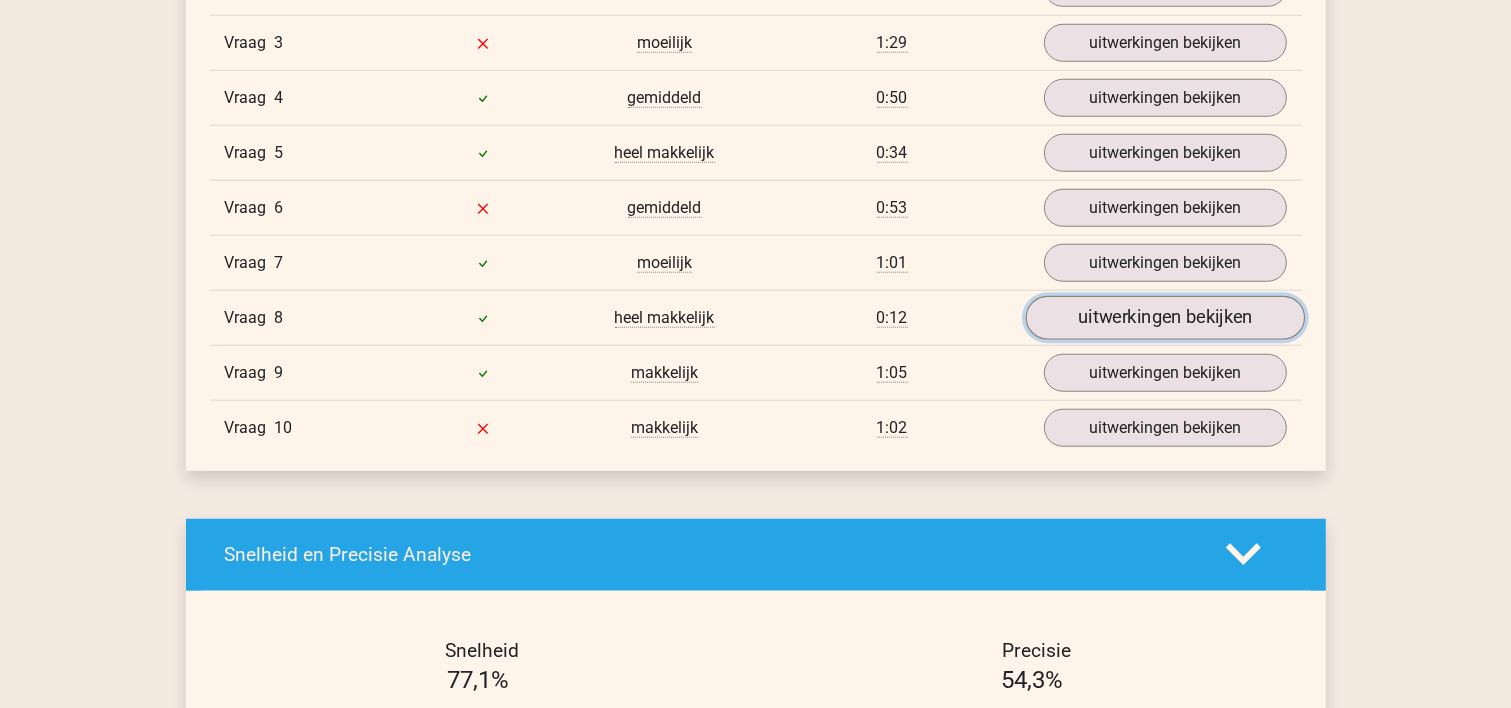 click on "uitwerkingen bekijken" at bounding box center [1164, 318] 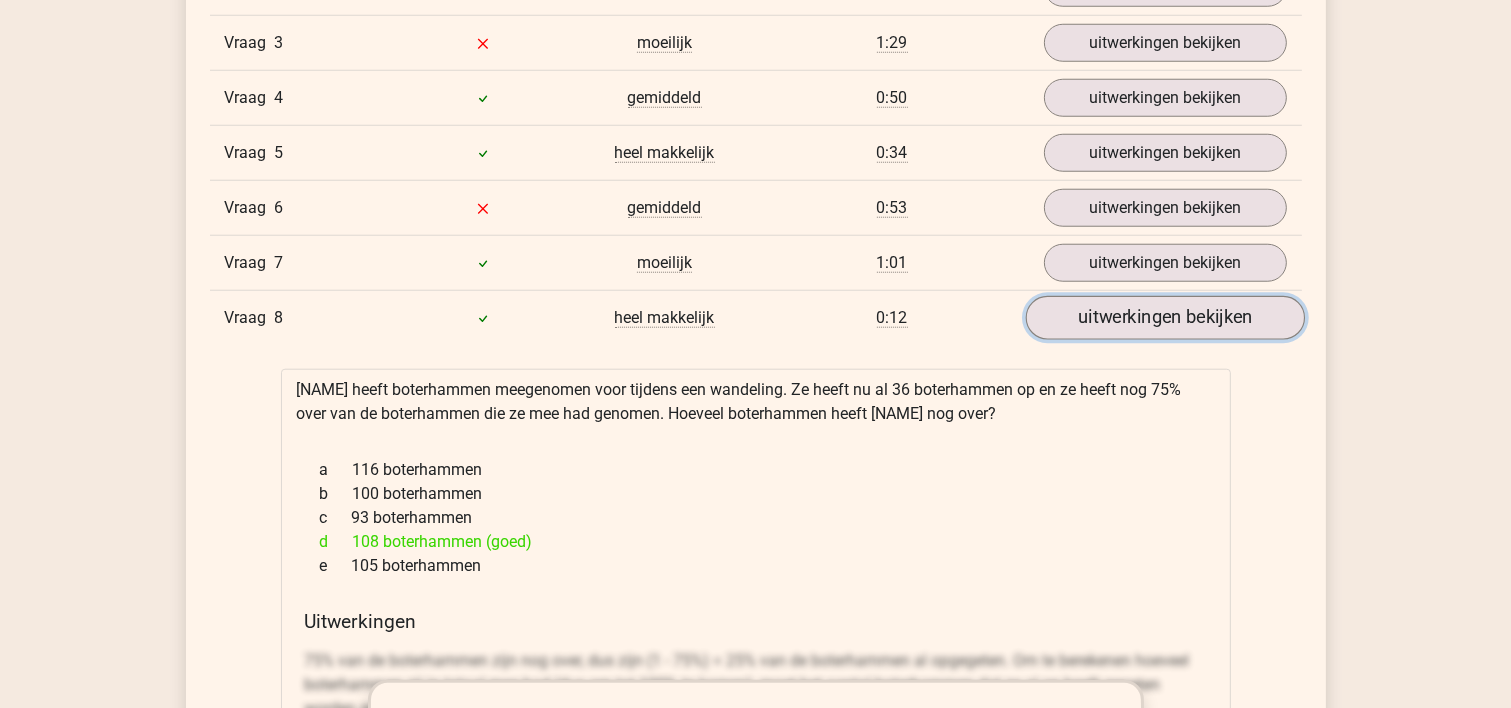 click on "uitwerkingen bekijken" at bounding box center (1164, 318) 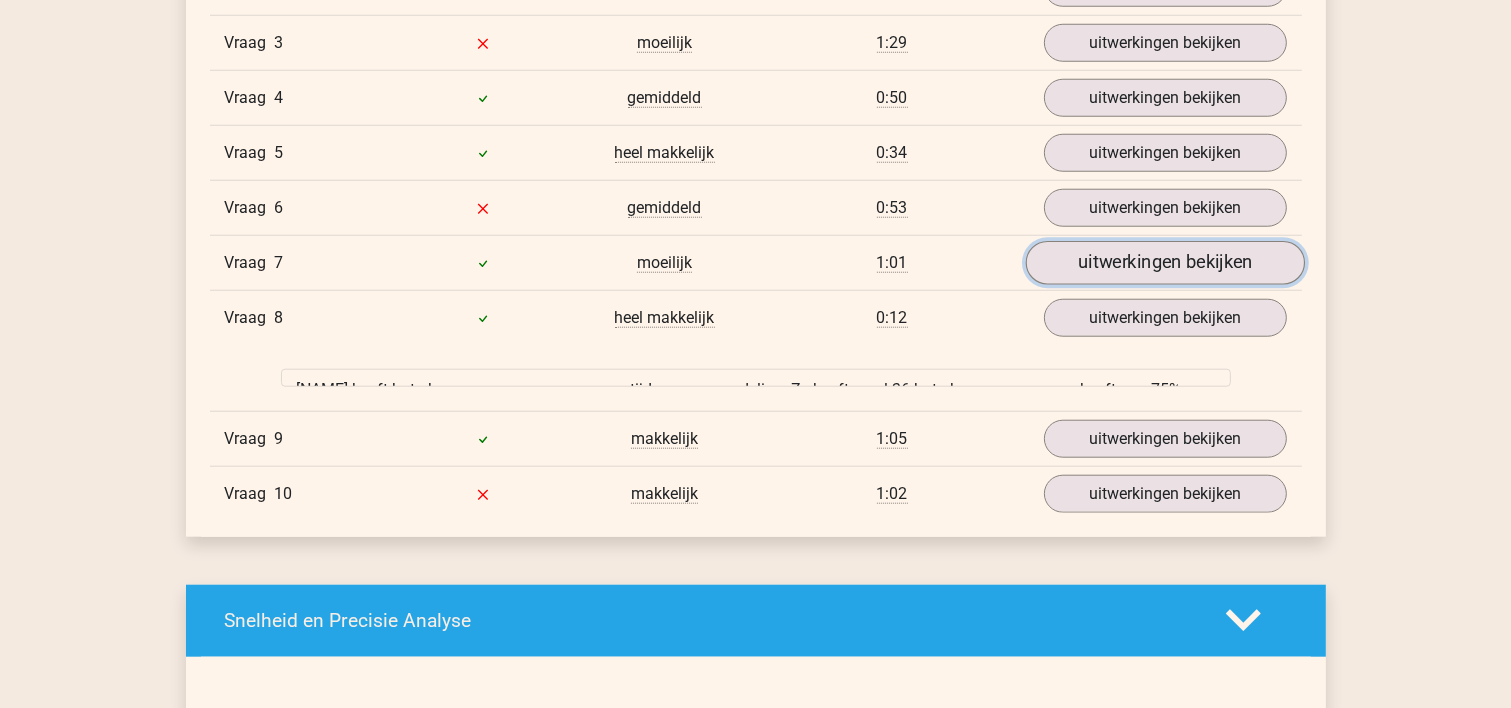 click on "uitwerkingen bekijken" at bounding box center (1164, 263) 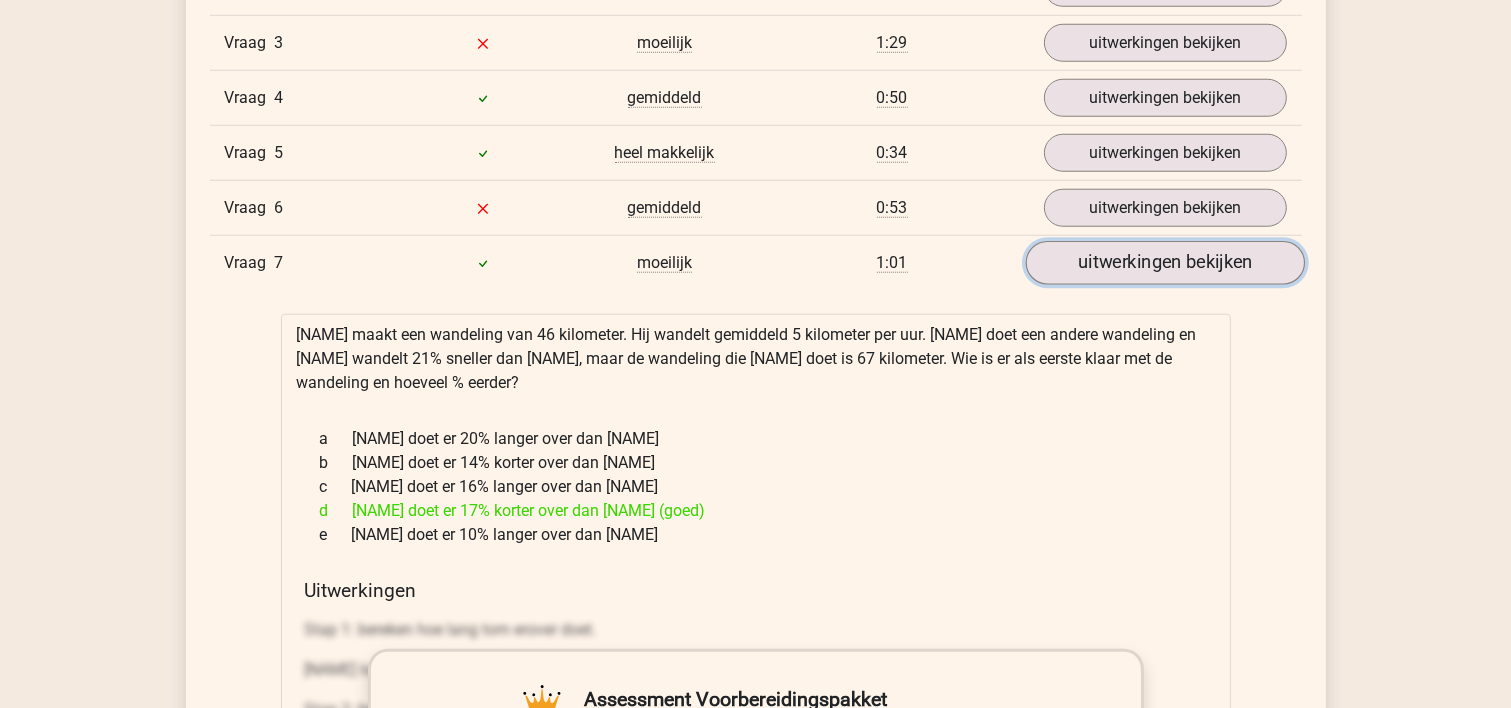 click on "uitwerkingen bekijken" at bounding box center (1164, 263) 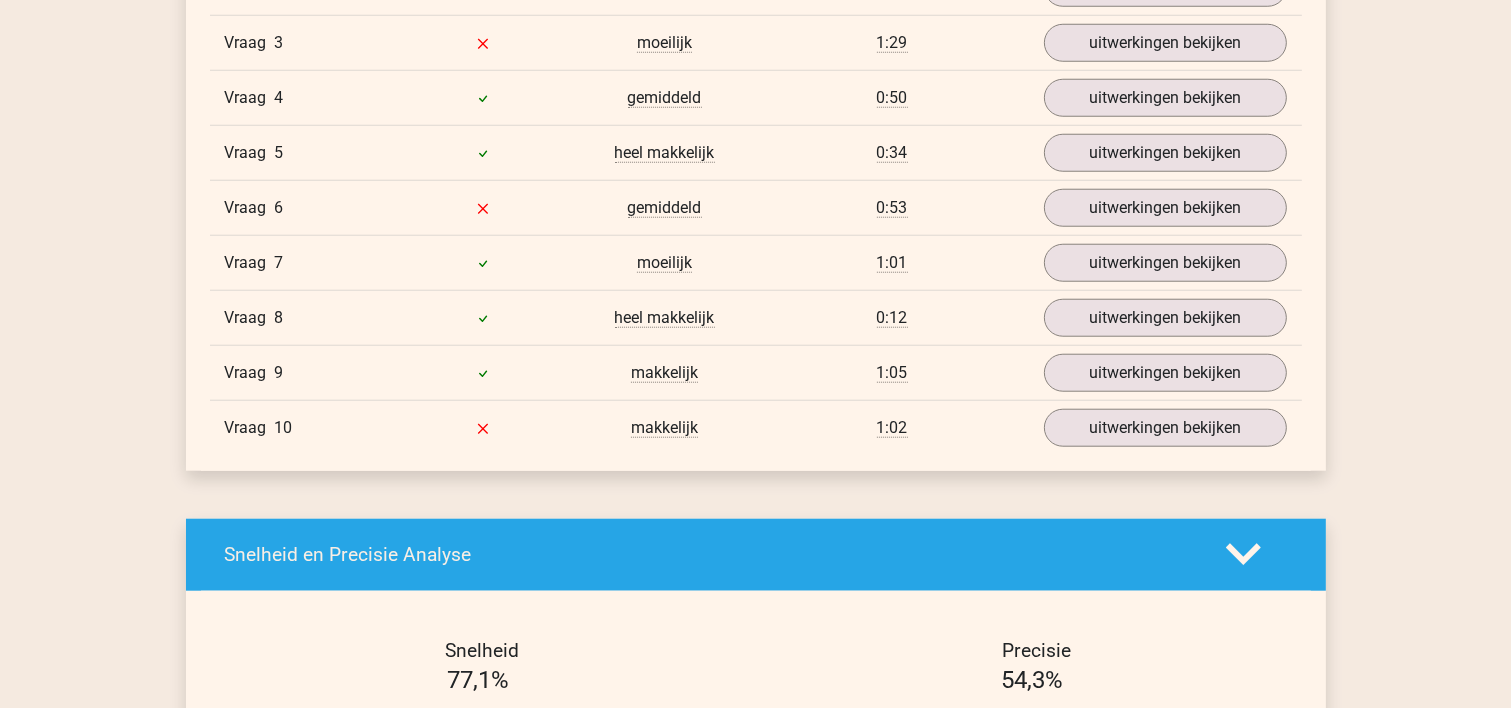 click on "Vraag
8
heel makkelijk
0:12
uitwerkingen bekijken" at bounding box center (756, 317) 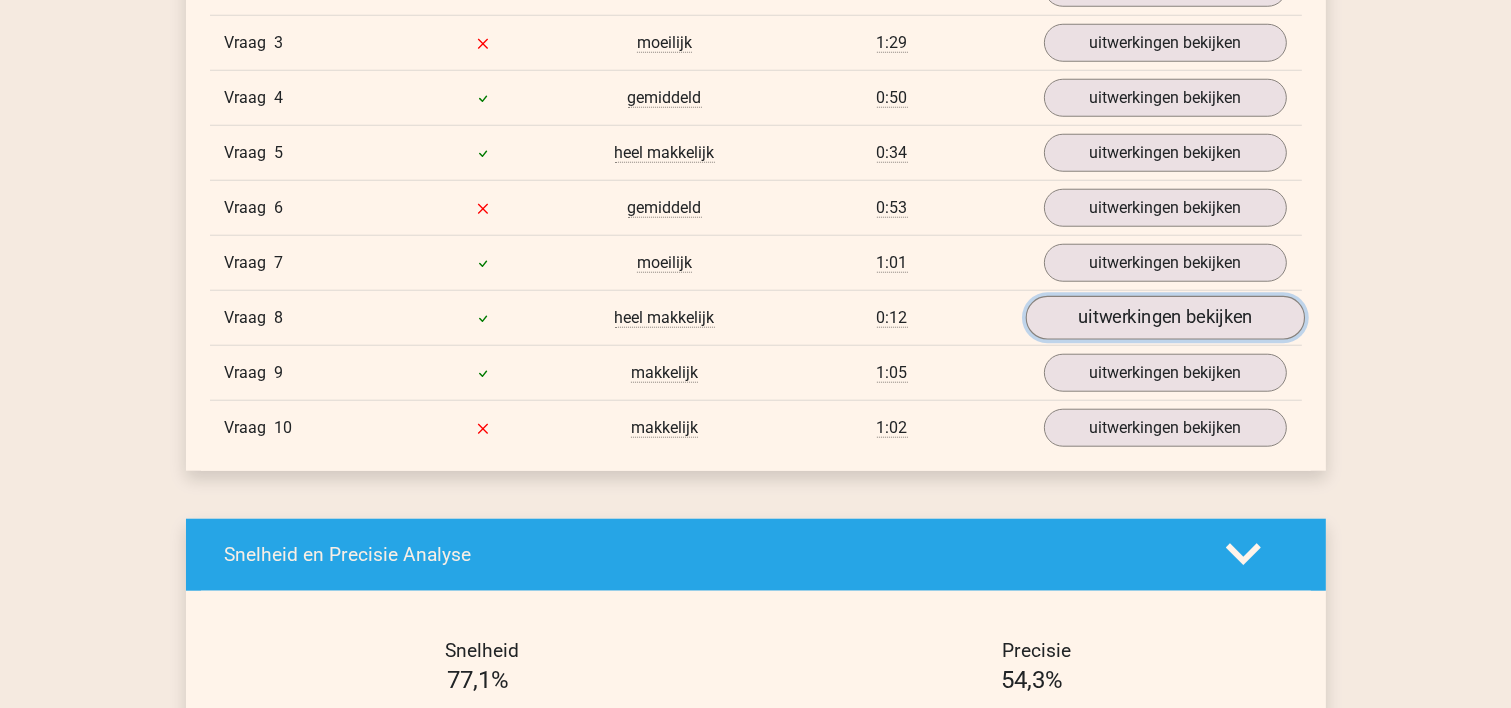 click on "uitwerkingen bekijken" at bounding box center [1164, 318] 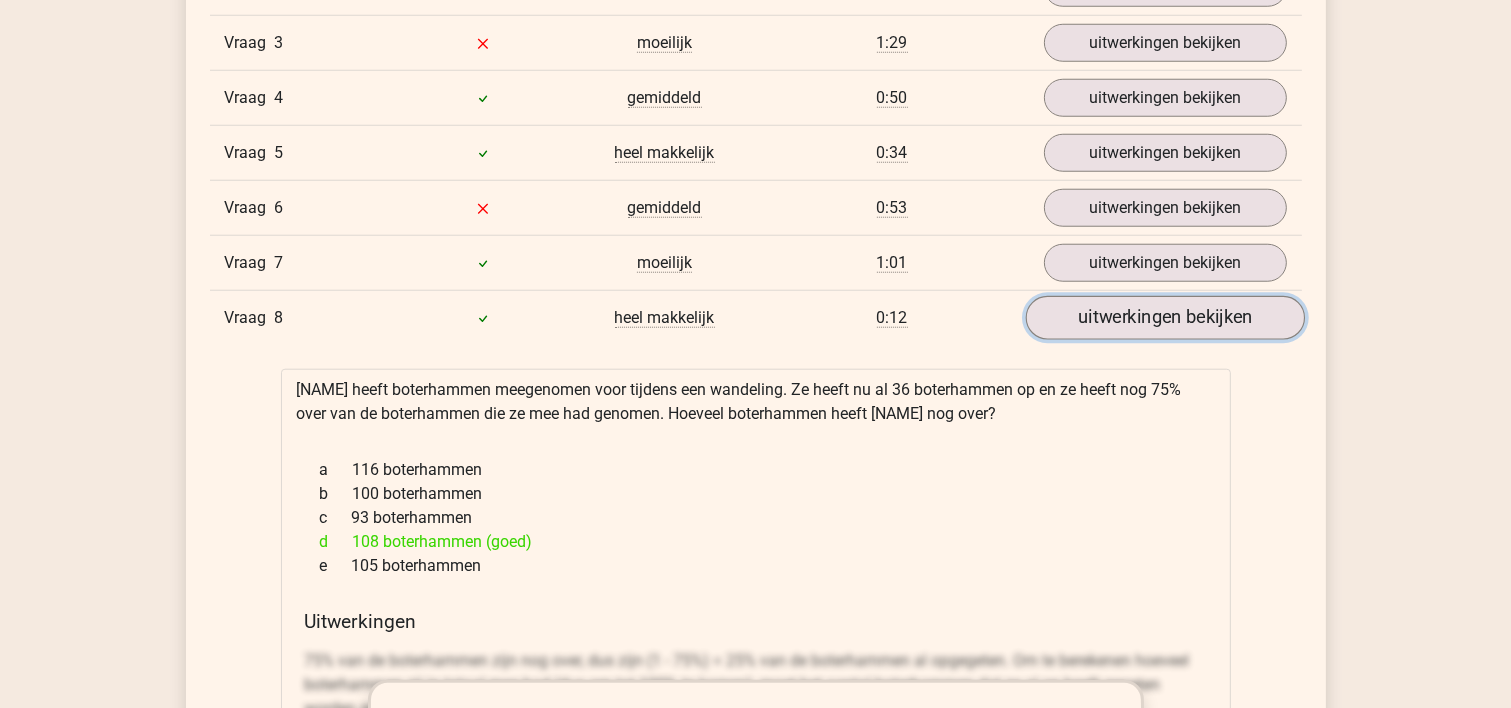 click on "uitwerkingen bekijken" at bounding box center [1164, 318] 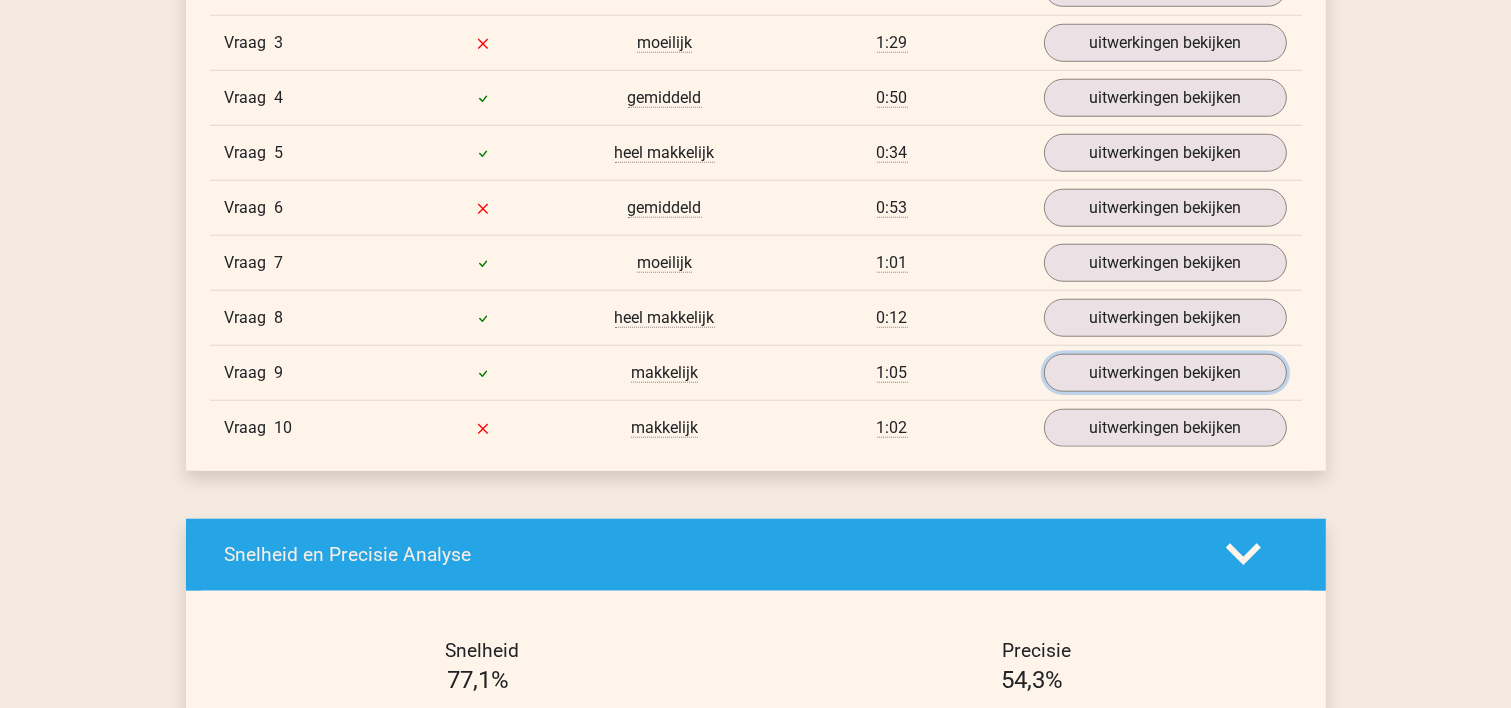click on "uitwerkingen bekijken" at bounding box center (1165, 373) 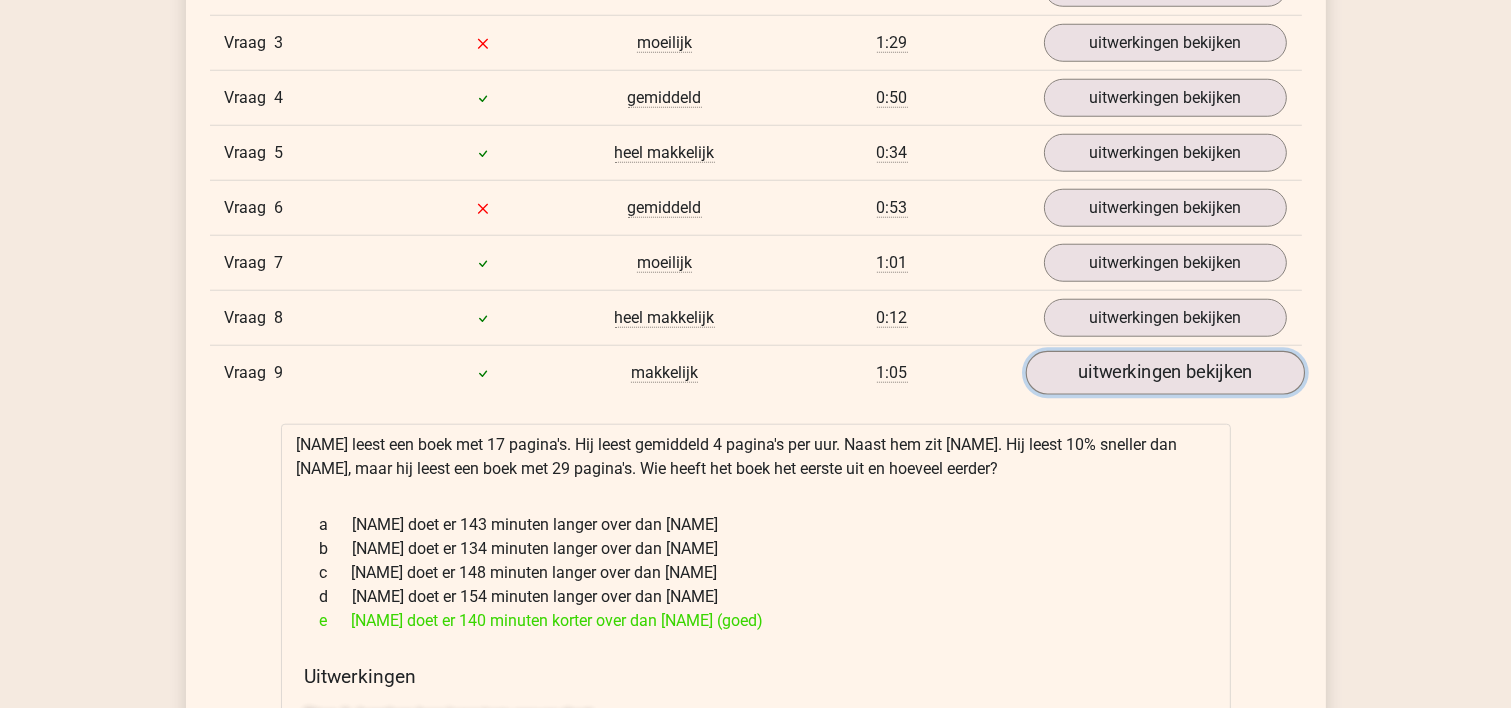 click on "uitwerkingen bekijken" at bounding box center (1164, 373) 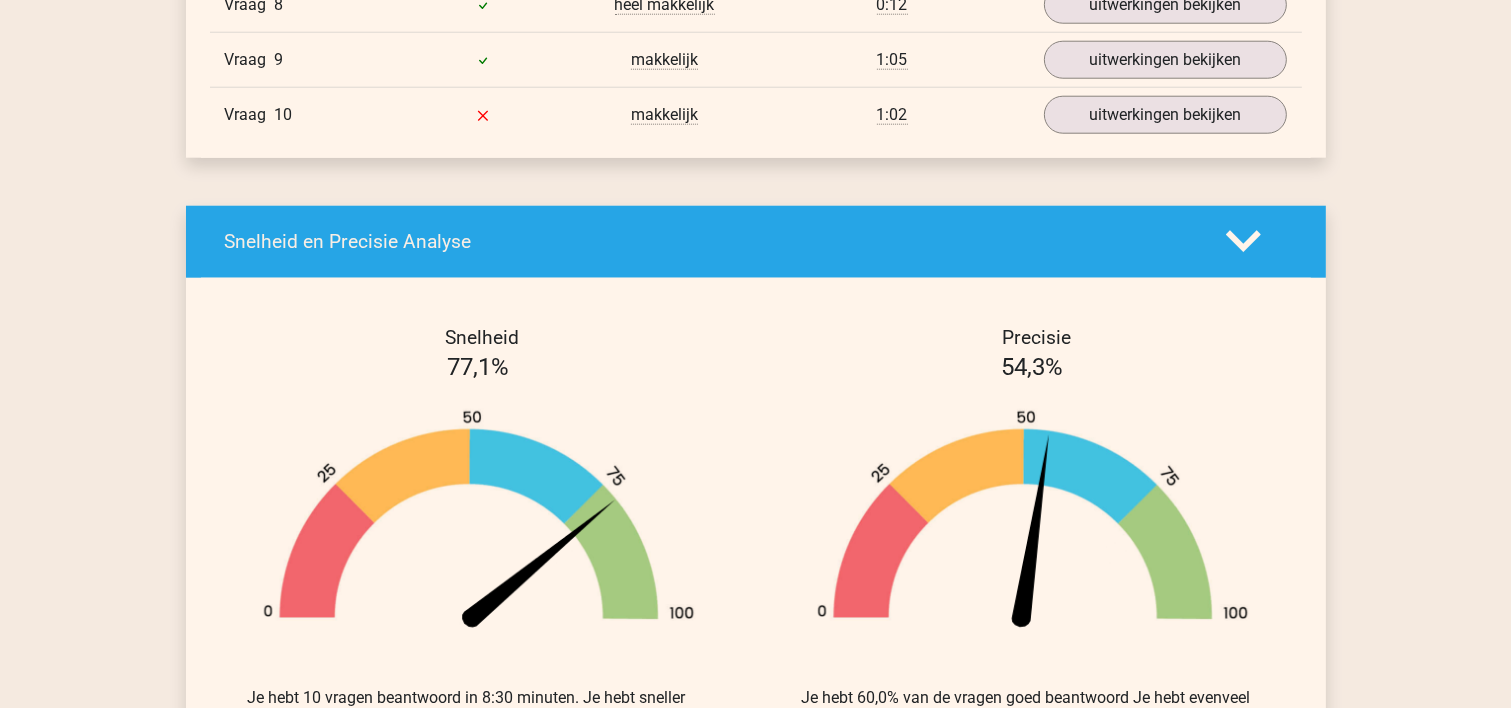scroll, scrollTop: 1600, scrollLeft: 0, axis: vertical 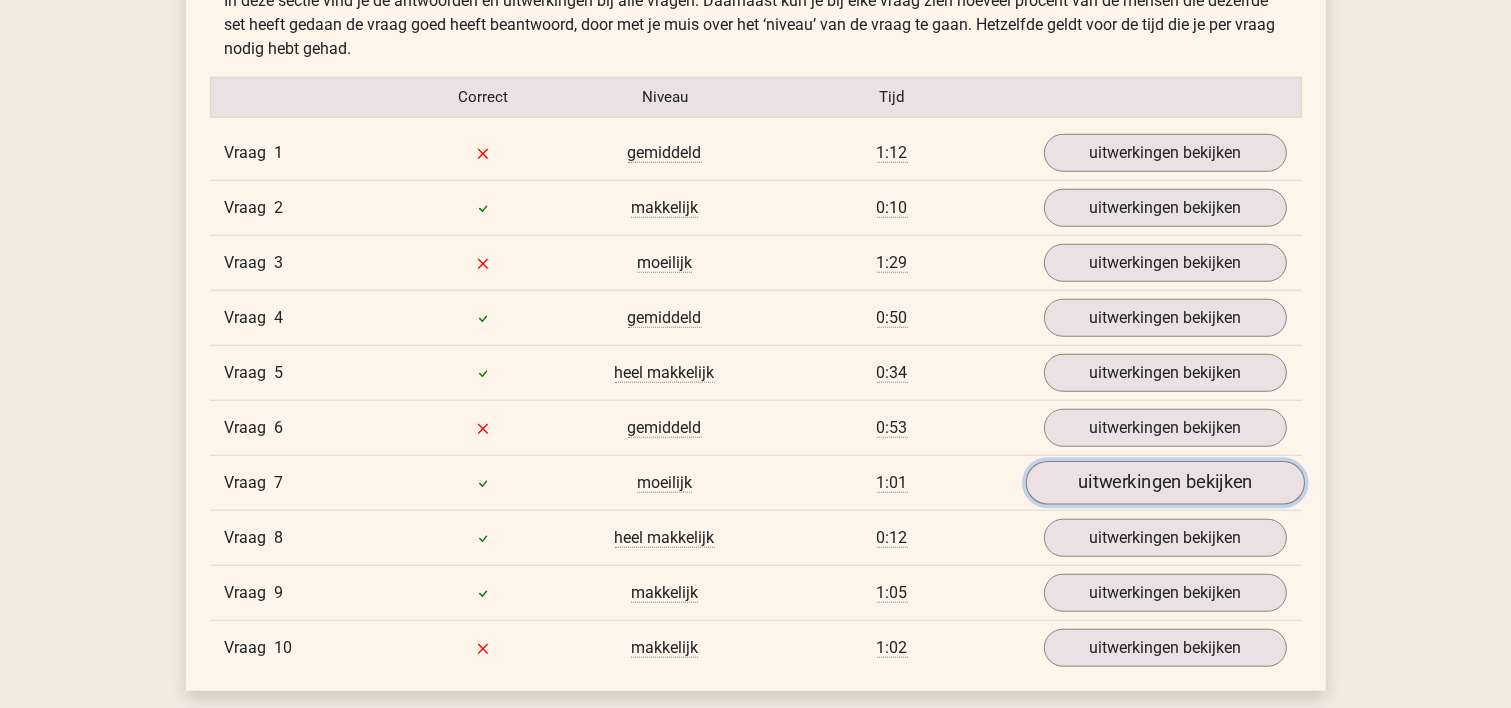 click on "uitwerkingen bekijken" at bounding box center [1164, 483] 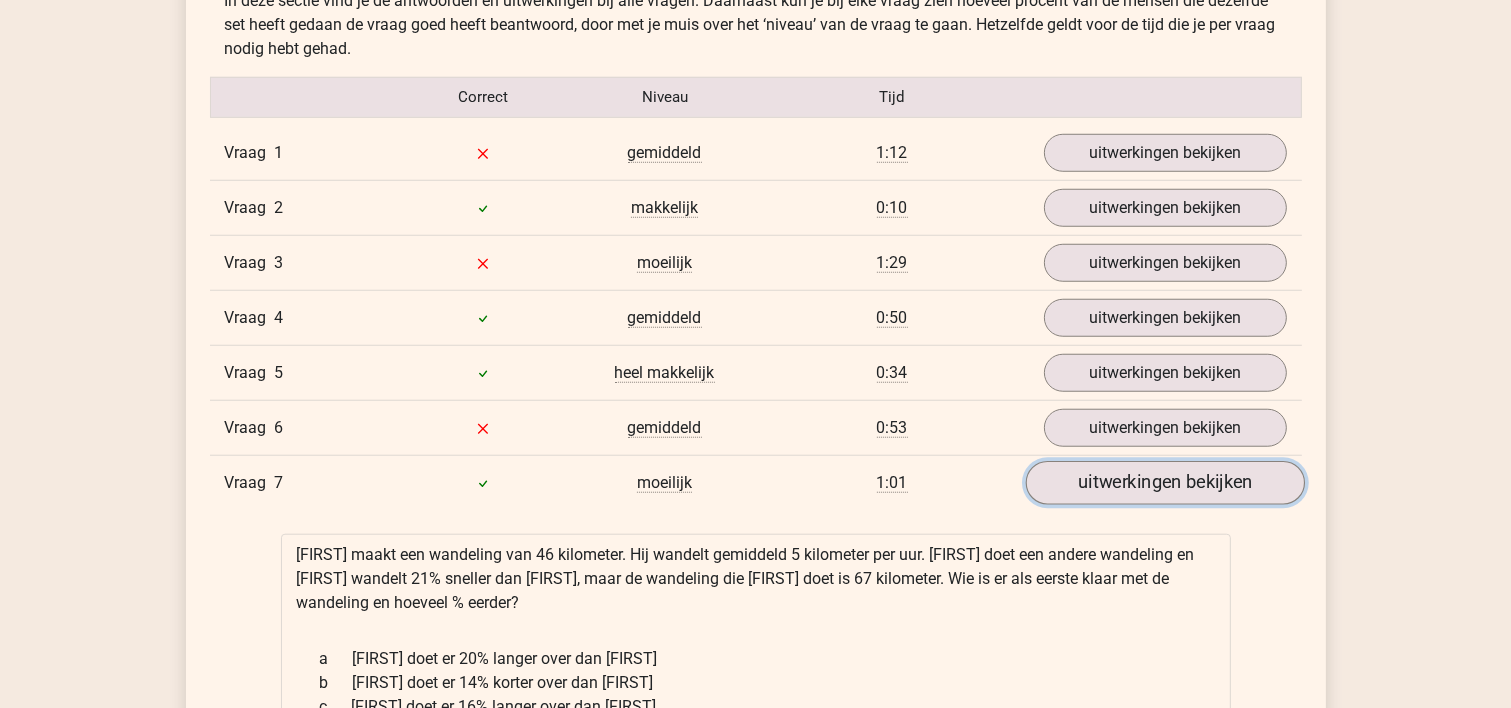 click on "uitwerkingen bekijken" at bounding box center [1164, 483] 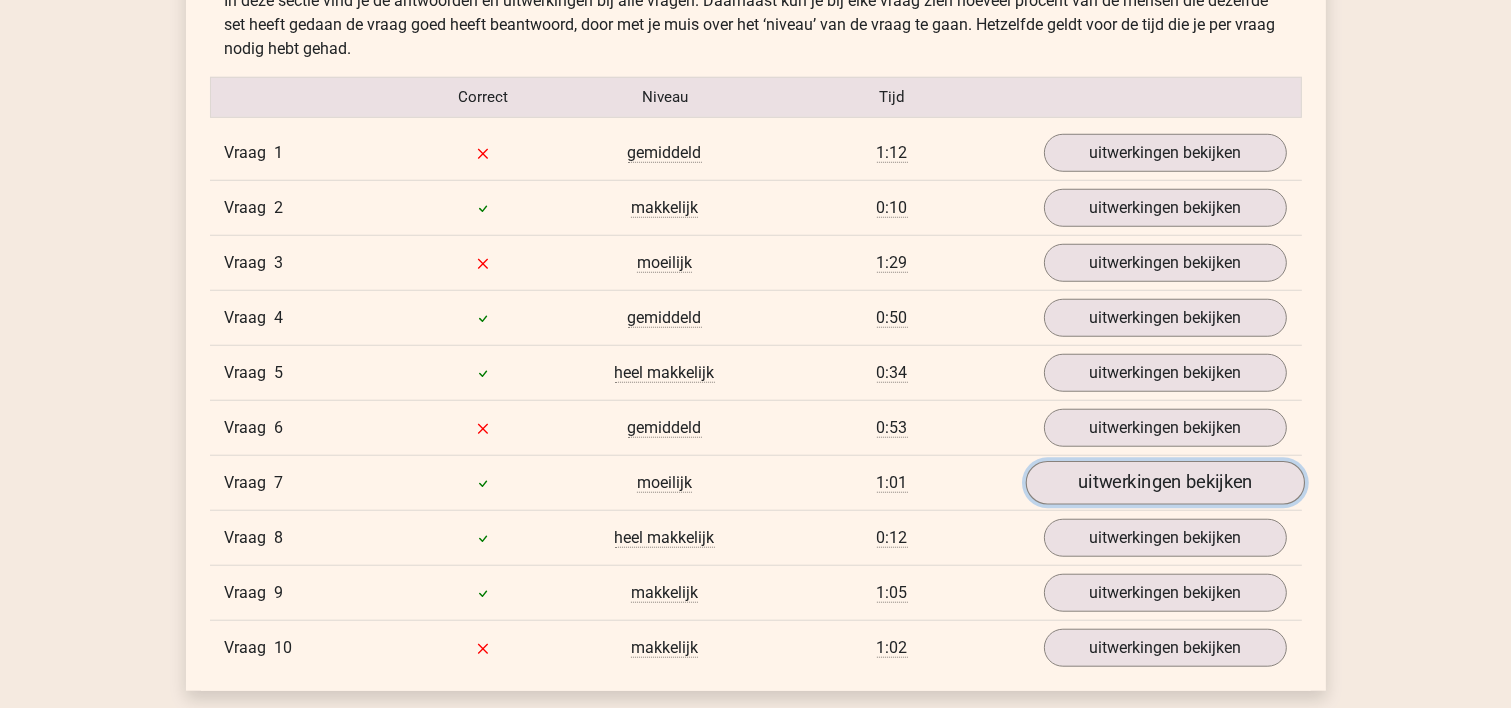 click on "uitwerkingen bekijken" at bounding box center [1164, 483] 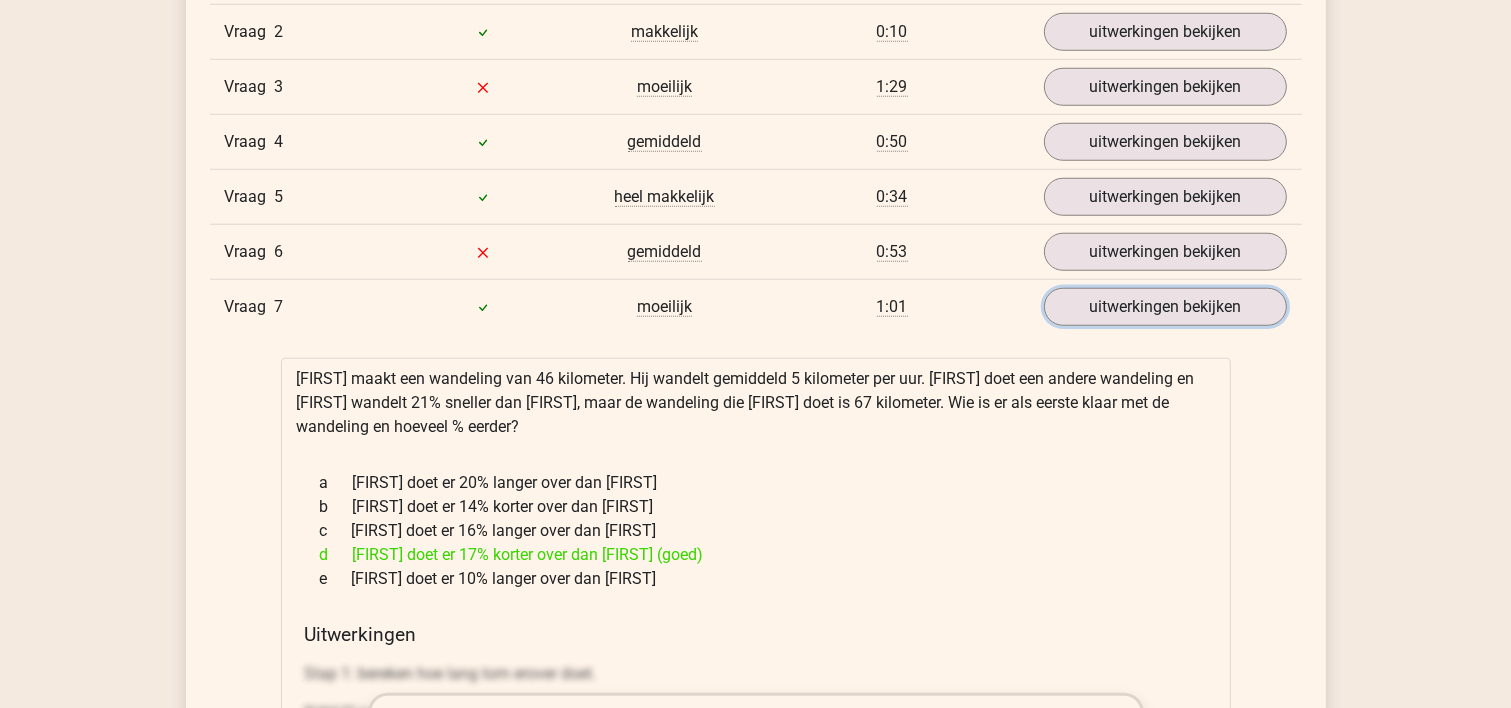 scroll, scrollTop: 1801, scrollLeft: 0, axis: vertical 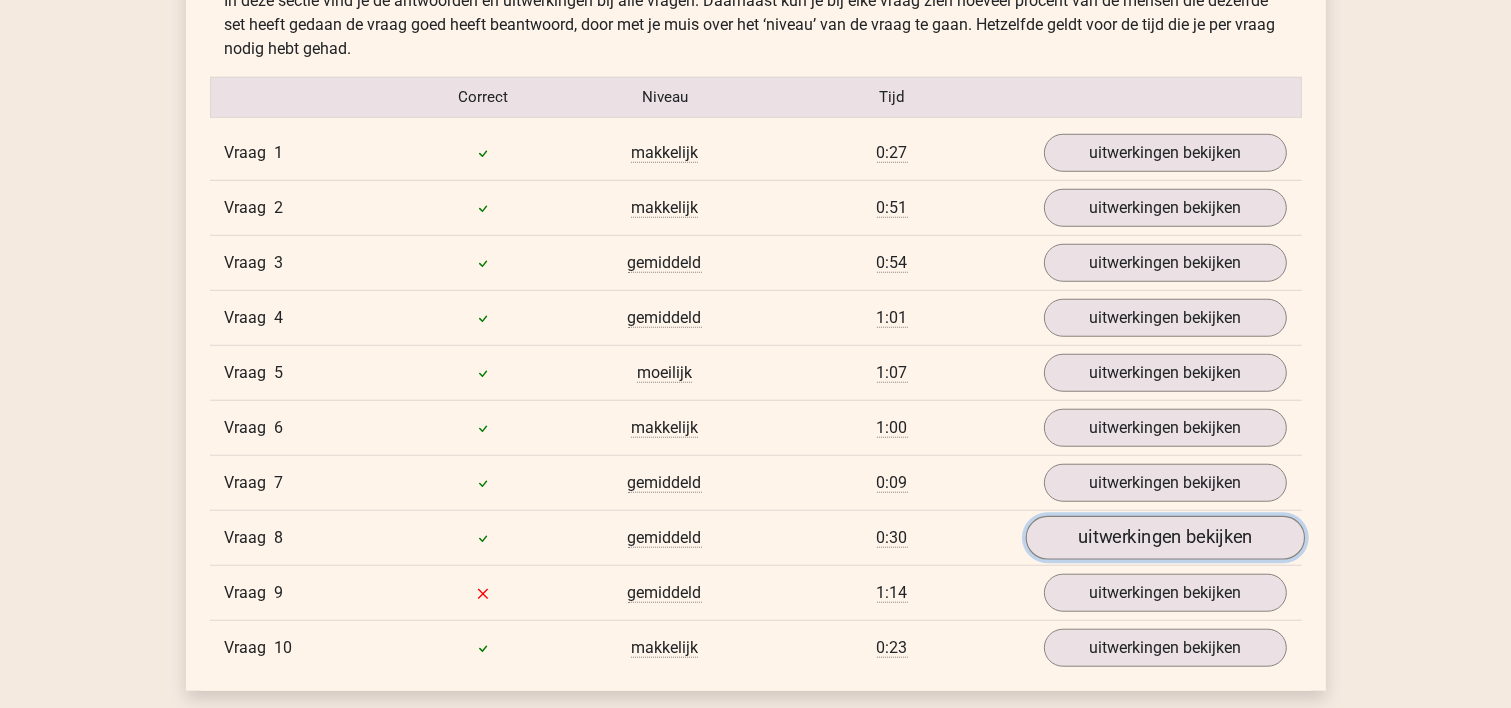 click on "uitwerkingen bekijken" at bounding box center (1164, 538) 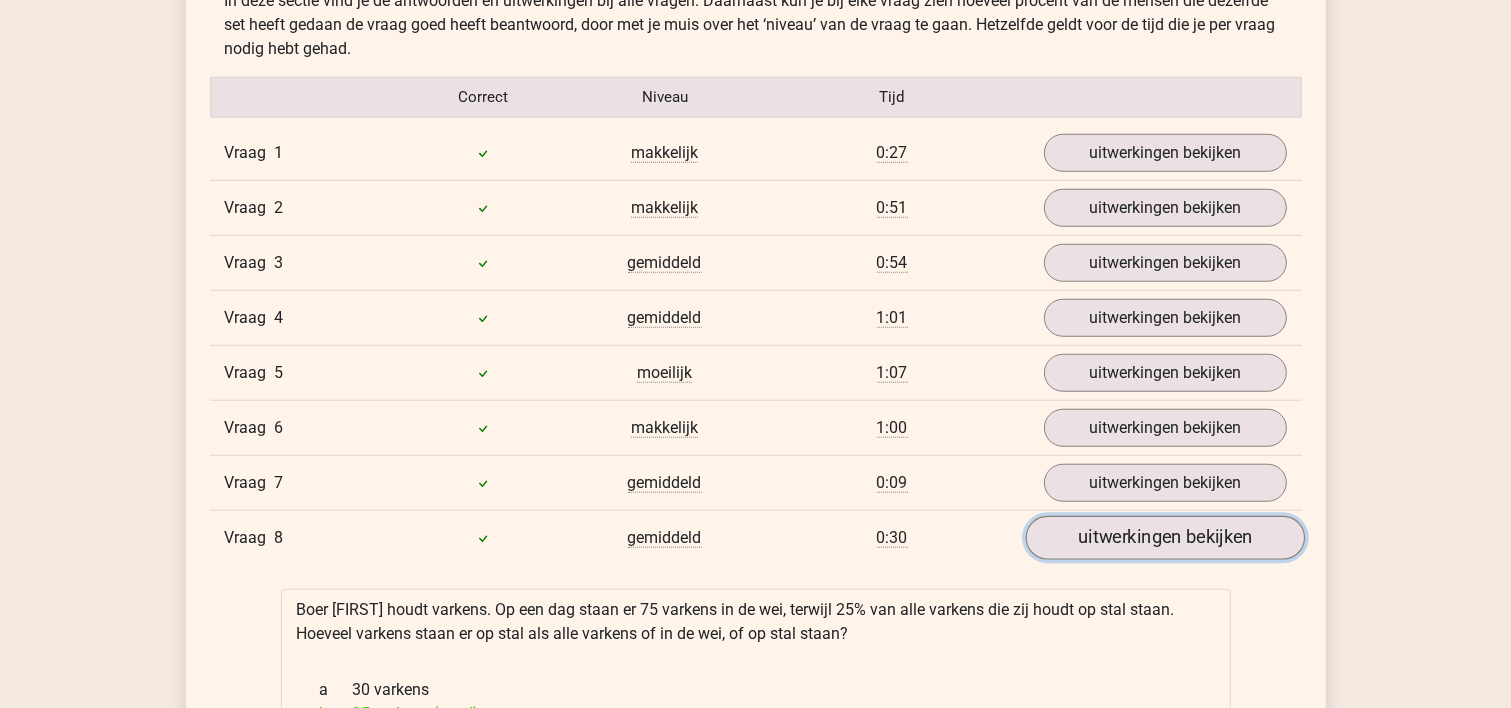 click on "uitwerkingen bekijken" at bounding box center [1164, 538] 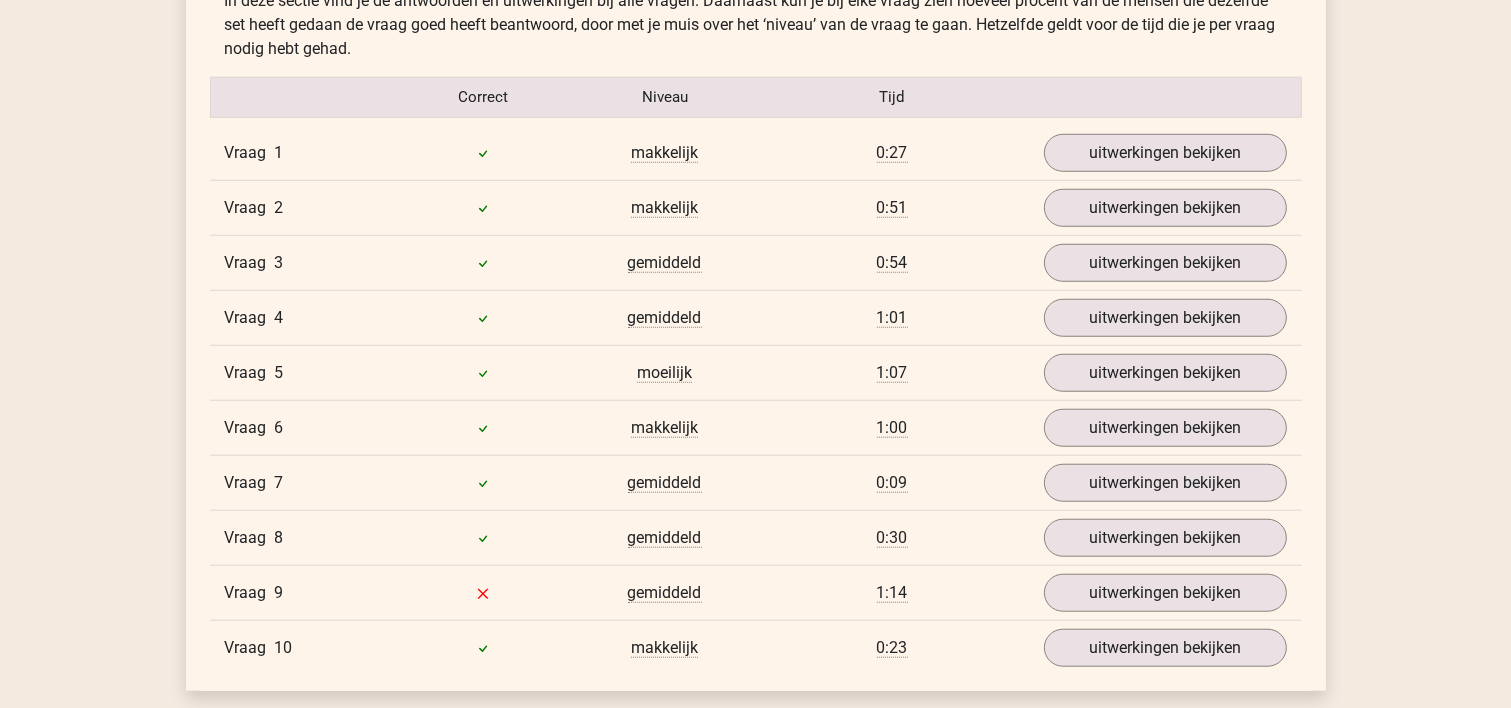 click on "Vraag
7
gemiddeld
0:09
uitwerkingen bekijken" at bounding box center [756, 482] 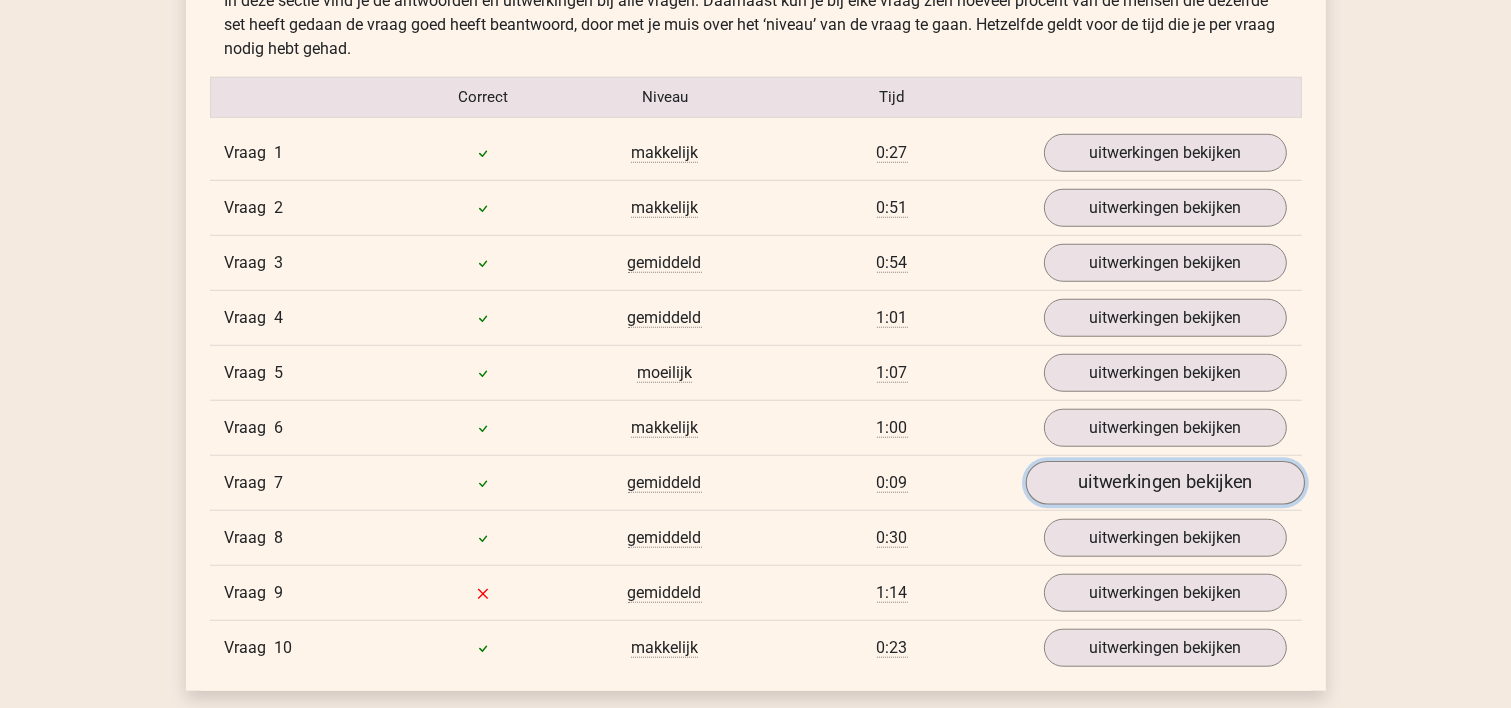 click on "uitwerkingen bekijken" at bounding box center [1164, 483] 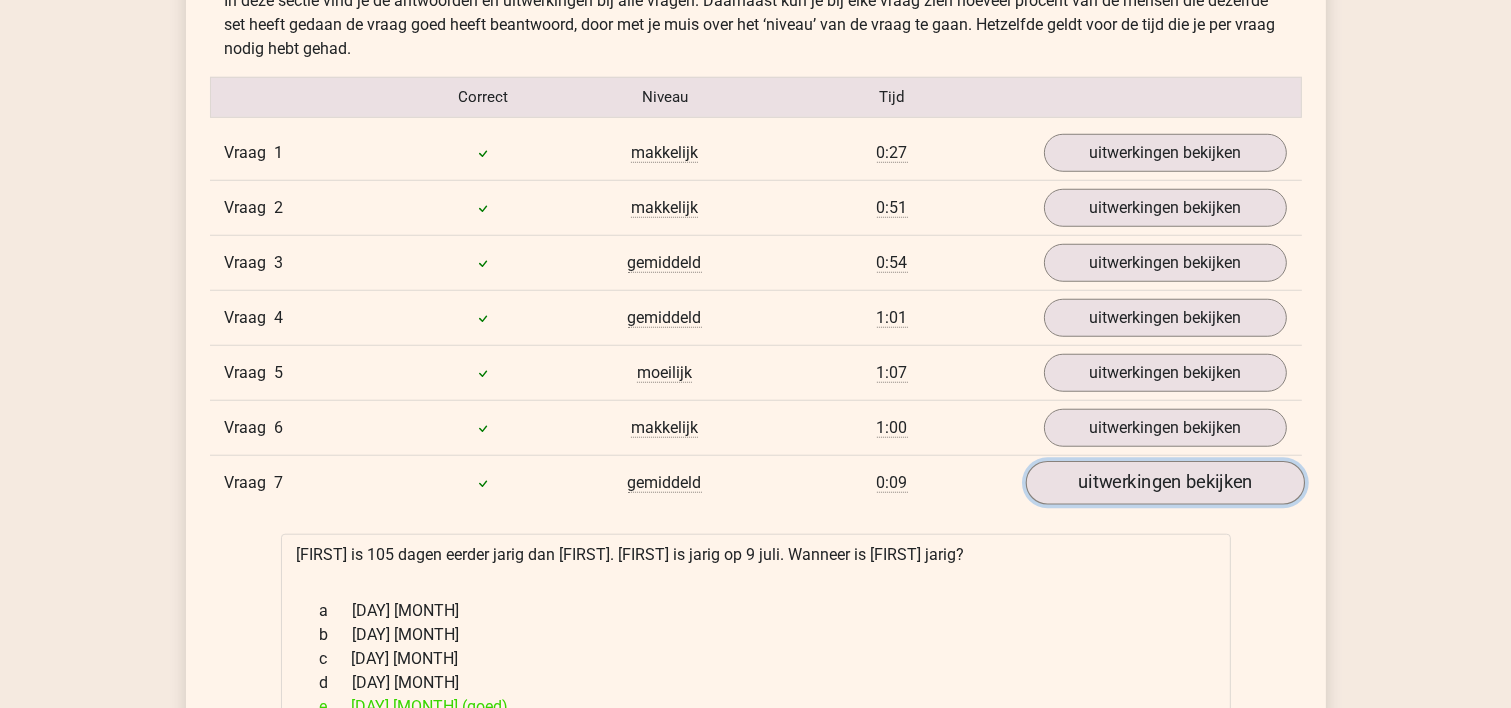 click on "uitwerkingen bekijken" at bounding box center [1164, 483] 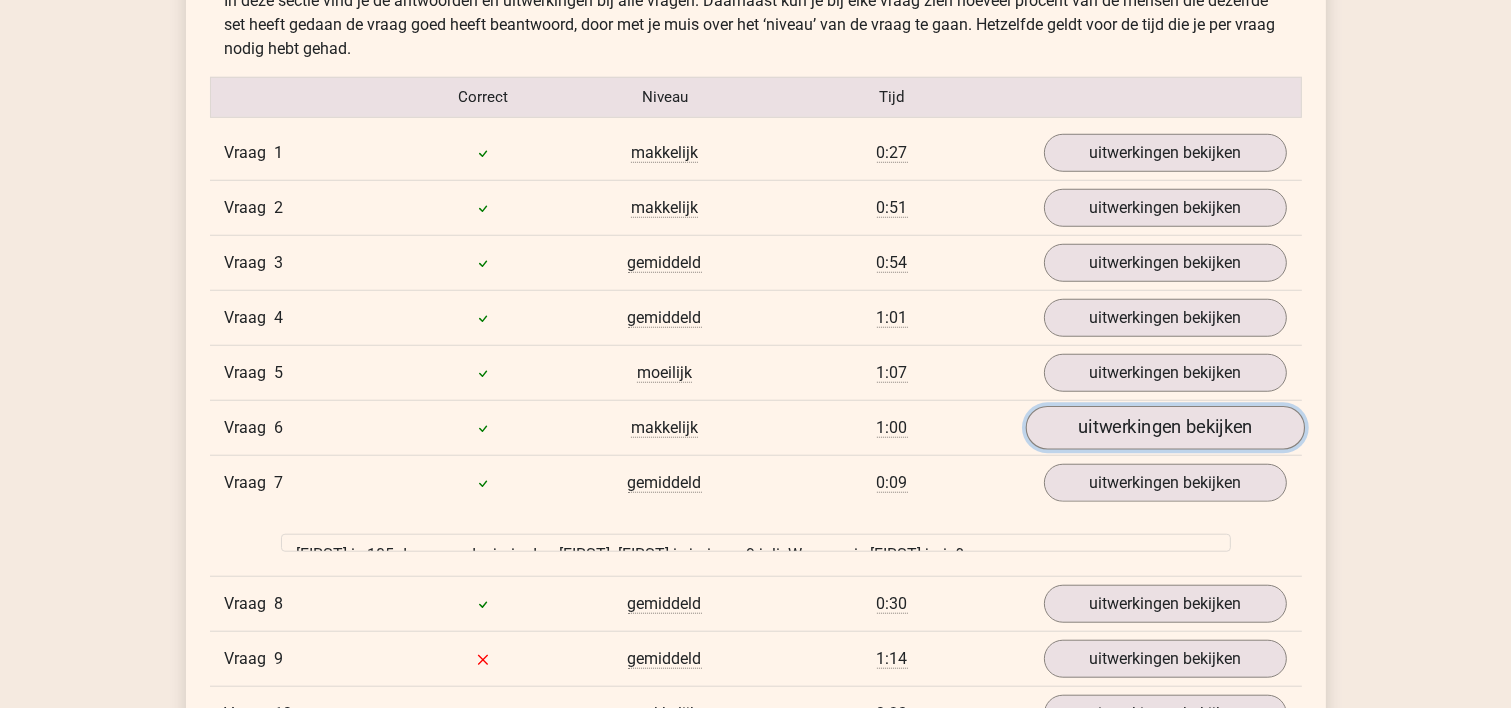 click on "uitwerkingen bekijken" at bounding box center (1164, 428) 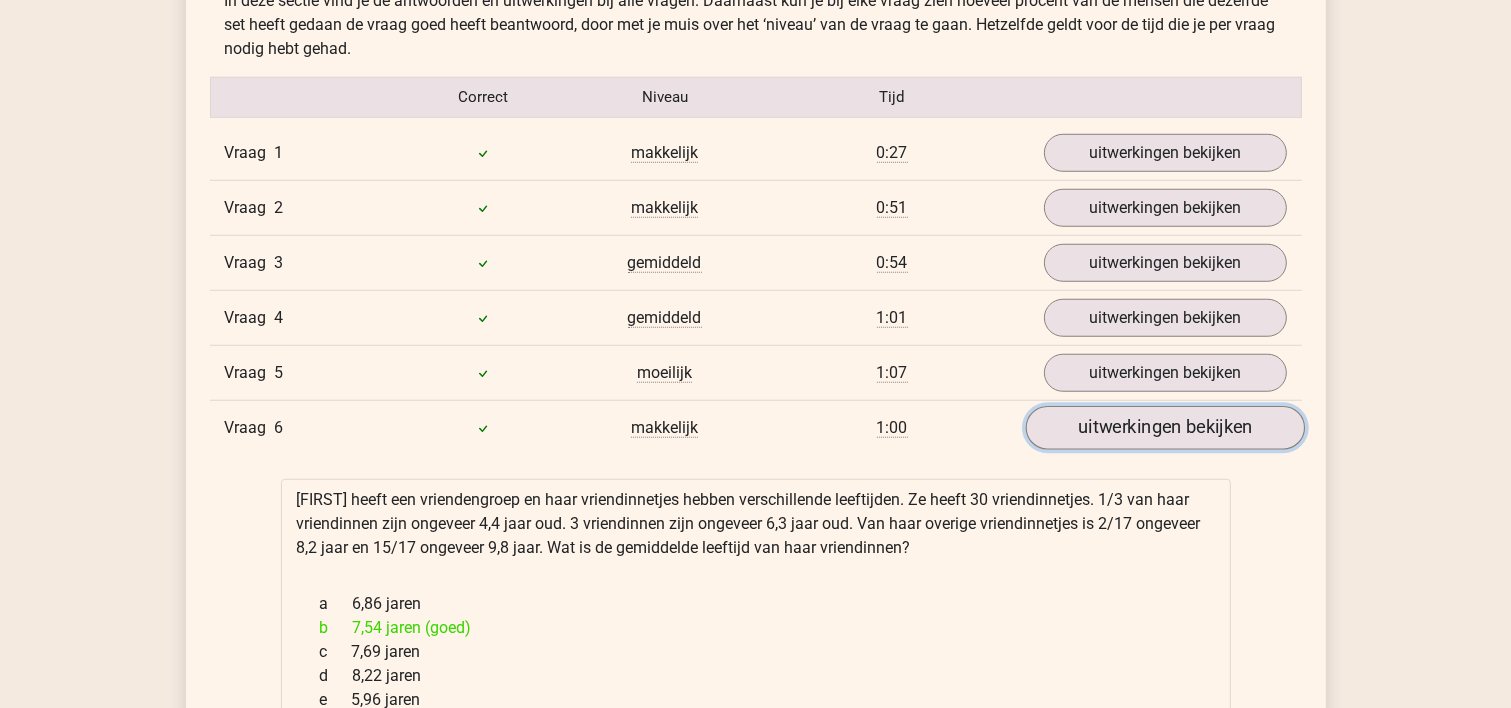 click on "uitwerkingen bekijken" at bounding box center [1164, 428] 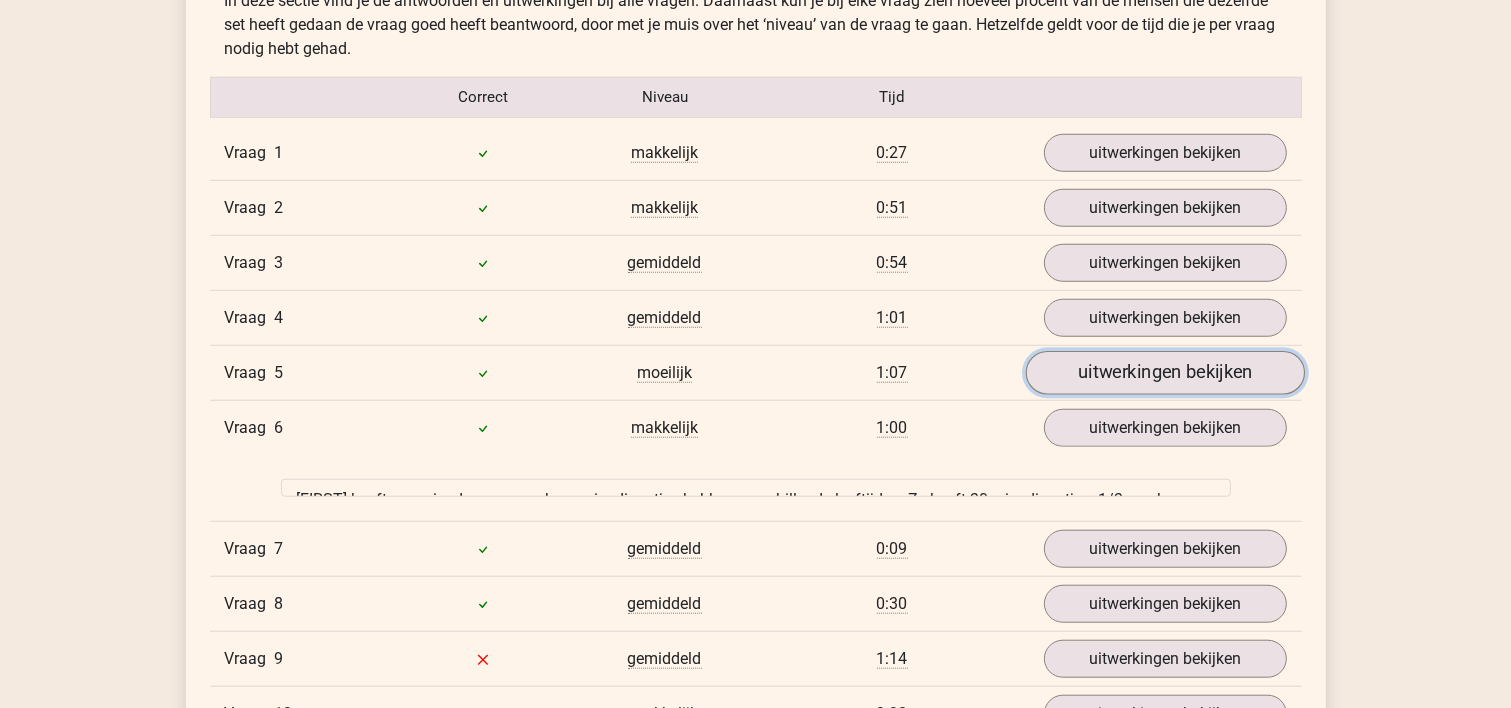 click on "uitwerkingen bekijken" at bounding box center [1164, 373] 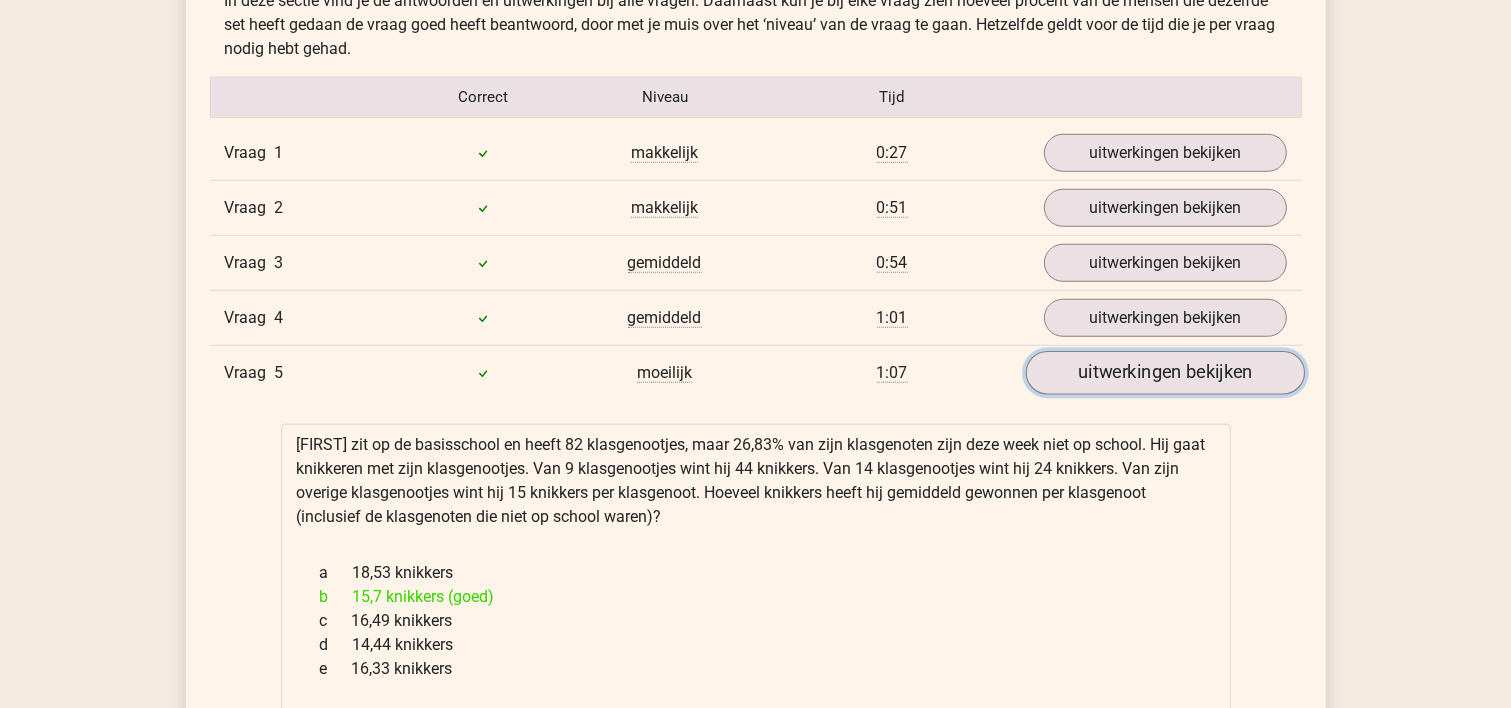 click on "uitwerkingen bekijken" at bounding box center [1164, 373] 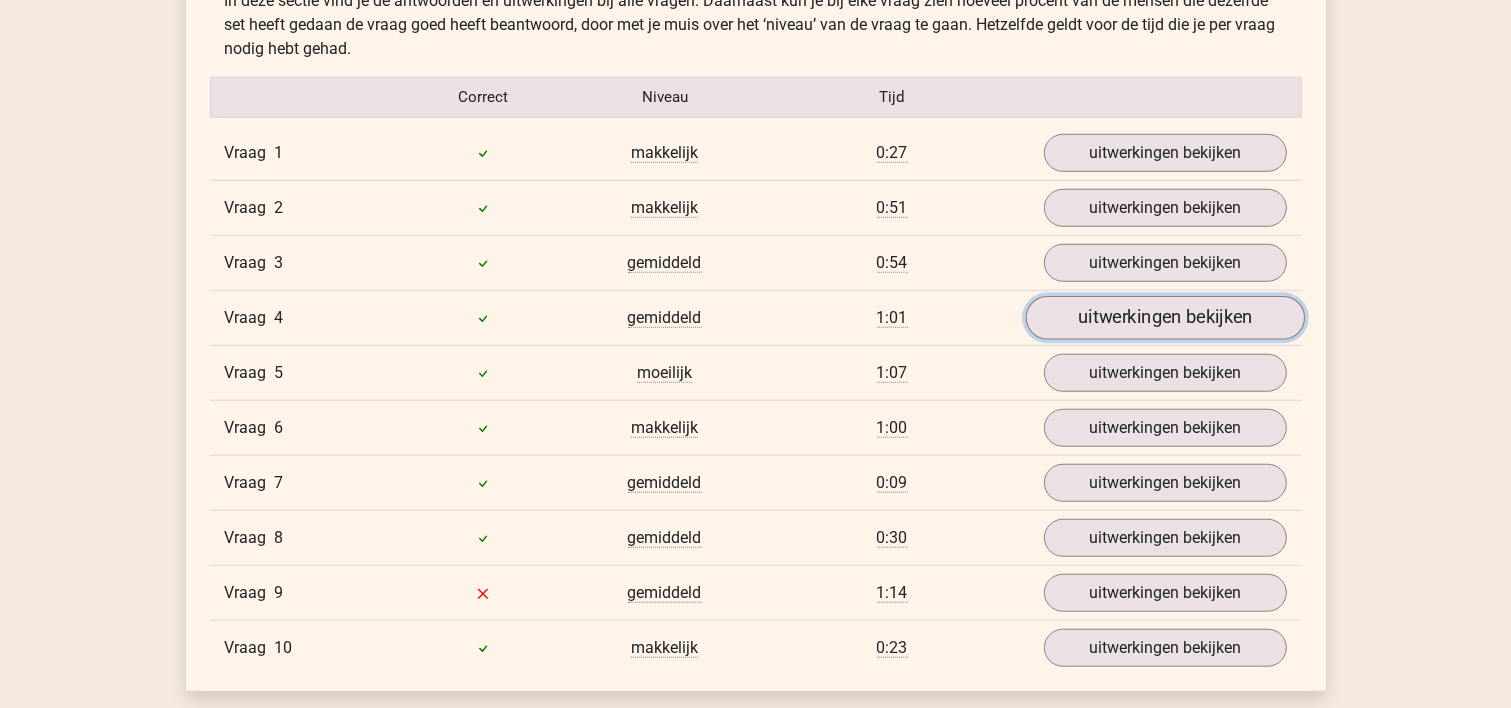 click on "uitwerkingen bekijken" at bounding box center [1164, 318] 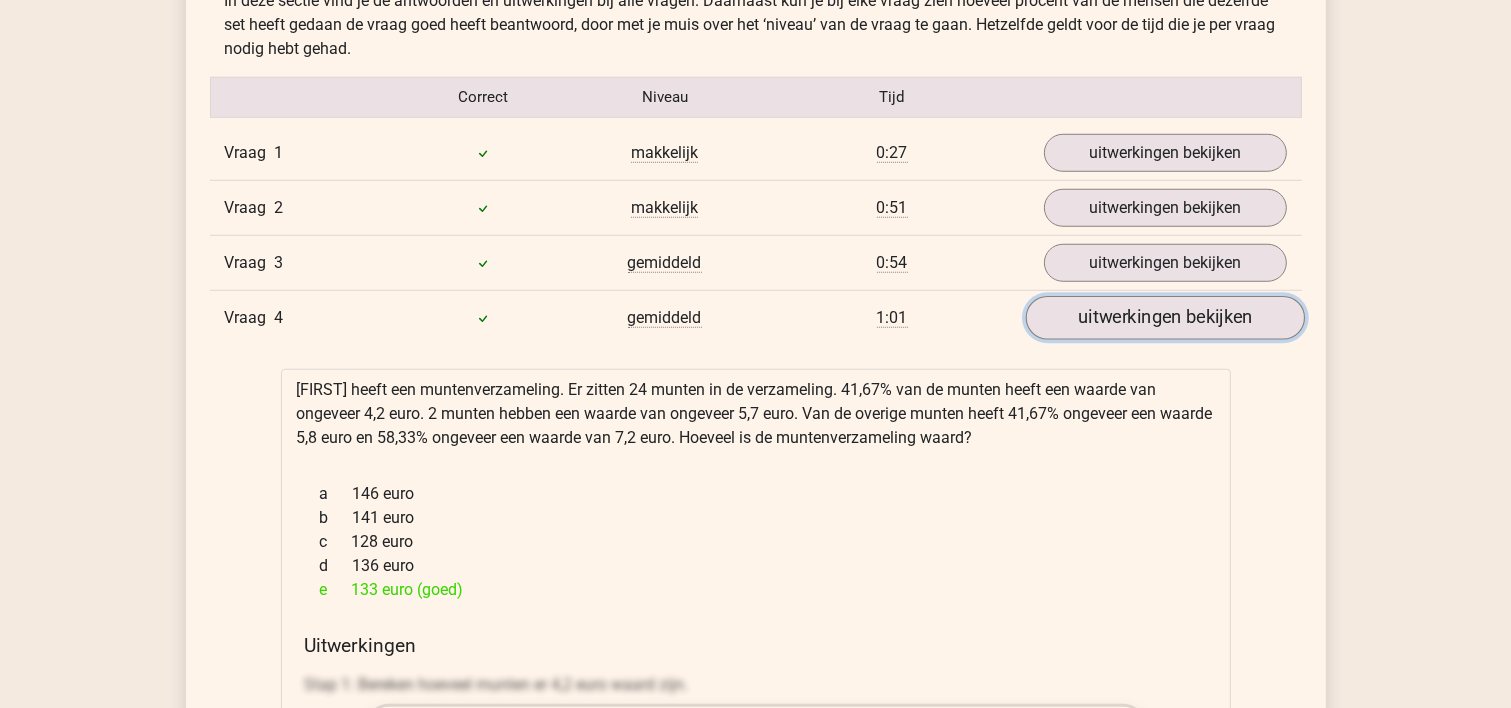 click on "uitwerkingen bekijken" at bounding box center [1164, 318] 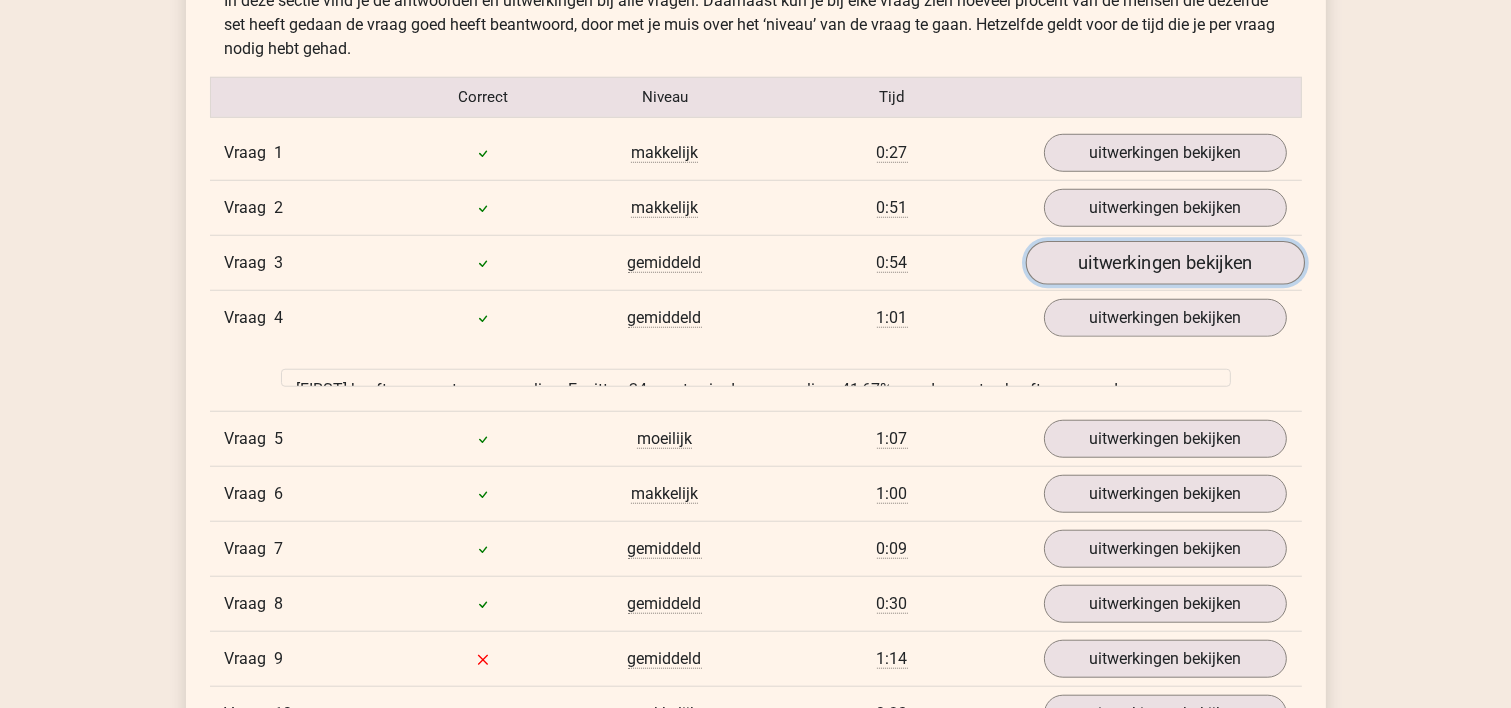 click on "uitwerkingen bekijken" at bounding box center [1164, 263] 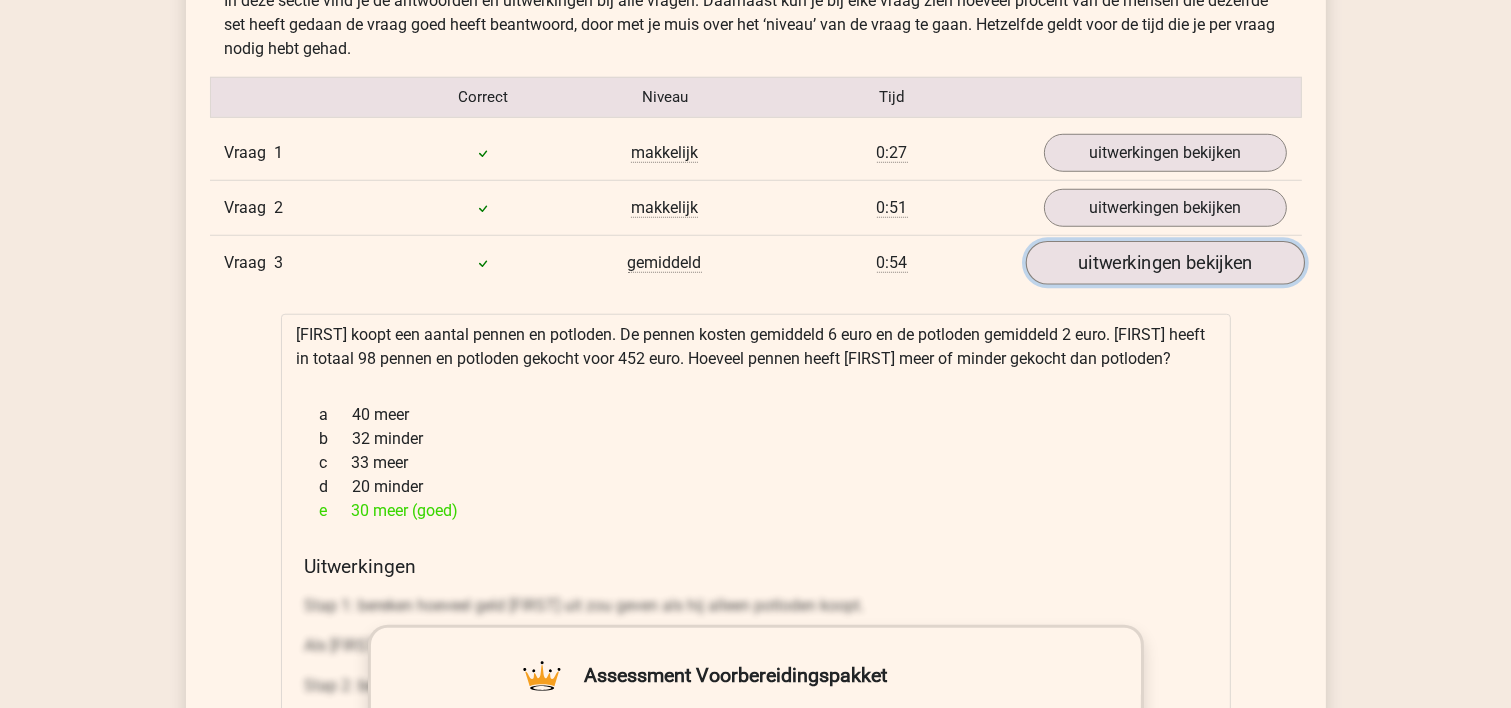 click on "uitwerkingen bekijken" at bounding box center [1164, 263] 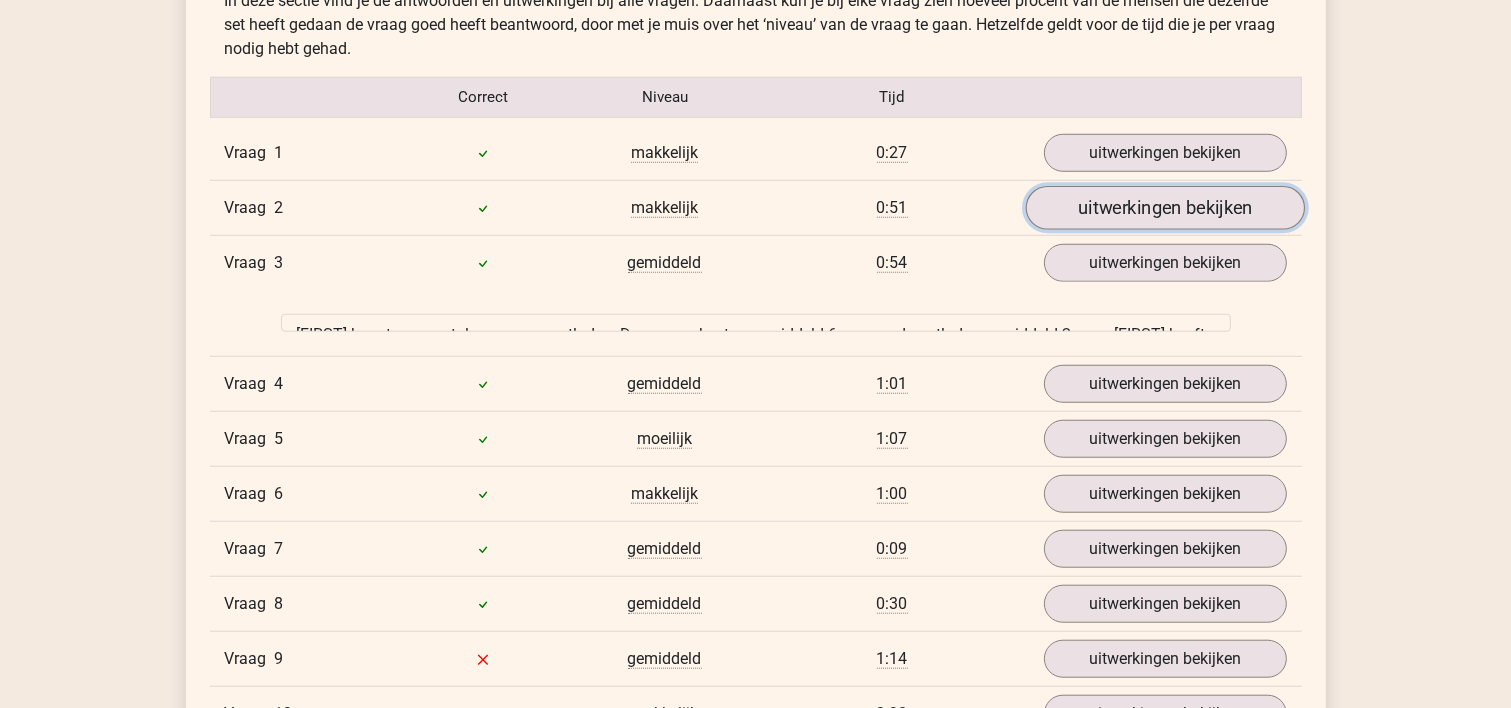 click on "uitwerkingen bekijken" at bounding box center (1164, 208) 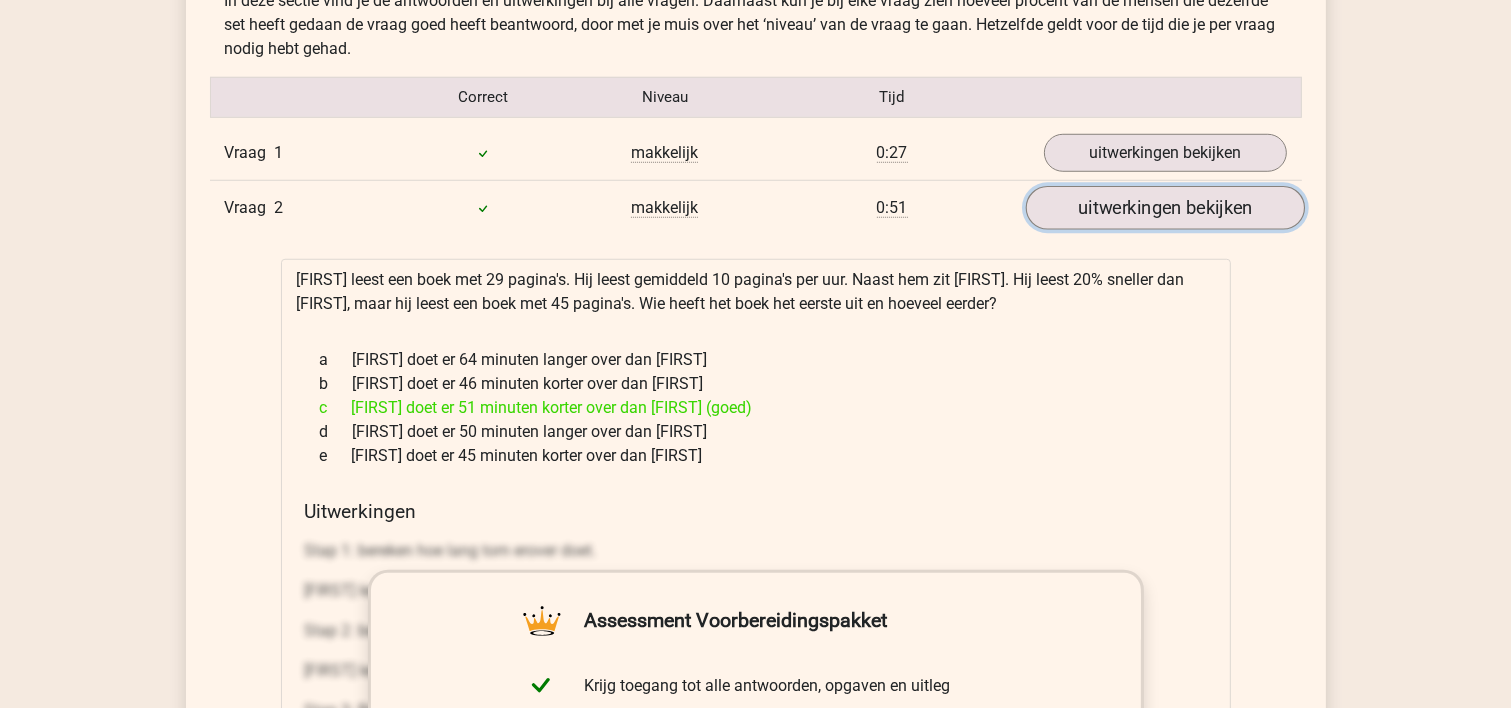 click on "uitwerkingen bekijken" at bounding box center (1164, 208) 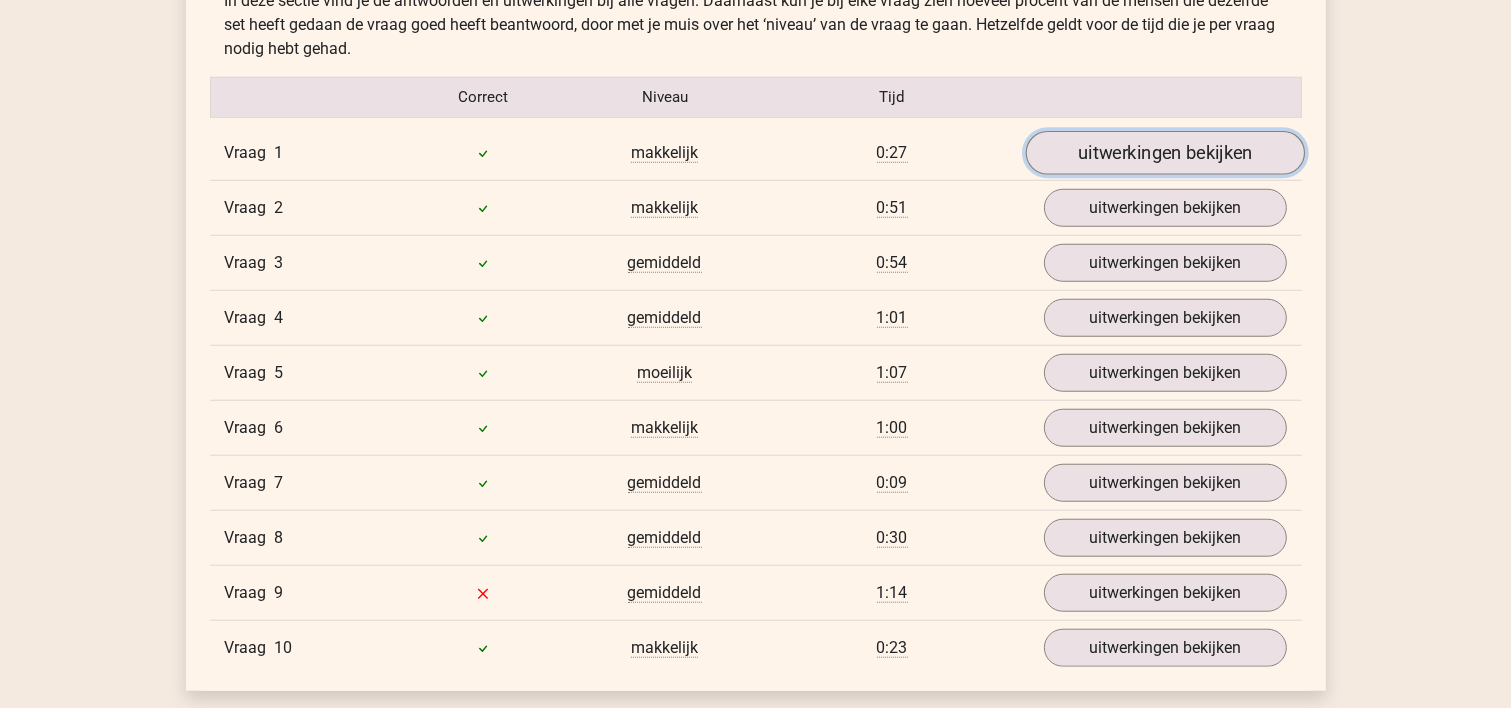 click on "uitwerkingen bekijken" at bounding box center (1164, 153) 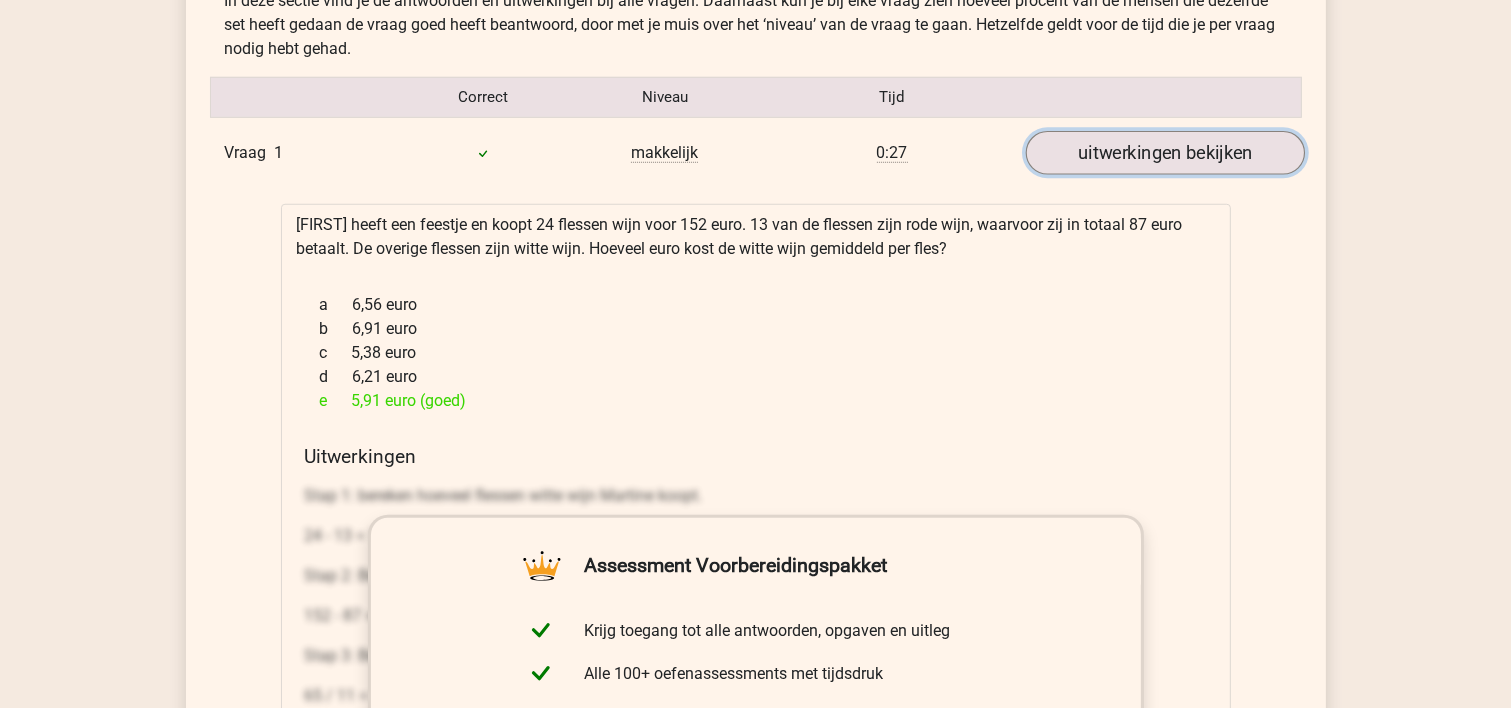 click on "uitwerkingen bekijken" at bounding box center [1164, 153] 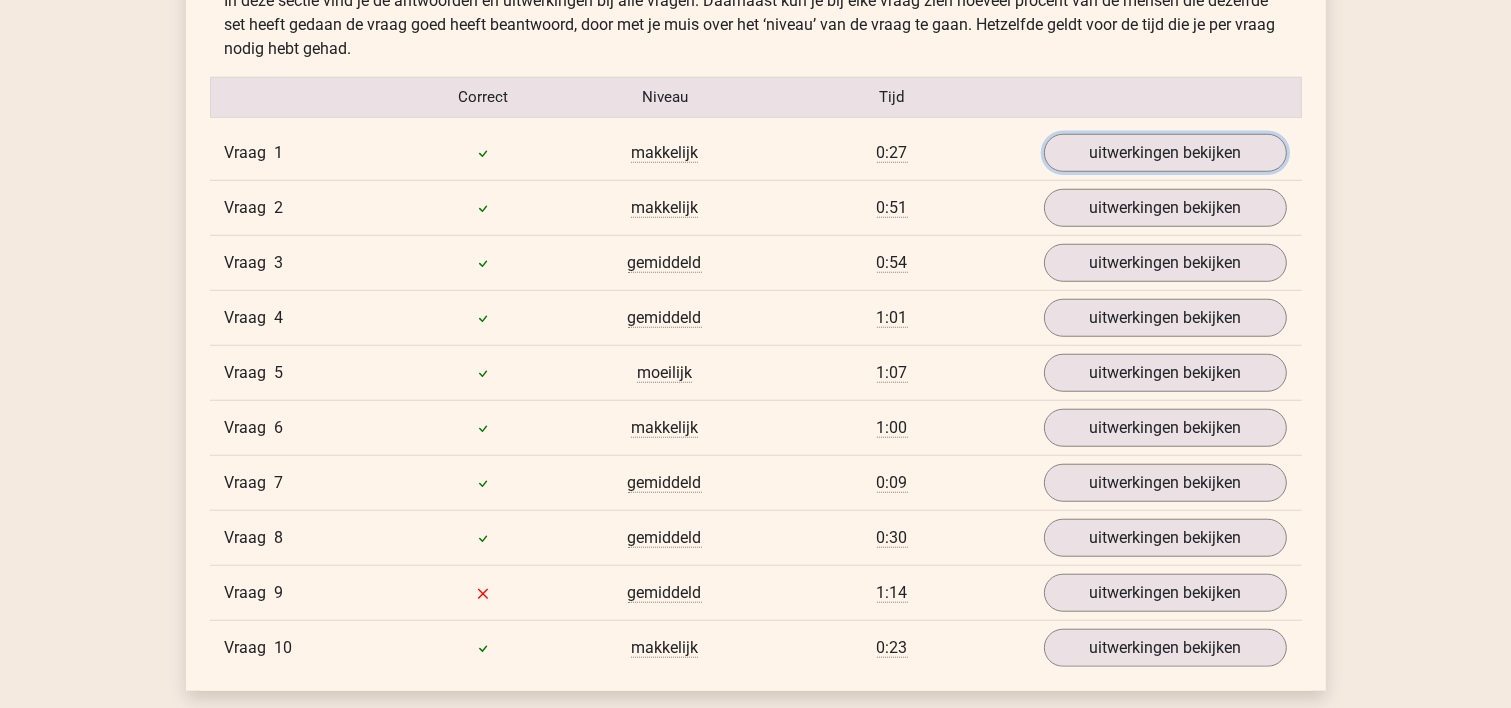 scroll, scrollTop: 2133, scrollLeft: 0, axis: vertical 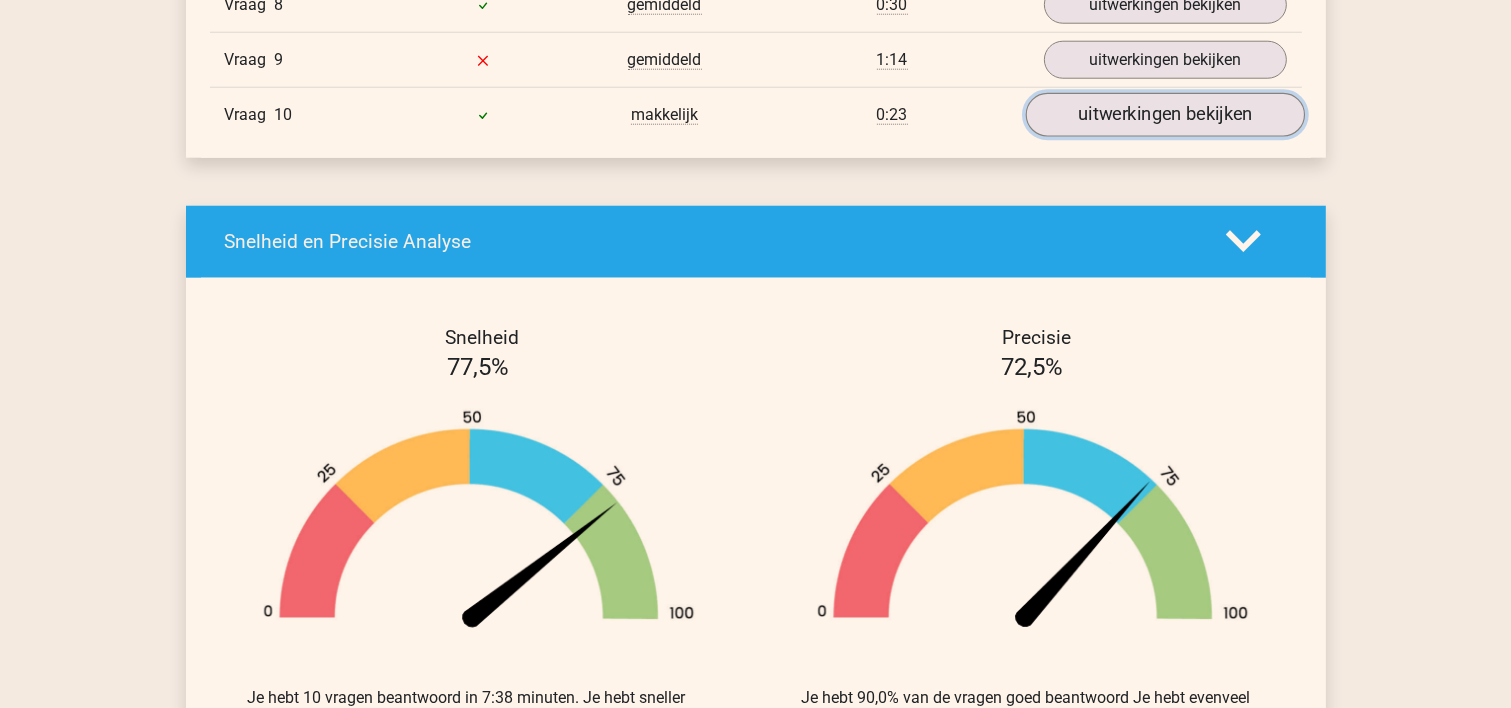 click on "uitwerkingen bekijken" at bounding box center (1164, 115) 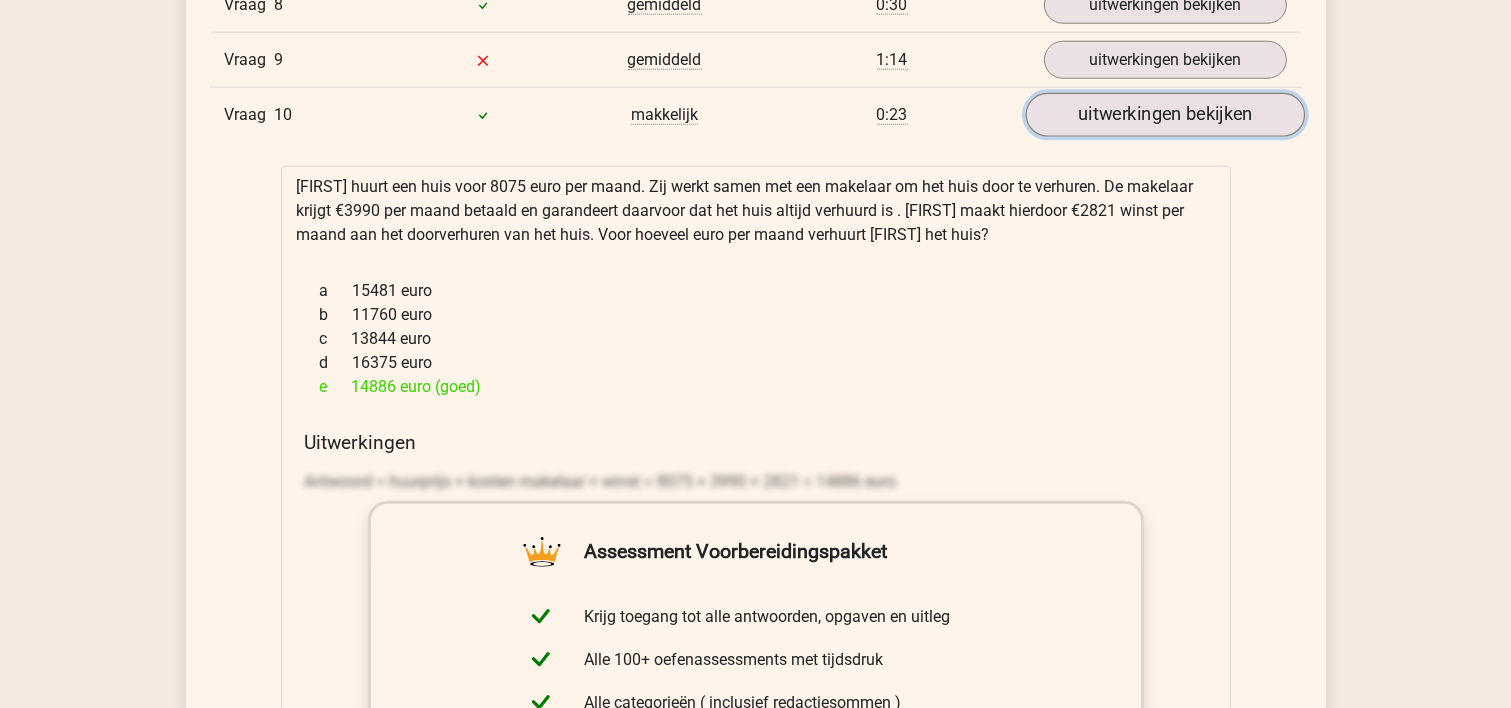click on "uitwerkingen bekijken" at bounding box center [1164, 115] 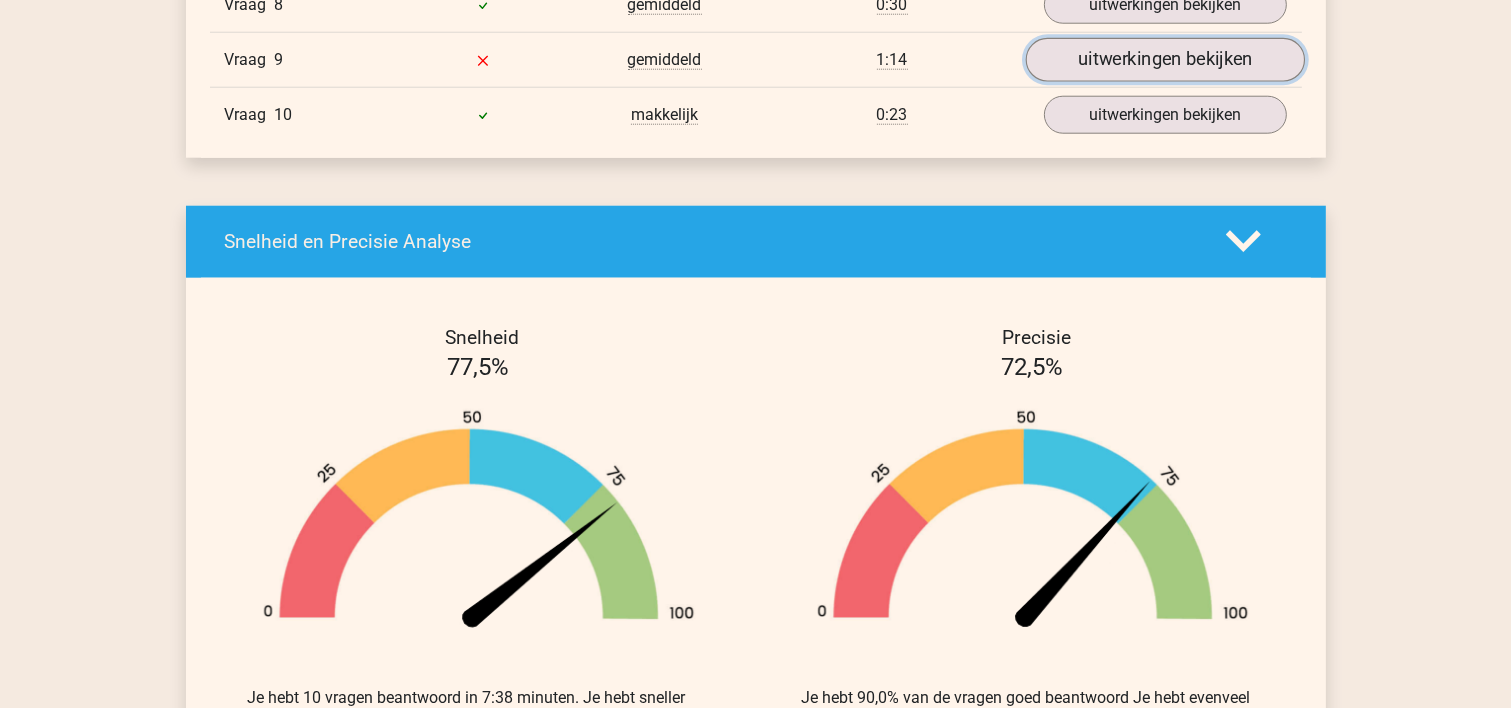 click on "uitwerkingen bekijken" at bounding box center [1164, 60] 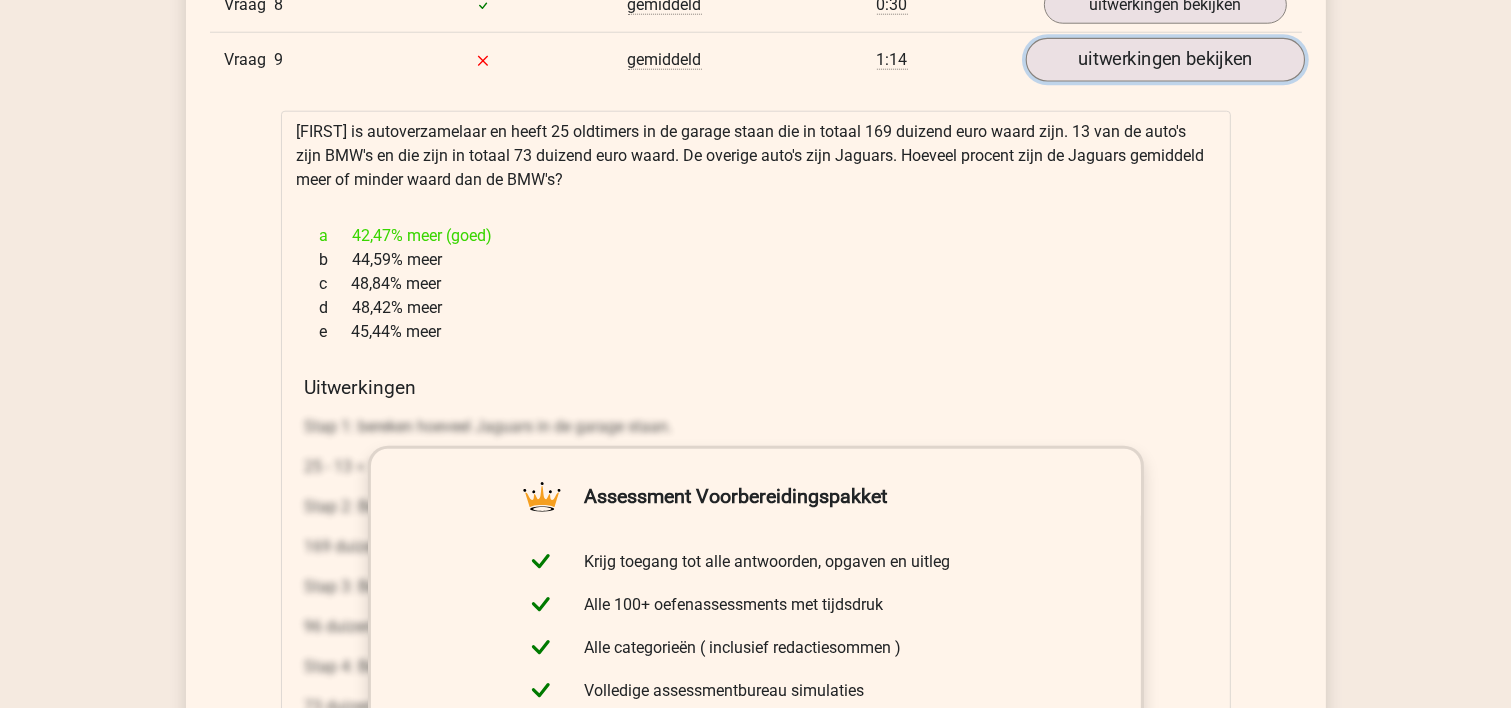 click on "uitwerkingen bekijken" at bounding box center [1164, 60] 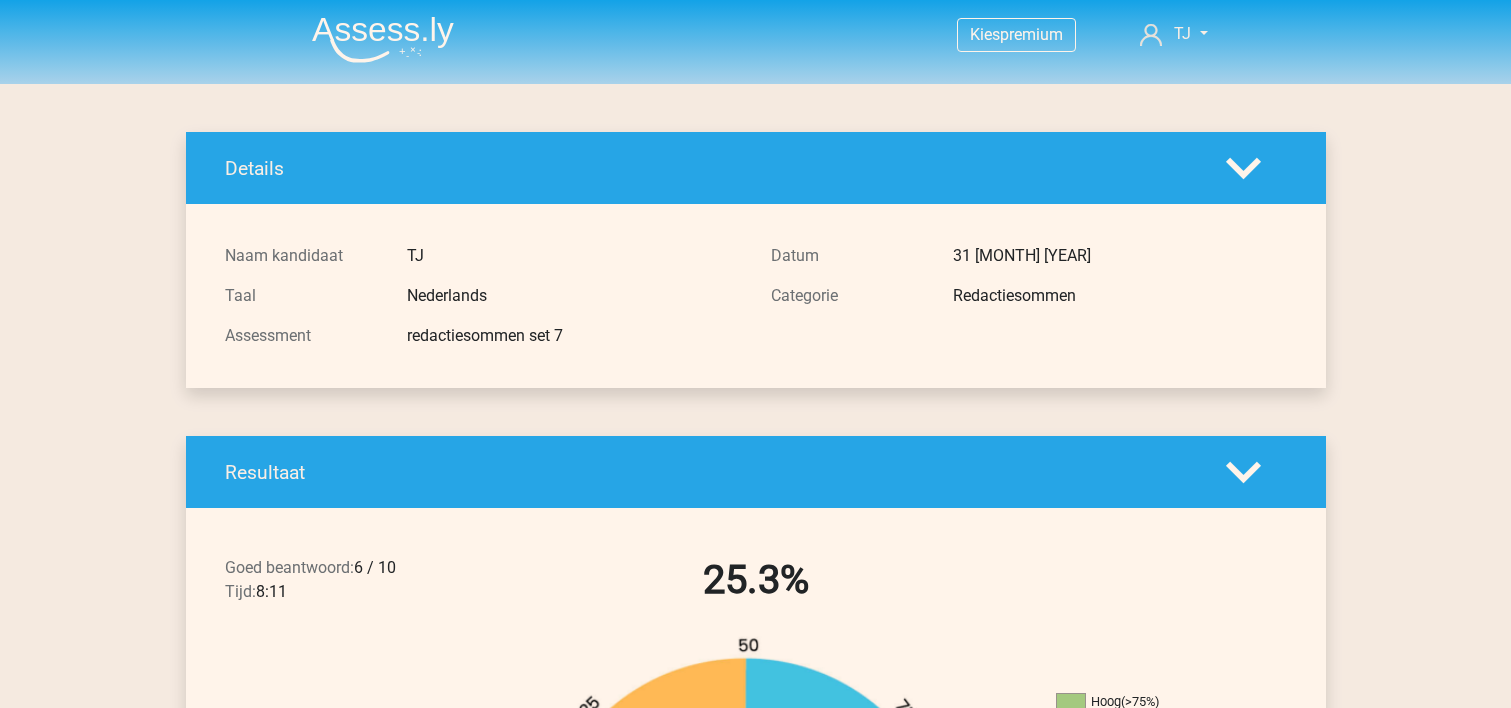 scroll, scrollTop: 0, scrollLeft: 0, axis: both 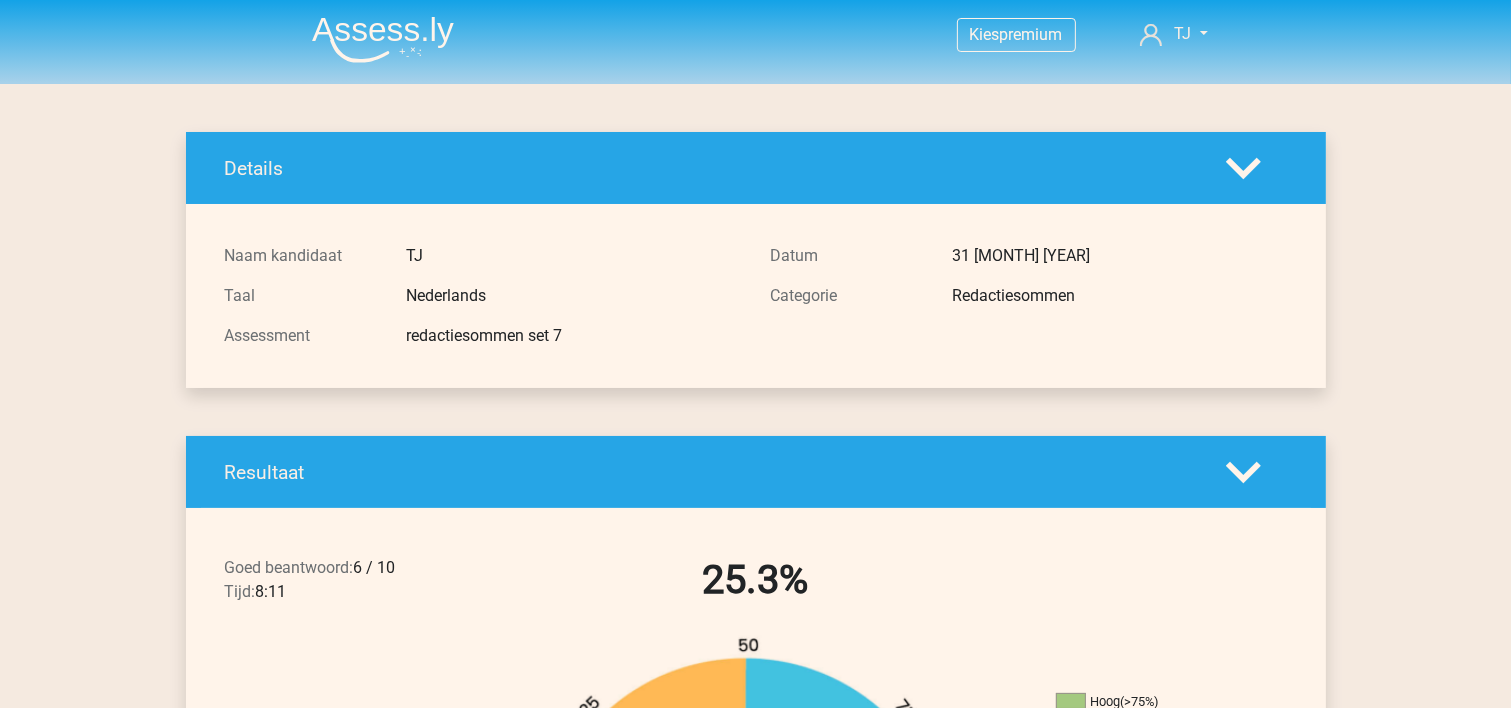 drag, startPoint x: 780, startPoint y: 357, endPoint x: 788, endPoint y: 329, distance: 29.12044 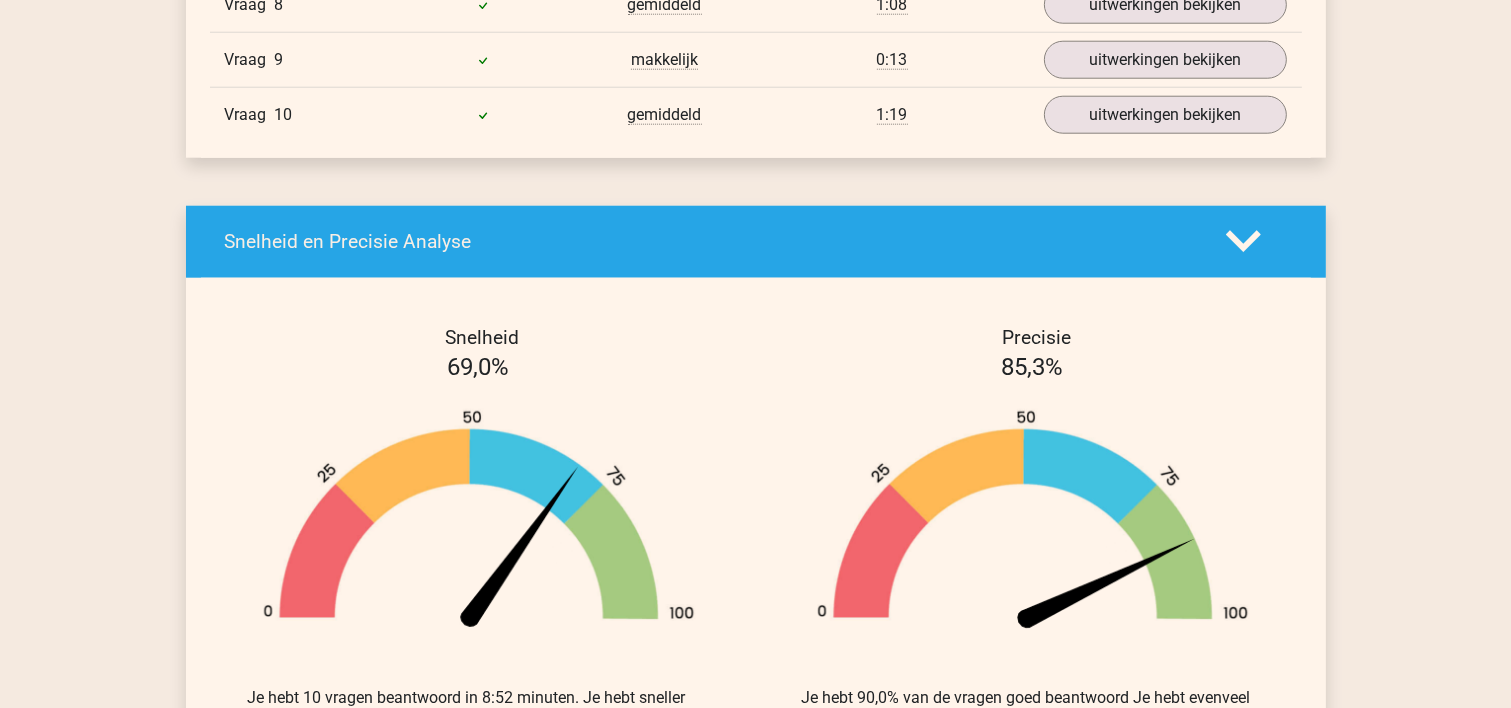 scroll, scrollTop: 1600, scrollLeft: 0, axis: vertical 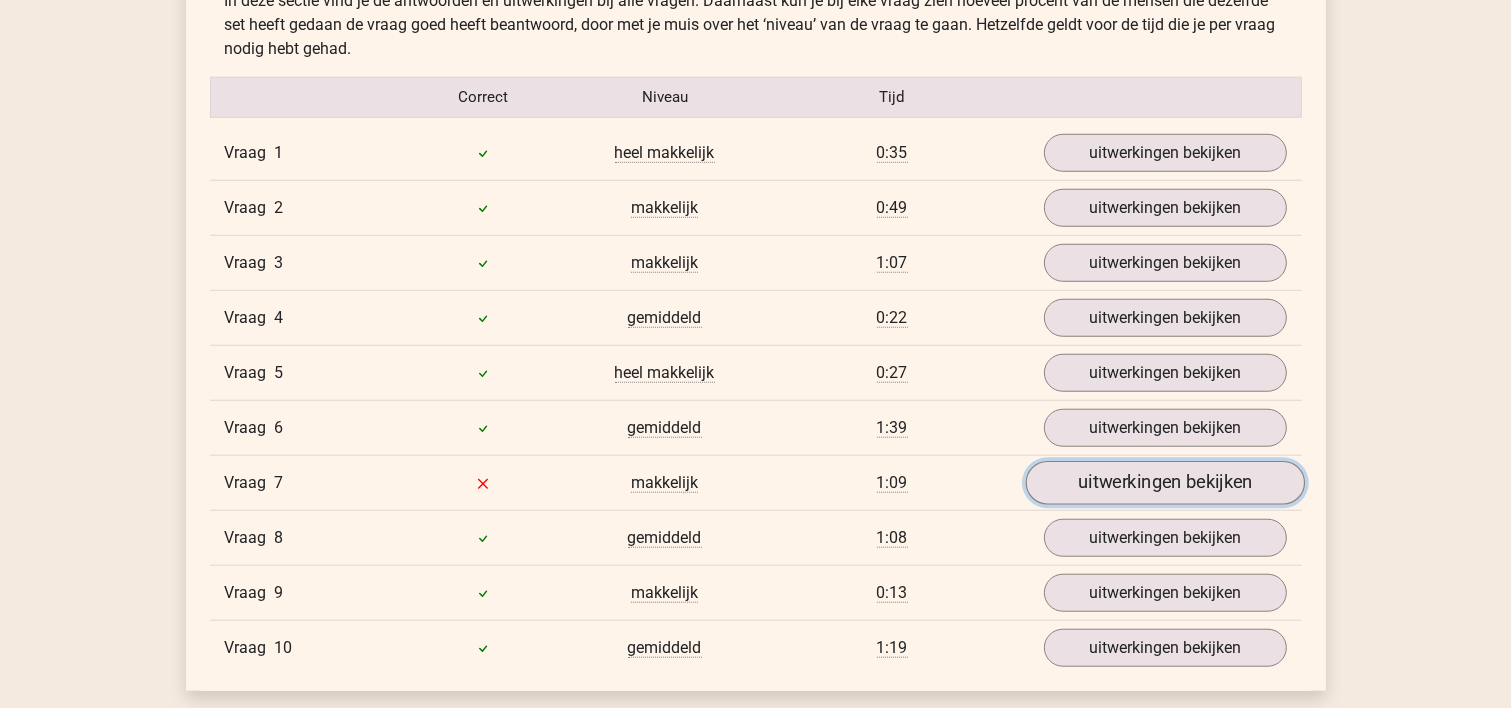 click on "uitwerkingen bekijken" at bounding box center (1164, 483) 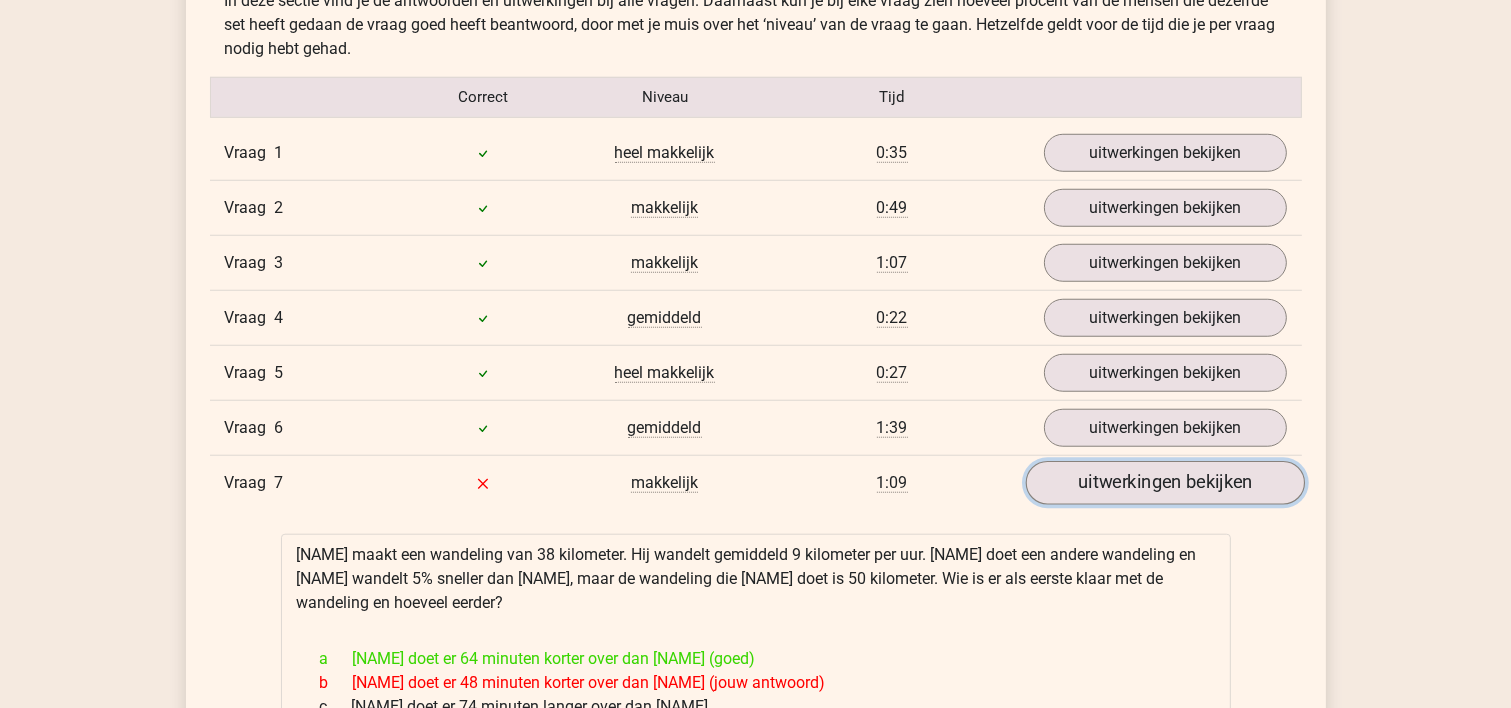 click on "uitwerkingen bekijken" at bounding box center (1164, 483) 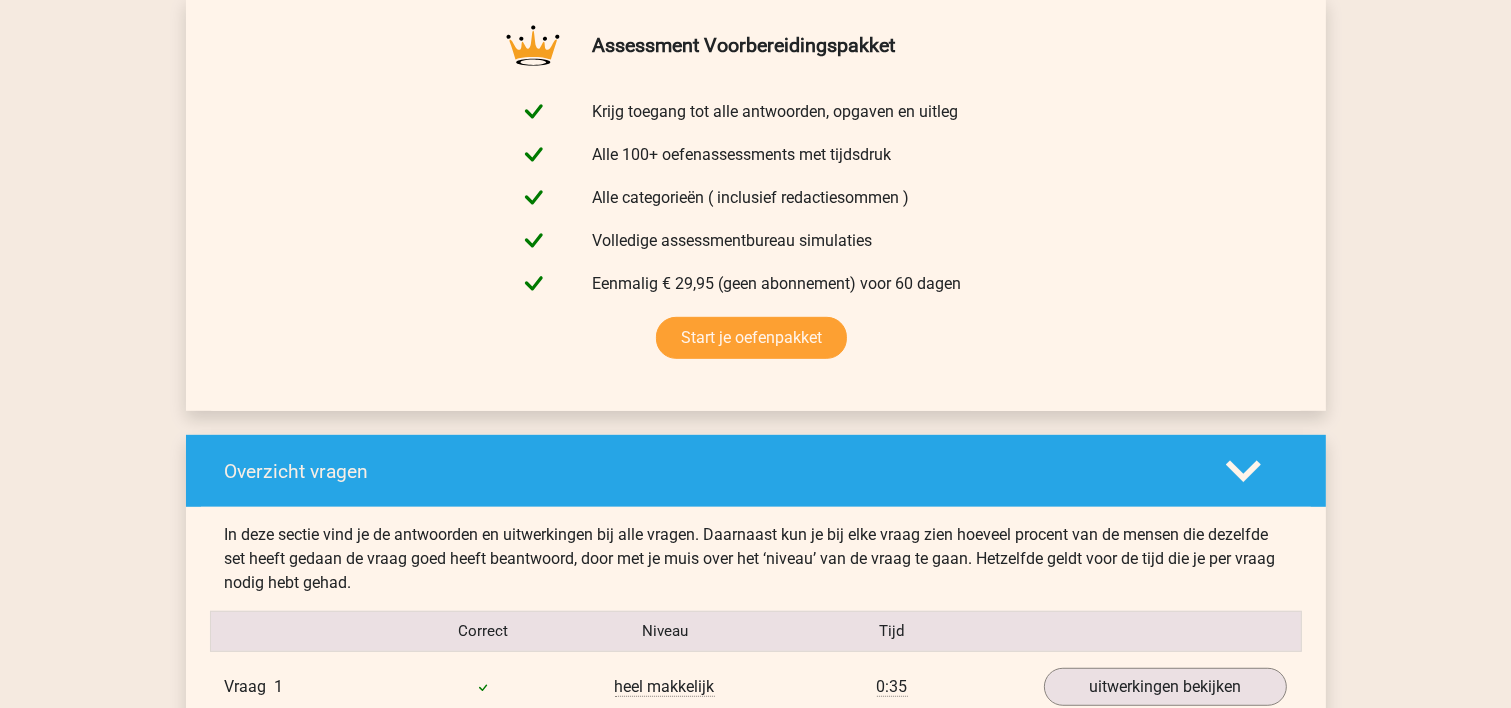 scroll, scrollTop: 1600, scrollLeft: 0, axis: vertical 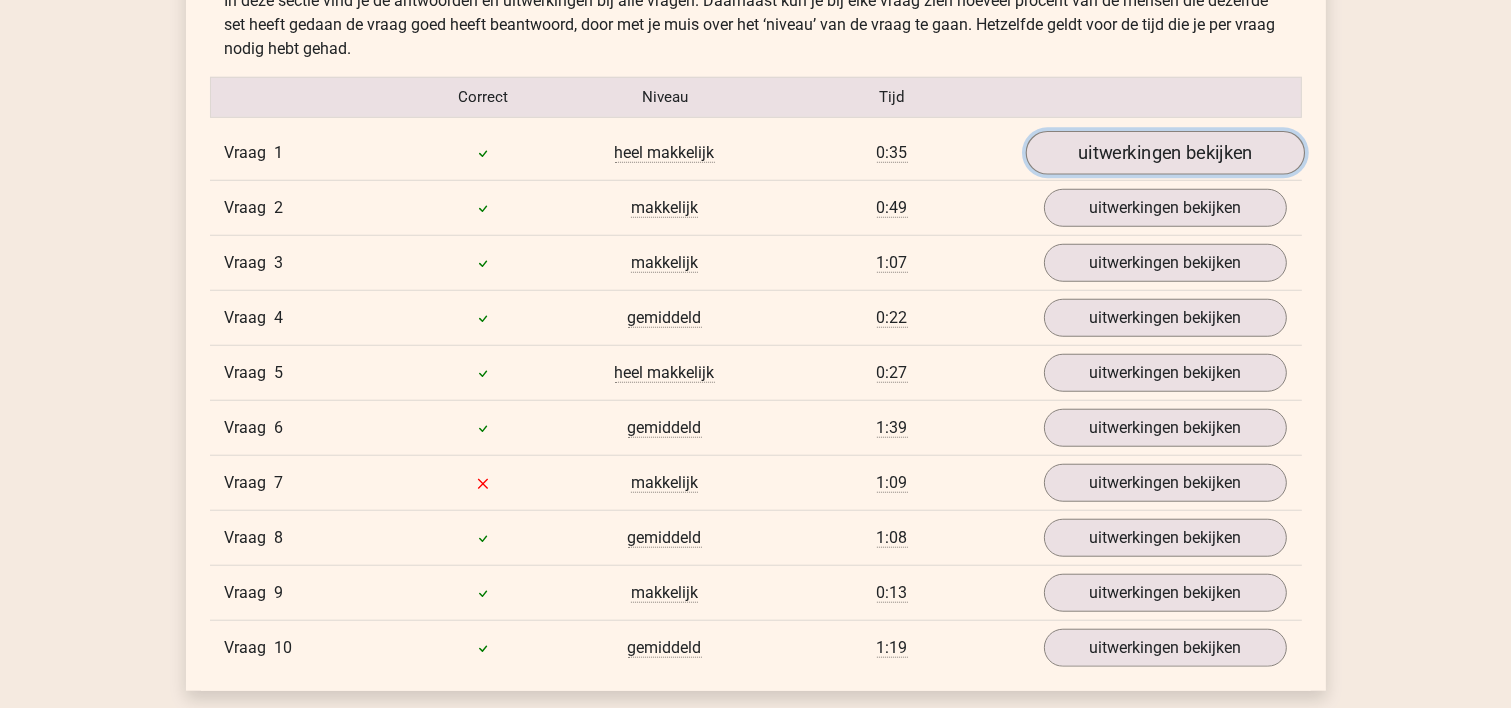 click on "uitwerkingen bekijken" at bounding box center (1164, 153) 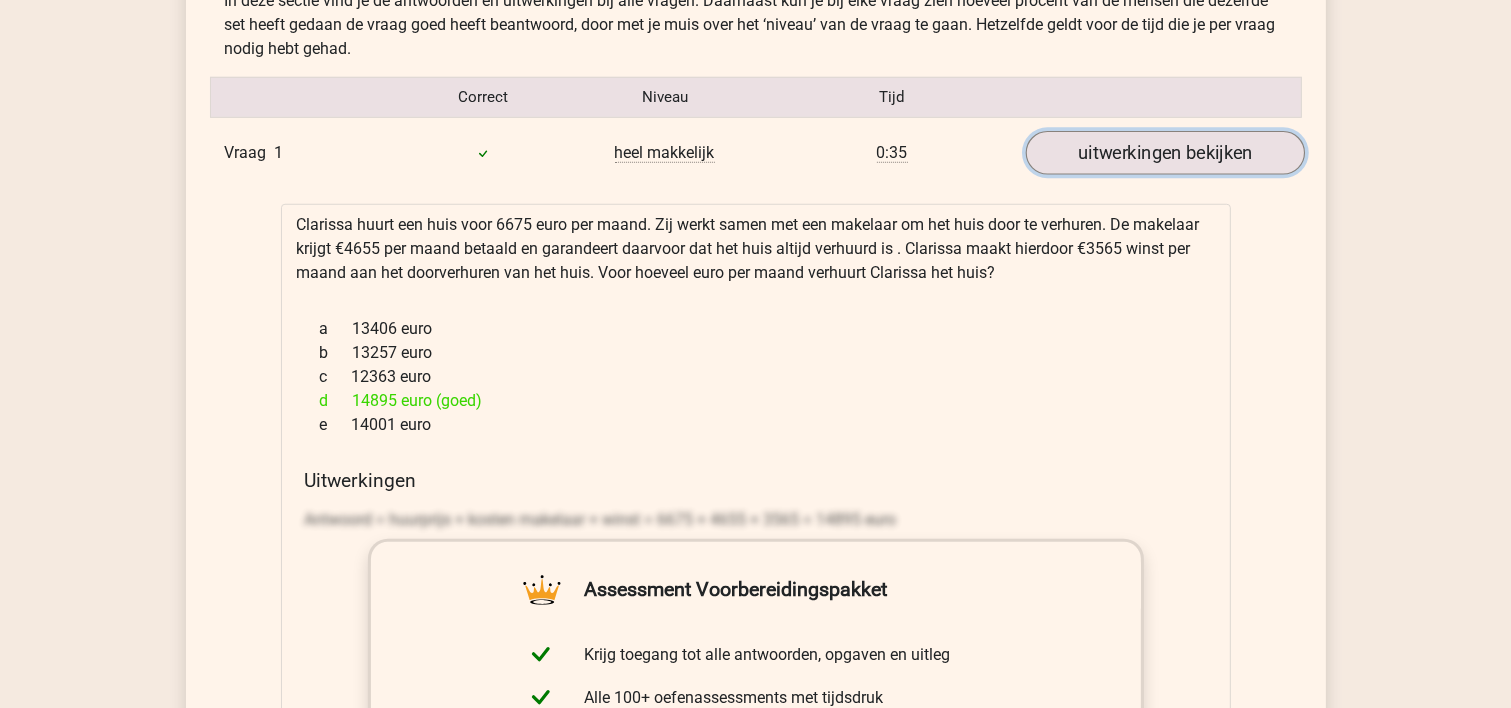 click on "uitwerkingen bekijken" at bounding box center [1164, 153] 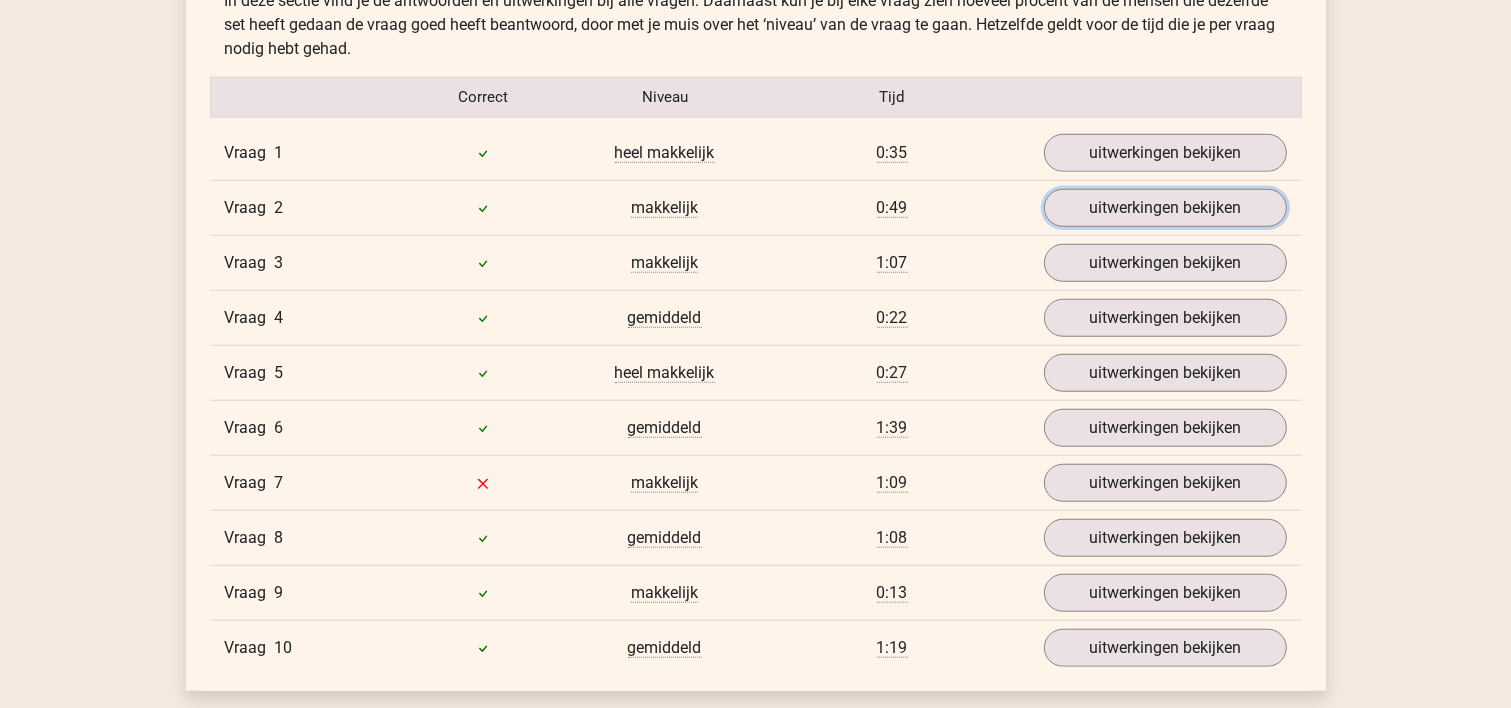 click on "uitwerkingen bekijken" at bounding box center [1165, 208] 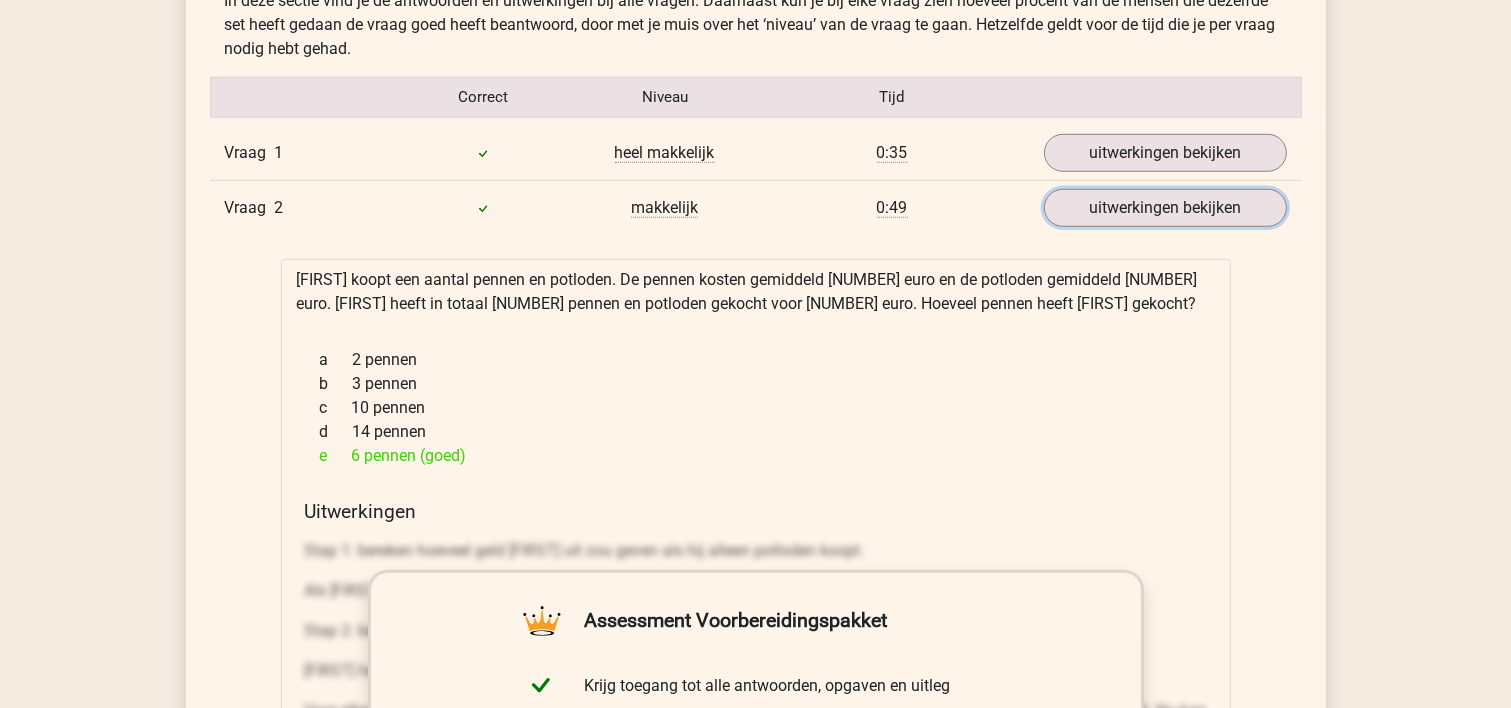 click on "uitwerkingen bekijken" at bounding box center (1165, 208) 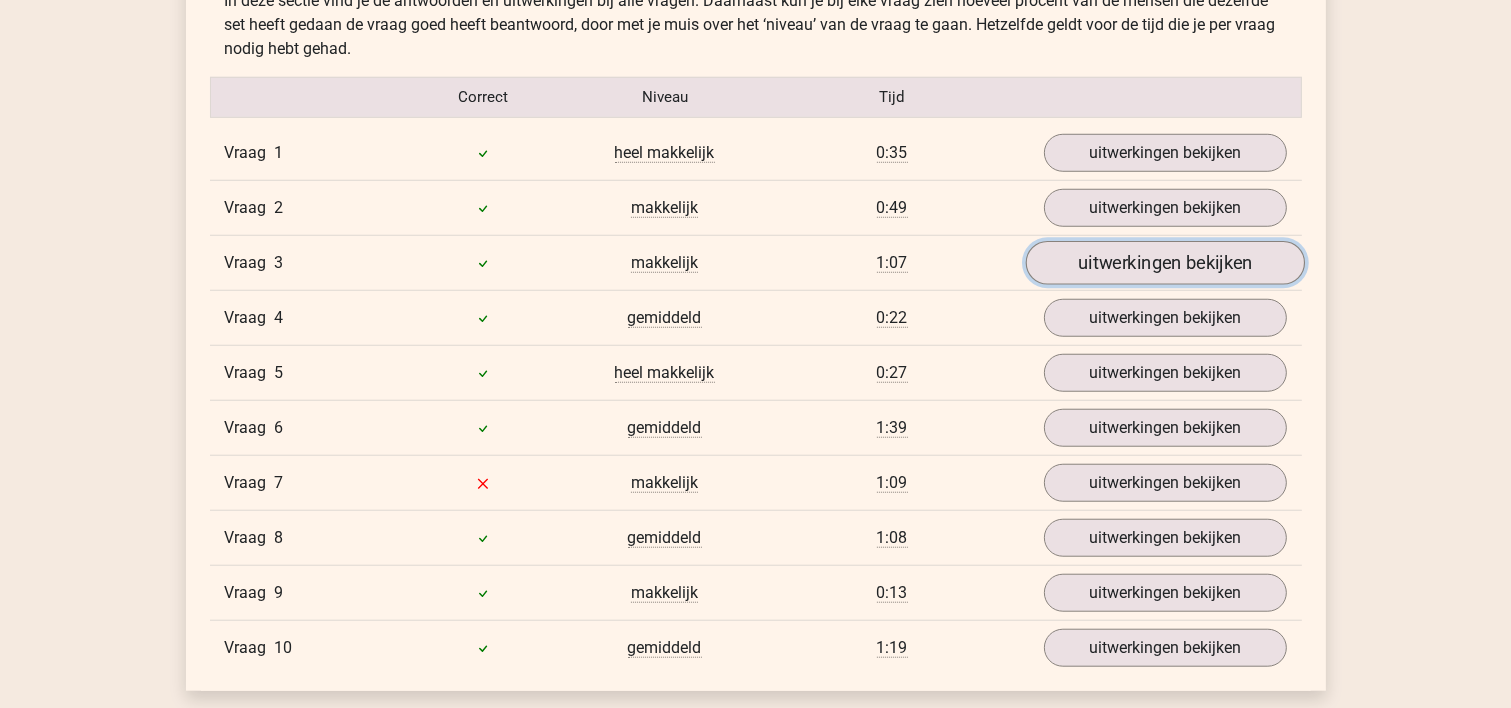 click on "uitwerkingen bekijken" at bounding box center [1164, 263] 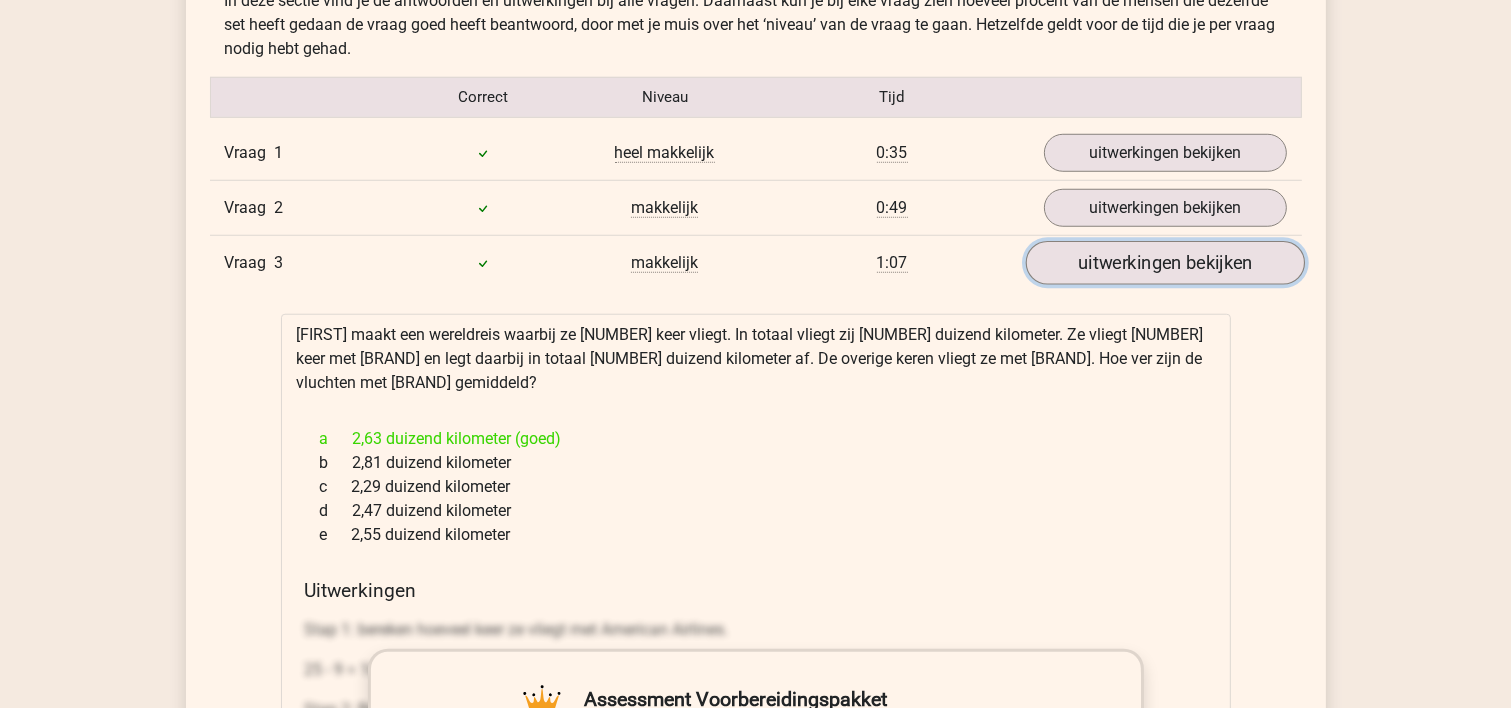 click on "uitwerkingen bekijken" at bounding box center [1164, 263] 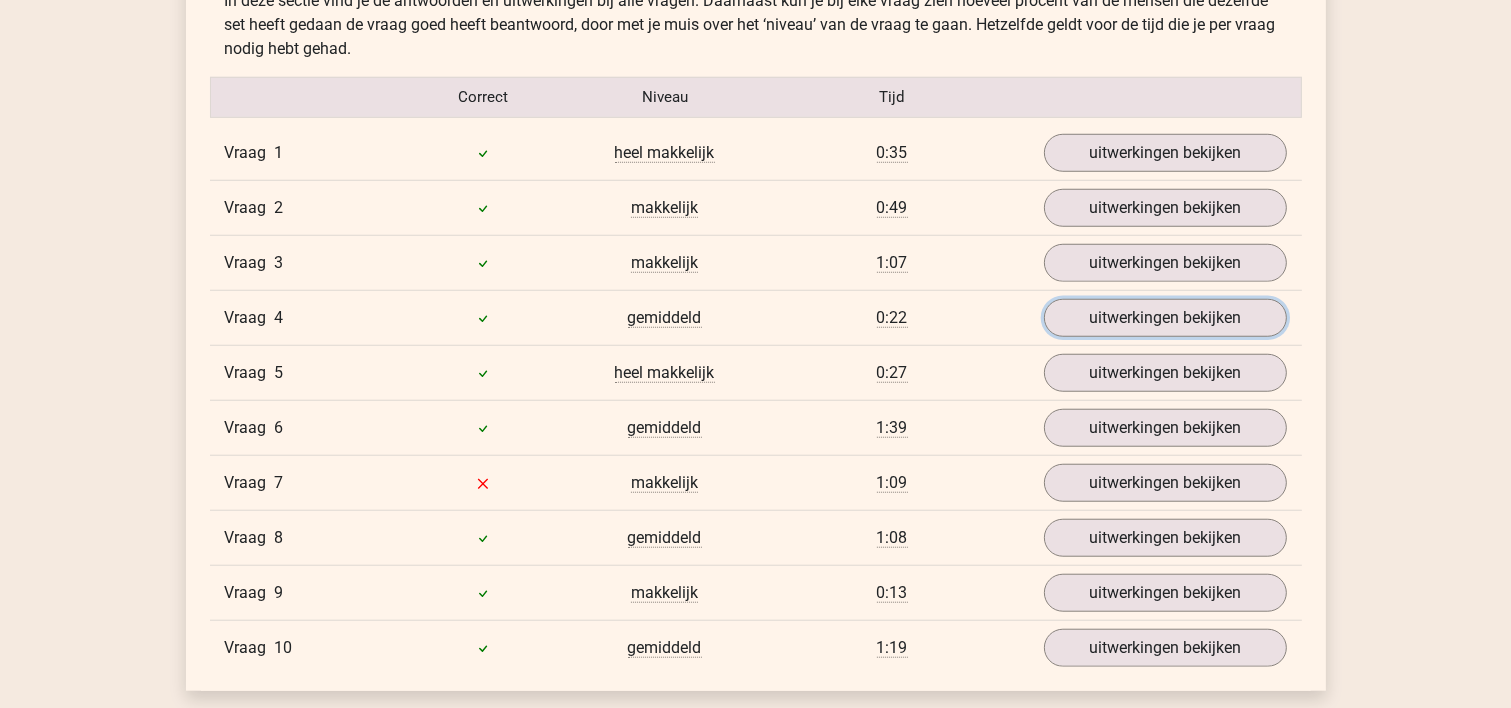 click on "uitwerkingen bekijken" at bounding box center (1165, 318) 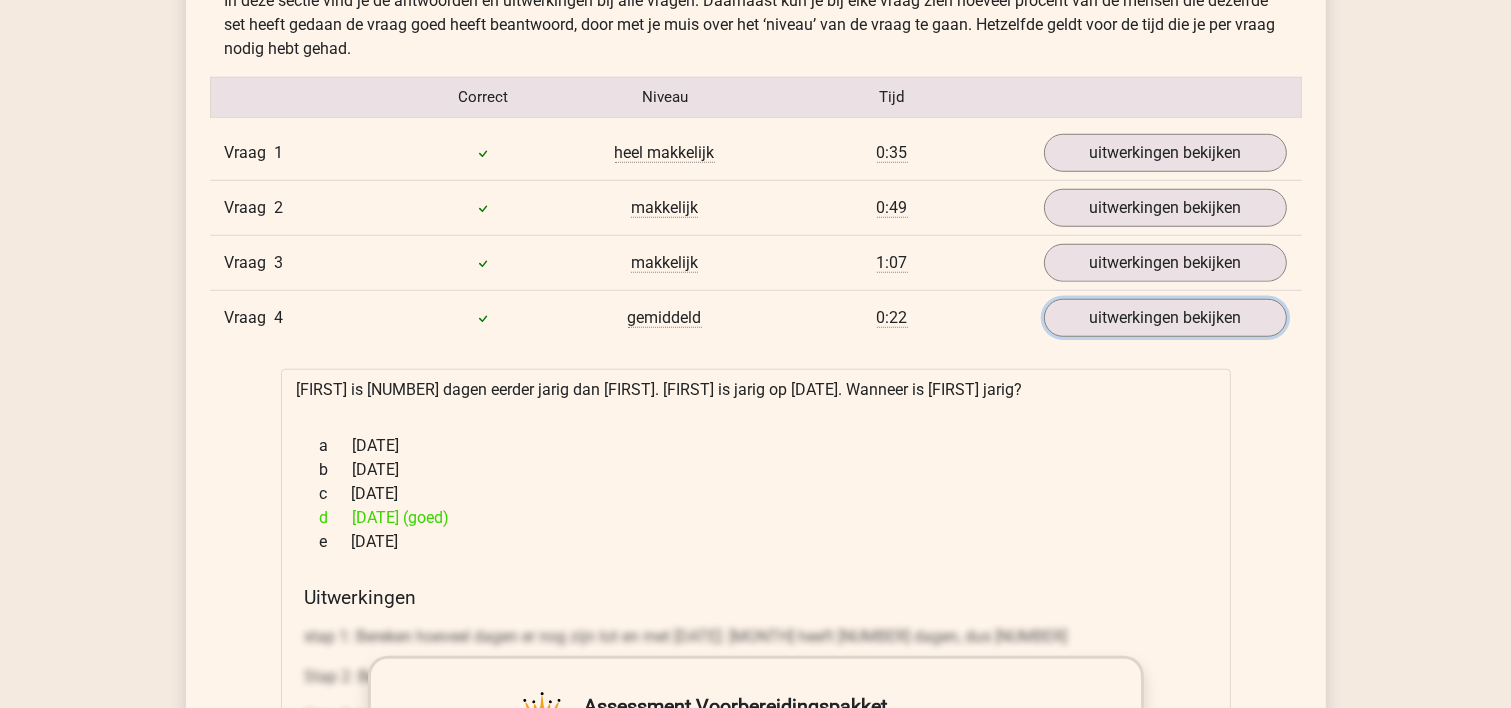 click on "uitwerkingen bekijken" at bounding box center (1165, 318) 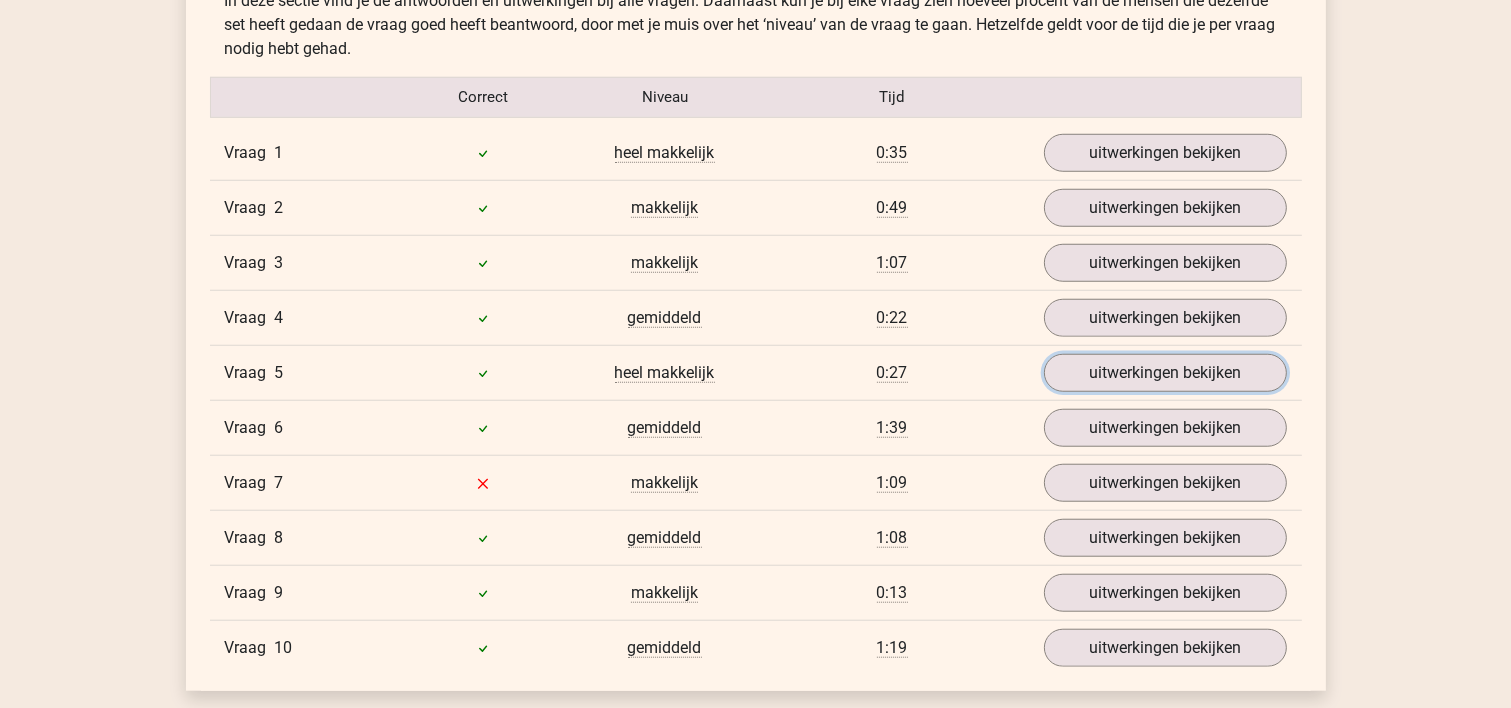 click on "uitwerkingen bekijken" at bounding box center [1165, 373] 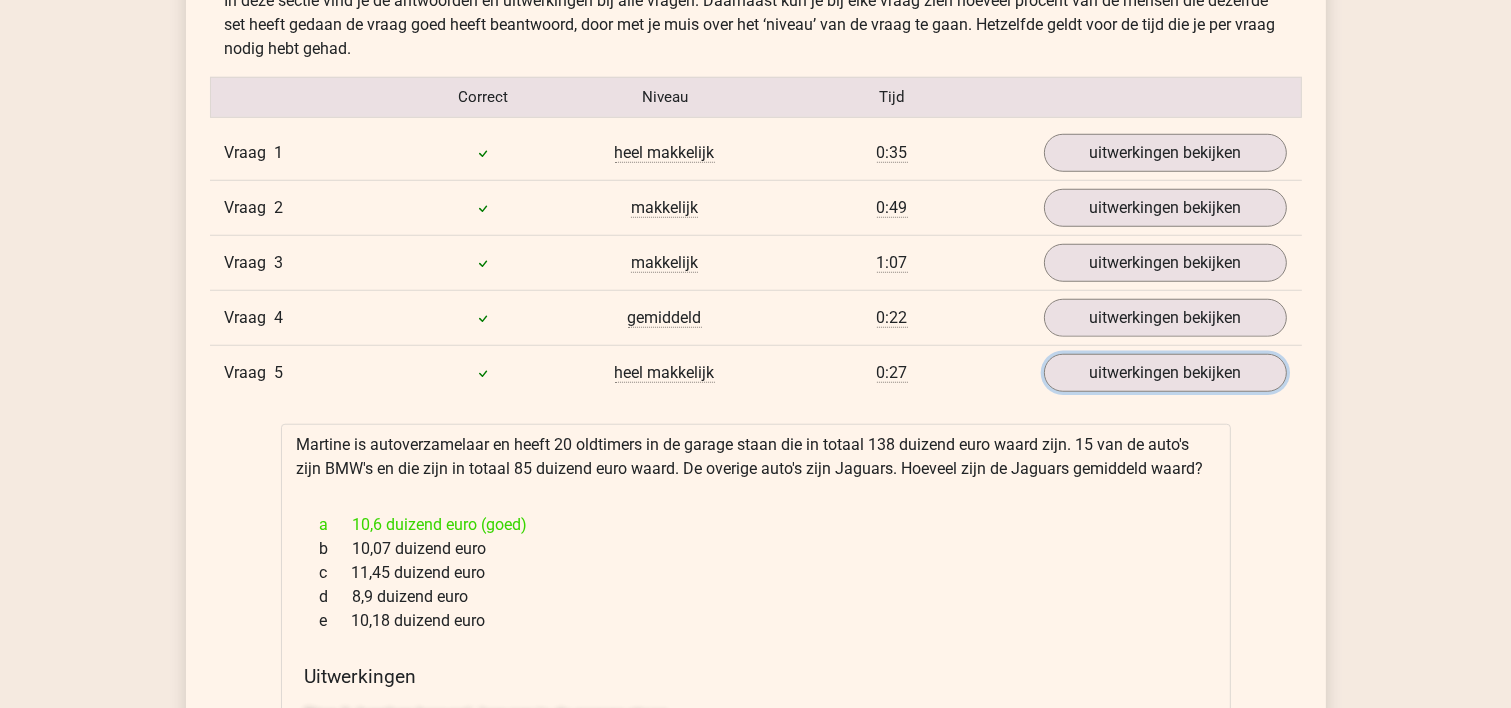 click on "uitwerkingen bekijken" at bounding box center [1165, 373] 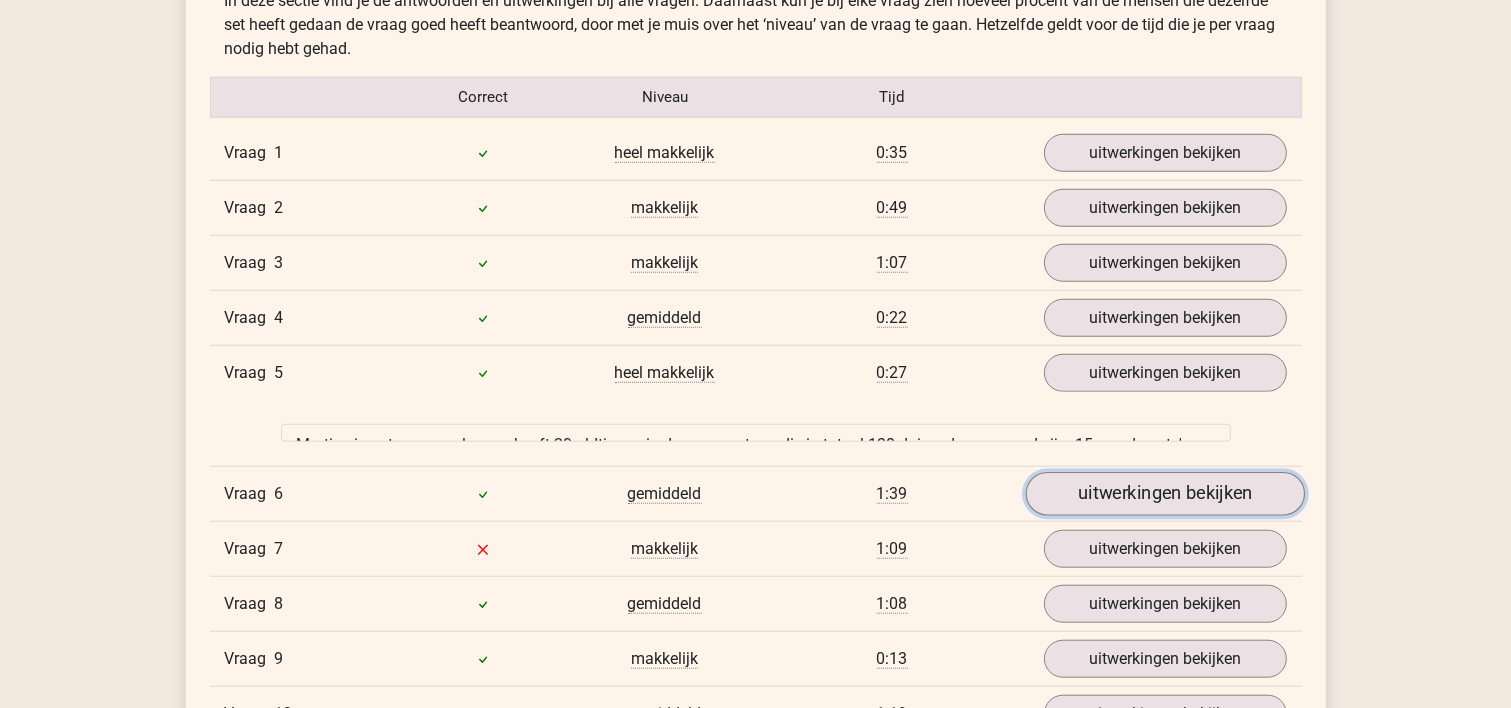 click on "uitwerkingen bekijken" at bounding box center [1164, 494] 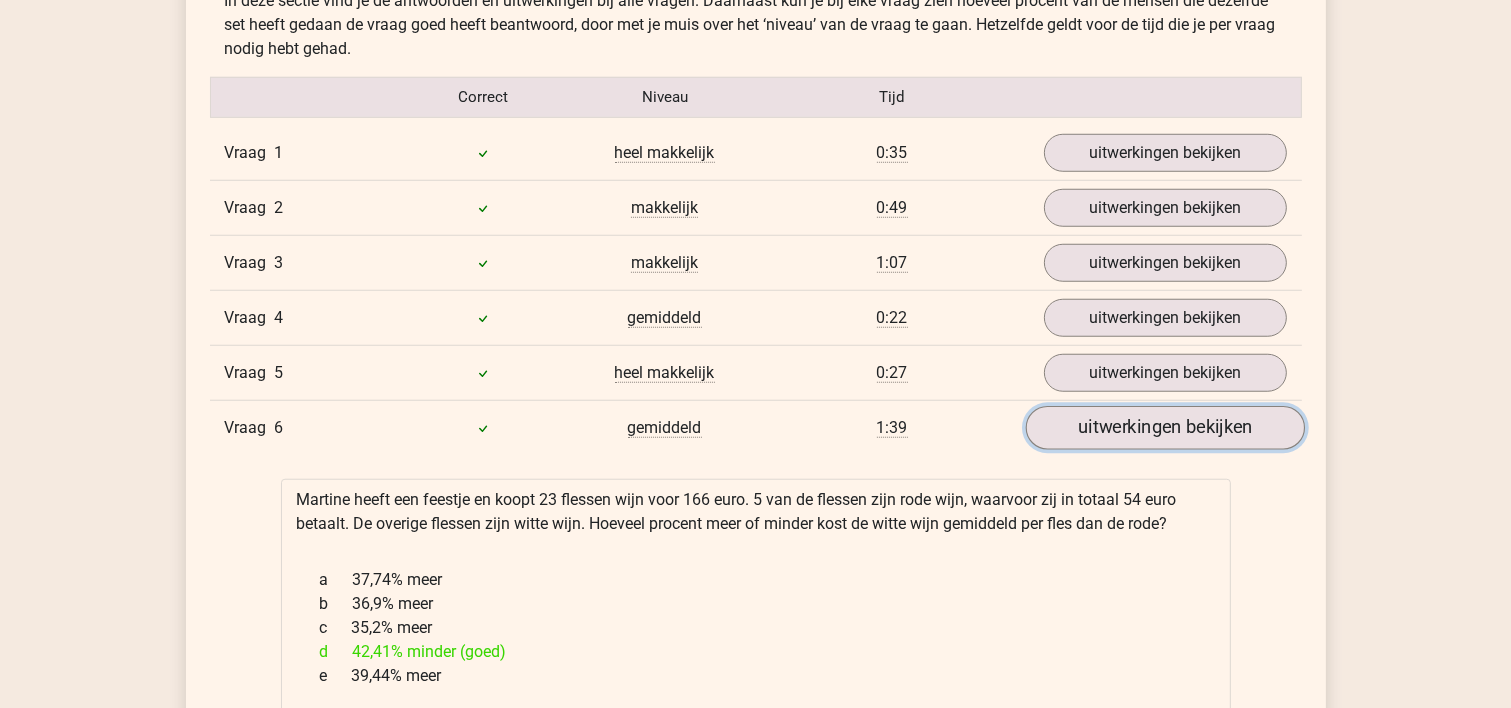 click on "uitwerkingen bekijken" at bounding box center [1164, 428] 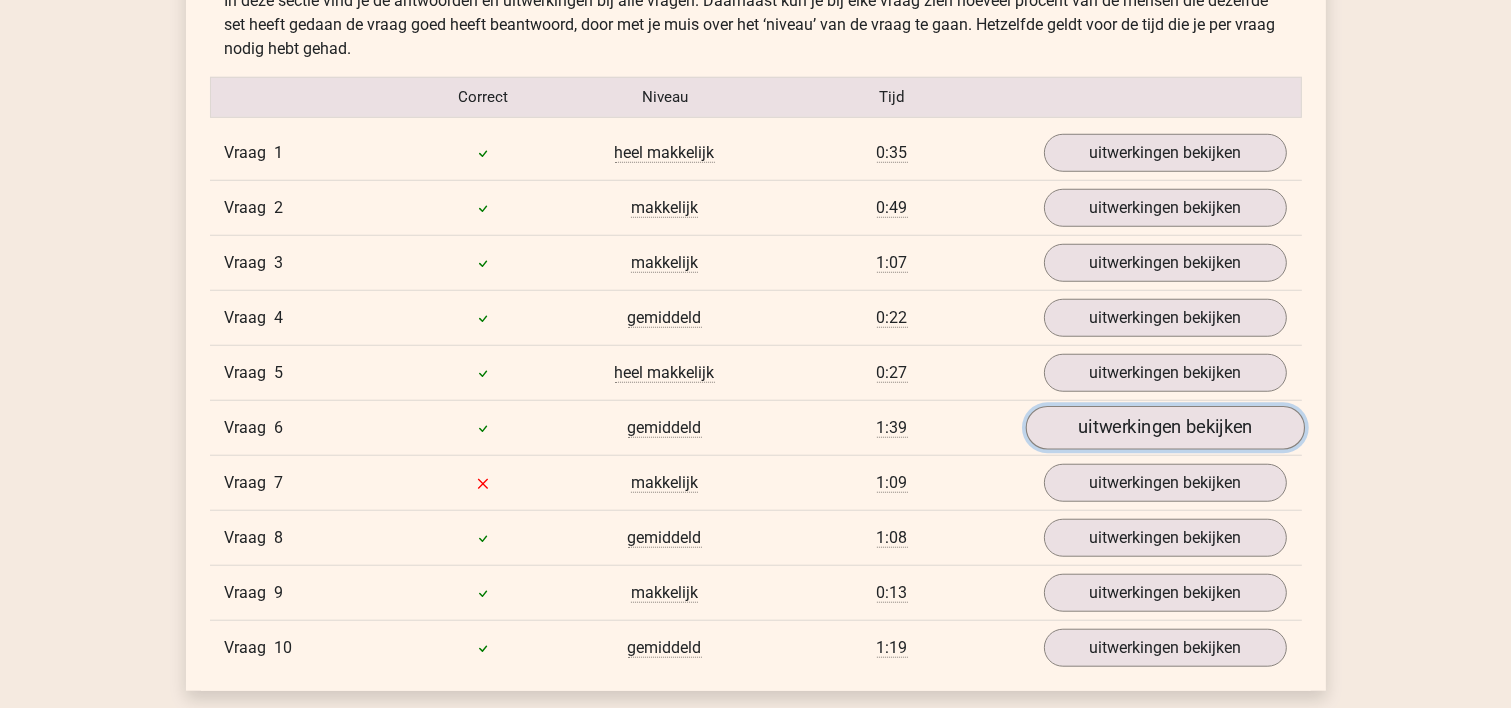 click on "uitwerkingen bekijken" at bounding box center [1164, 428] 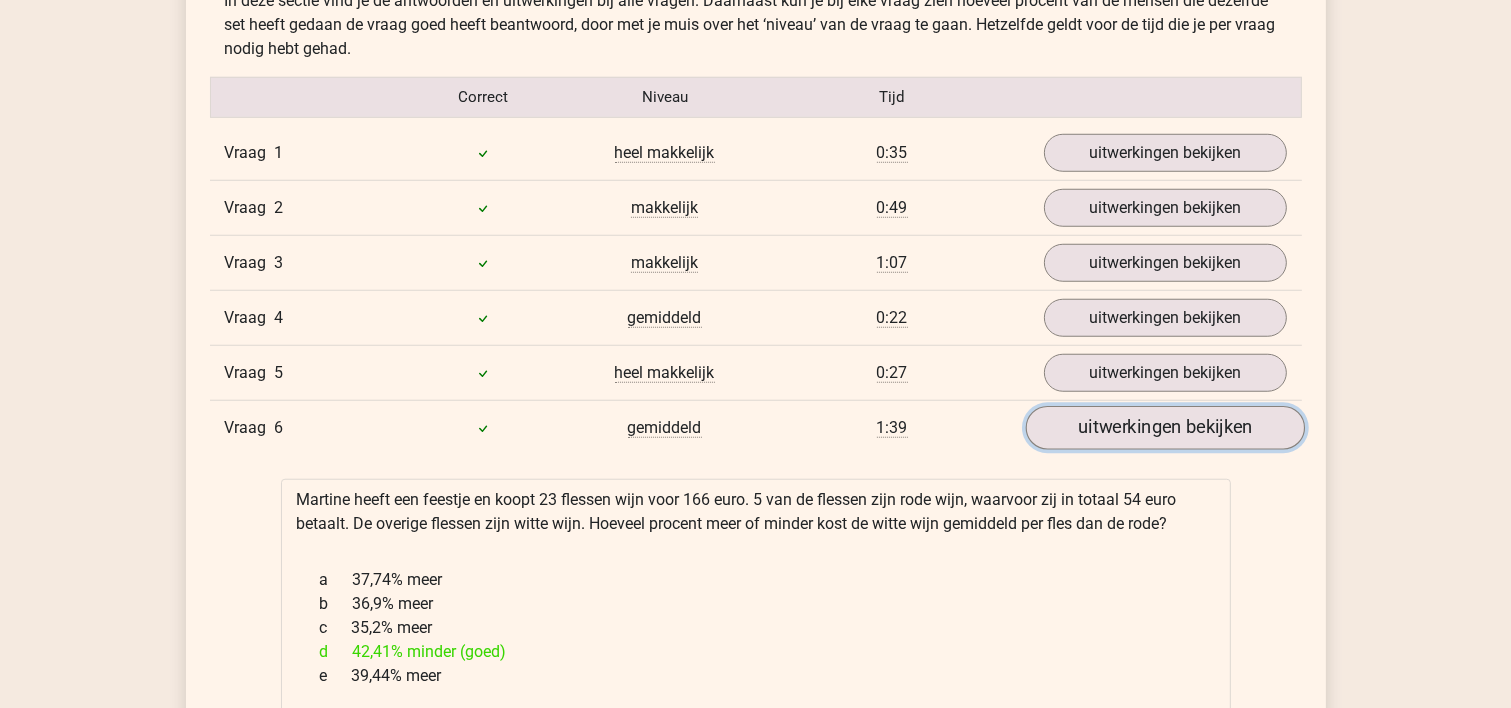 click on "uitwerkingen bekijken" at bounding box center [1164, 428] 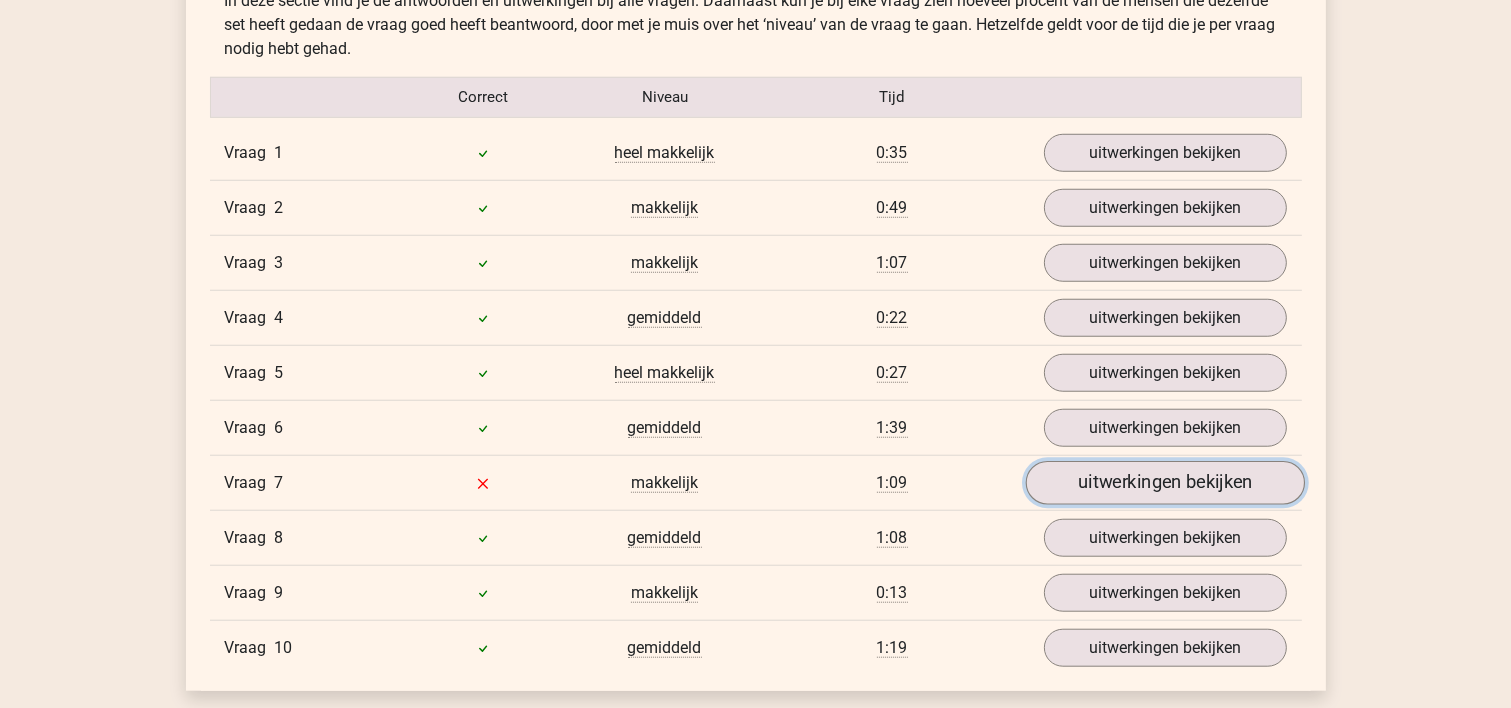 click on "uitwerkingen bekijken" at bounding box center [1164, 483] 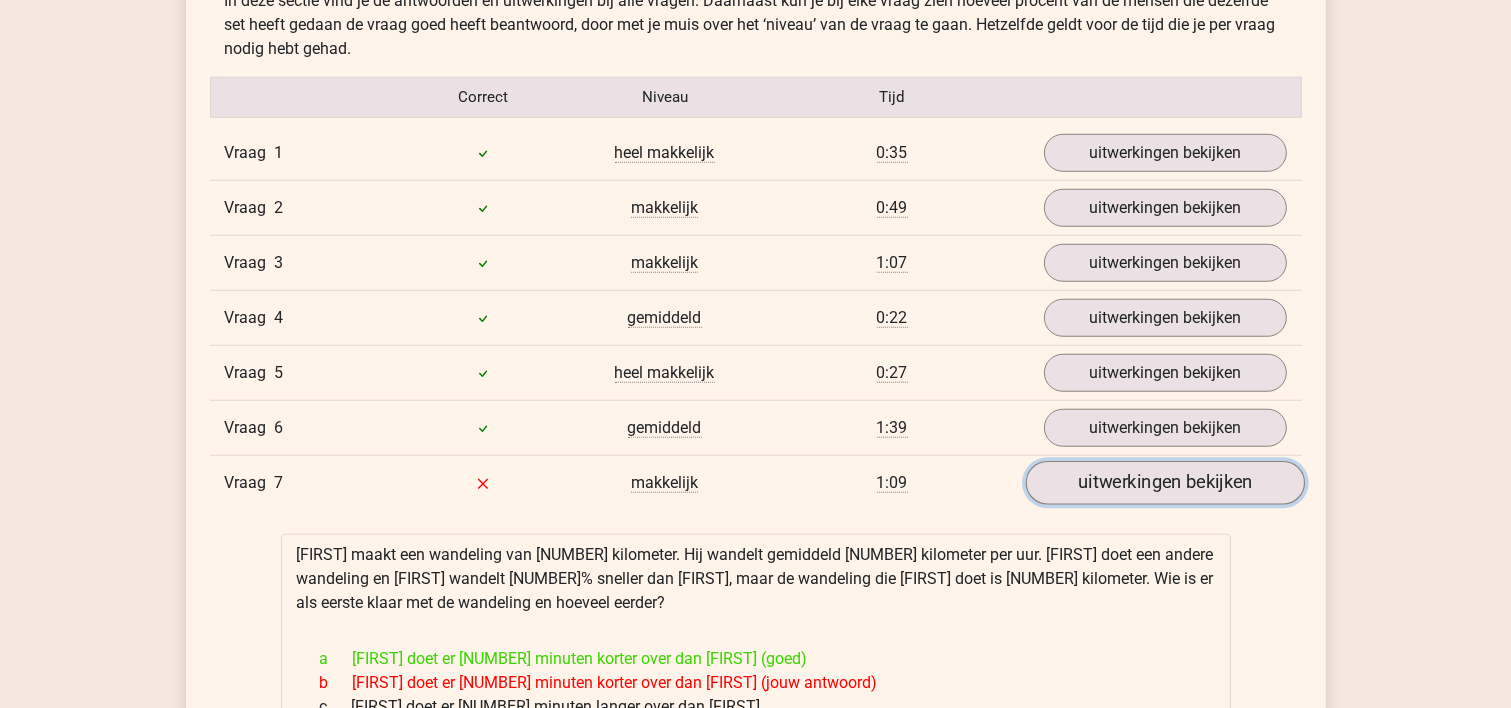click on "uitwerkingen bekijken" at bounding box center (1164, 483) 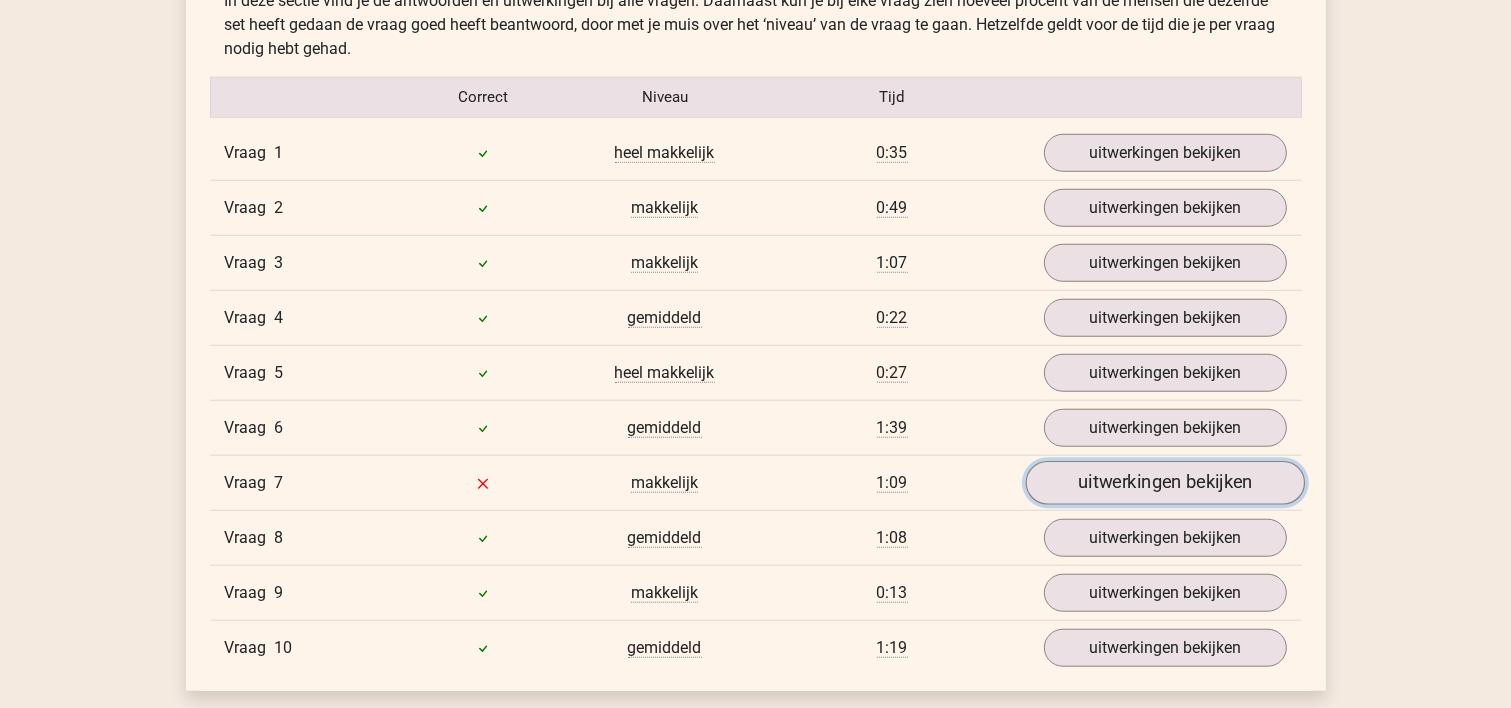 scroll, scrollTop: 2133, scrollLeft: 0, axis: vertical 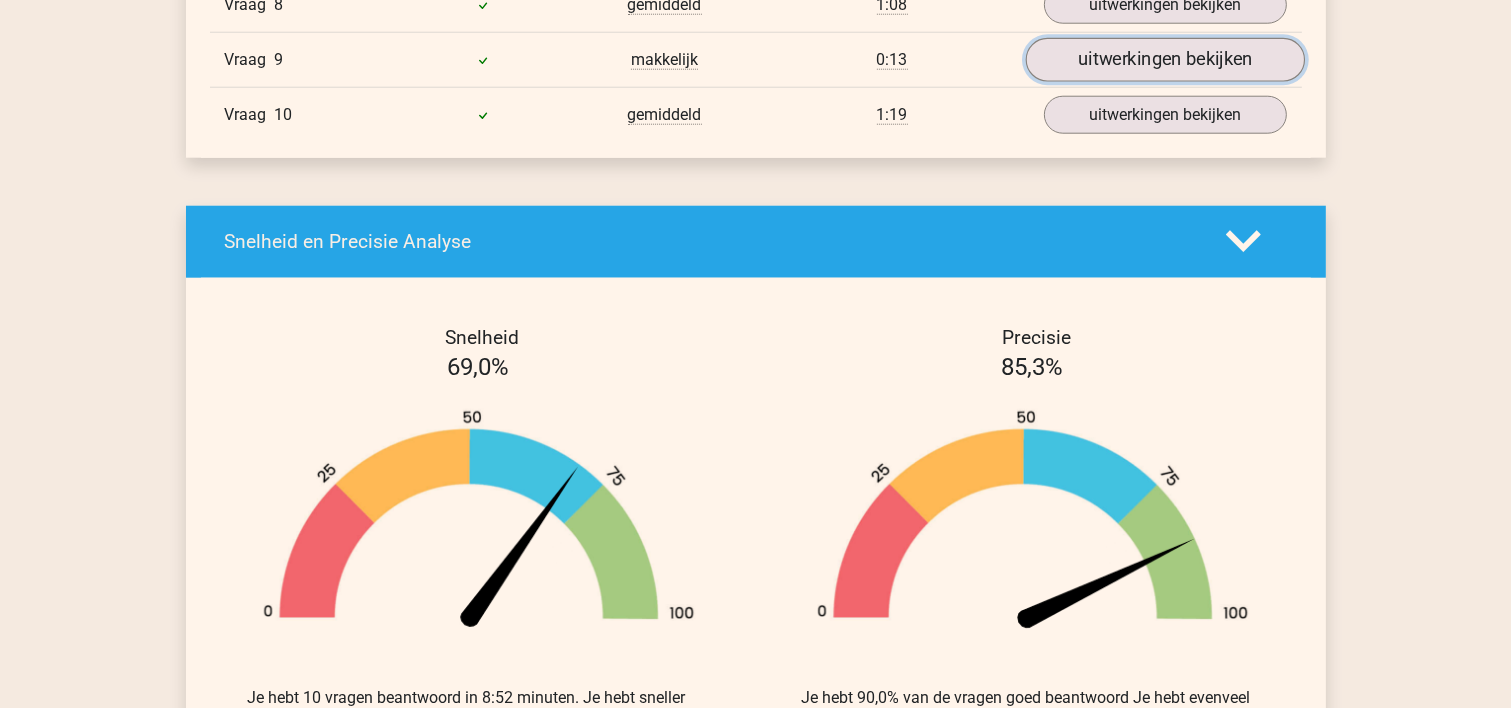 click on "uitwerkingen bekijken" at bounding box center (1164, 60) 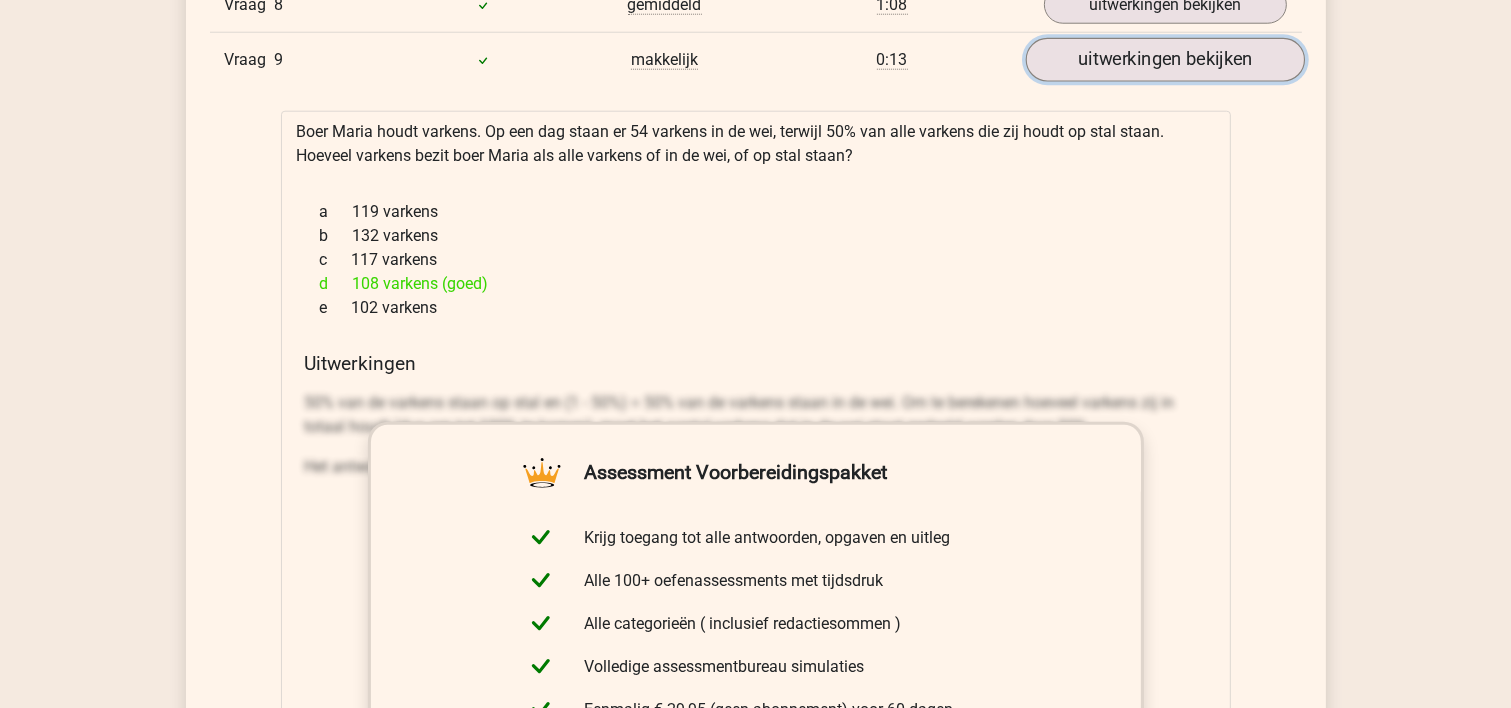 click on "uitwerkingen bekijken" at bounding box center [1164, 60] 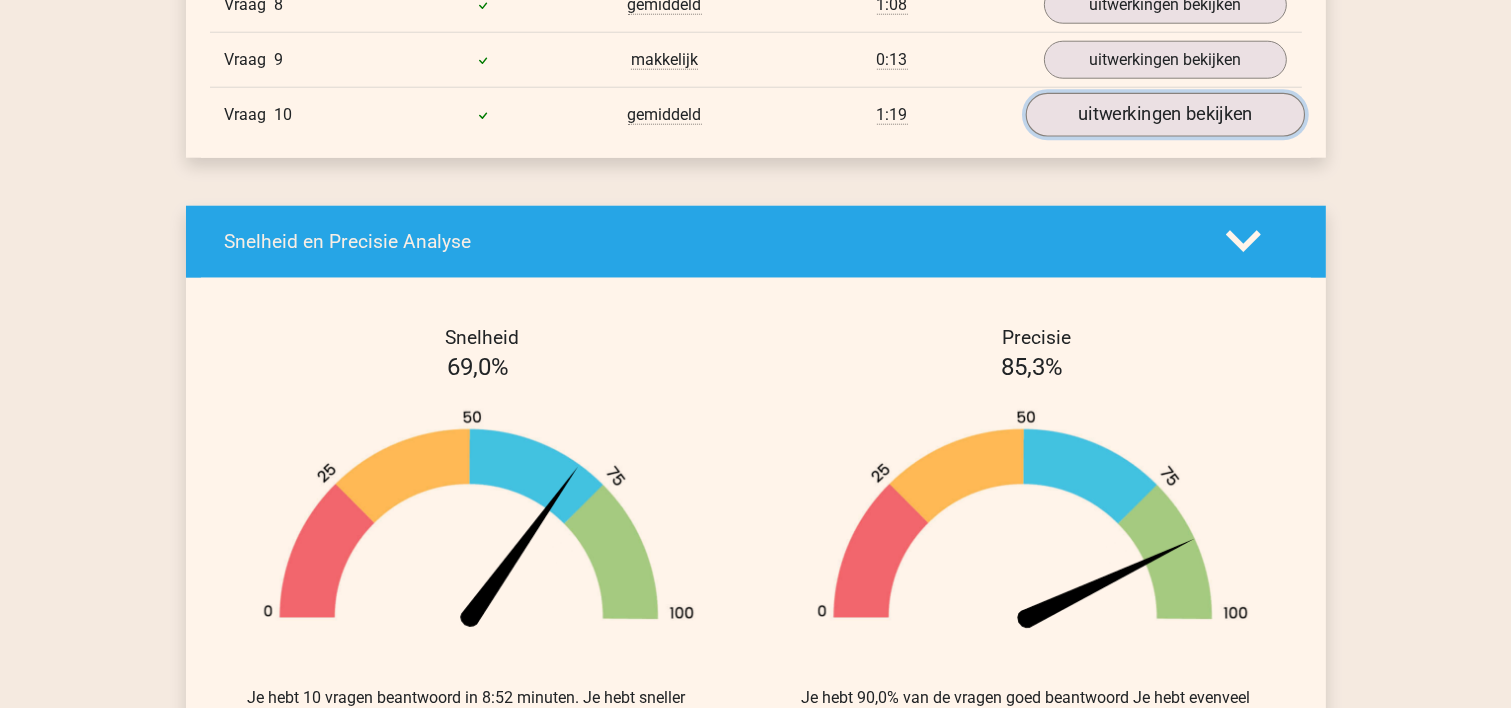 click on "uitwerkingen bekijken" at bounding box center [1164, 115] 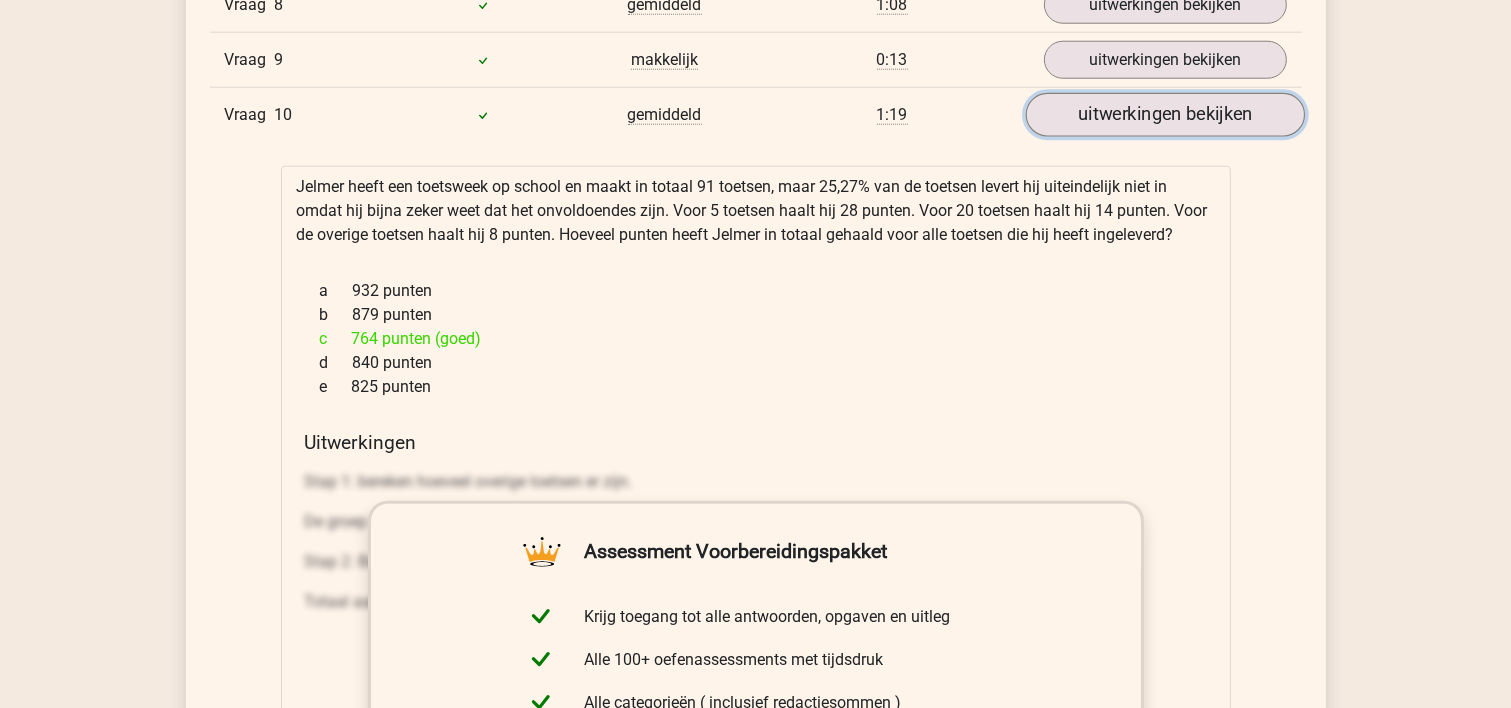 click on "uitwerkingen bekijken" at bounding box center (1164, 115) 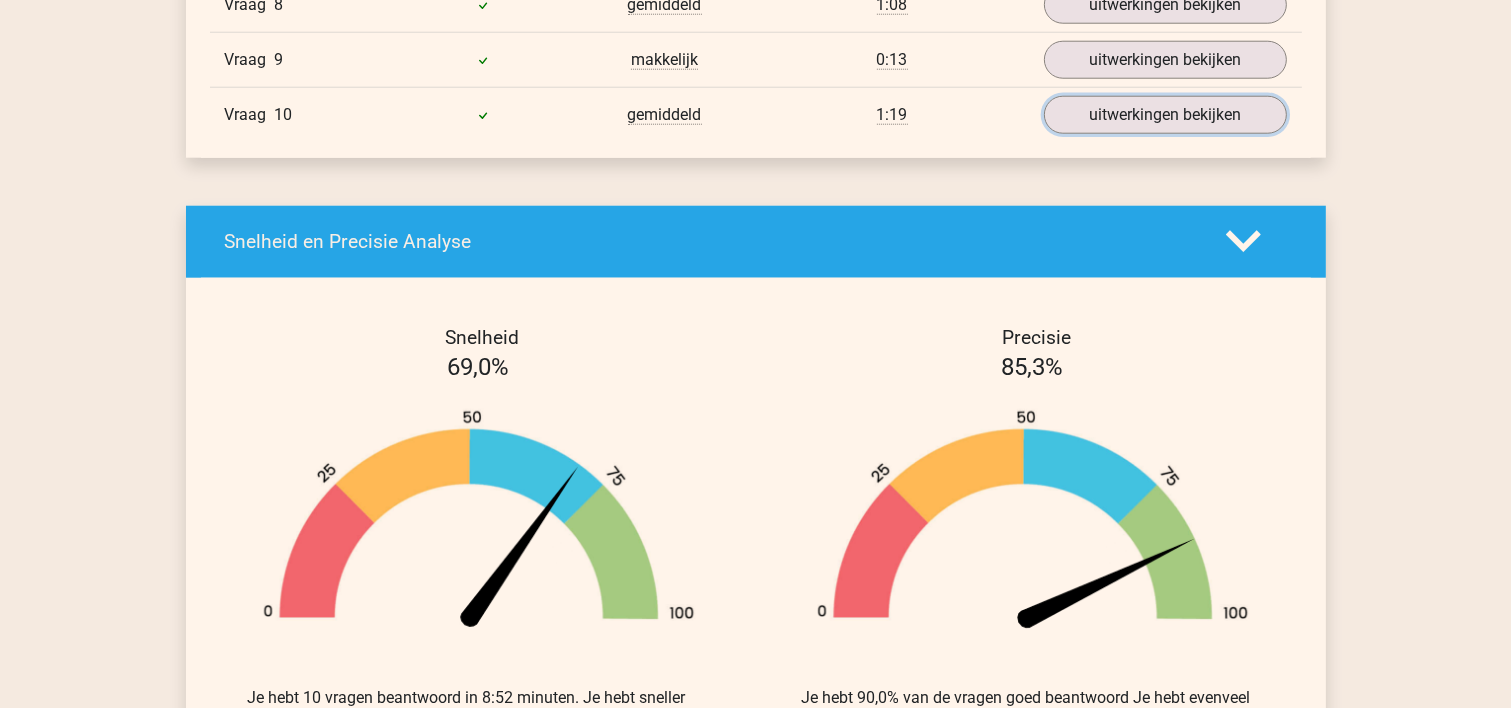 scroll, scrollTop: 1600, scrollLeft: 0, axis: vertical 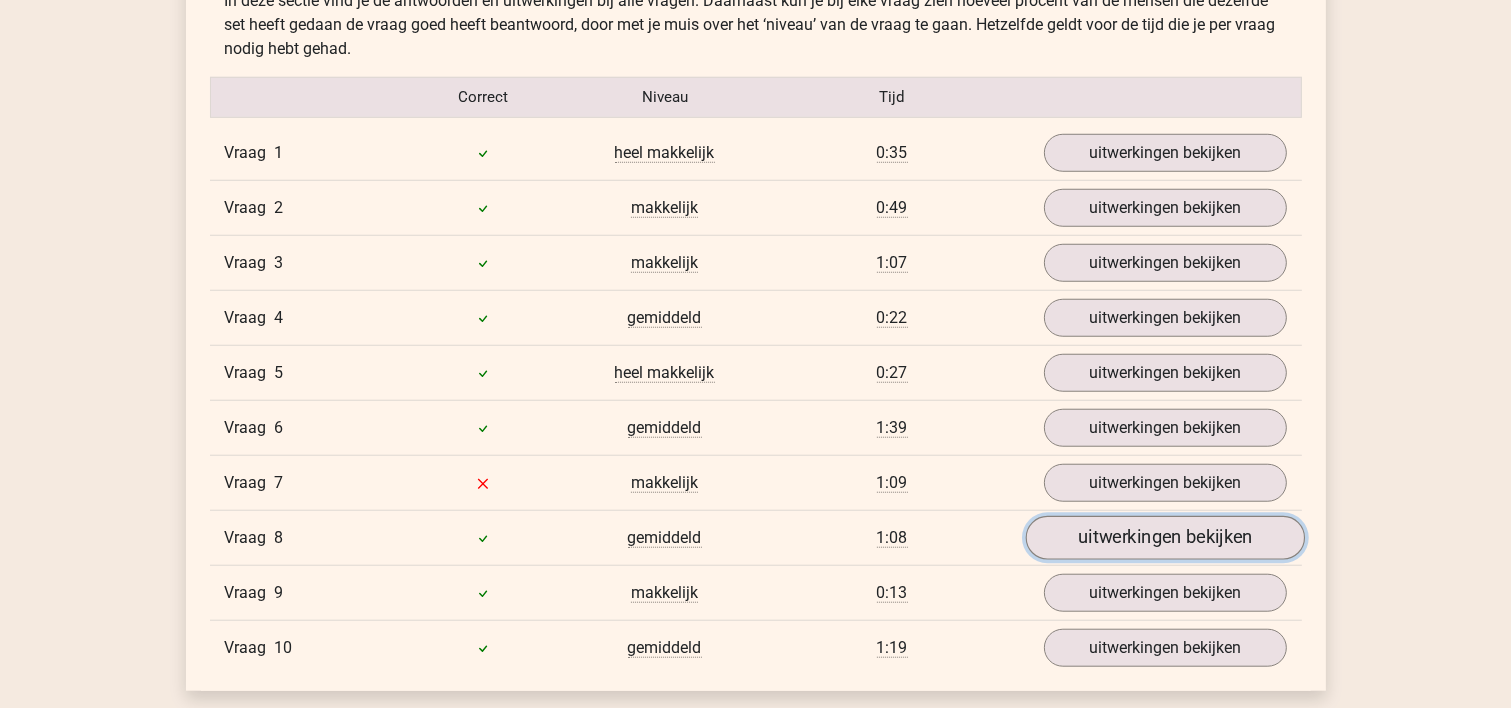 click on "uitwerkingen bekijken" at bounding box center (1164, 538) 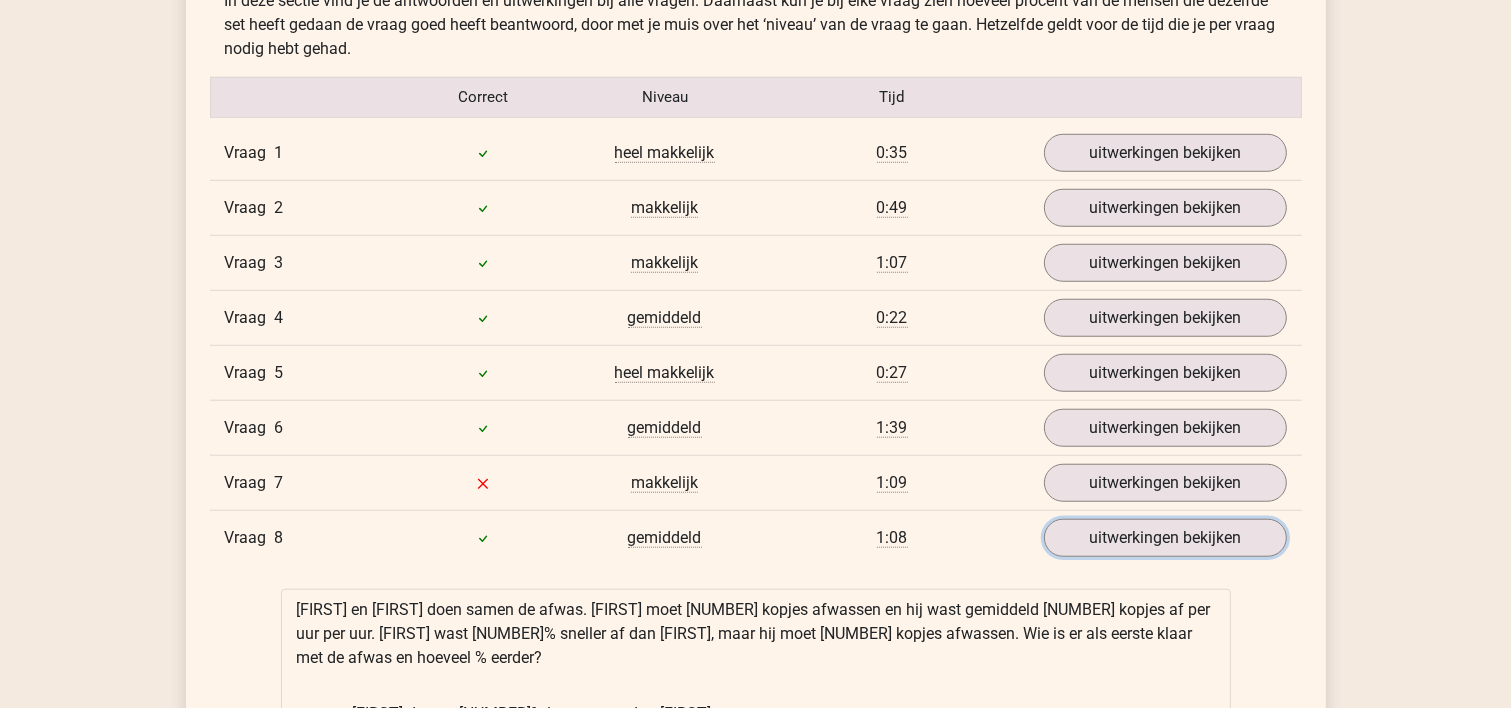 scroll, scrollTop: 2133, scrollLeft: 0, axis: vertical 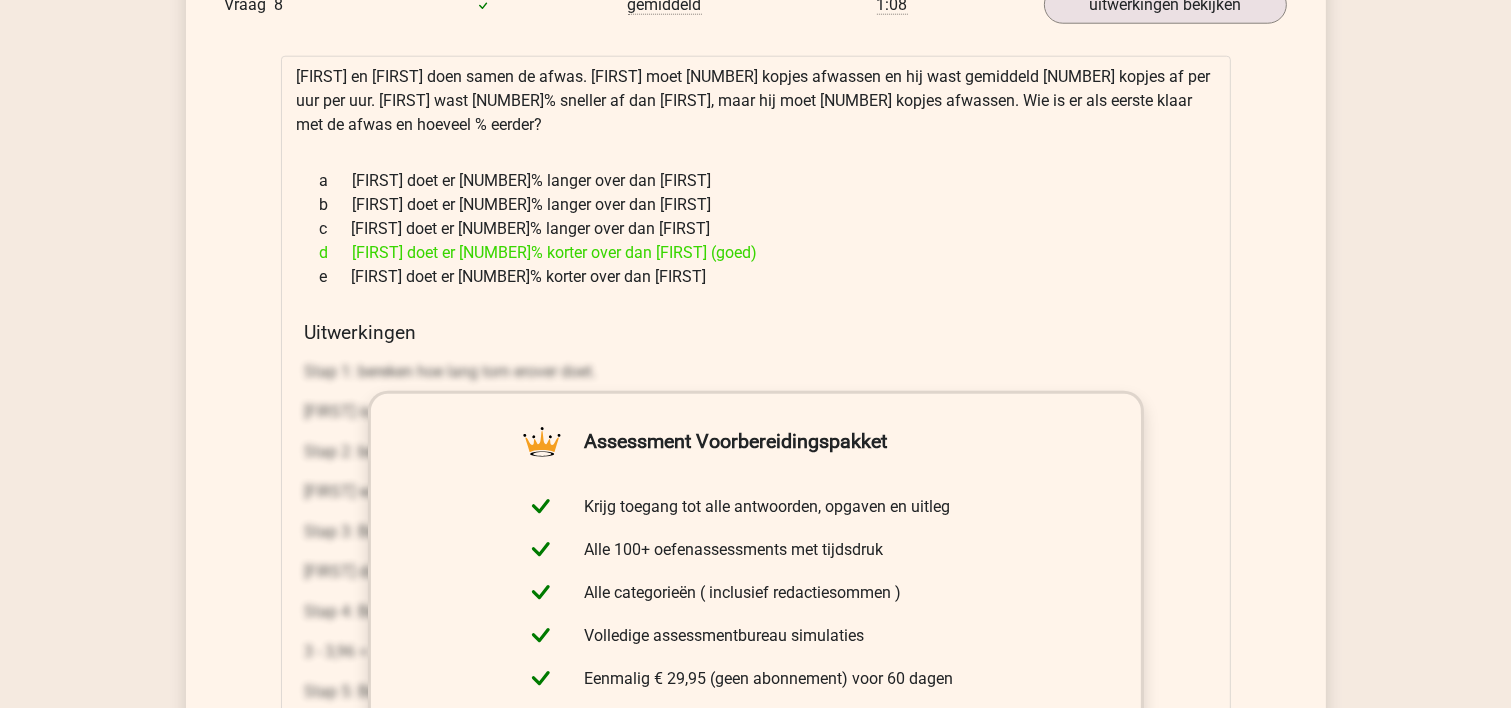 drag, startPoint x: 136, startPoint y: 233, endPoint x: 204, endPoint y: 226, distance: 68.359344 